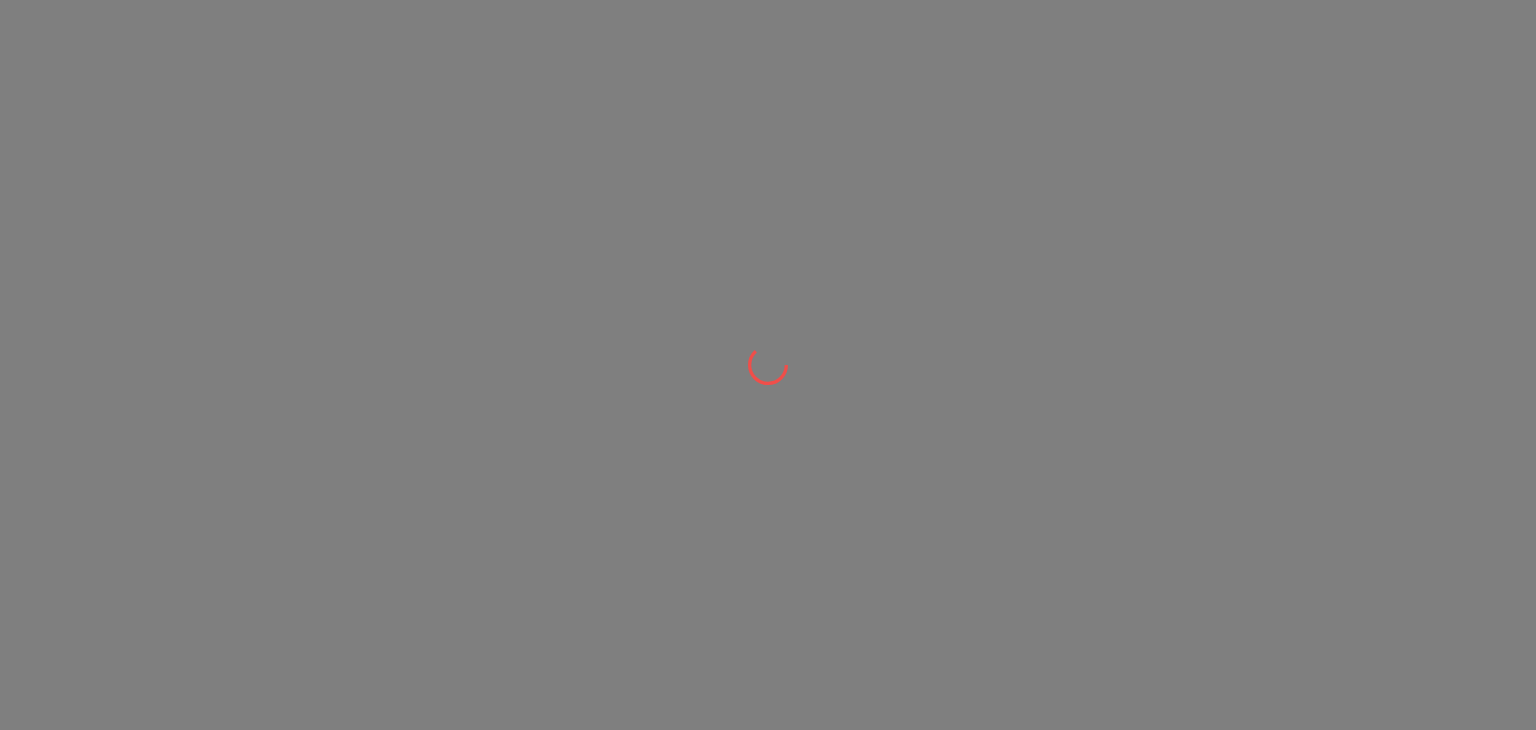 scroll, scrollTop: 0, scrollLeft: 0, axis: both 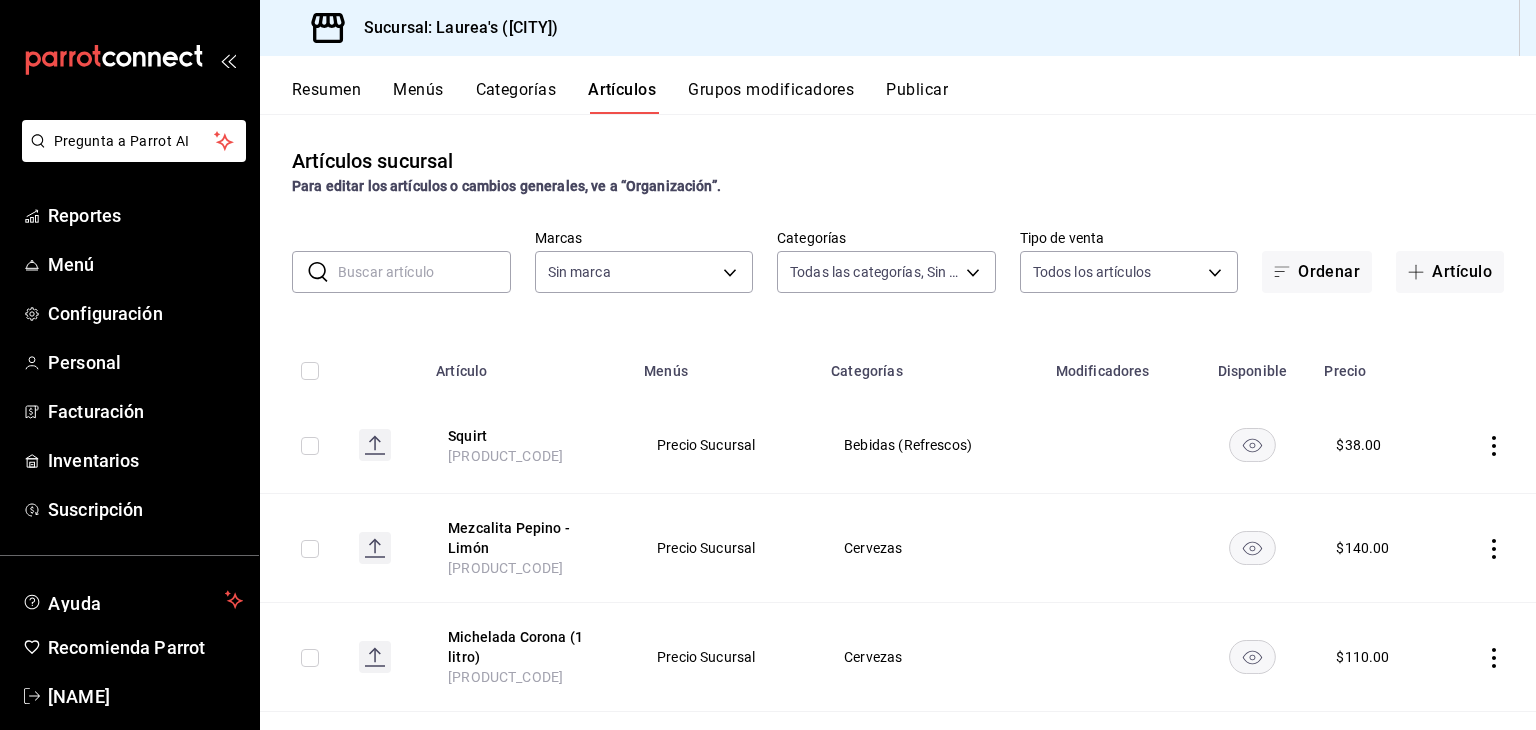 type on "[UUID_LIST]" 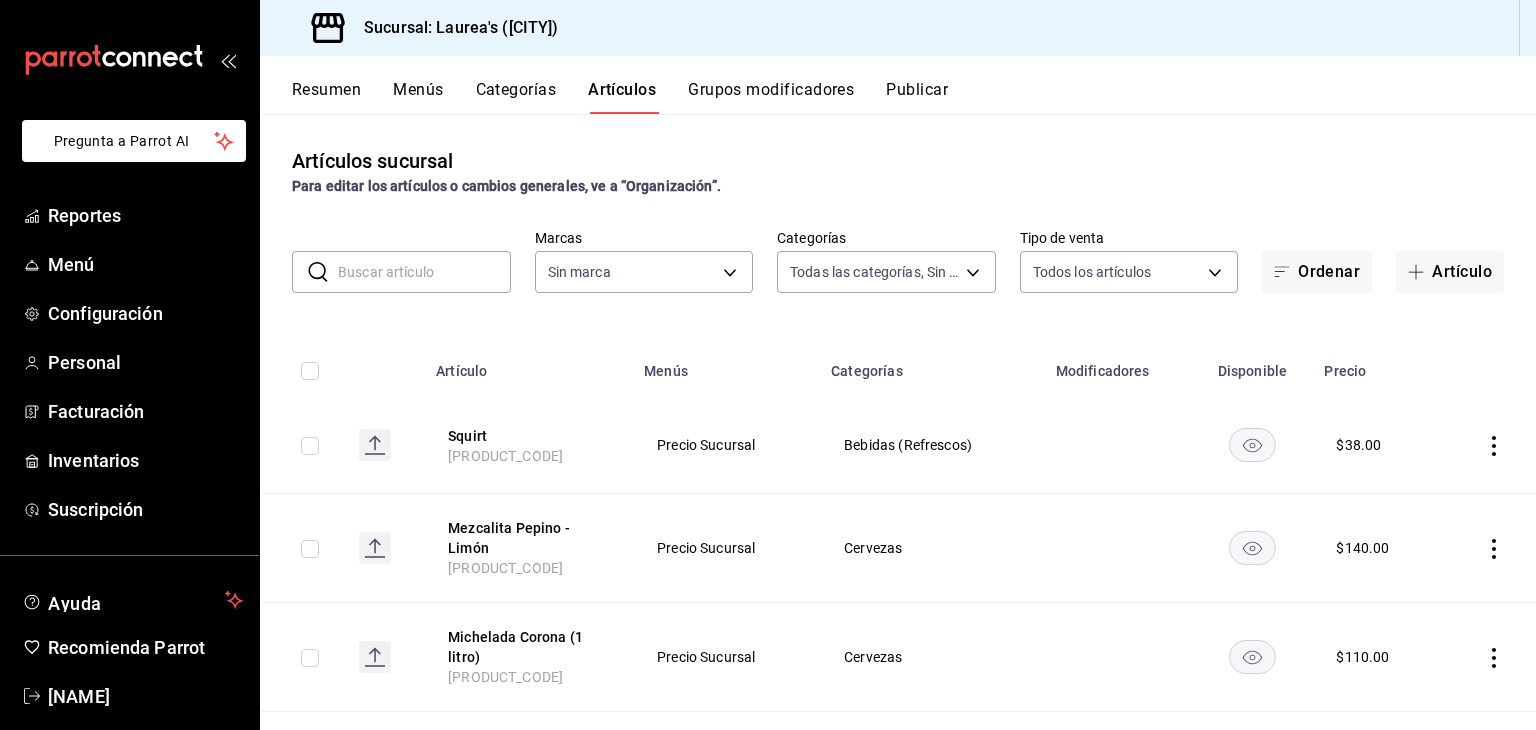 type on "[UUID]" 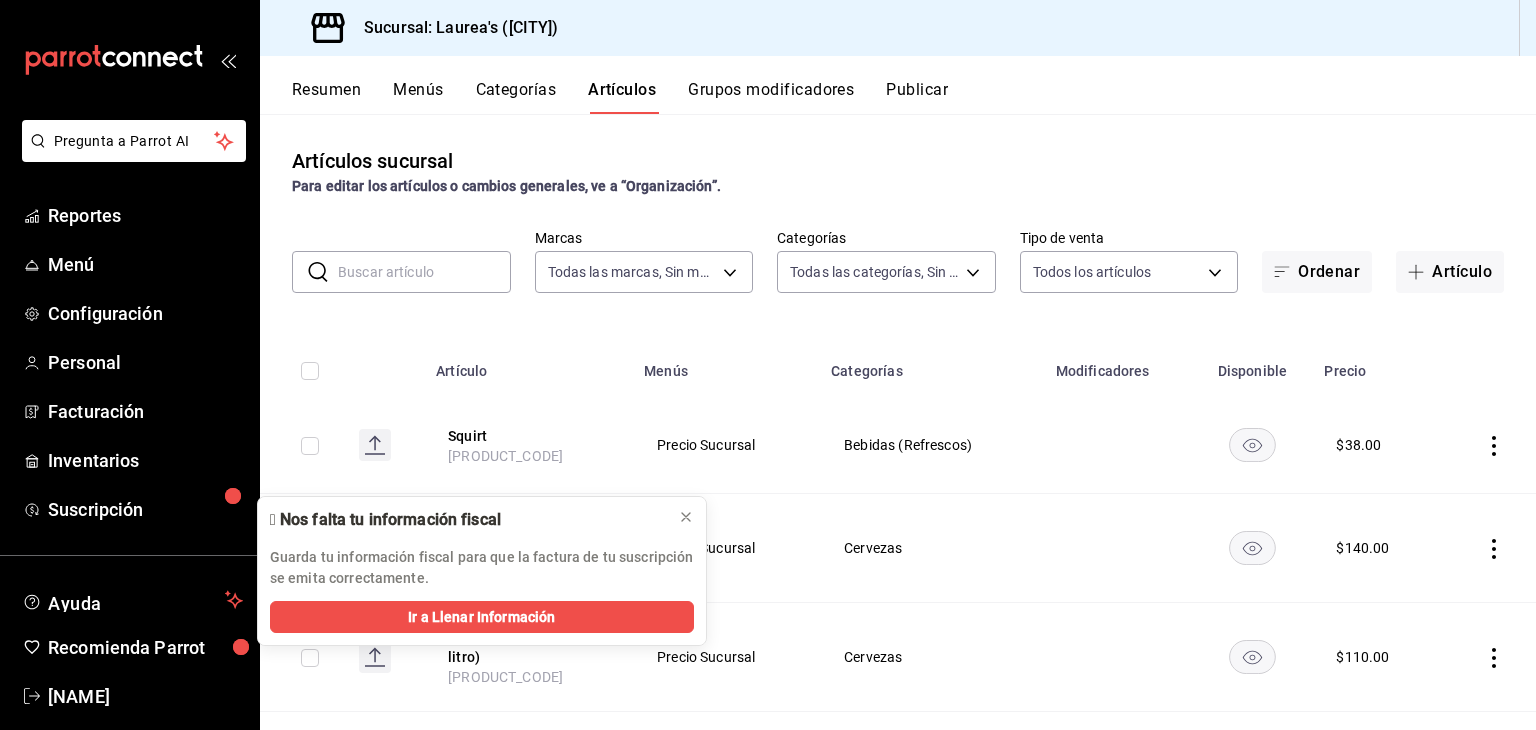 click on "Resumen" at bounding box center (326, 97) 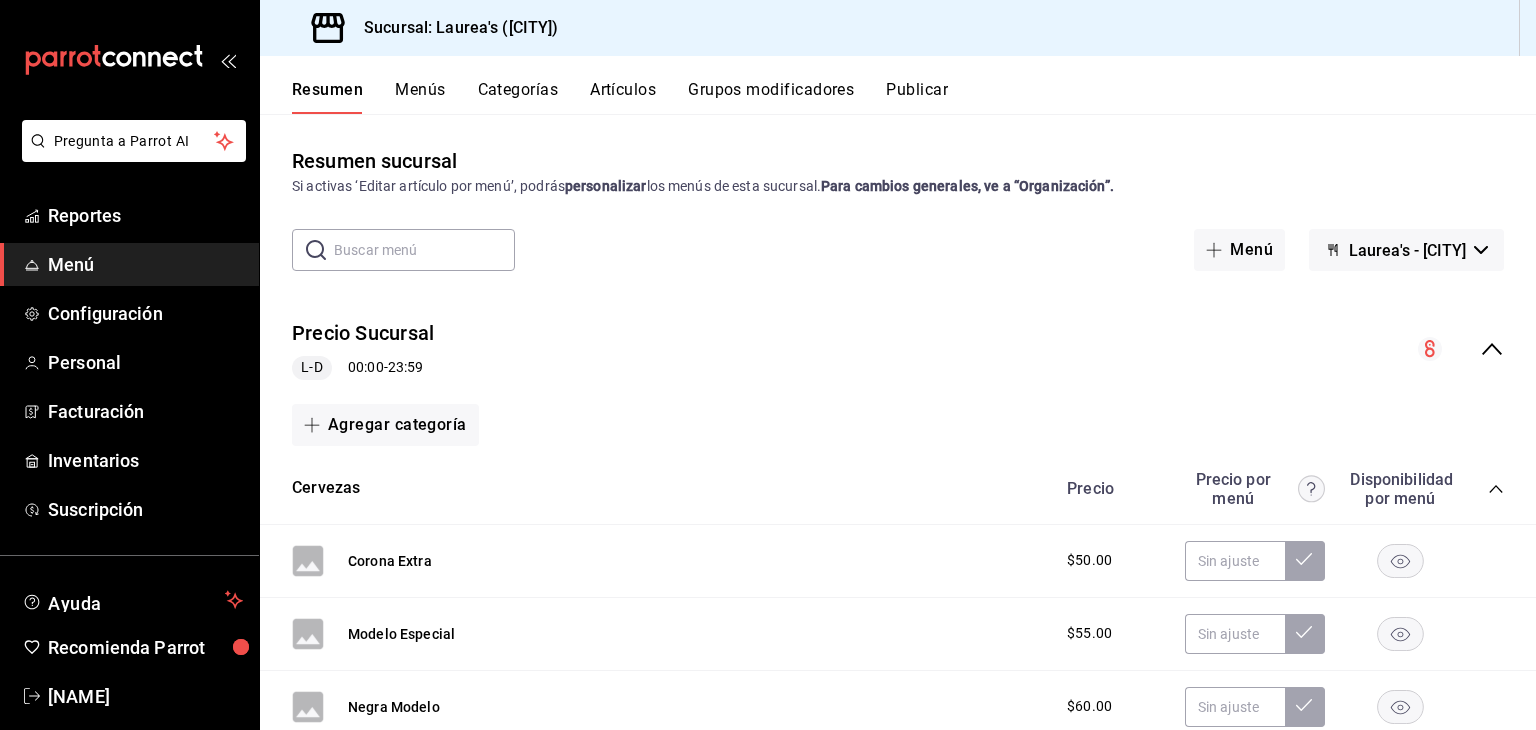 click 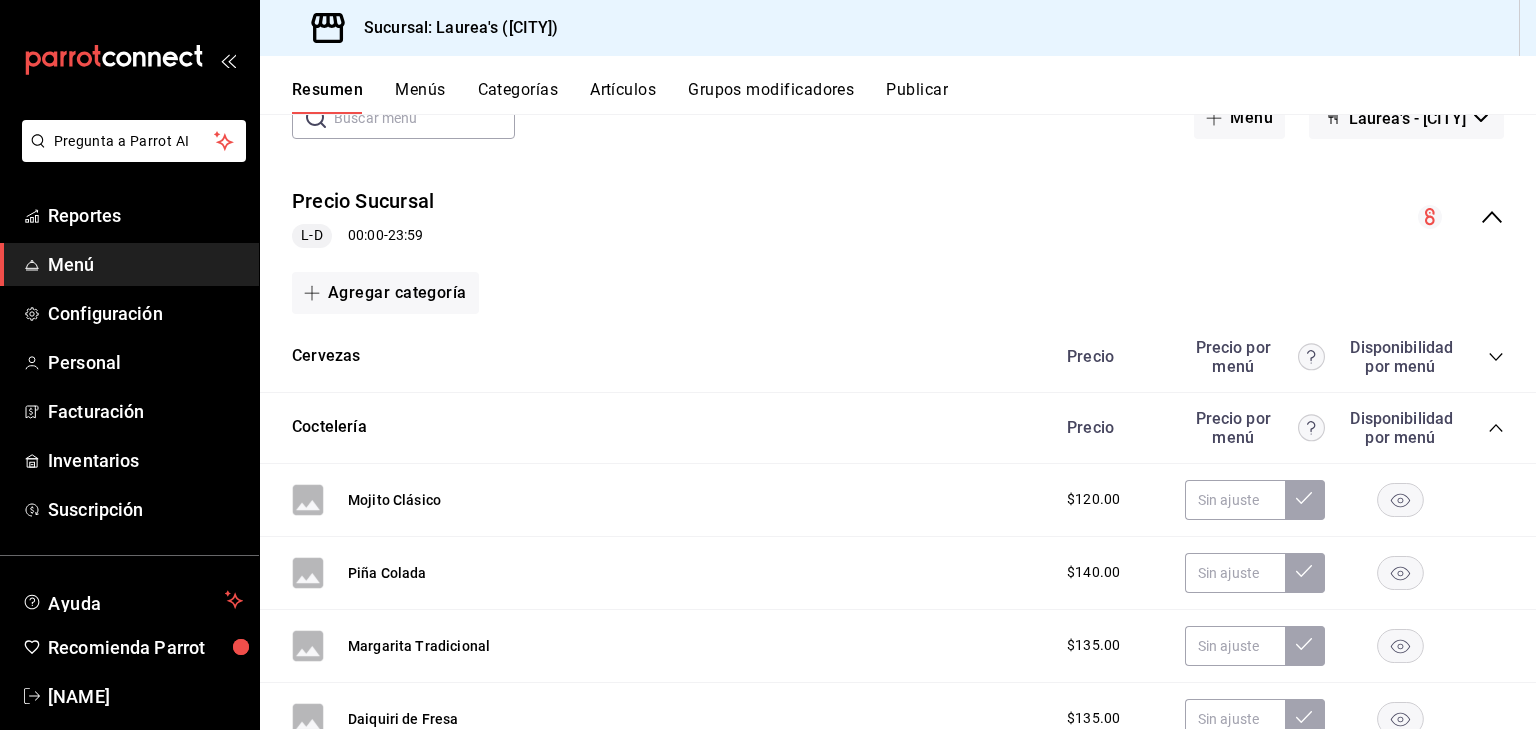 scroll, scrollTop: 211, scrollLeft: 0, axis: vertical 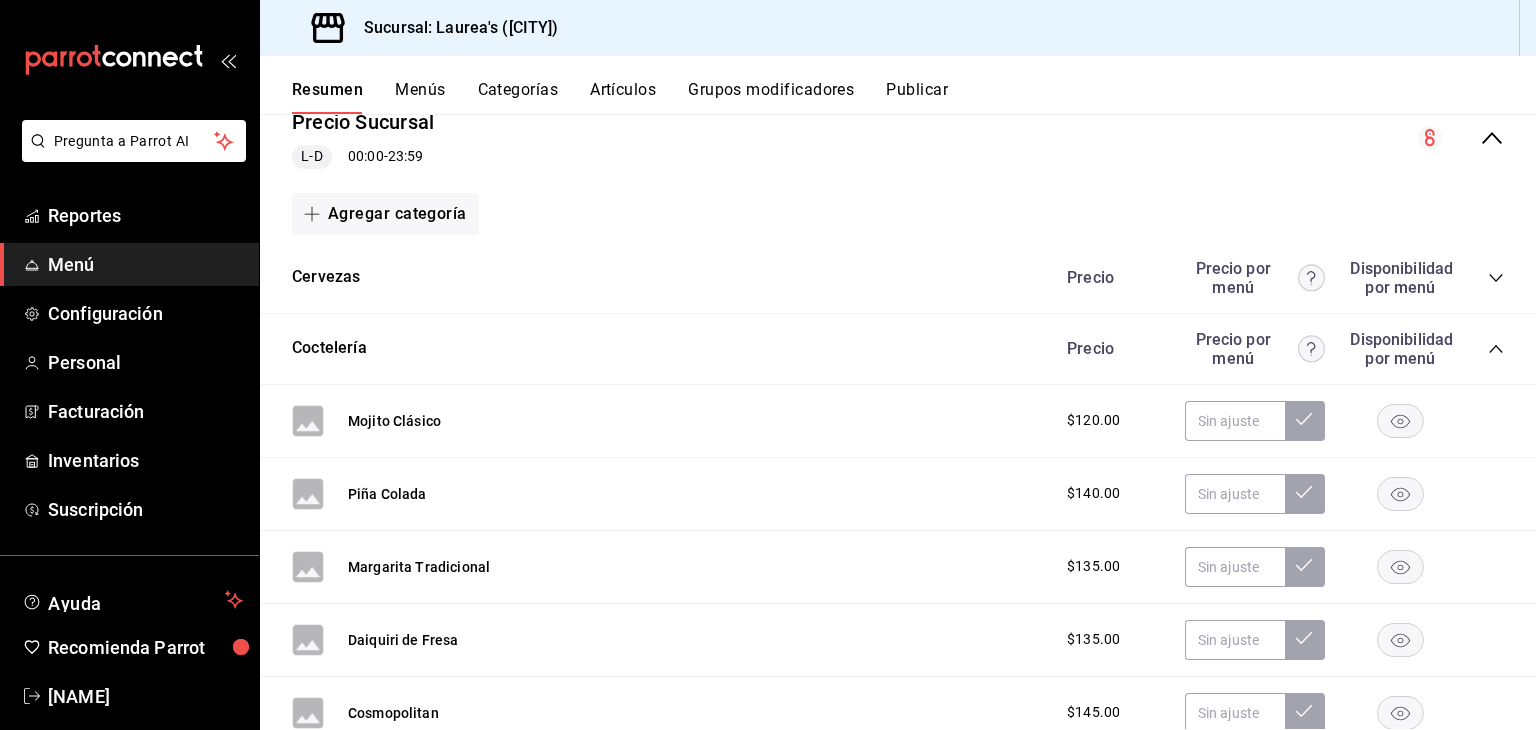 click 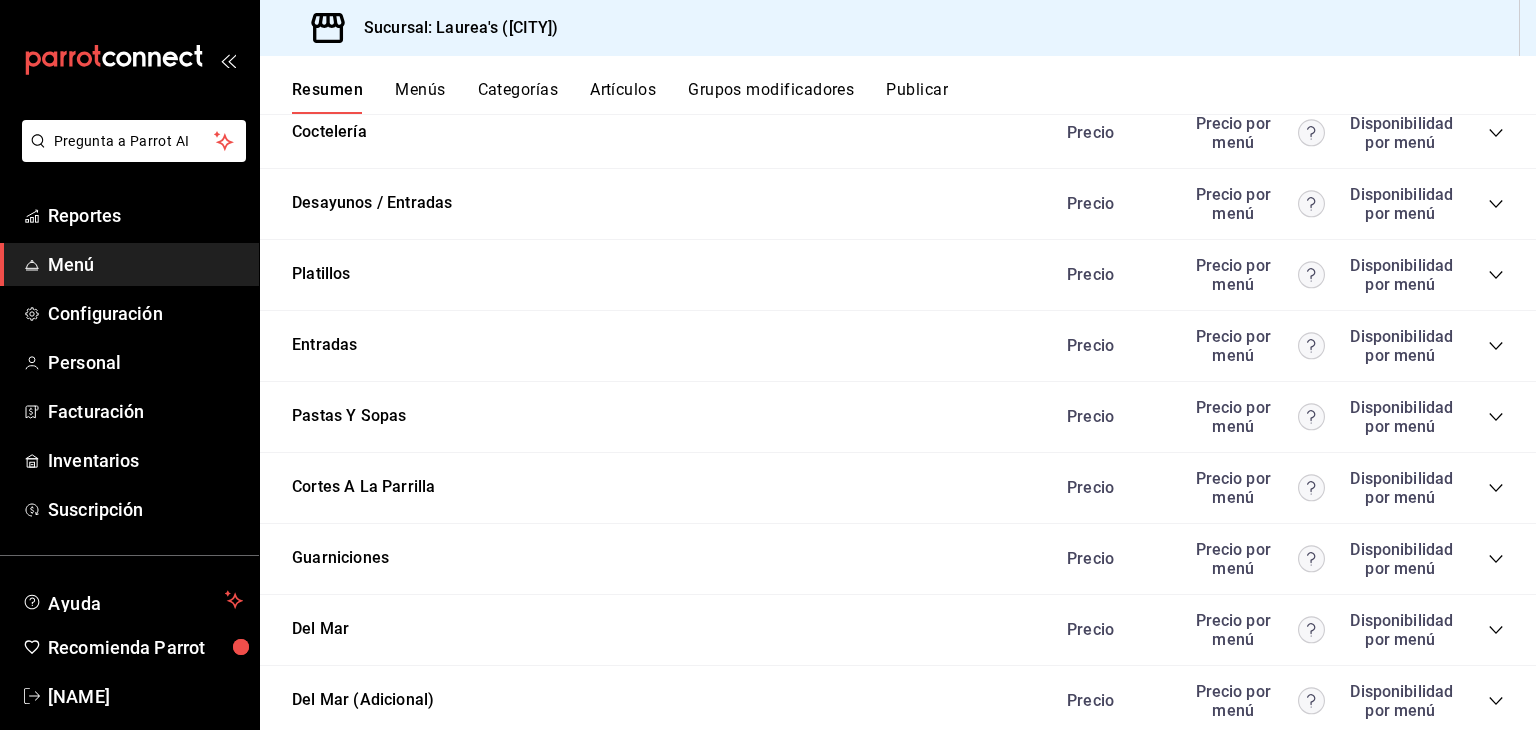 scroll, scrollTop: 424, scrollLeft: 0, axis: vertical 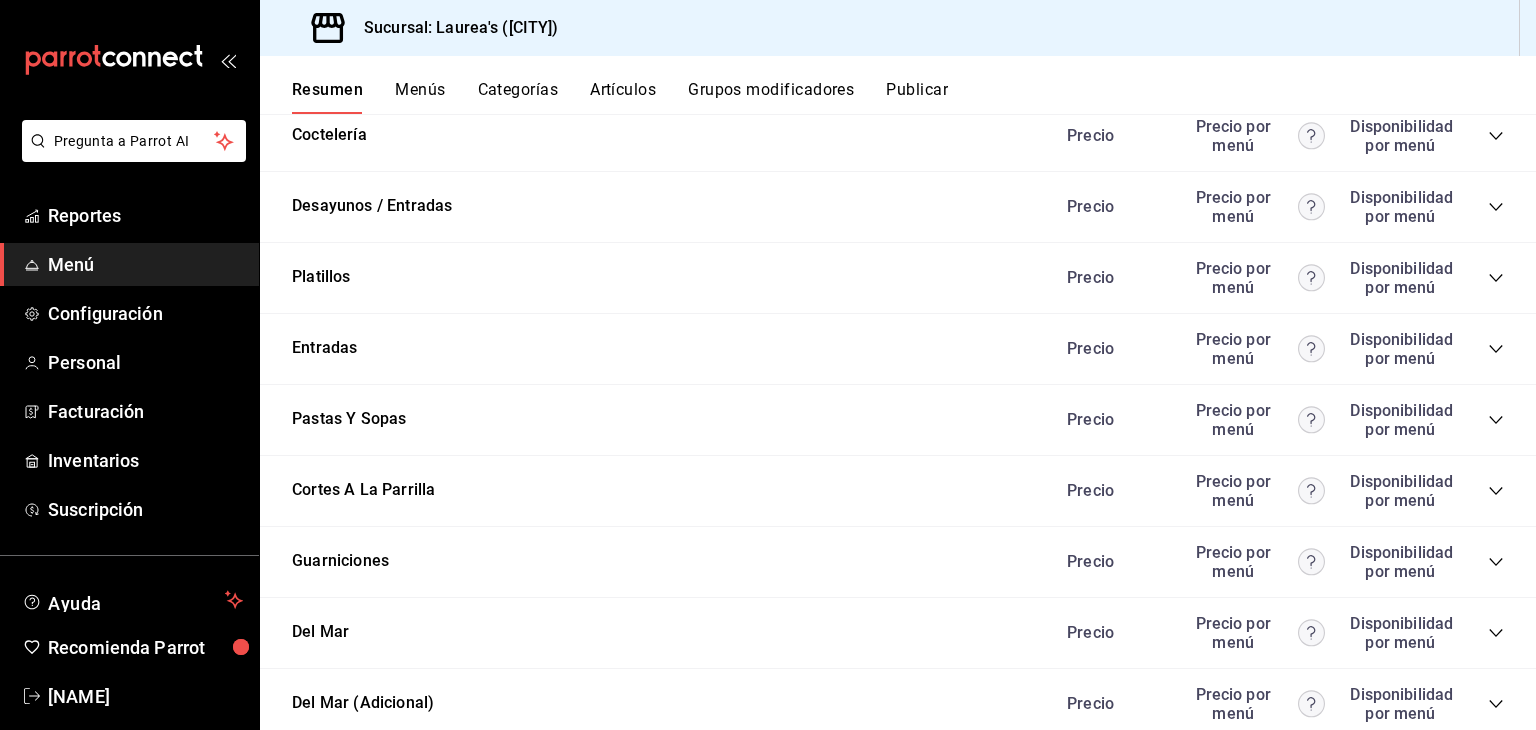 click 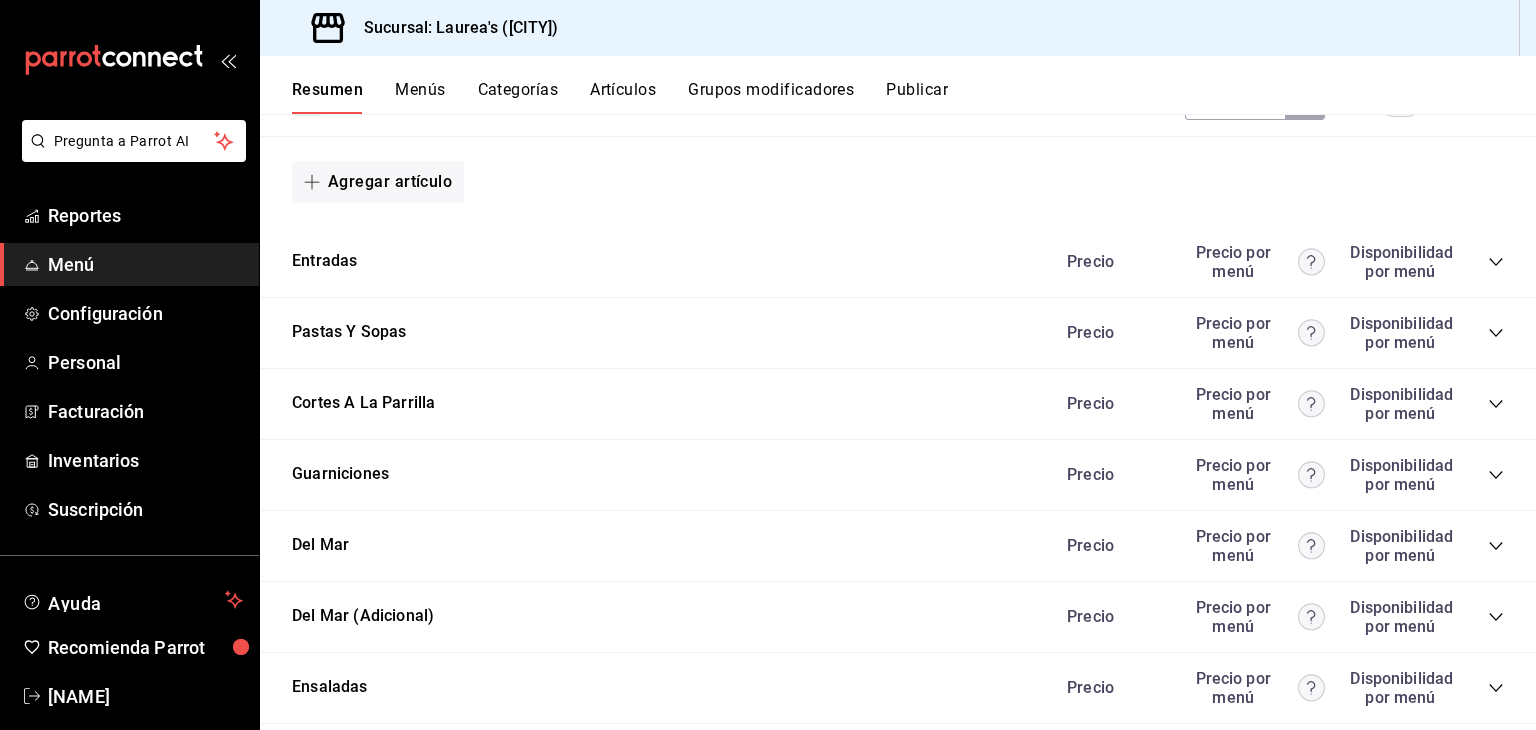 scroll, scrollTop: 2087, scrollLeft: 0, axis: vertical 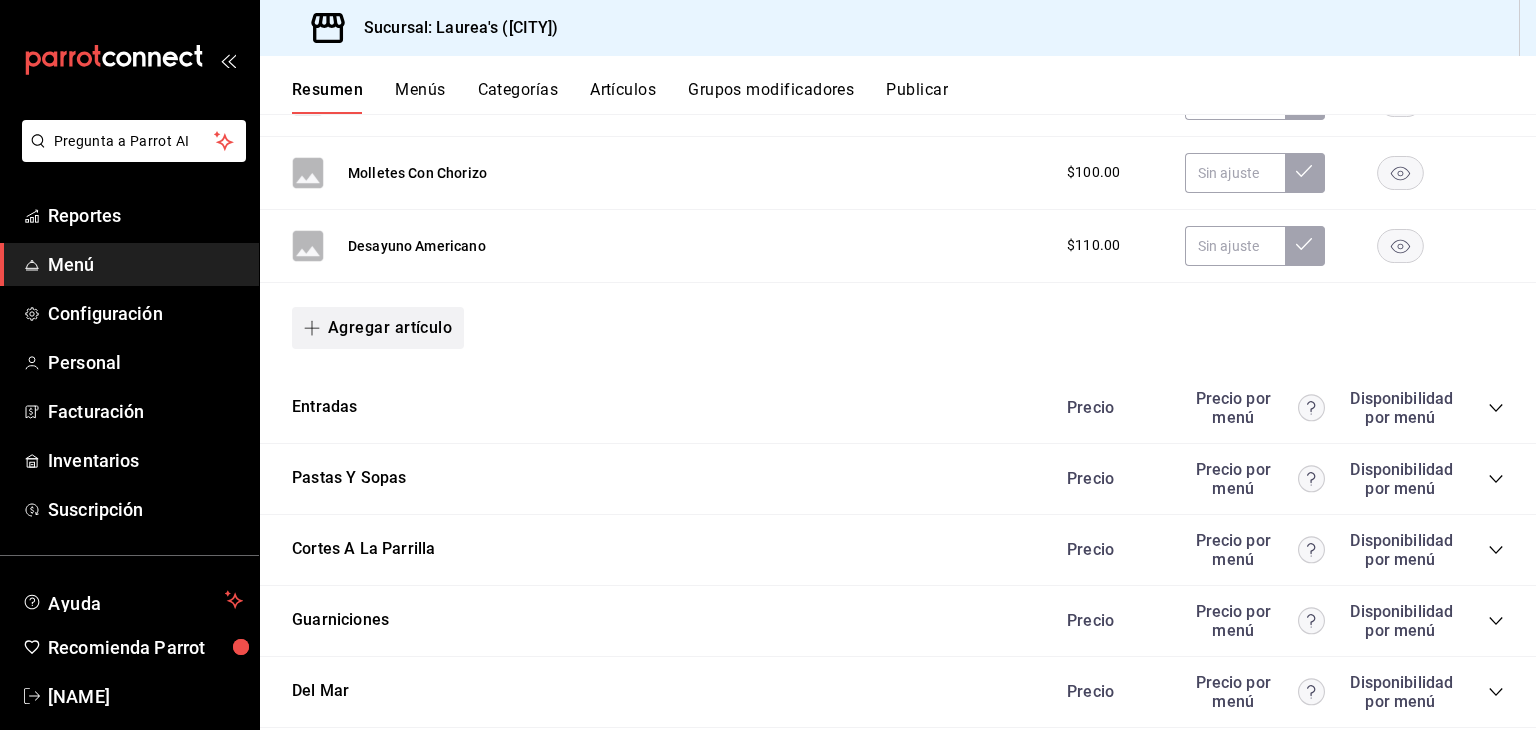 click on "Agregar artículo" at bounding box center (378, 328) 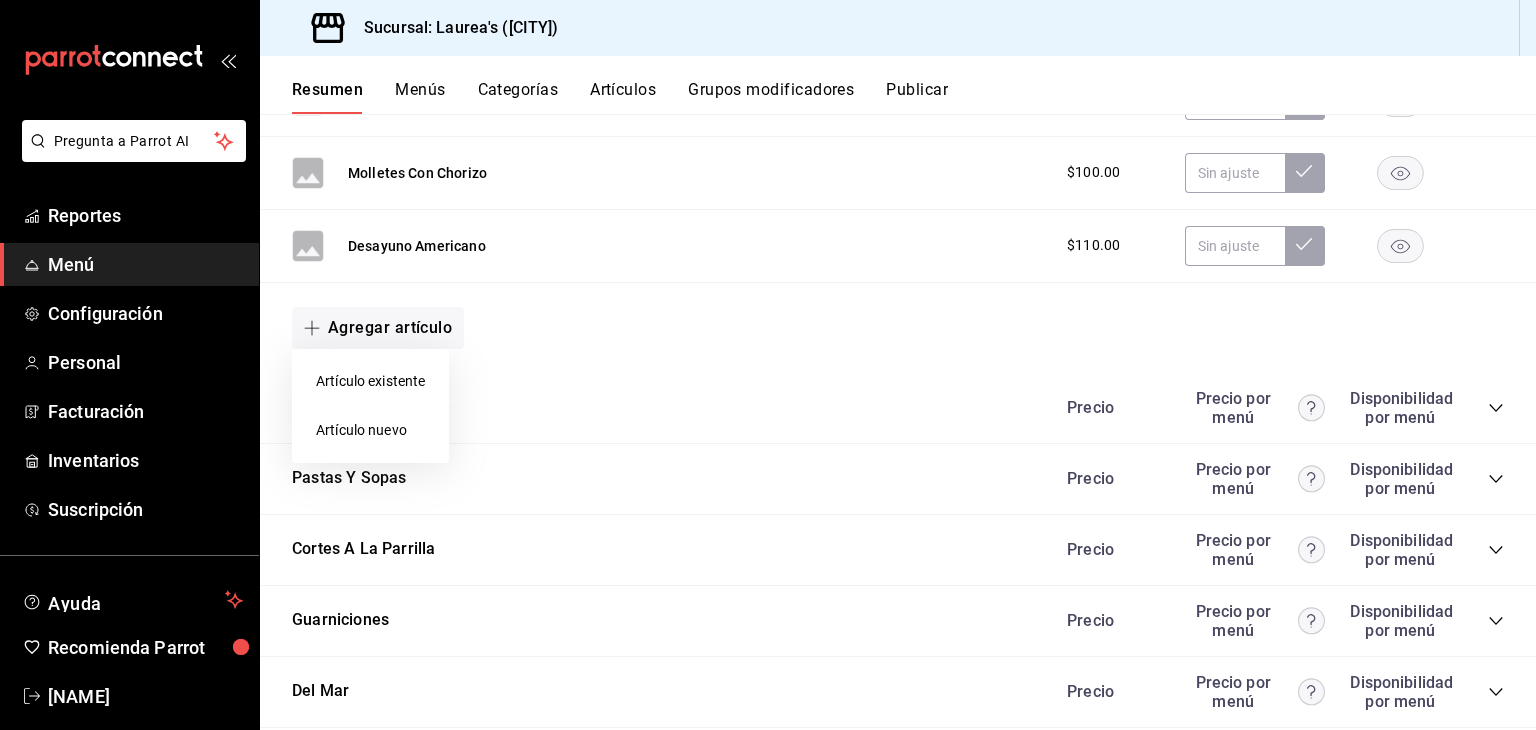 click on "Artículo nuevo" at bounding box center (370, 430) 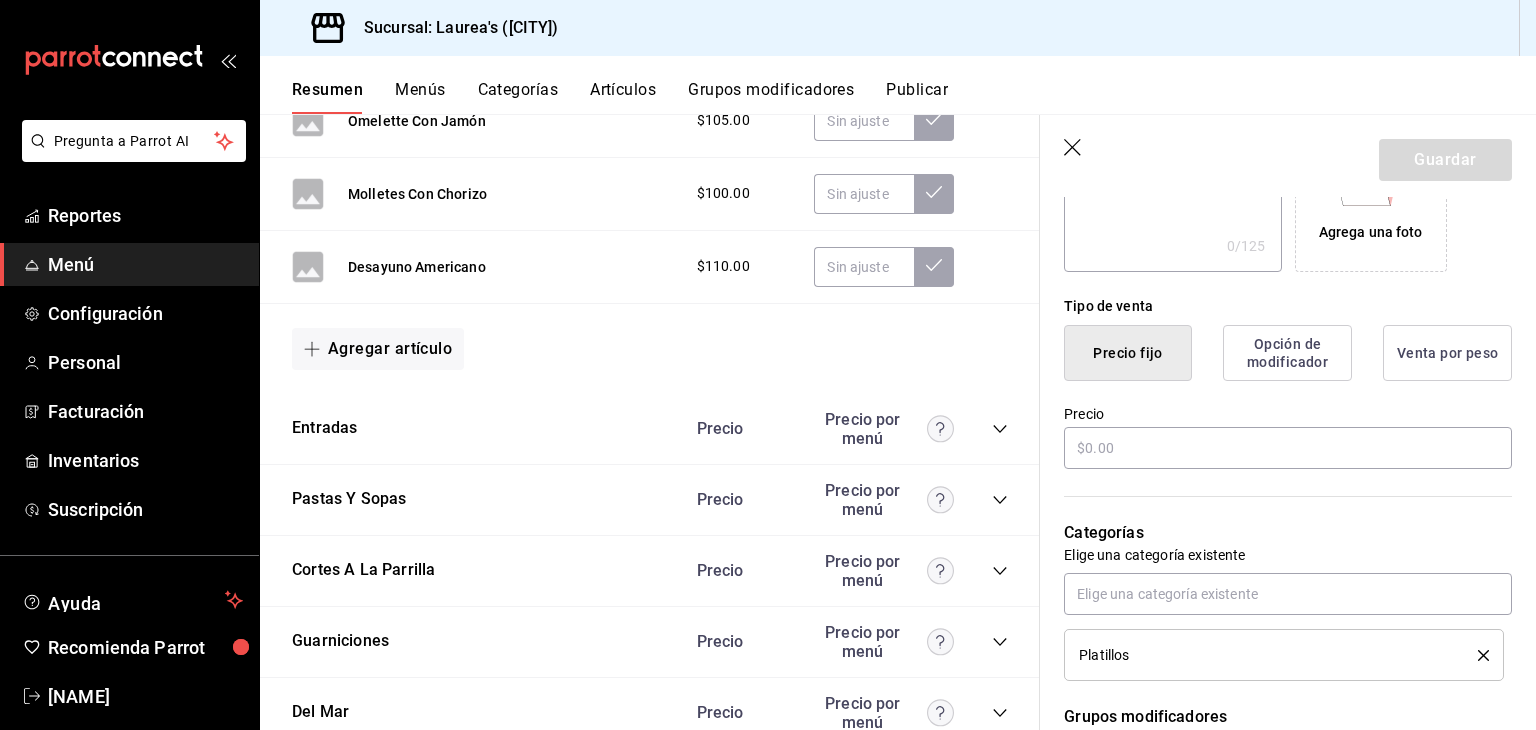 scroll, scrollTop: 404, scrollLeft: 0, axis: vertical 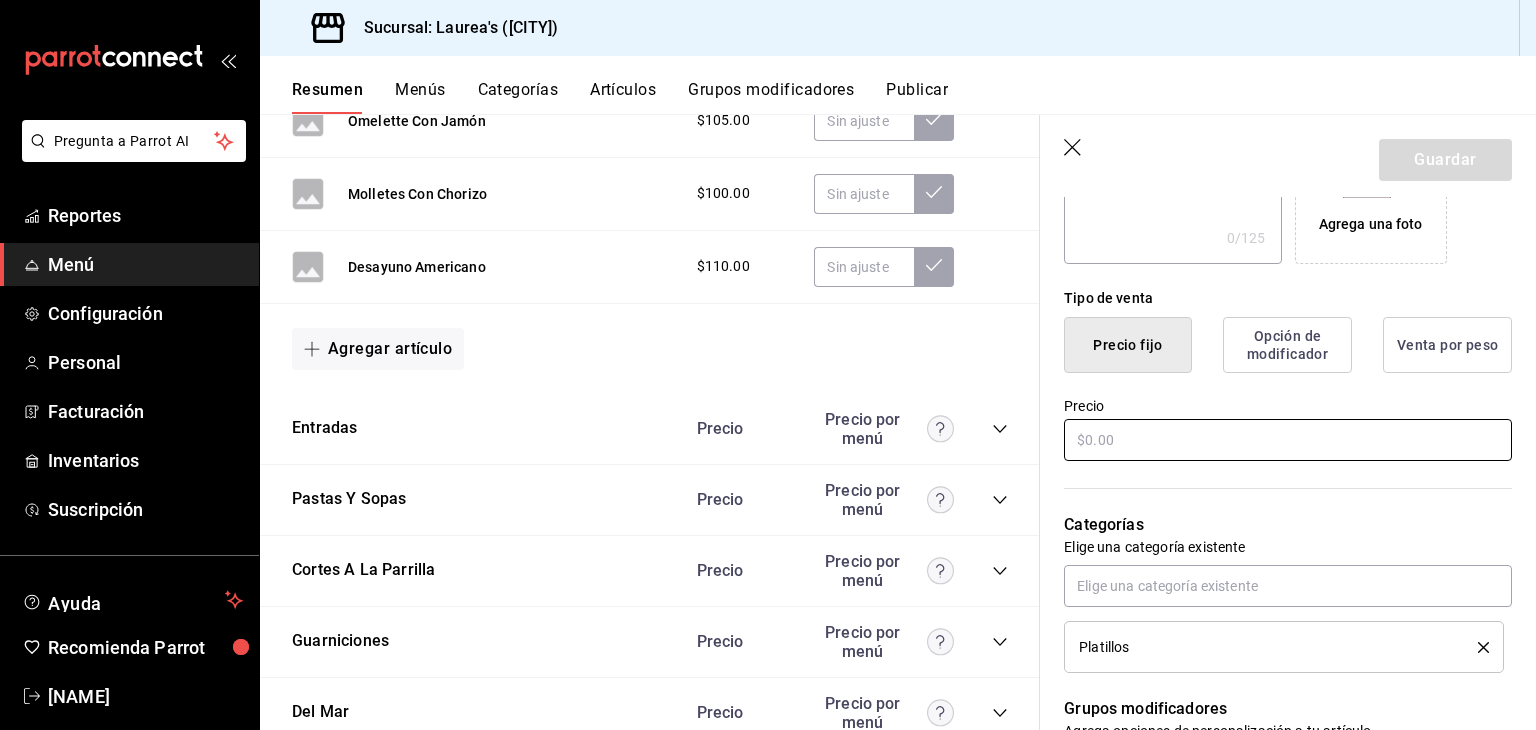 type on "Chile en Nogada" 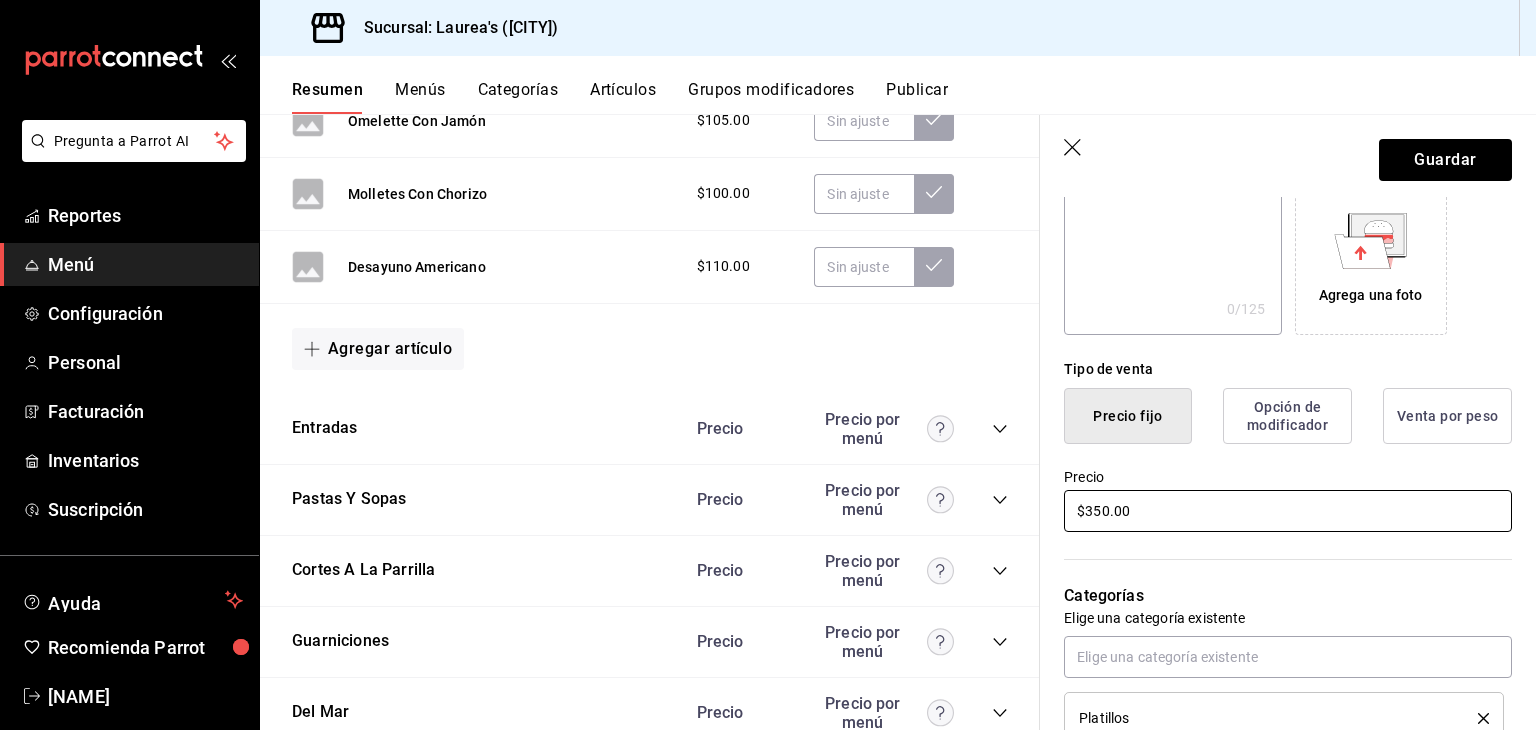scroll, scrollTop: 284, scrollLeft: 0, axis: vertical 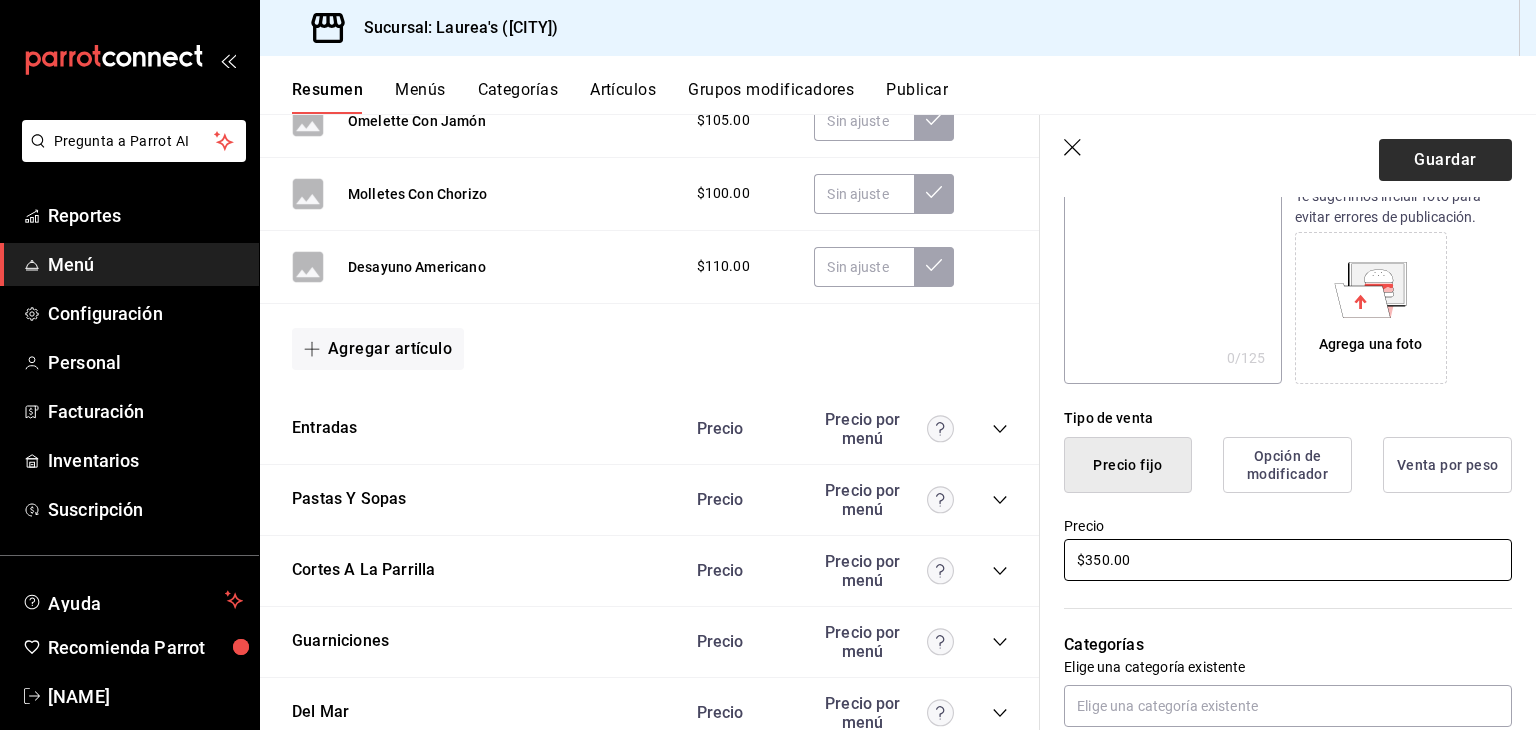 type on "$350.00" 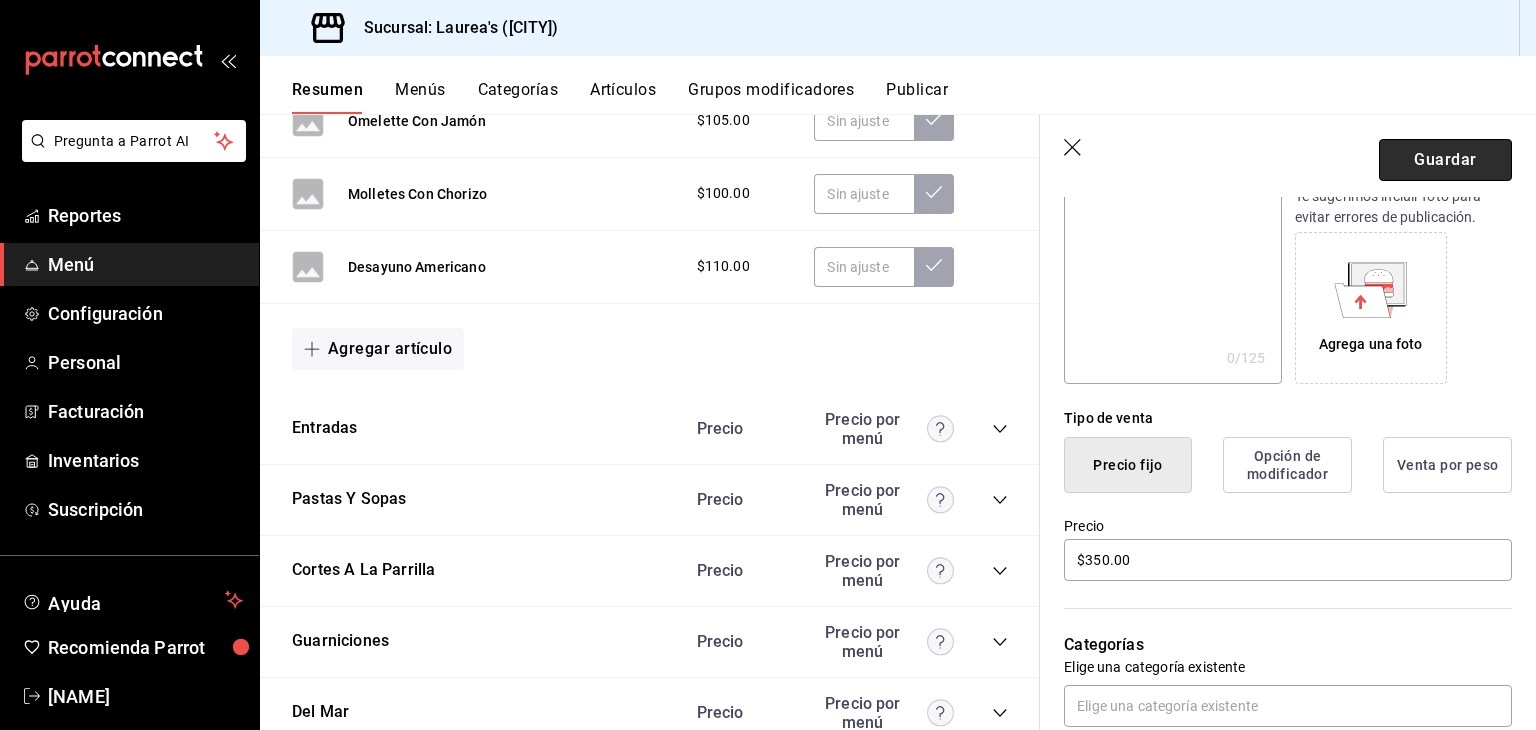 click on "Guardar" at bounding box center (1445, 160) 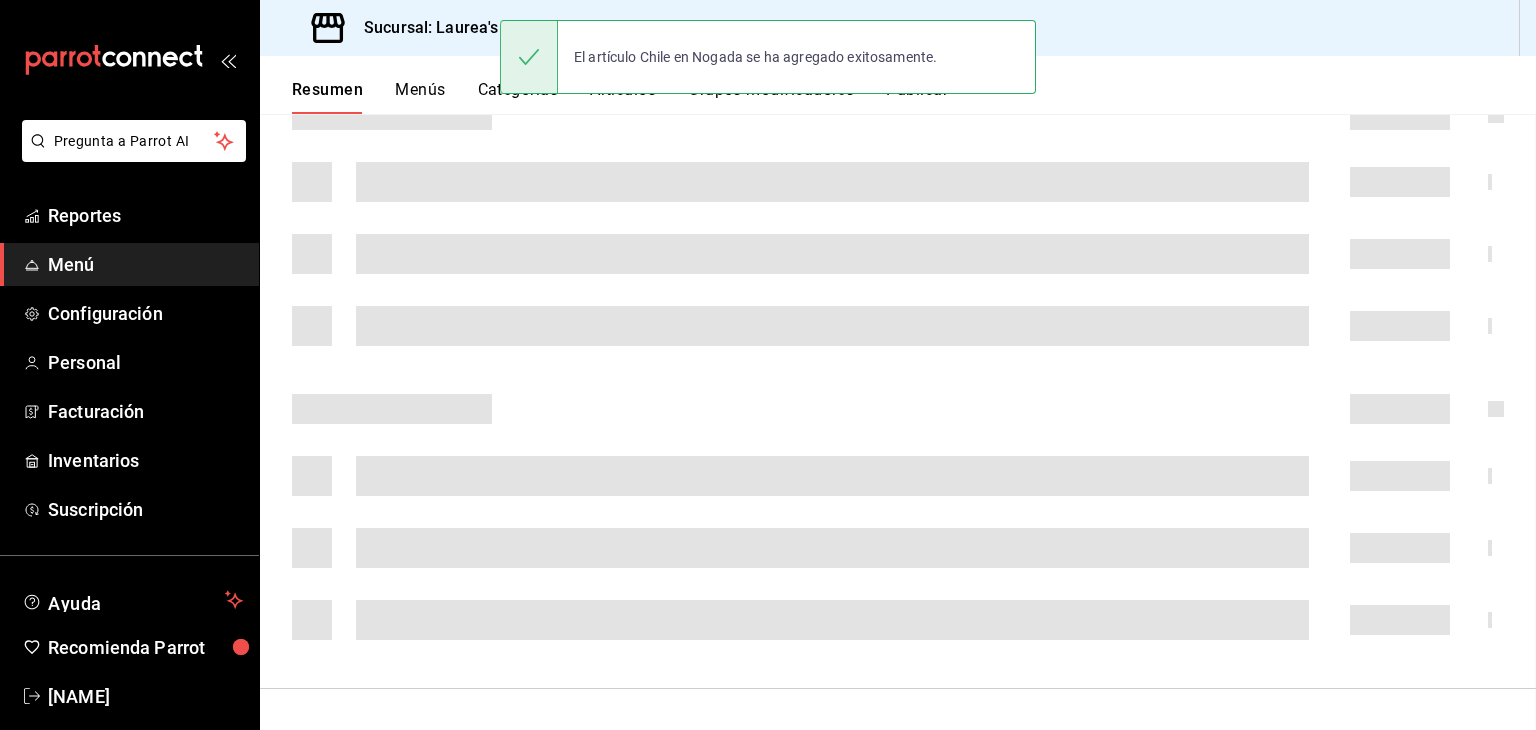 scroll, scrollTop: 312, scrollLeft: 0, axis: vertical 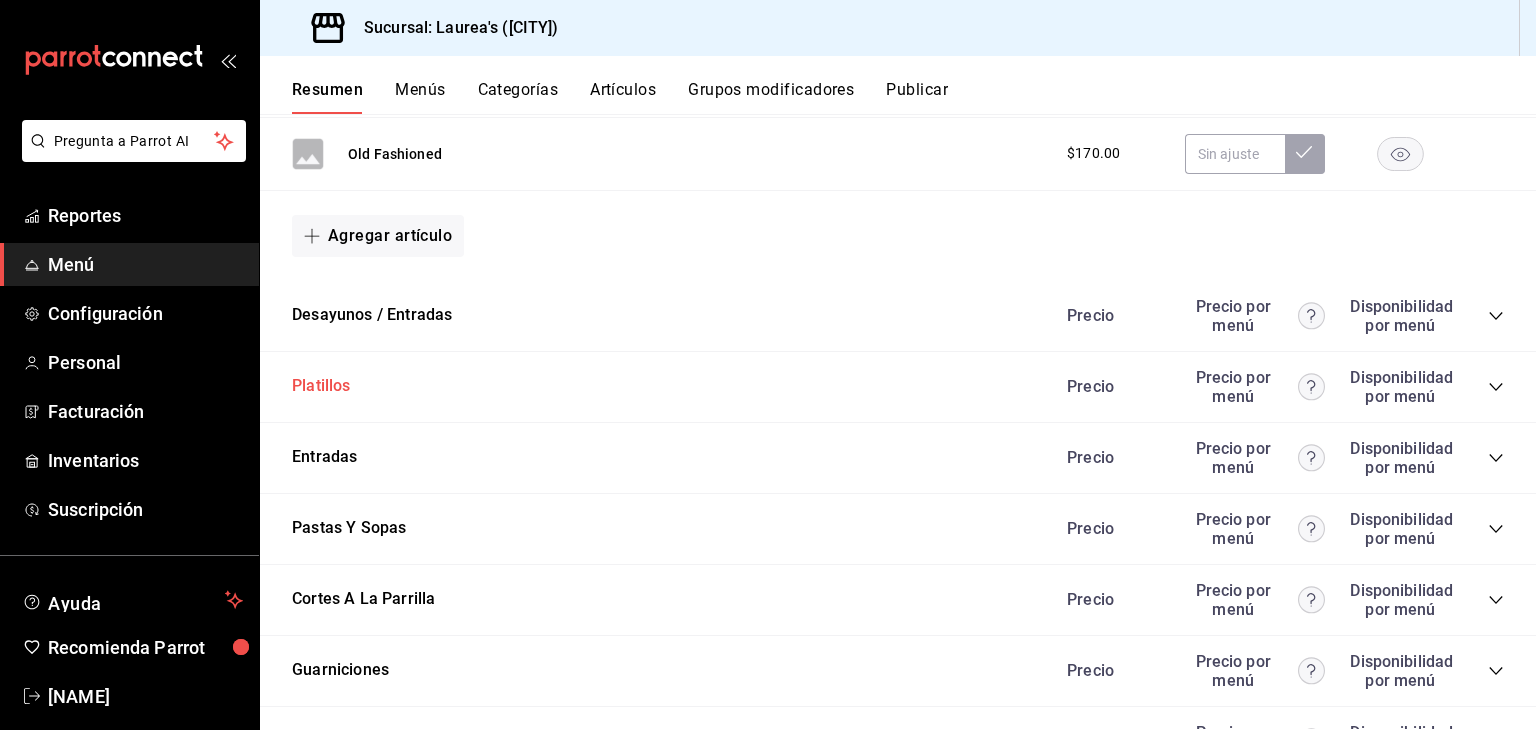 click on "Platillos" at bounding box center [321, 386] 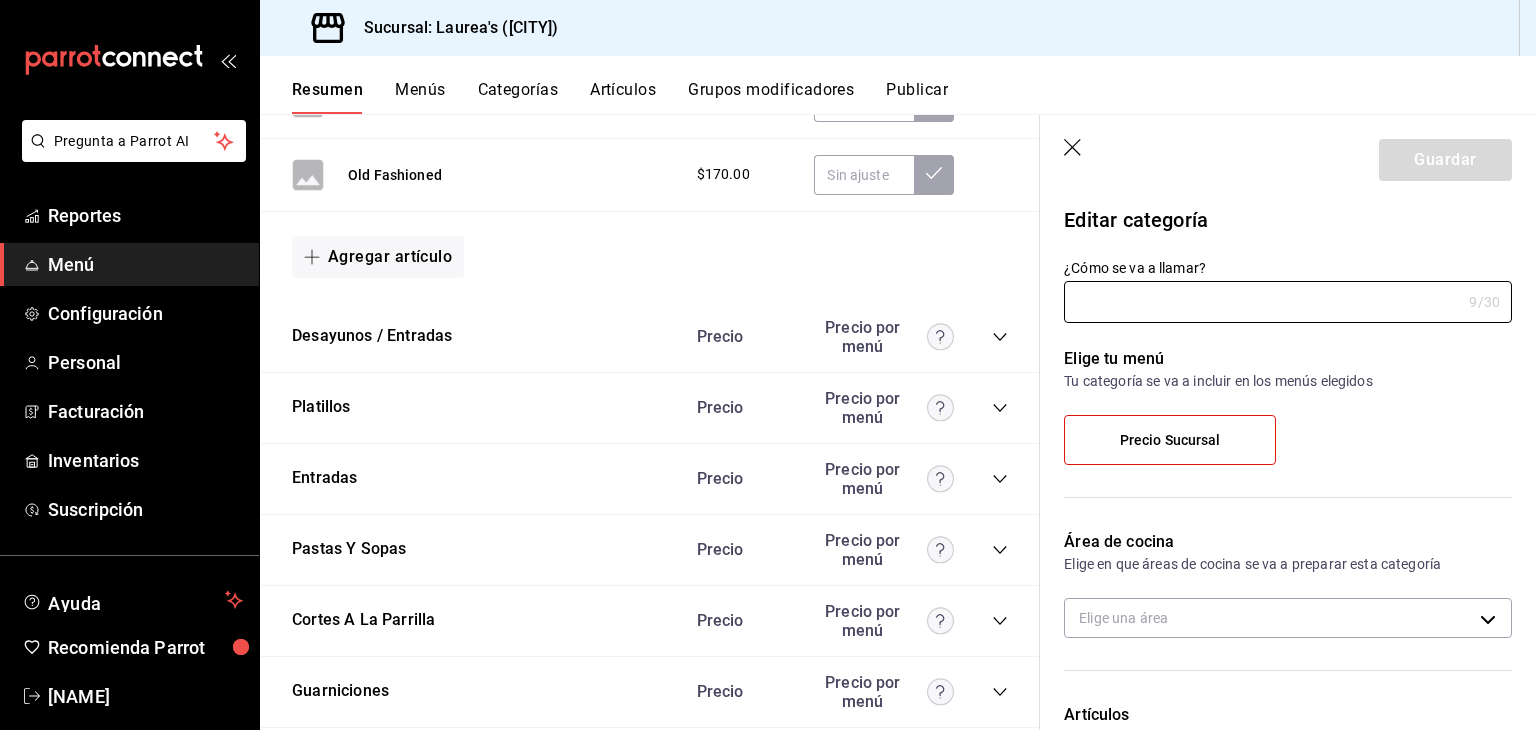 type on "Platillos" 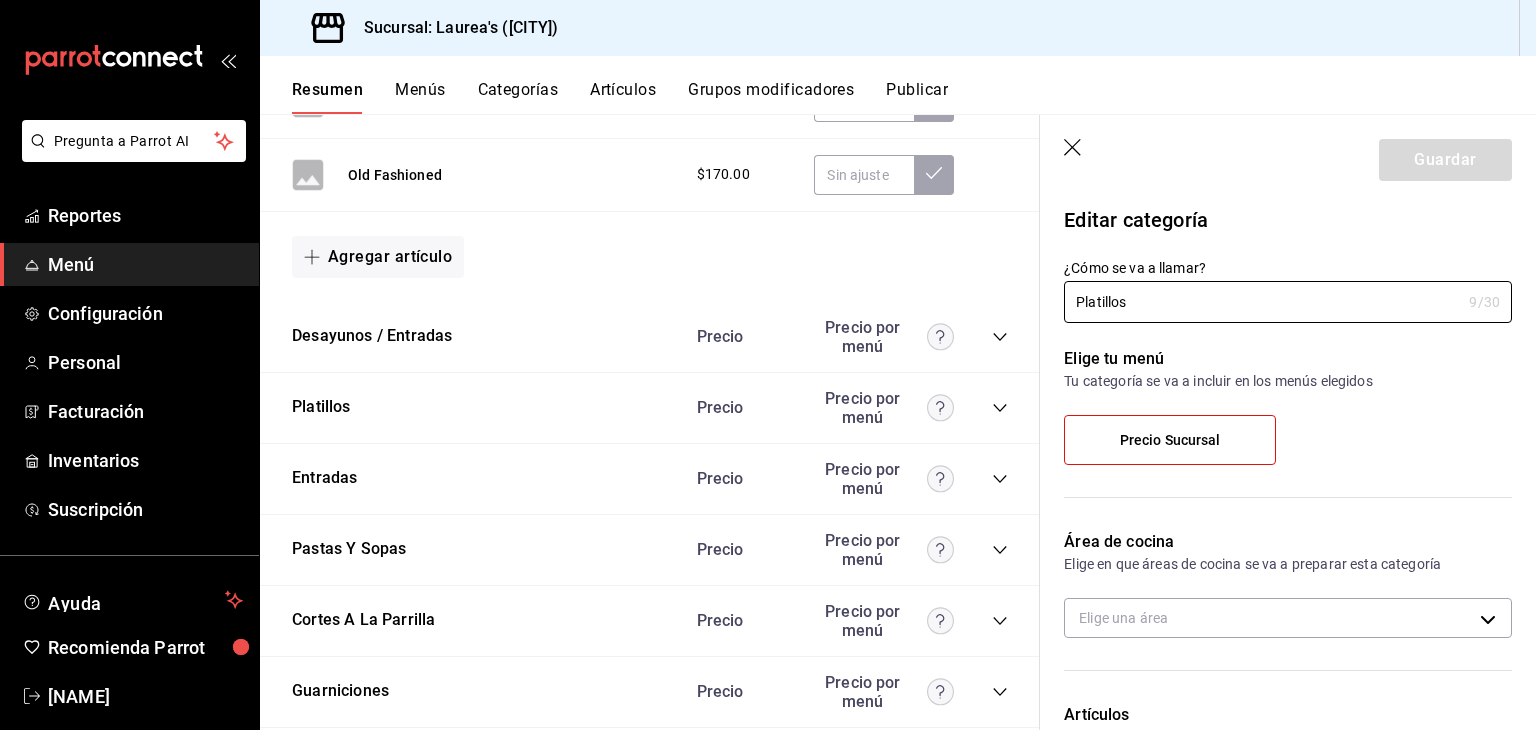 type on "[UUID]" 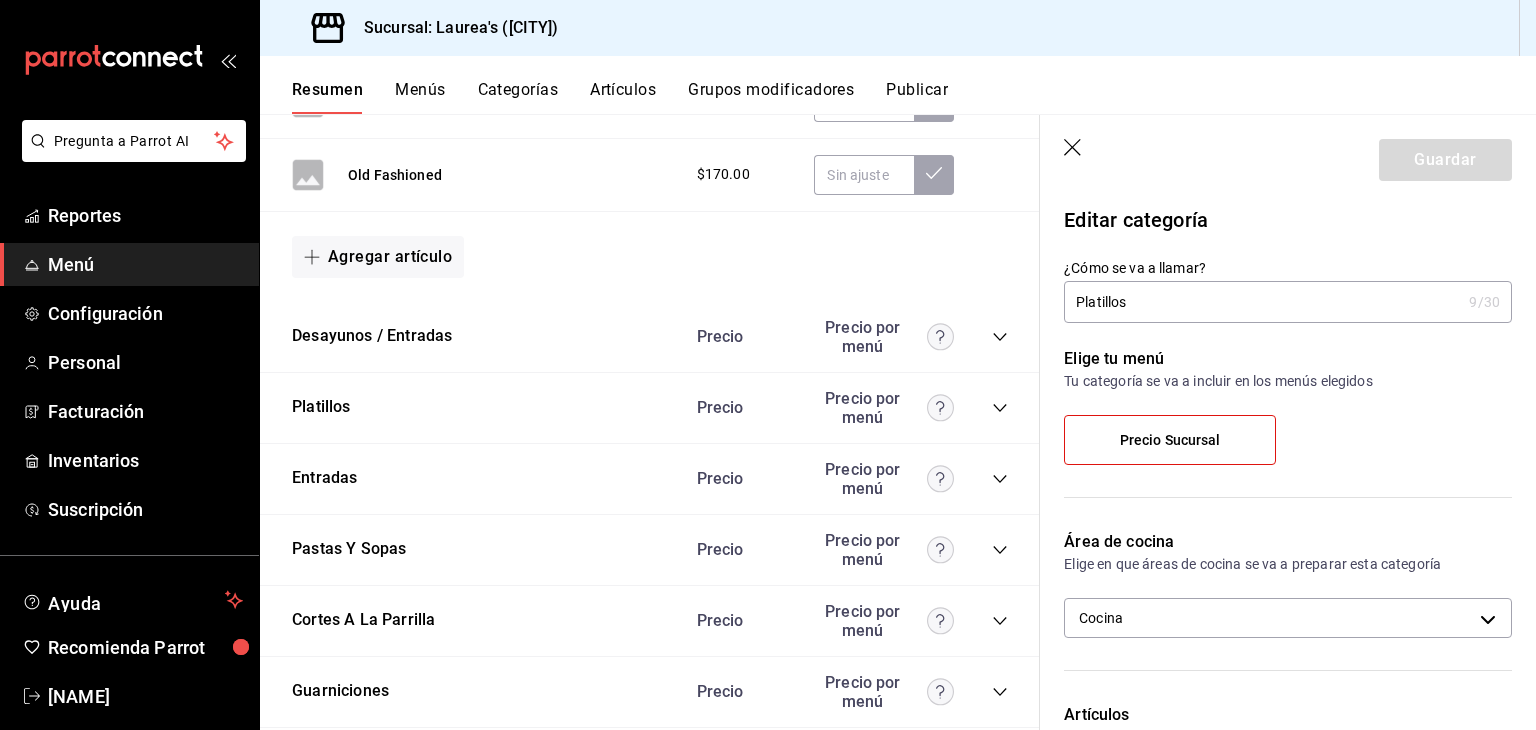 click on "Guardar" at bounding box center [1288, 156] 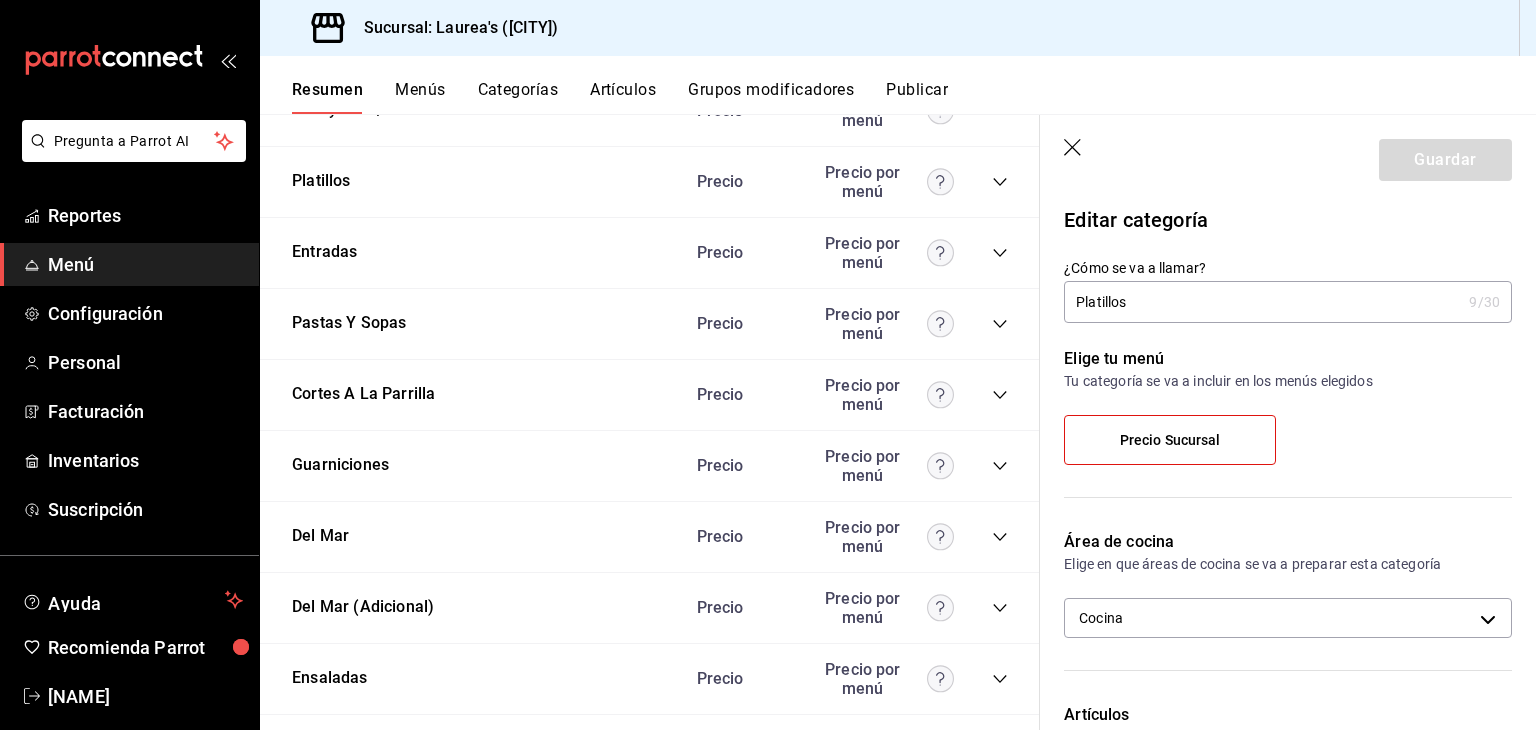 click 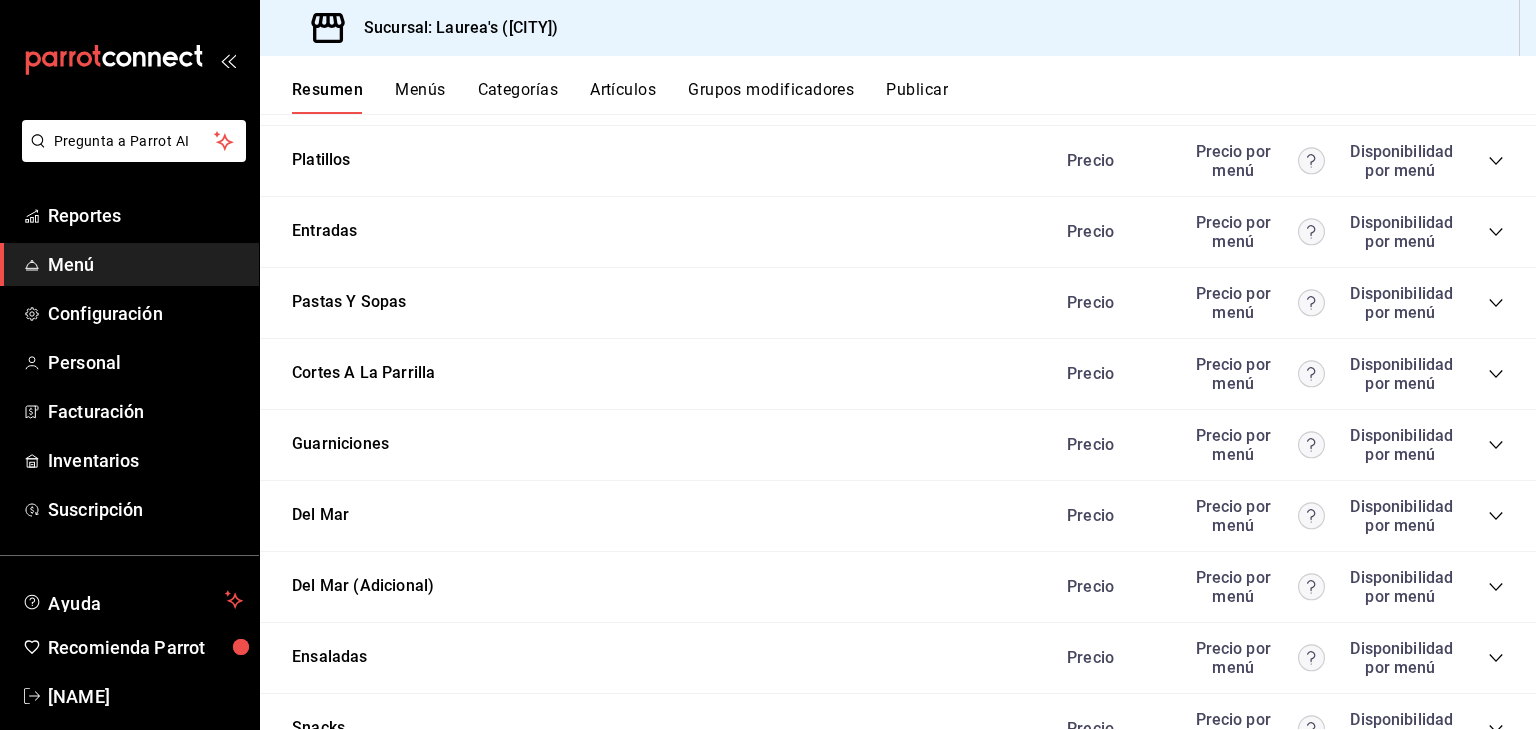 click on "Platillos Precio Precio por menú   Disponibilidad por menú" at bounding box center (898, 161) 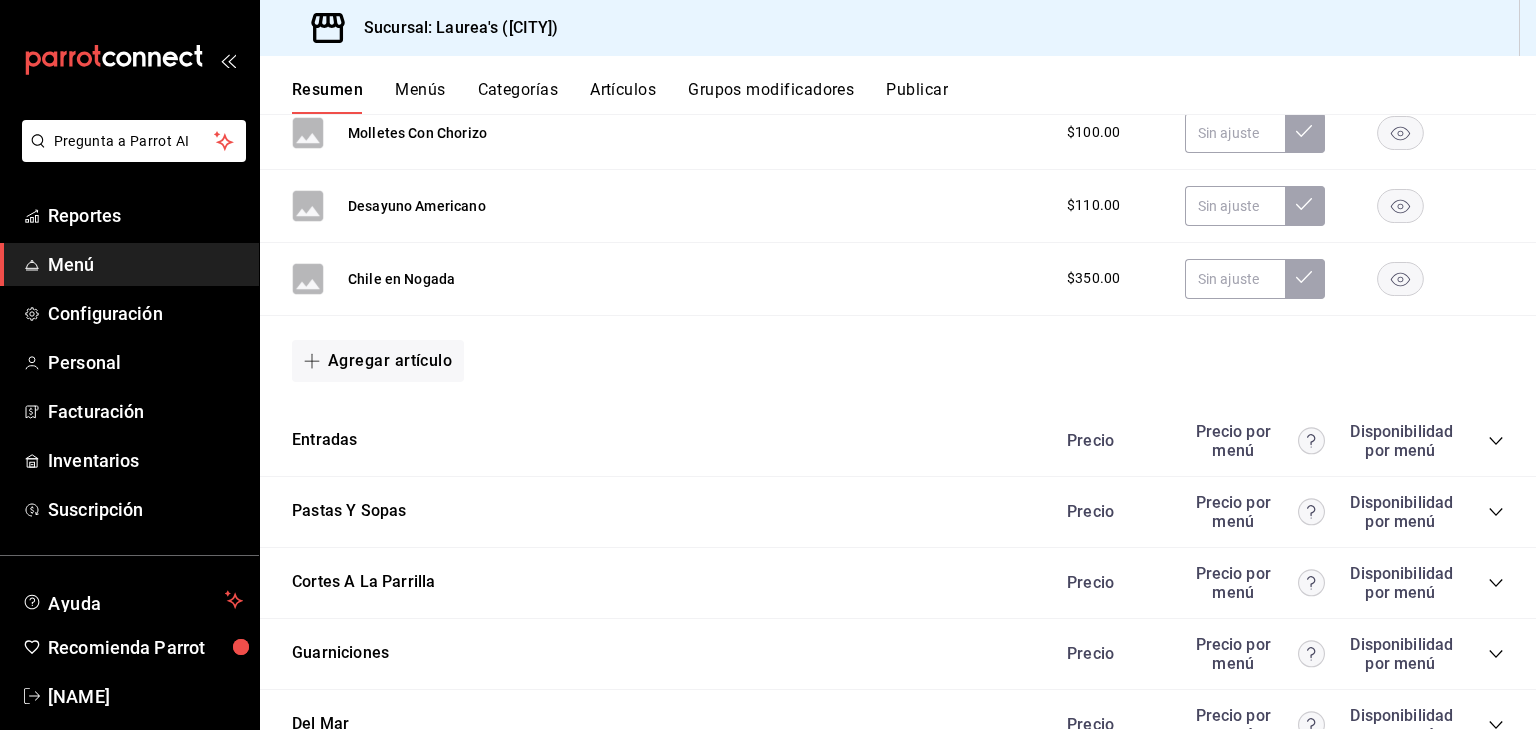 scroll, scrollTop: 4936, scrollLeft: 0, axis: vertical 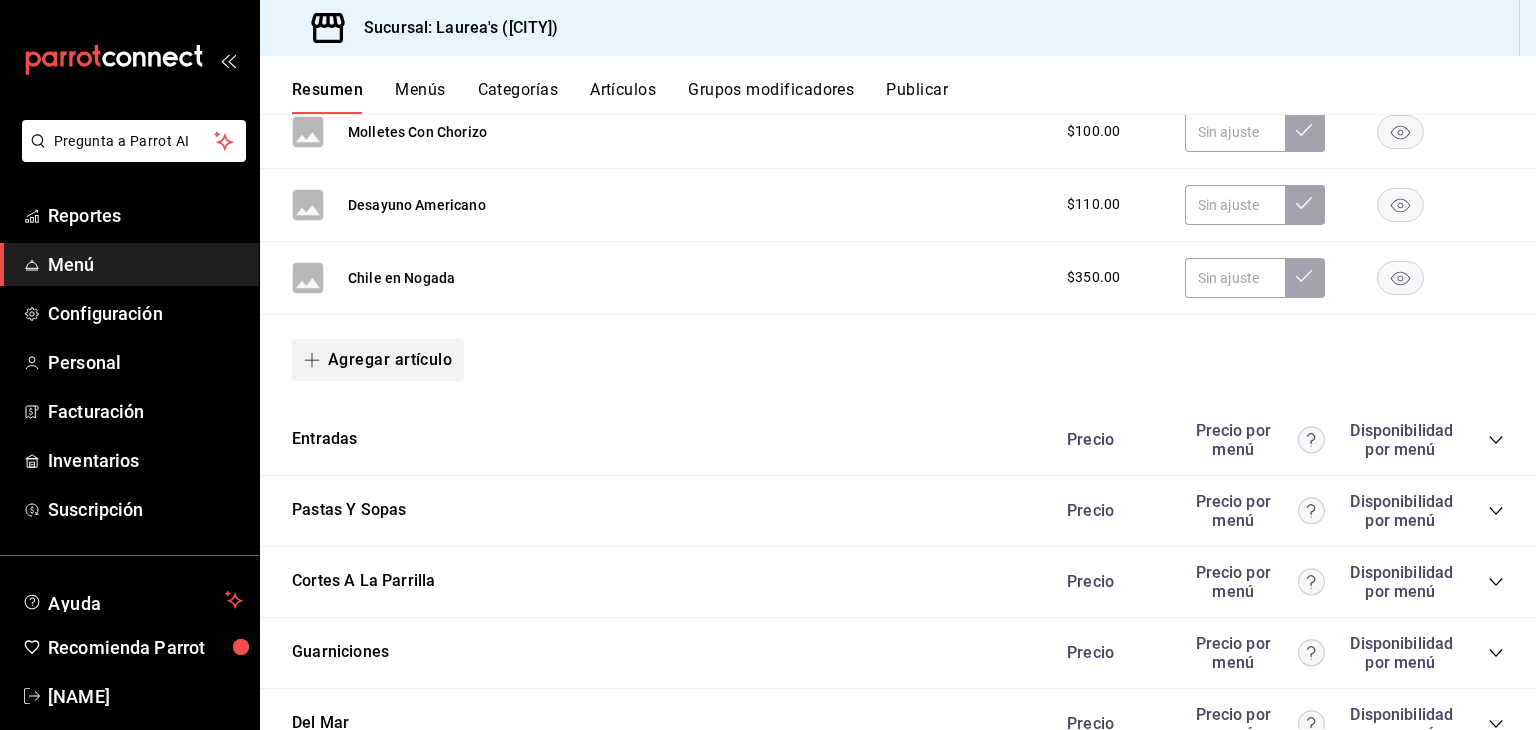 click on "Agregar artículo" at bounding box center [378, 360] 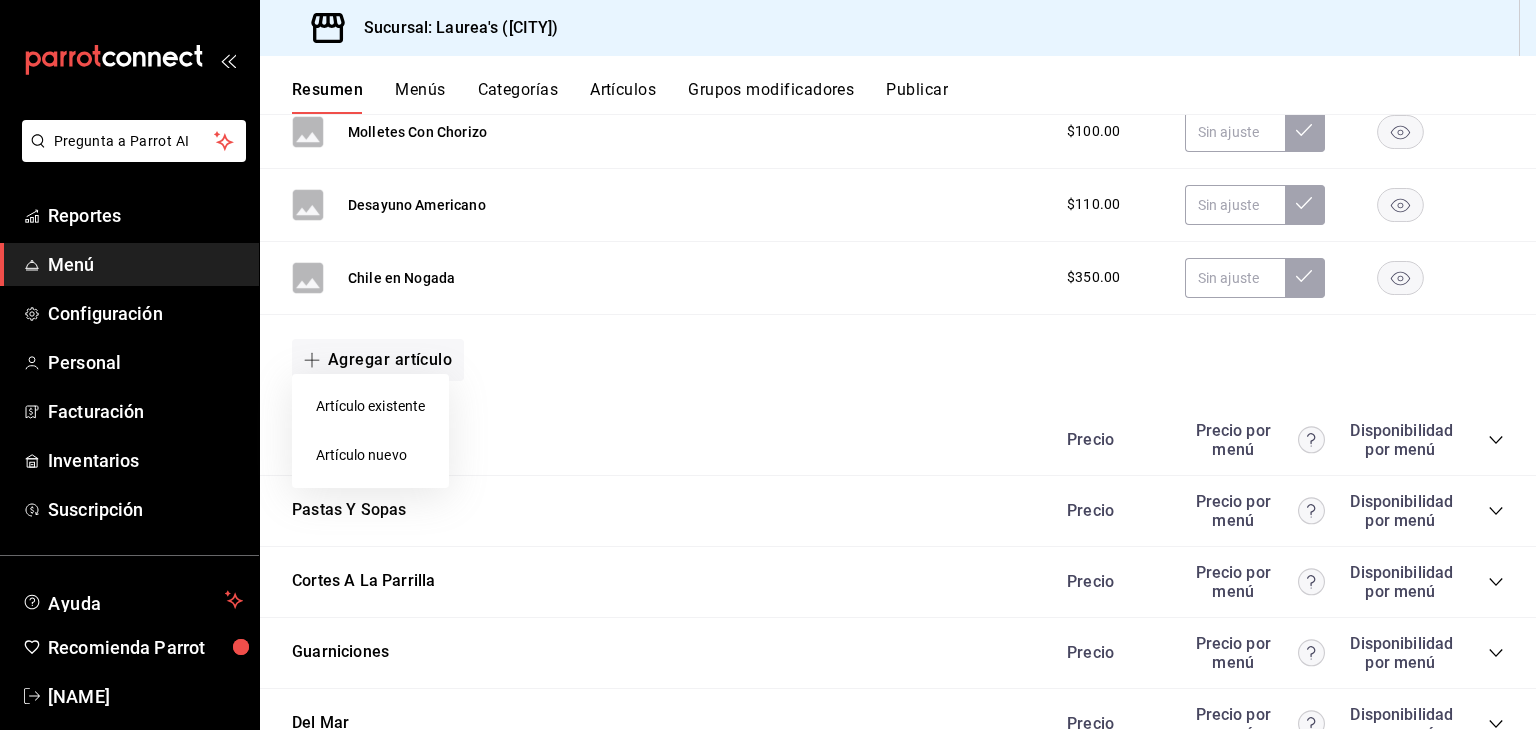 click on "Artículo nuevo" at bounding box center (370, 455) 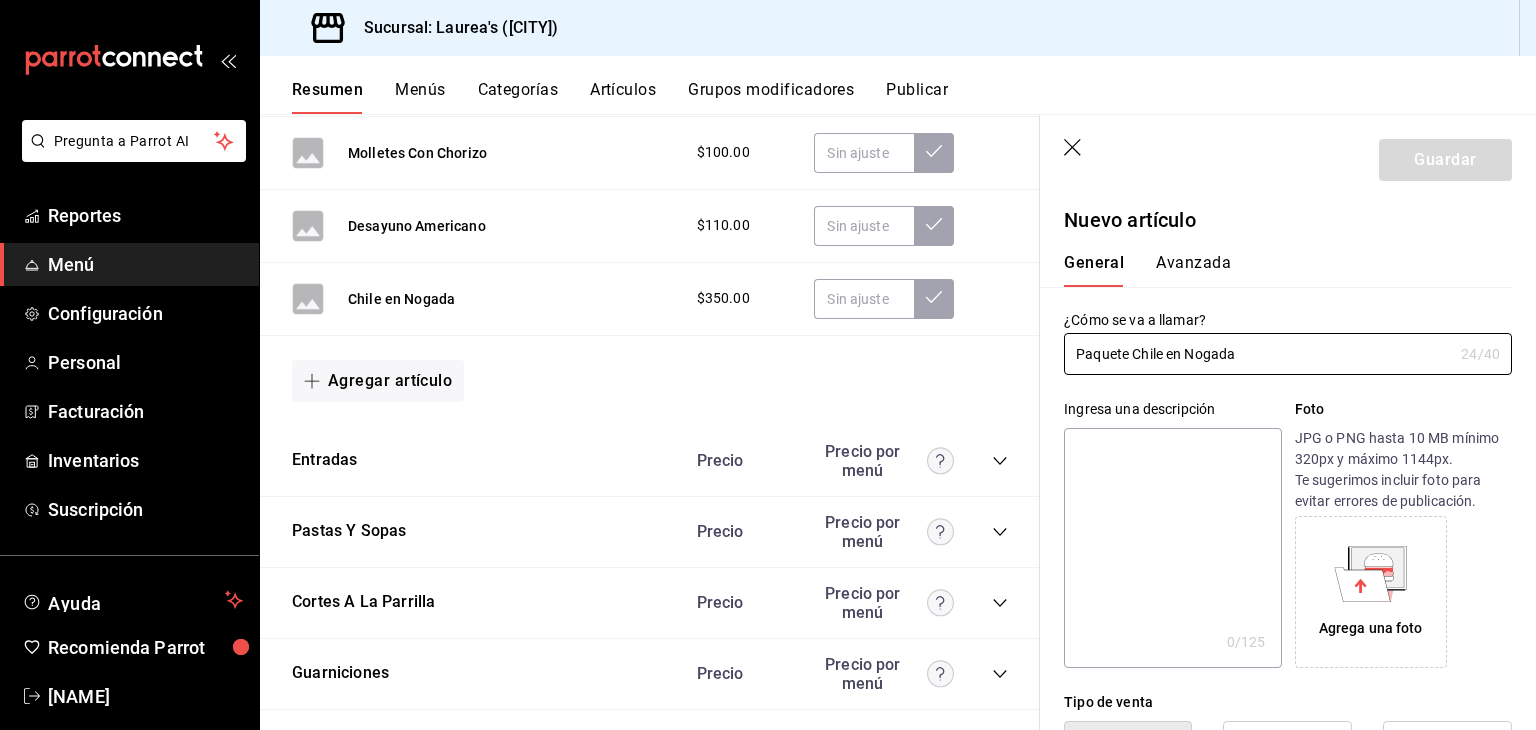 type on "Paquete Chile en Nogada" 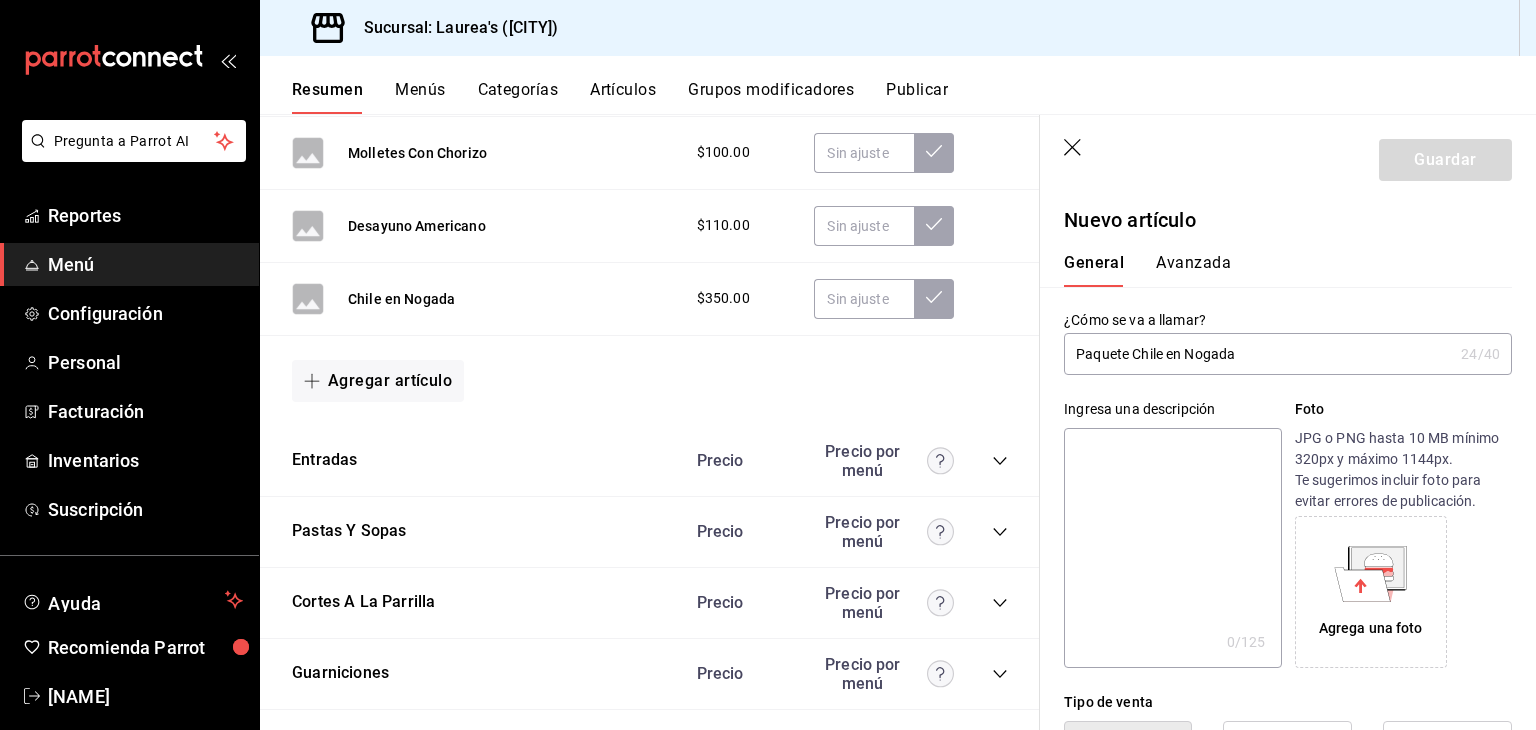 click at bounding box center [1172, 548] 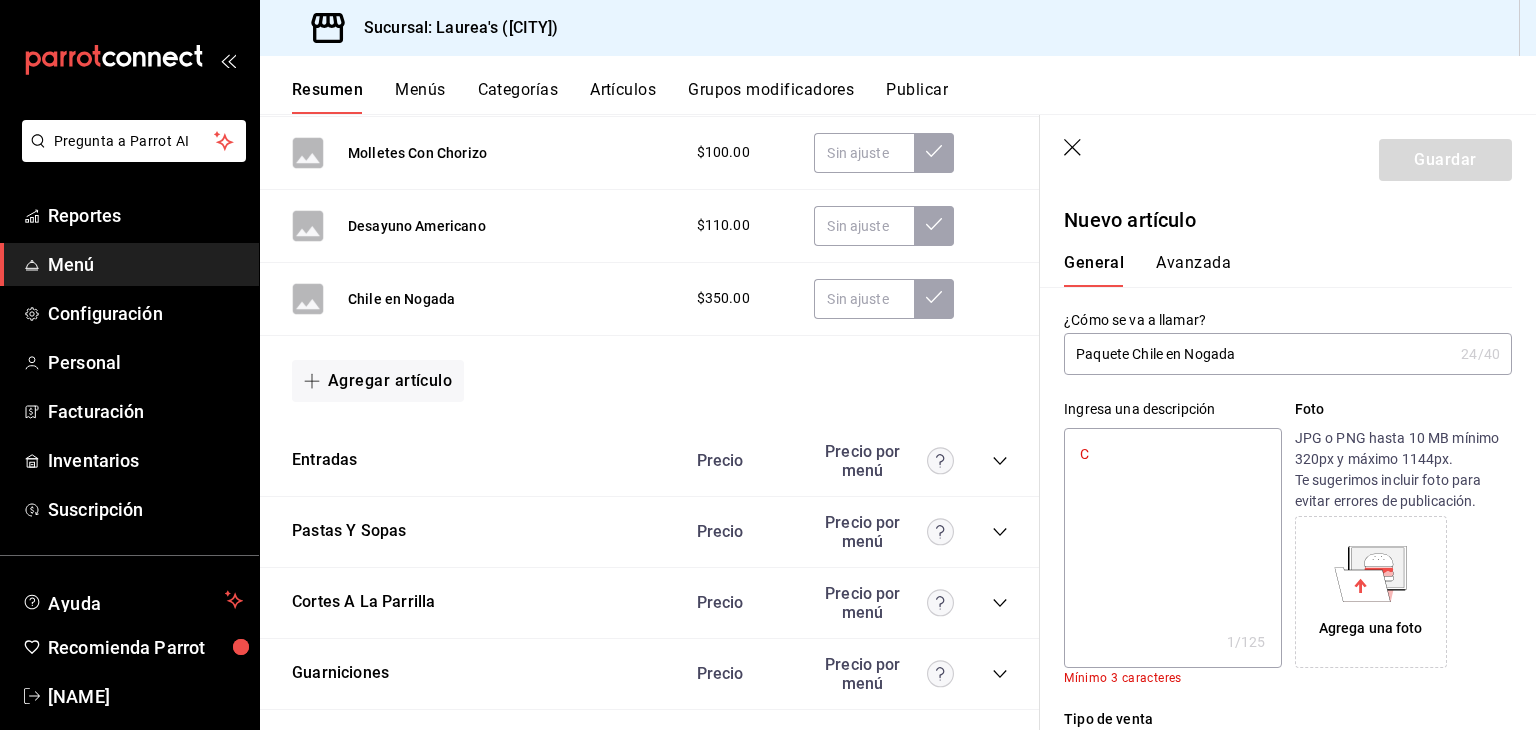 type on "Cr" 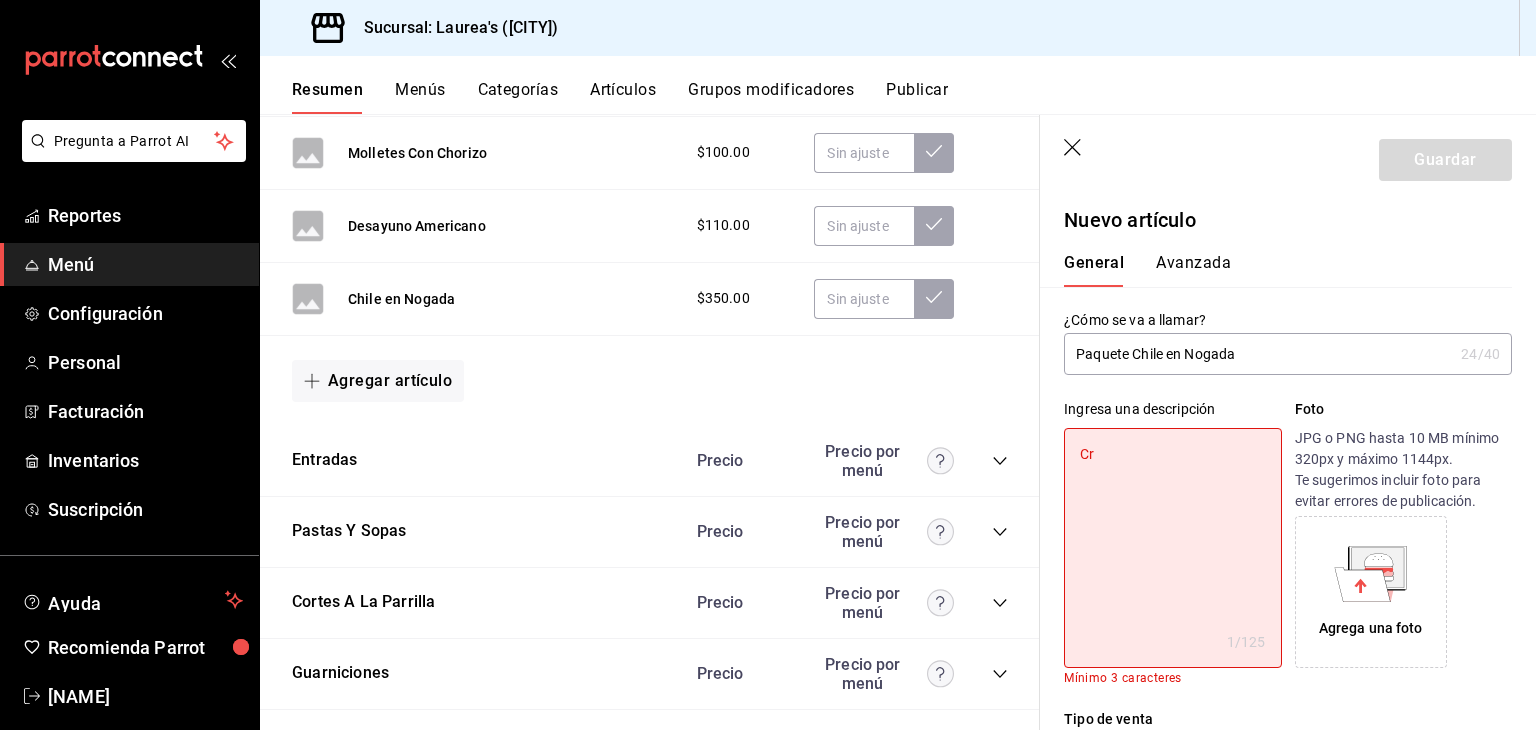 type on "x" 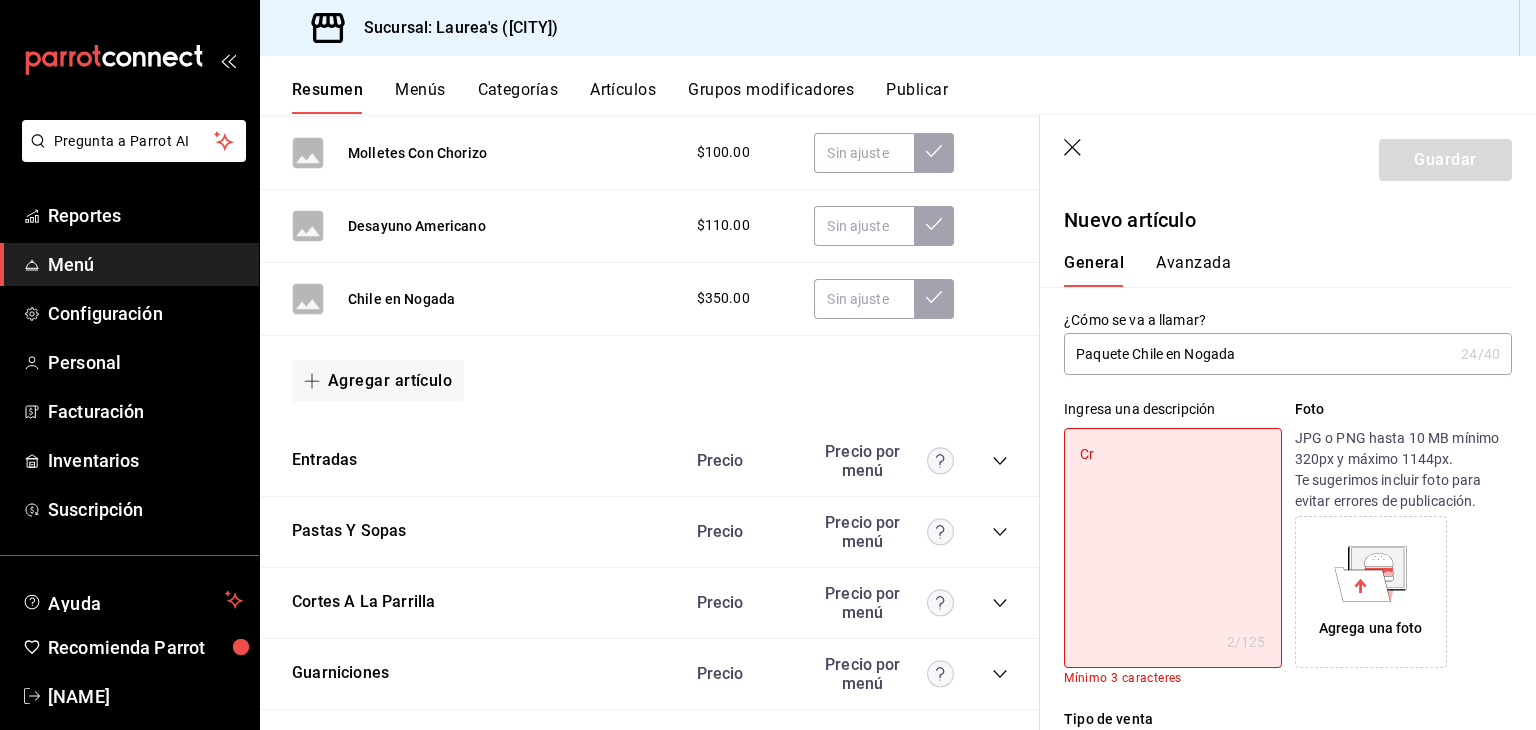 type on "Cre" 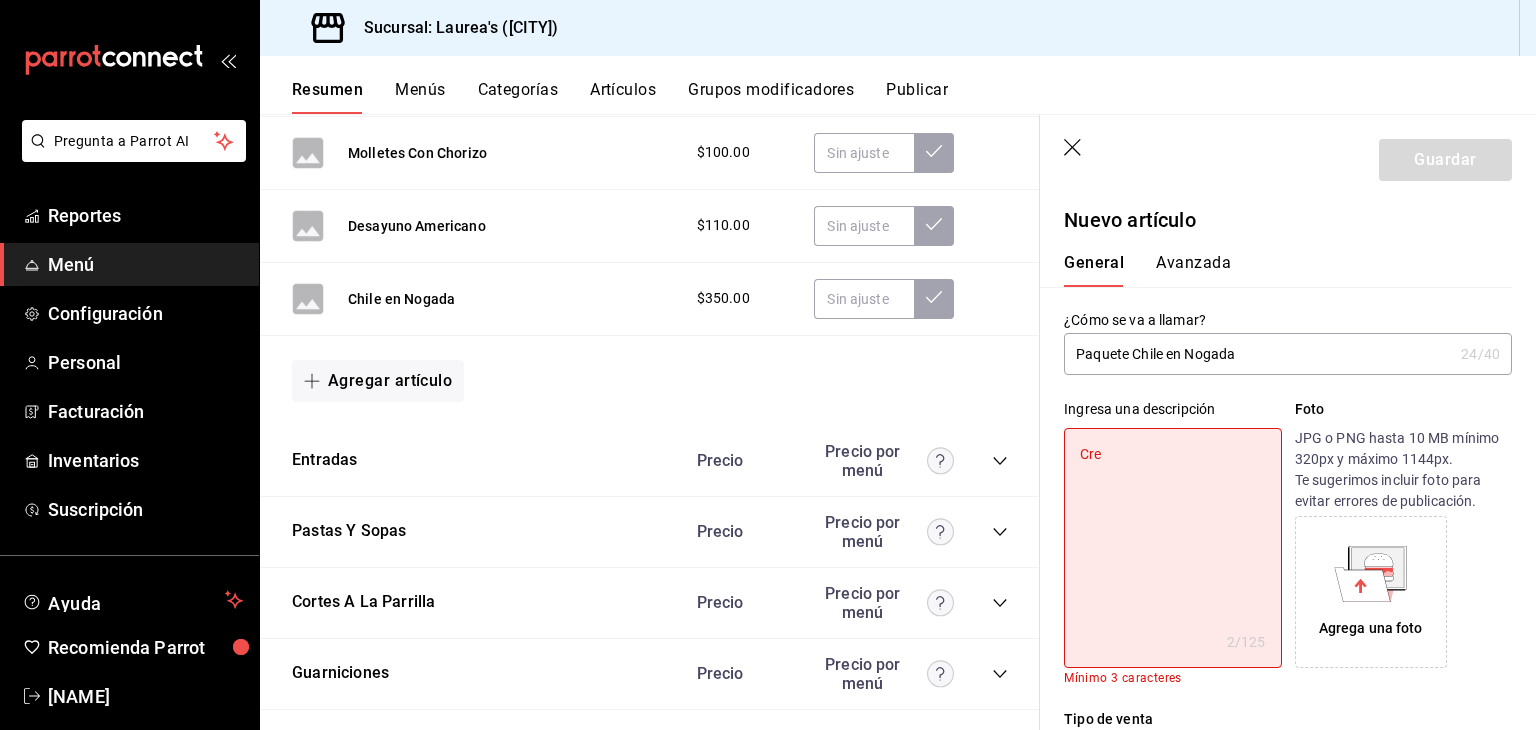 type on "x" 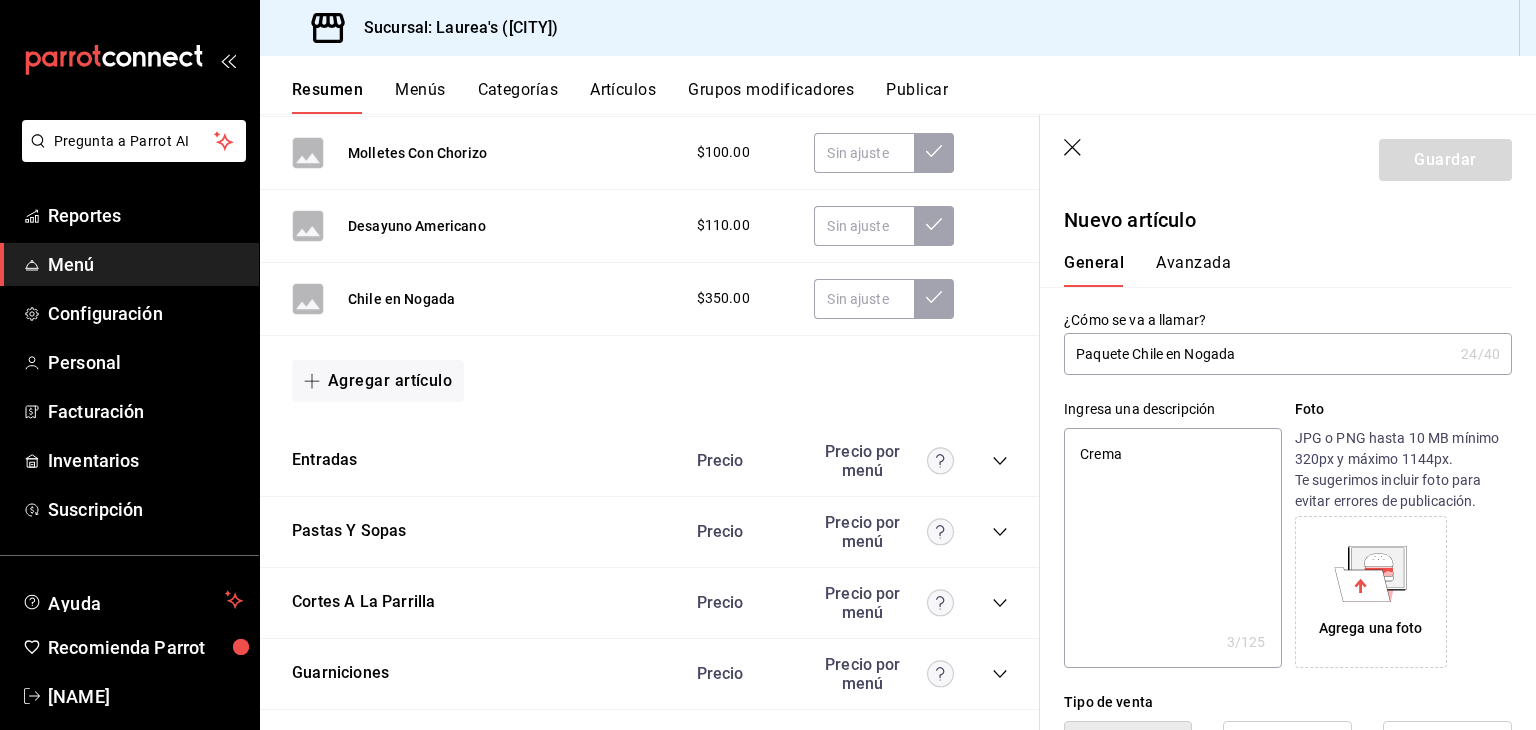 type on "Crema" 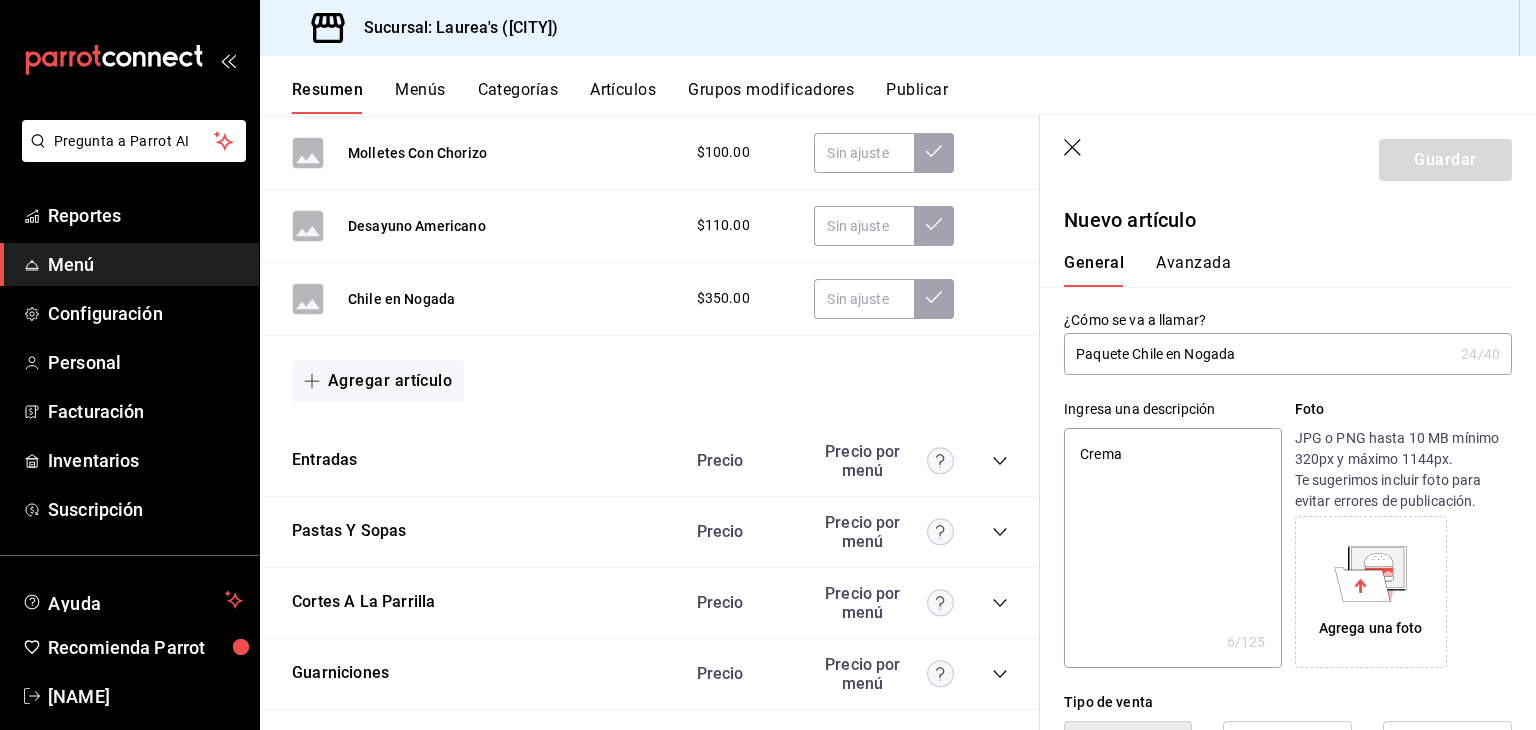 type on "Crema d" 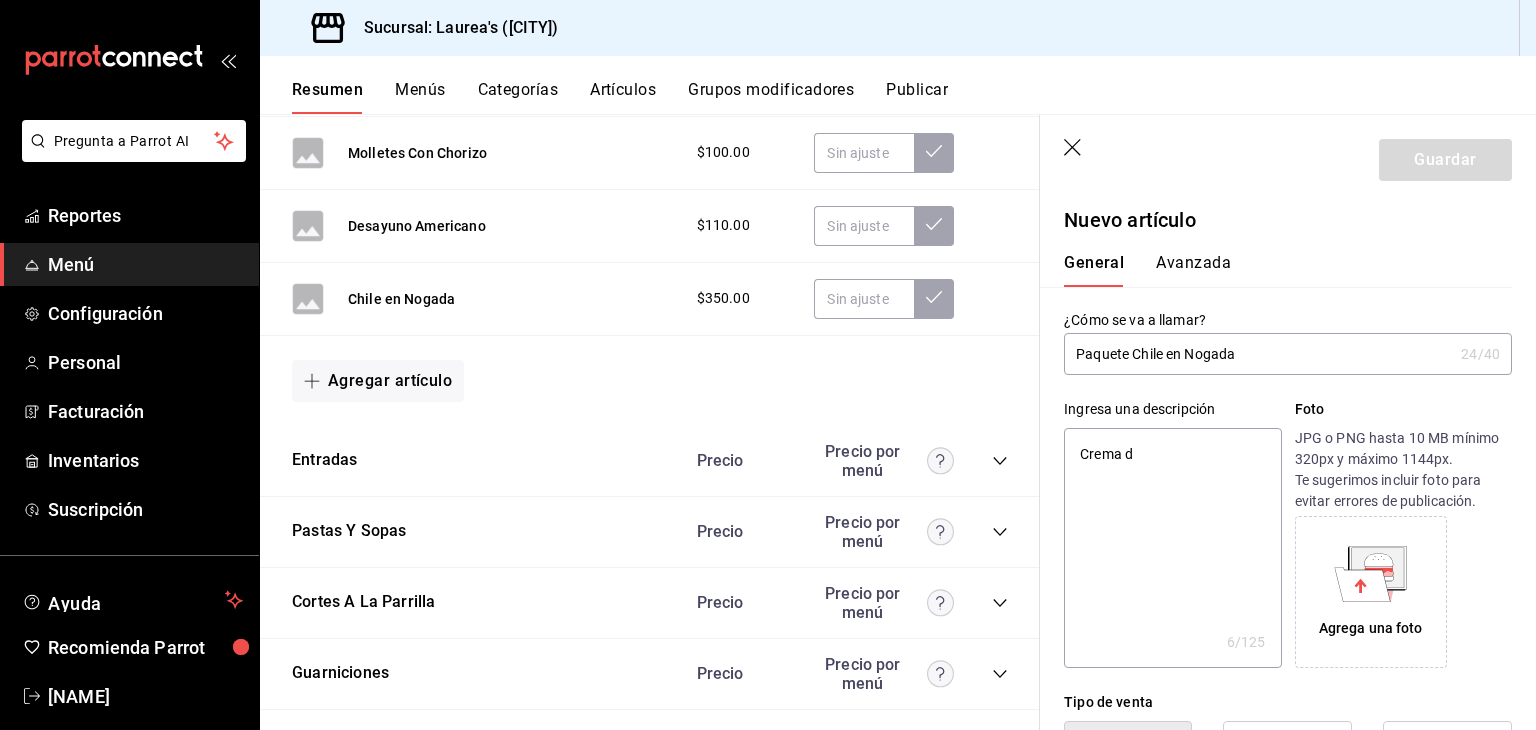 type on "x" 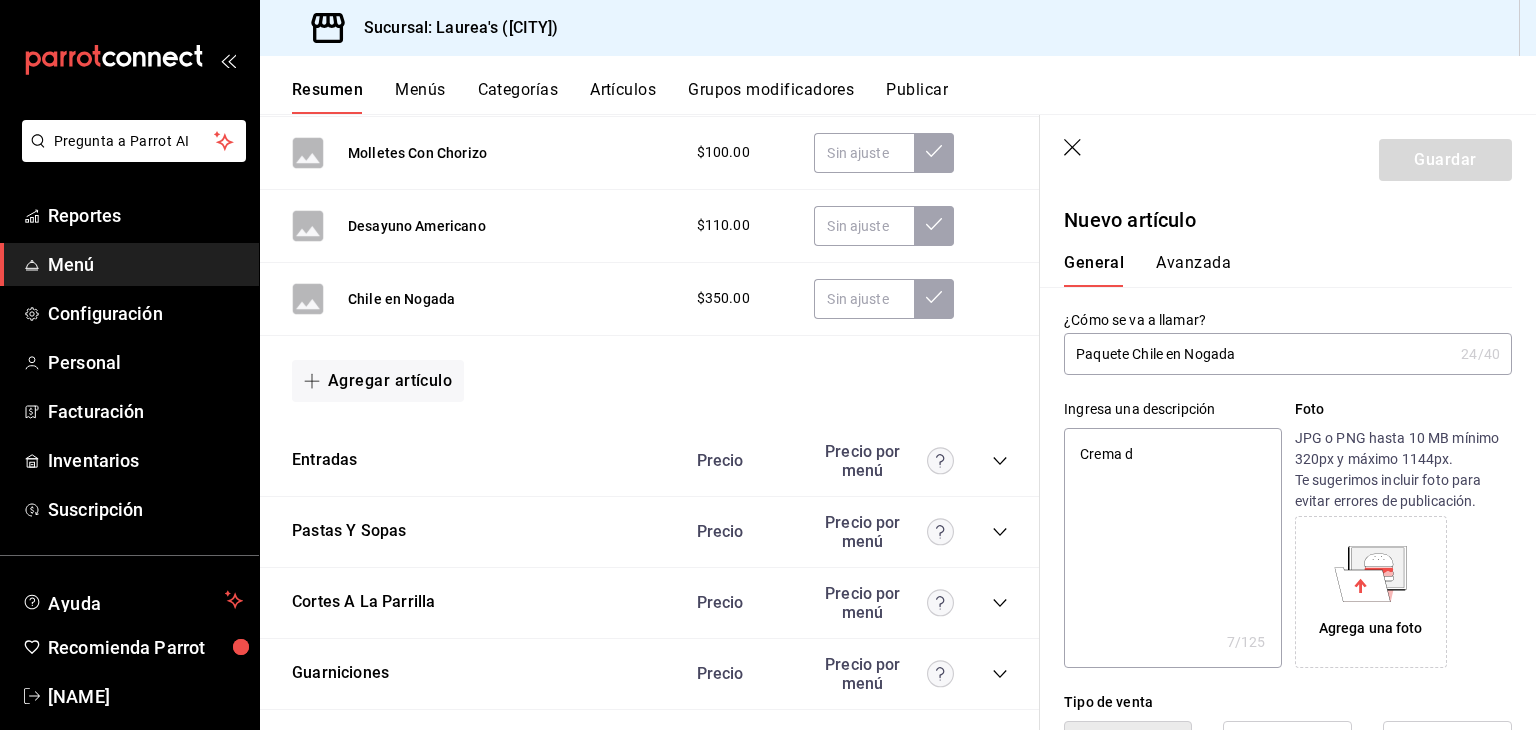 type on "Crema de" 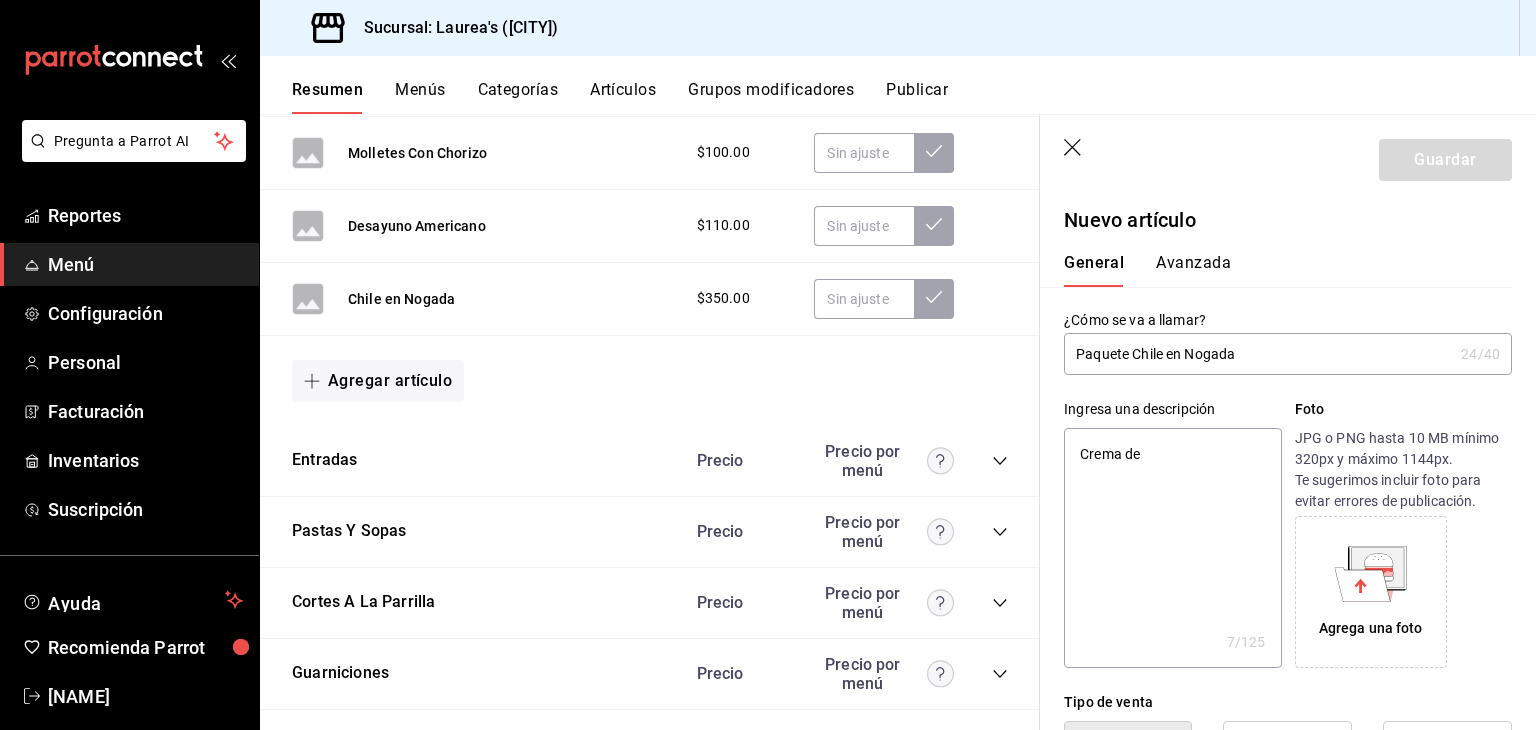 type on "x" 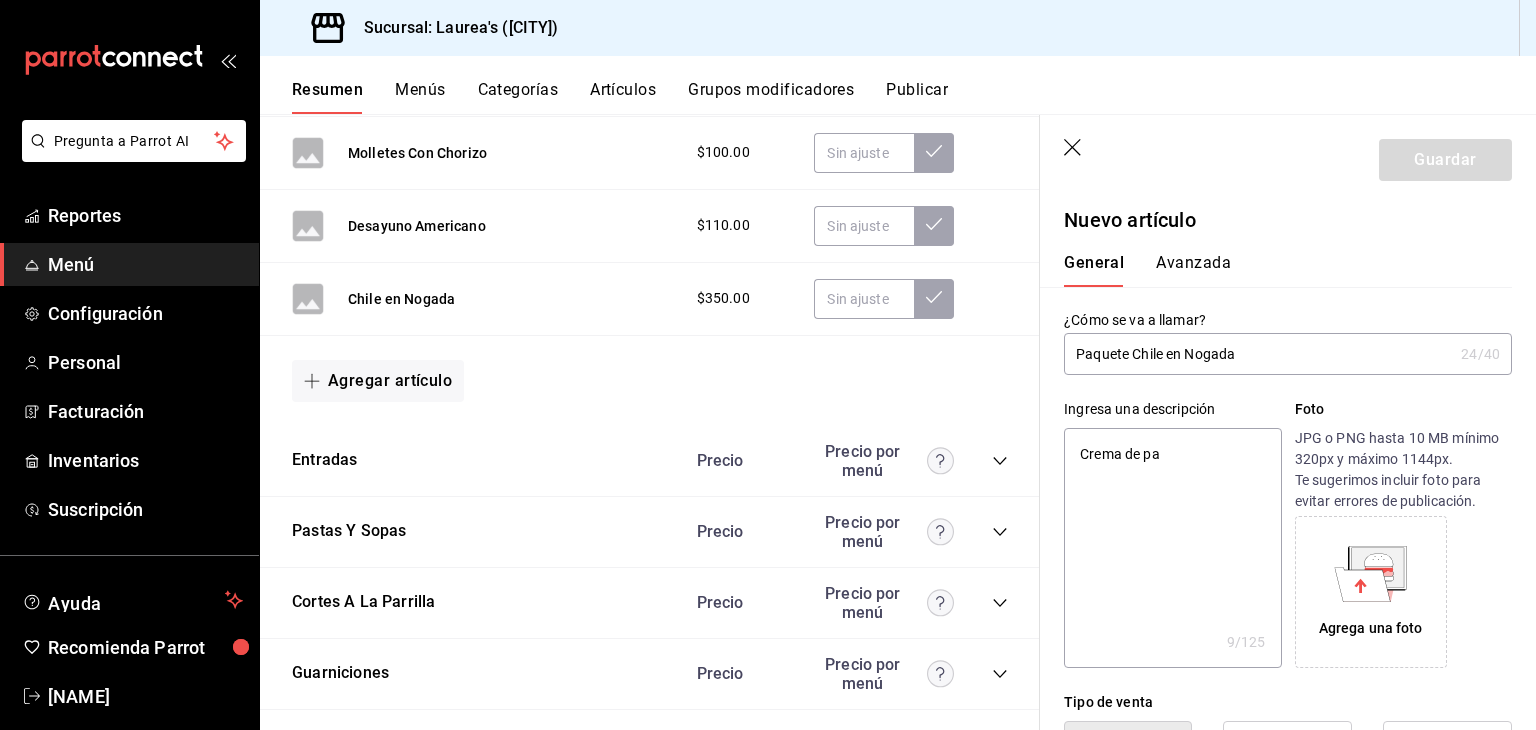 type on "Crema de pap" 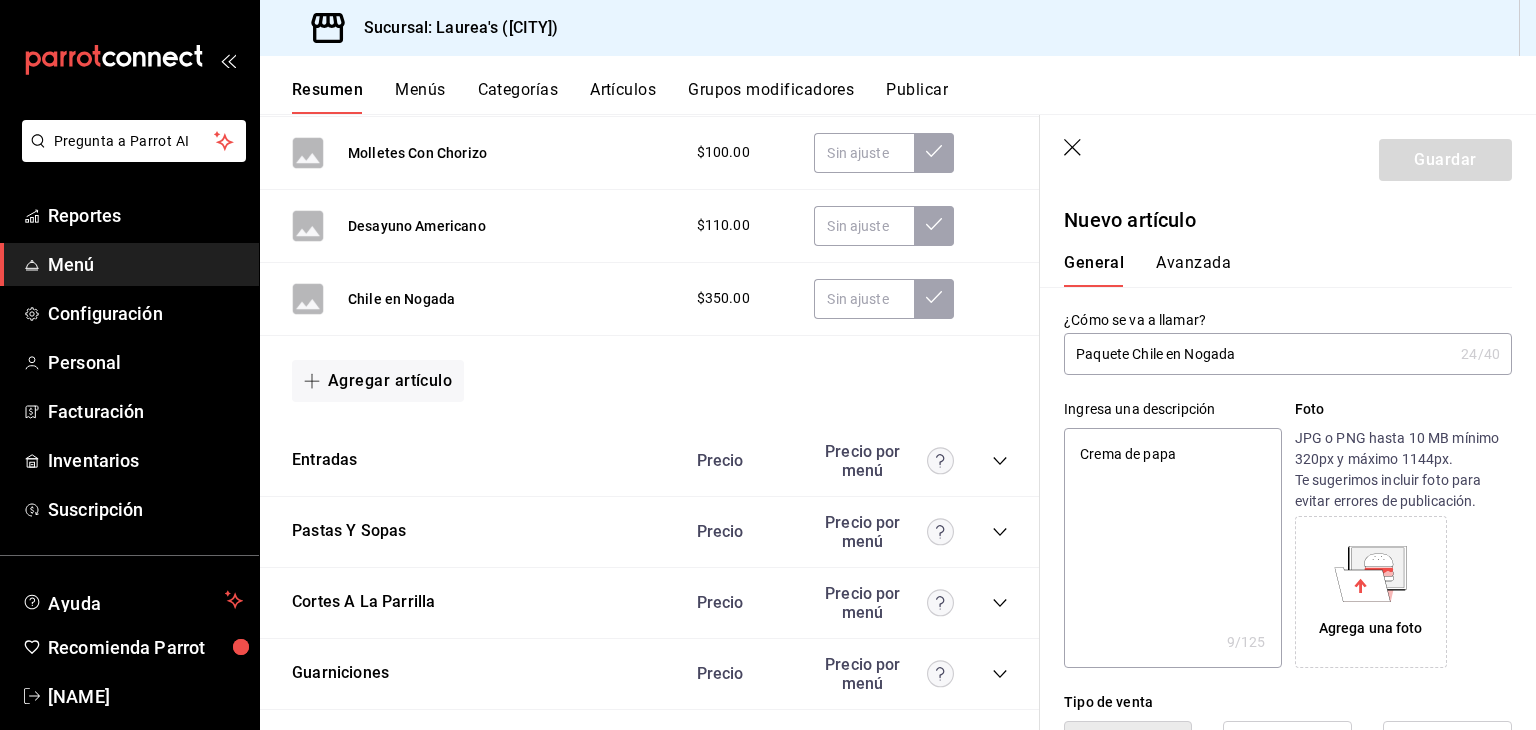 type on "Crema de papa c" 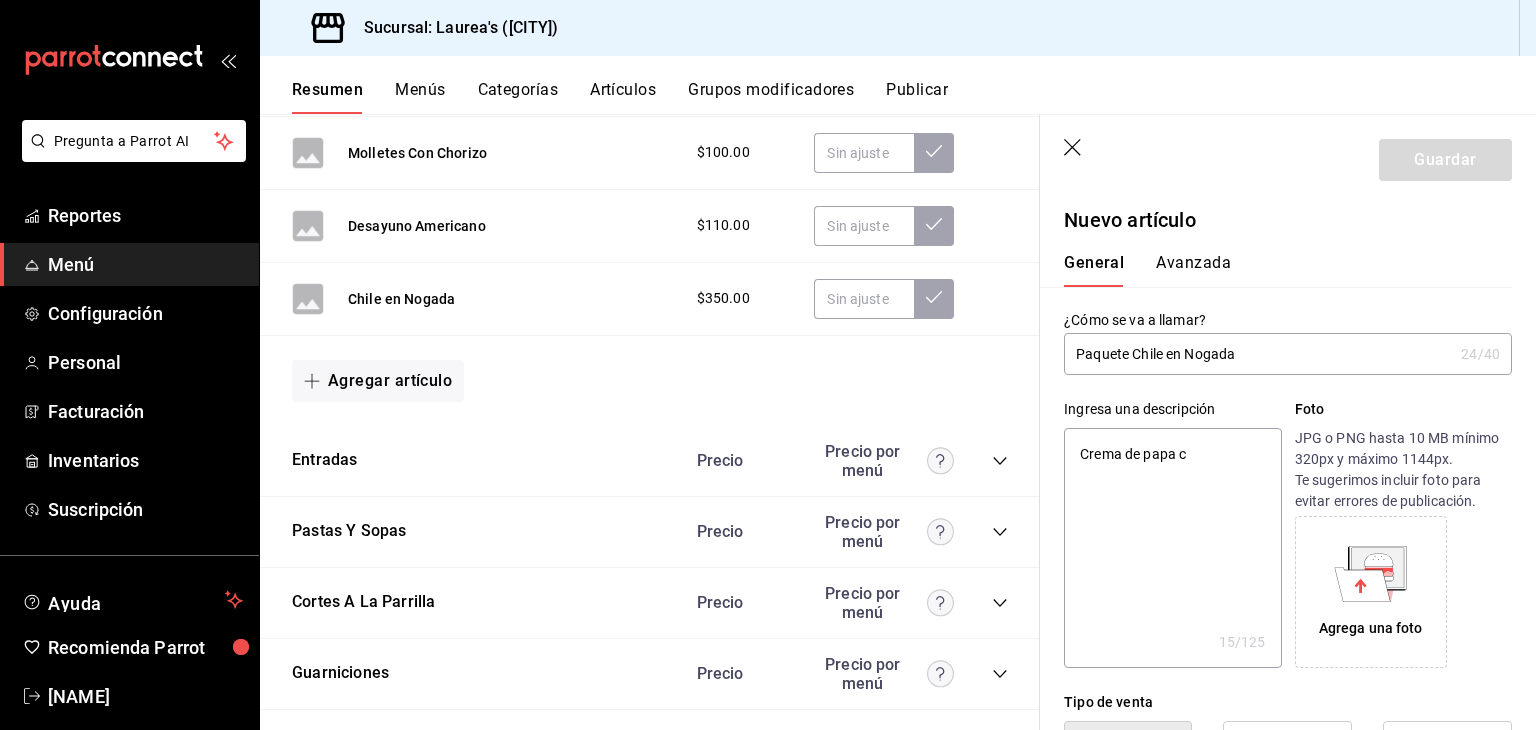type on "x" 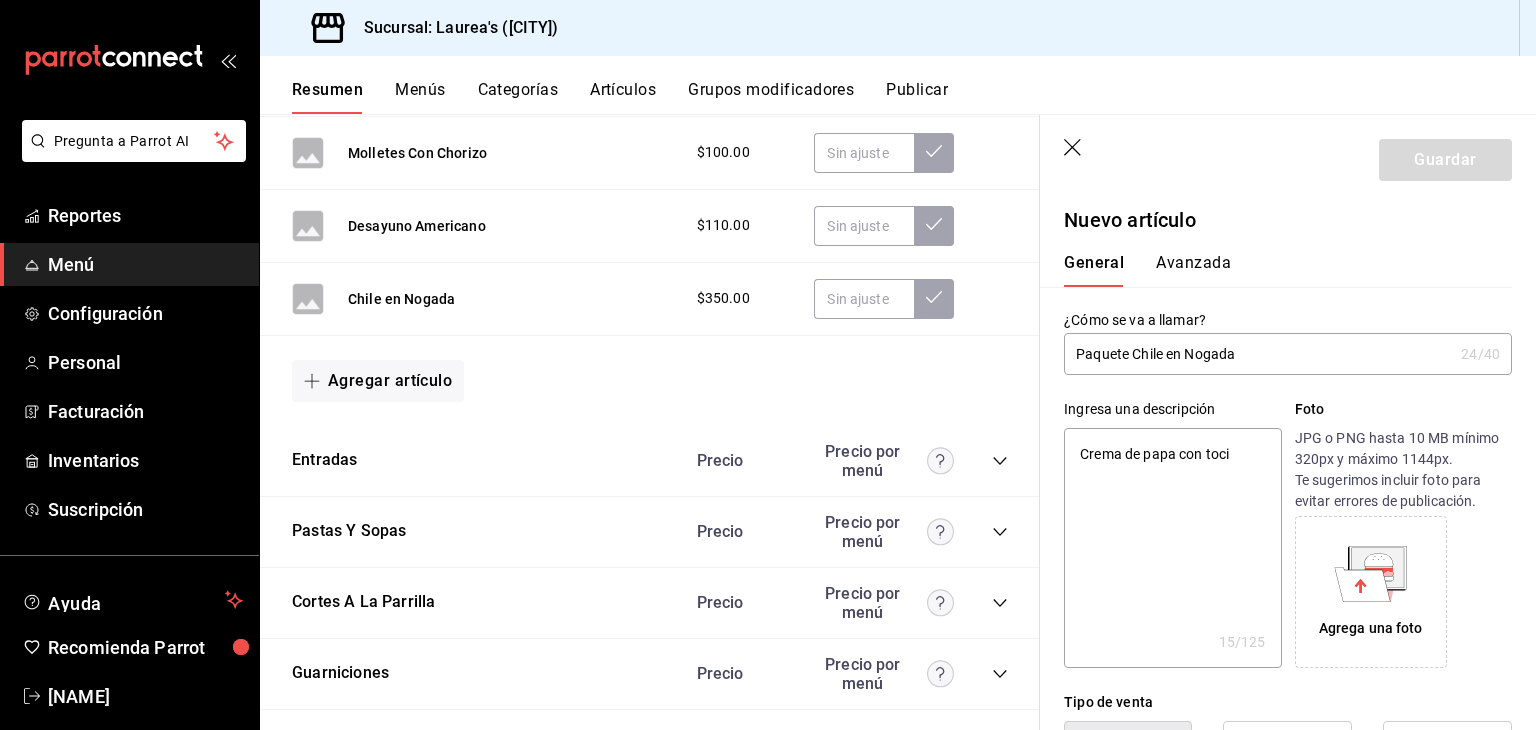 type on "Crema de papa con" 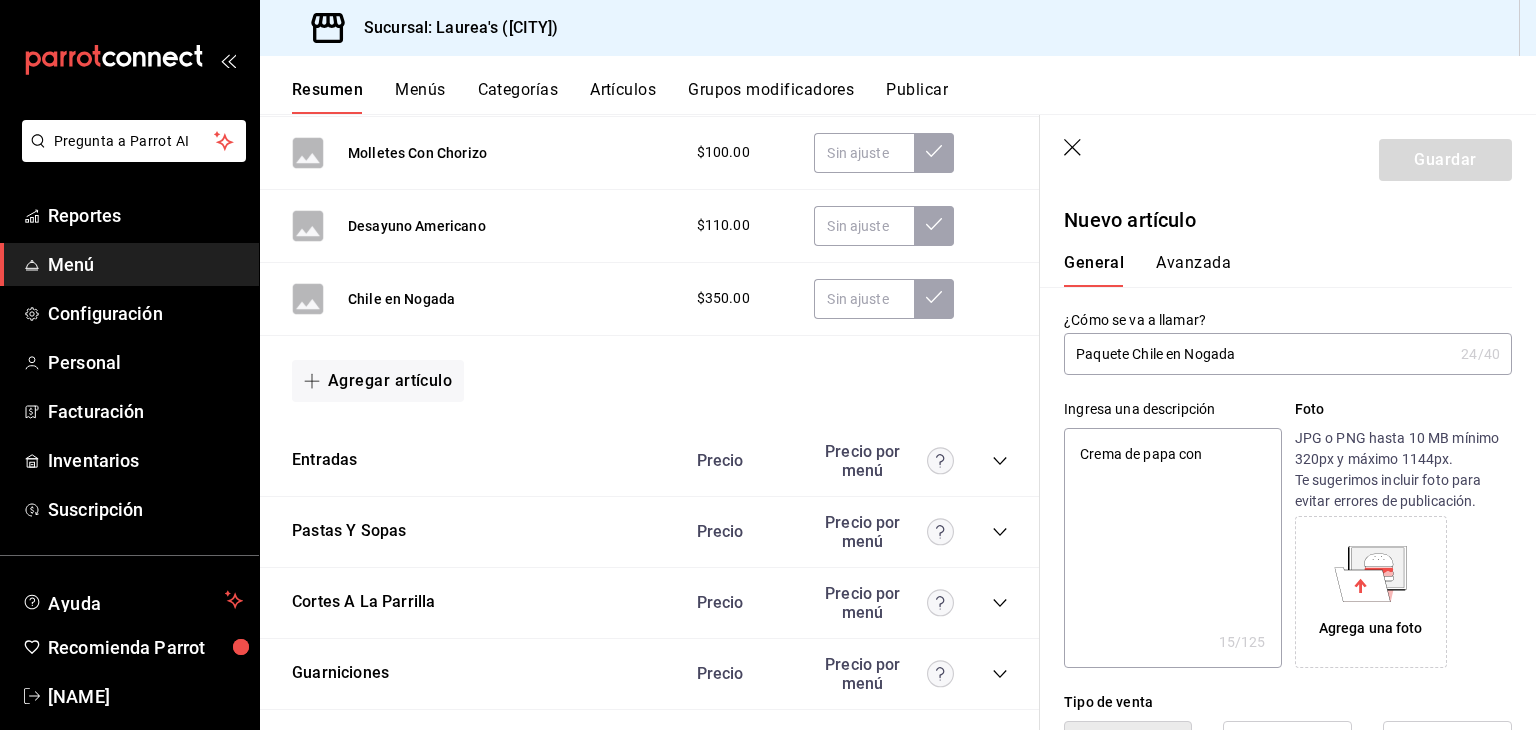 type on "x" 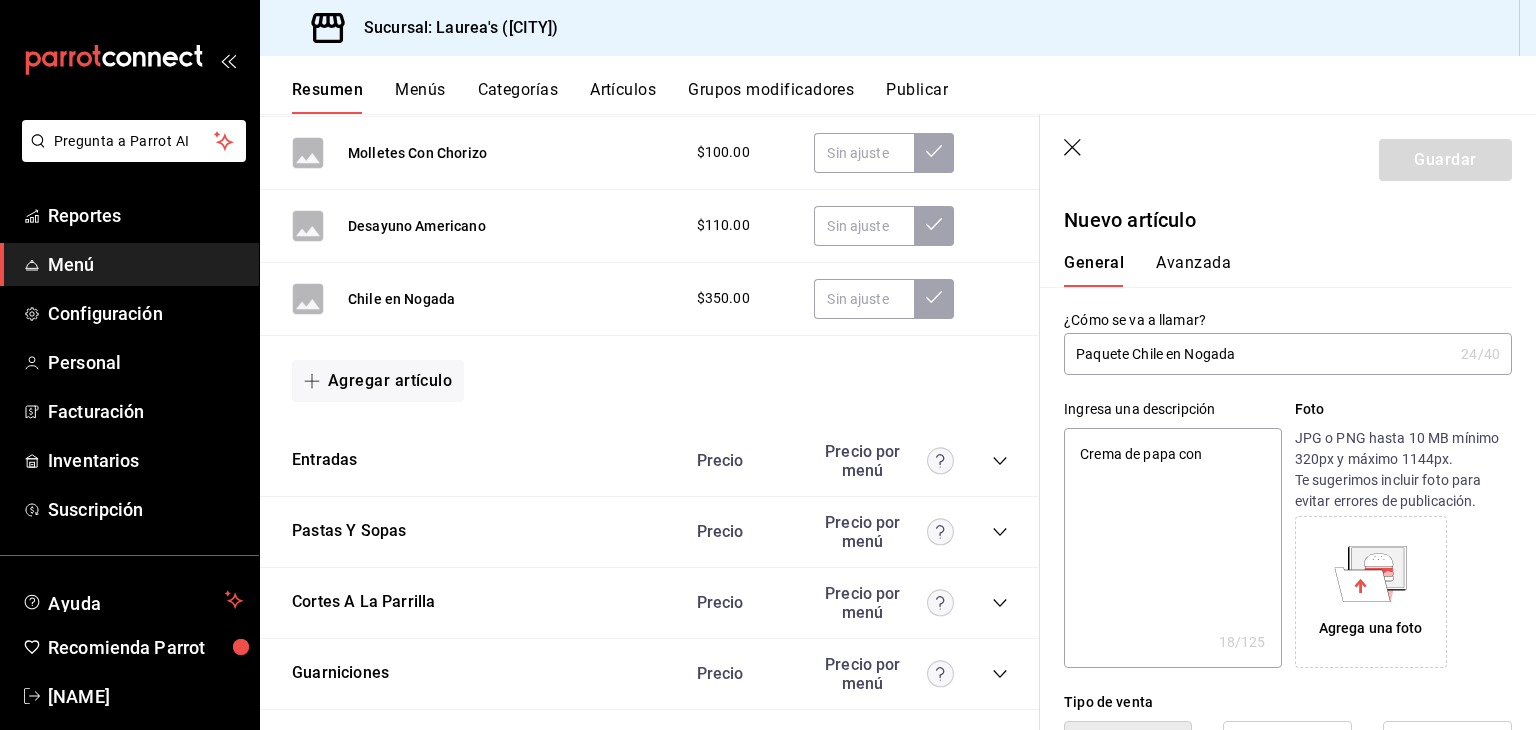 type on "x" 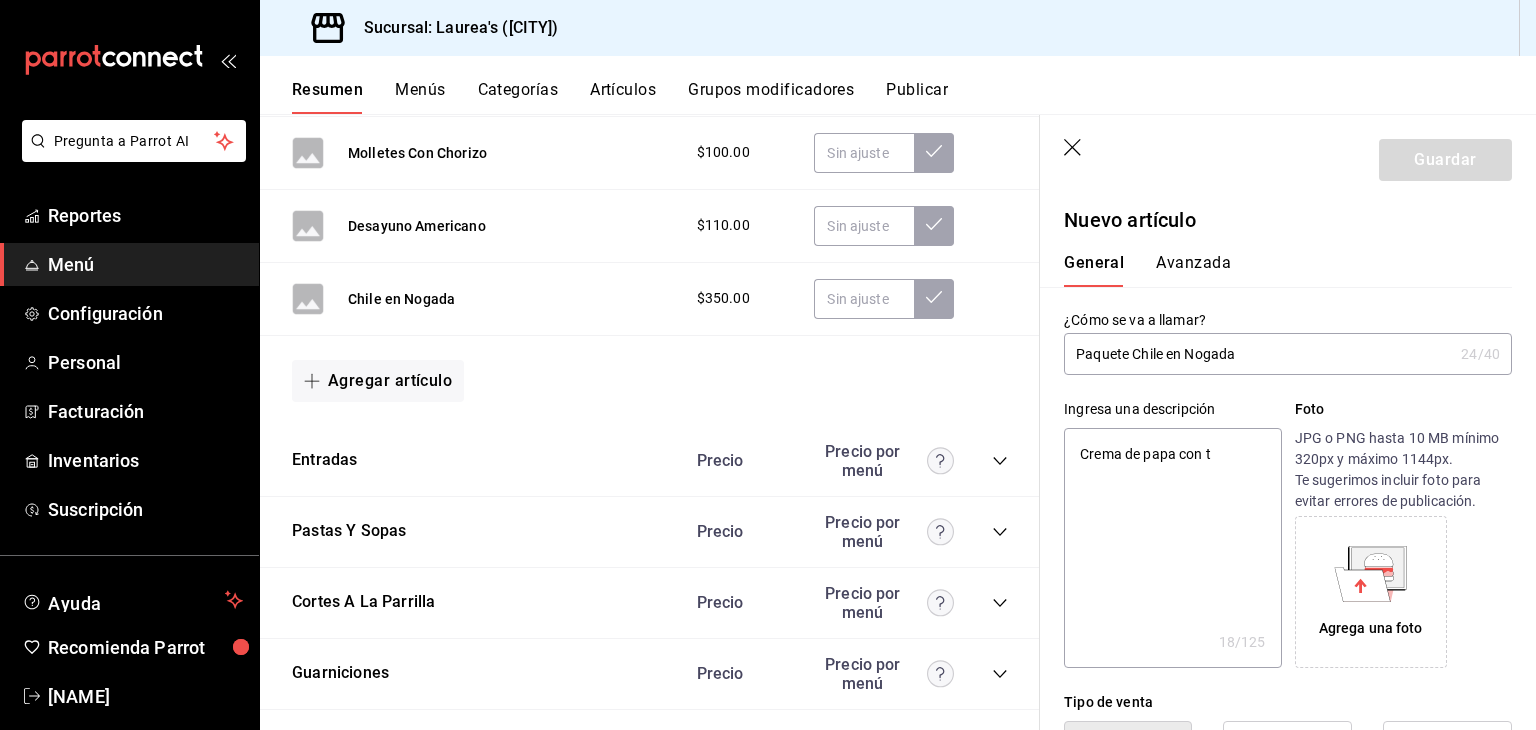 type on "Crema de papa con to" 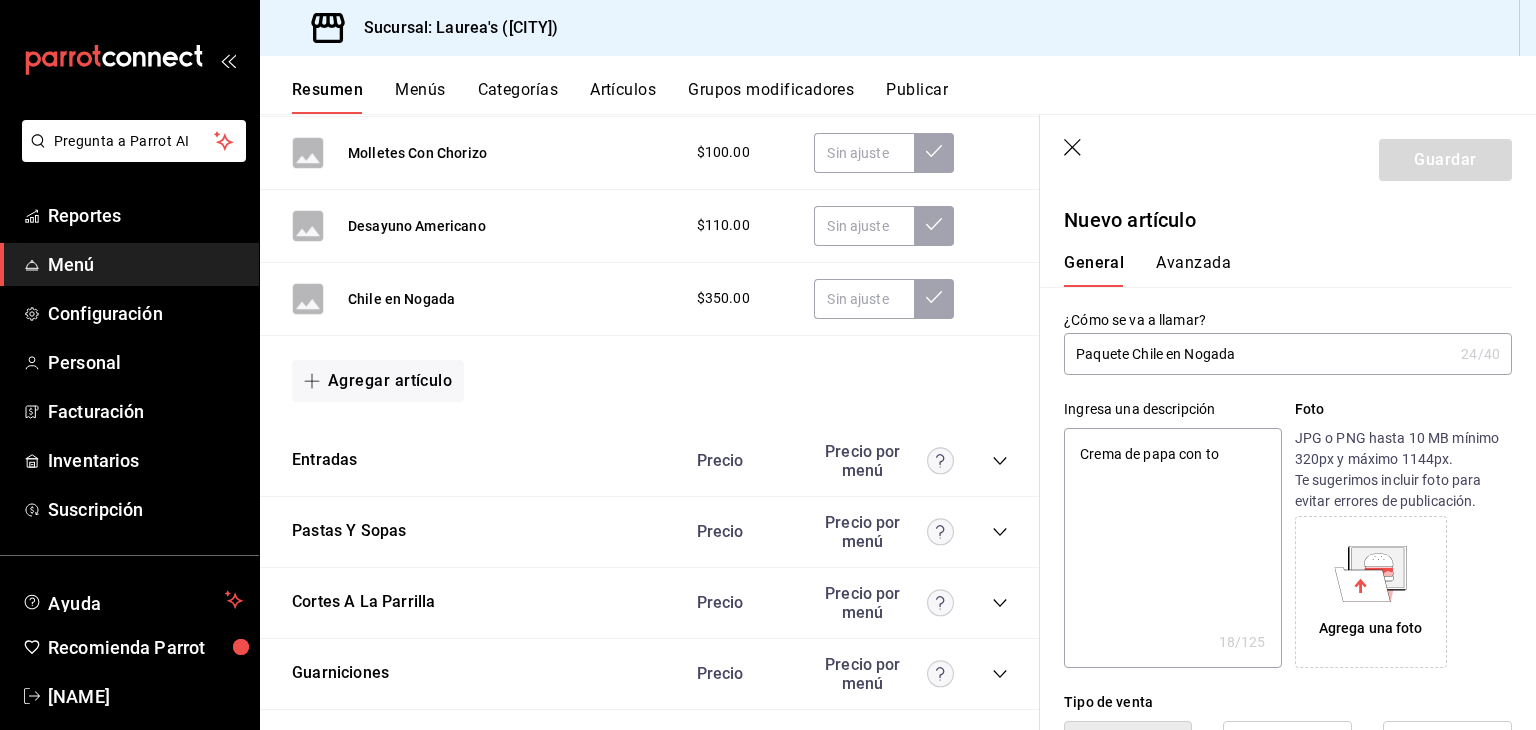 type on "x" 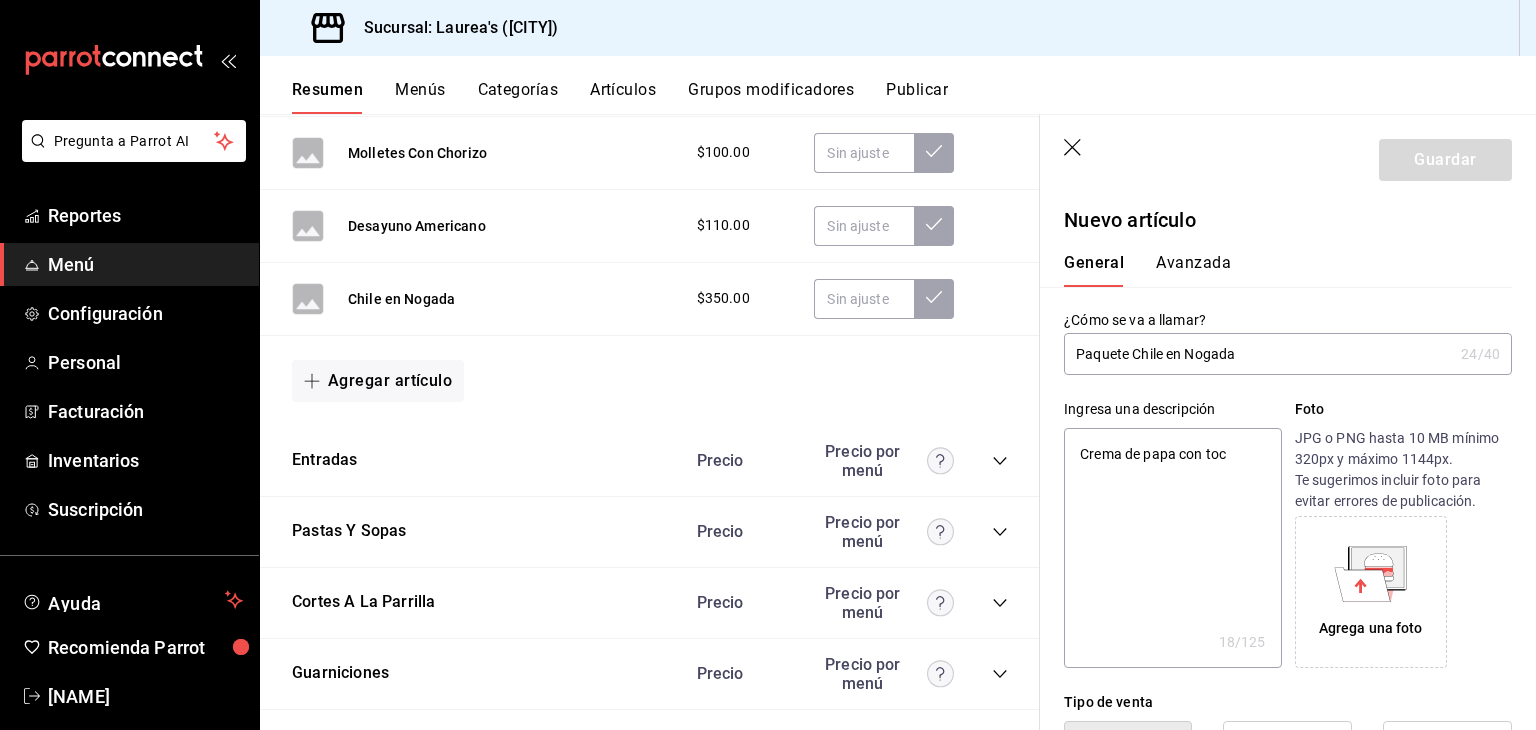 type on "Crema de papa con toci" 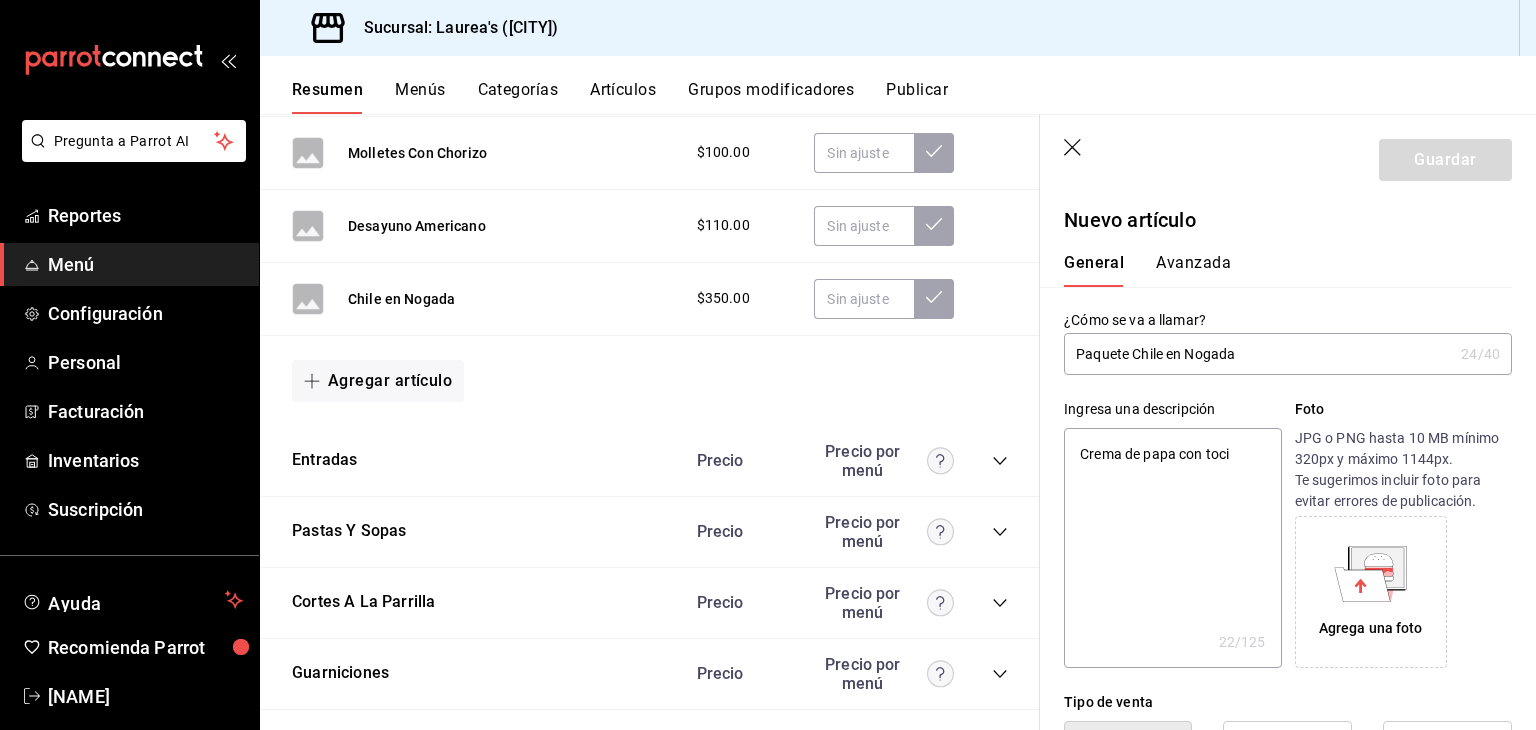 type on "x" 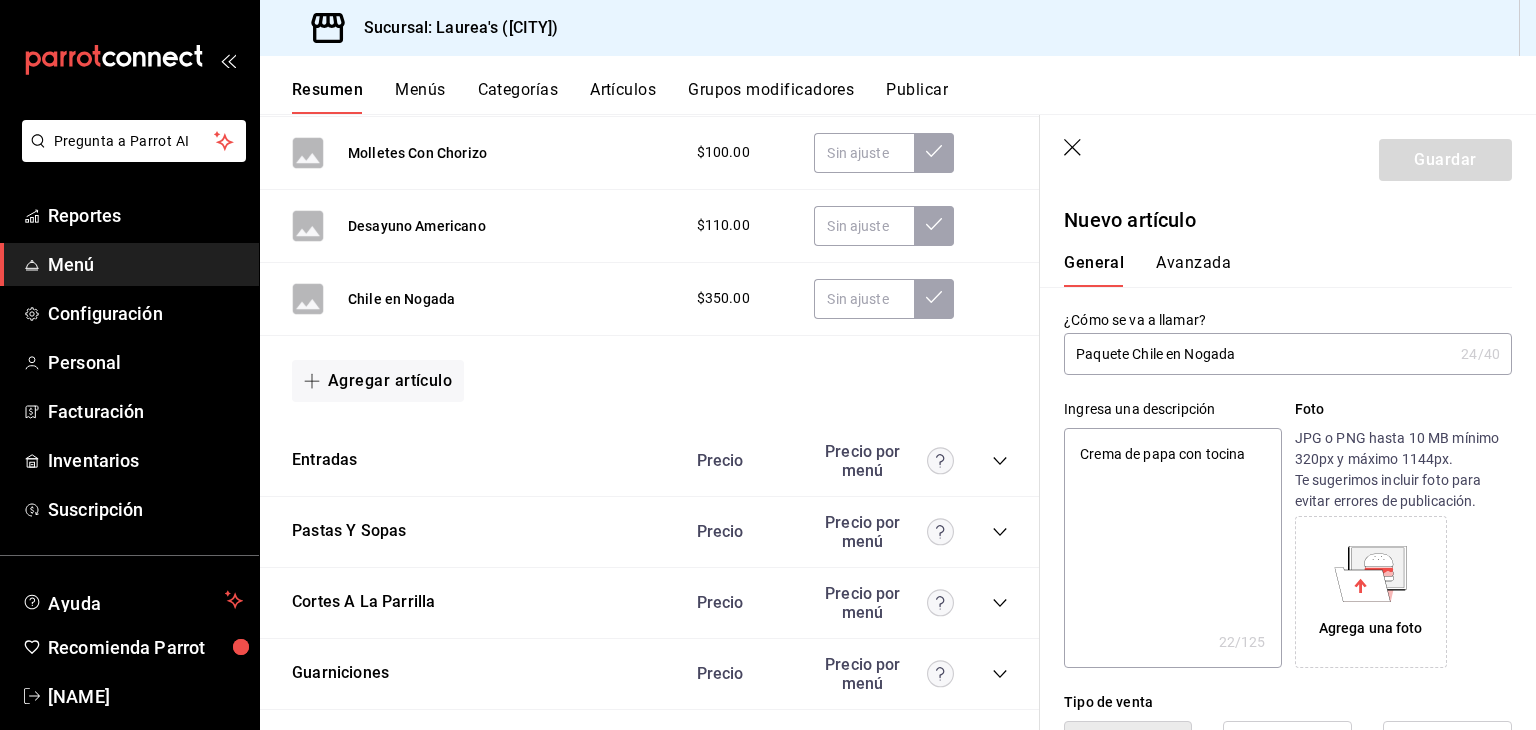 type on "Crema de papa con tocina" 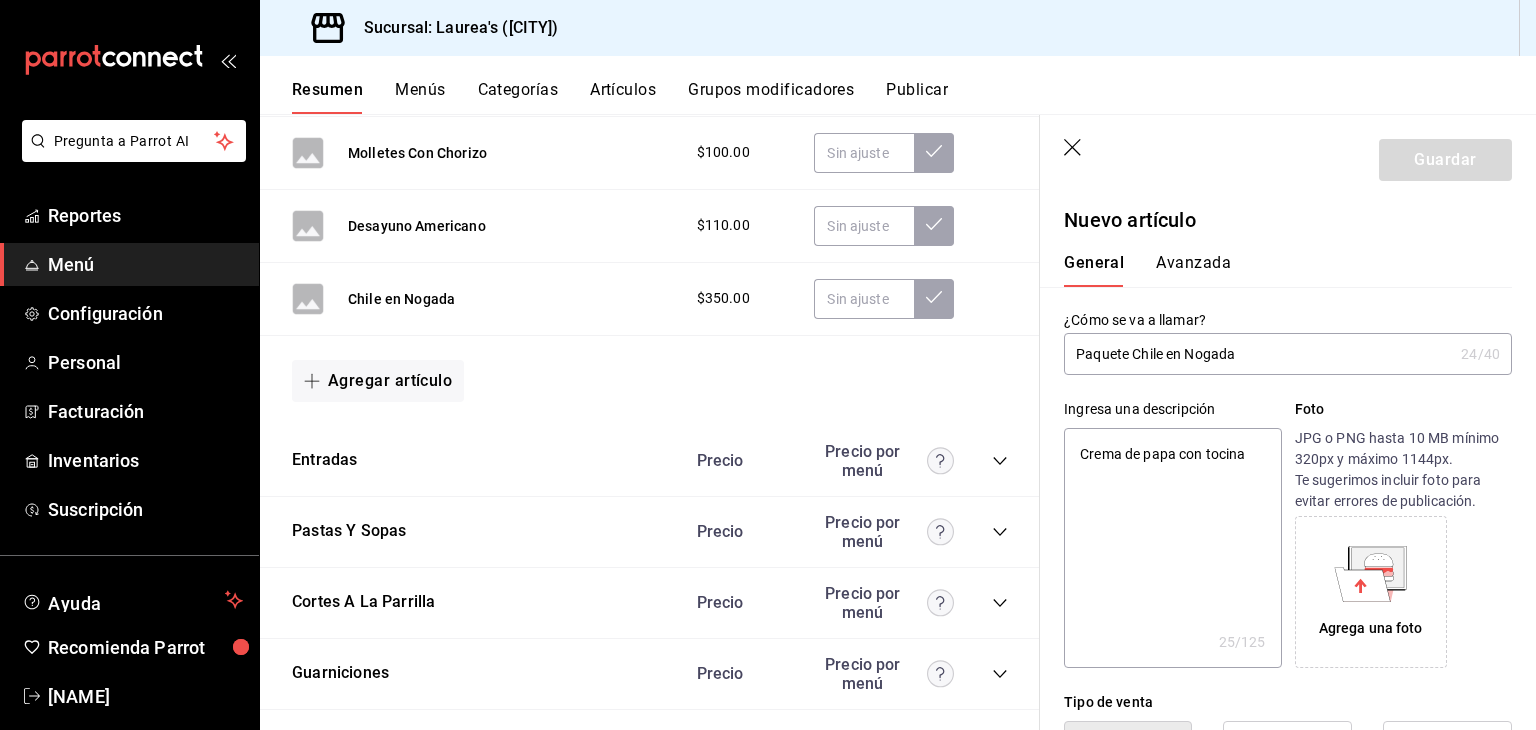 type on "Crema de papa con tocin" 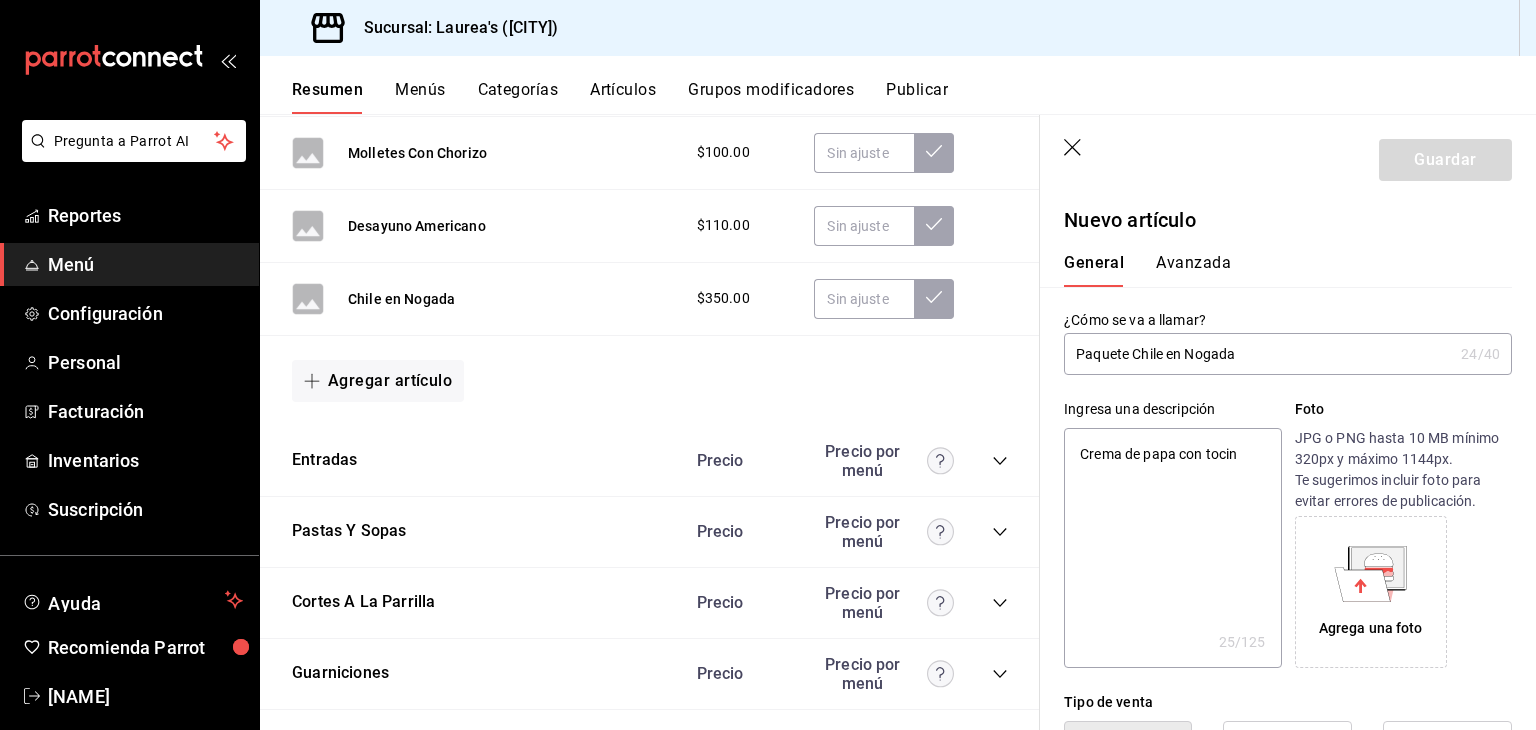 type on "x" 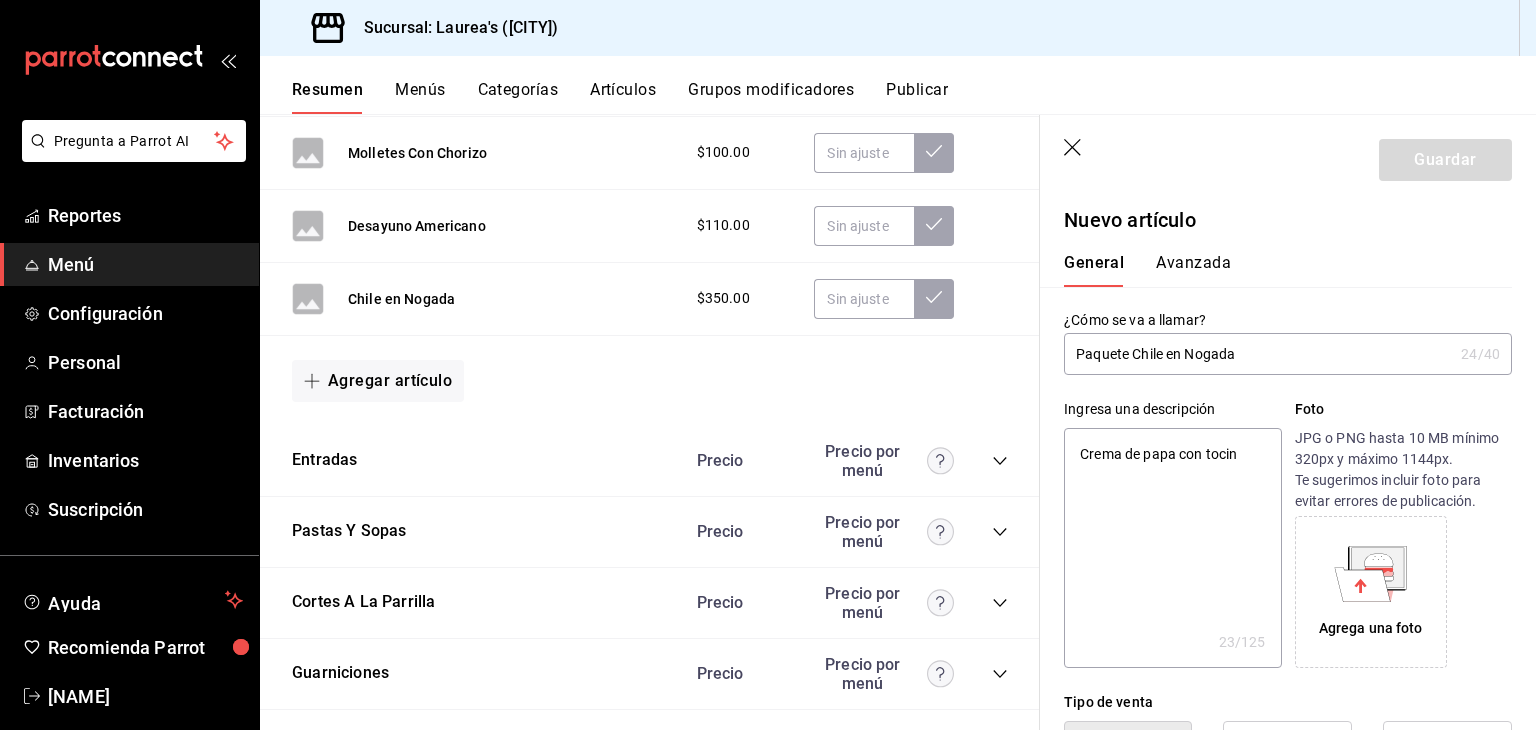 type on "Crema de papa con tocino" 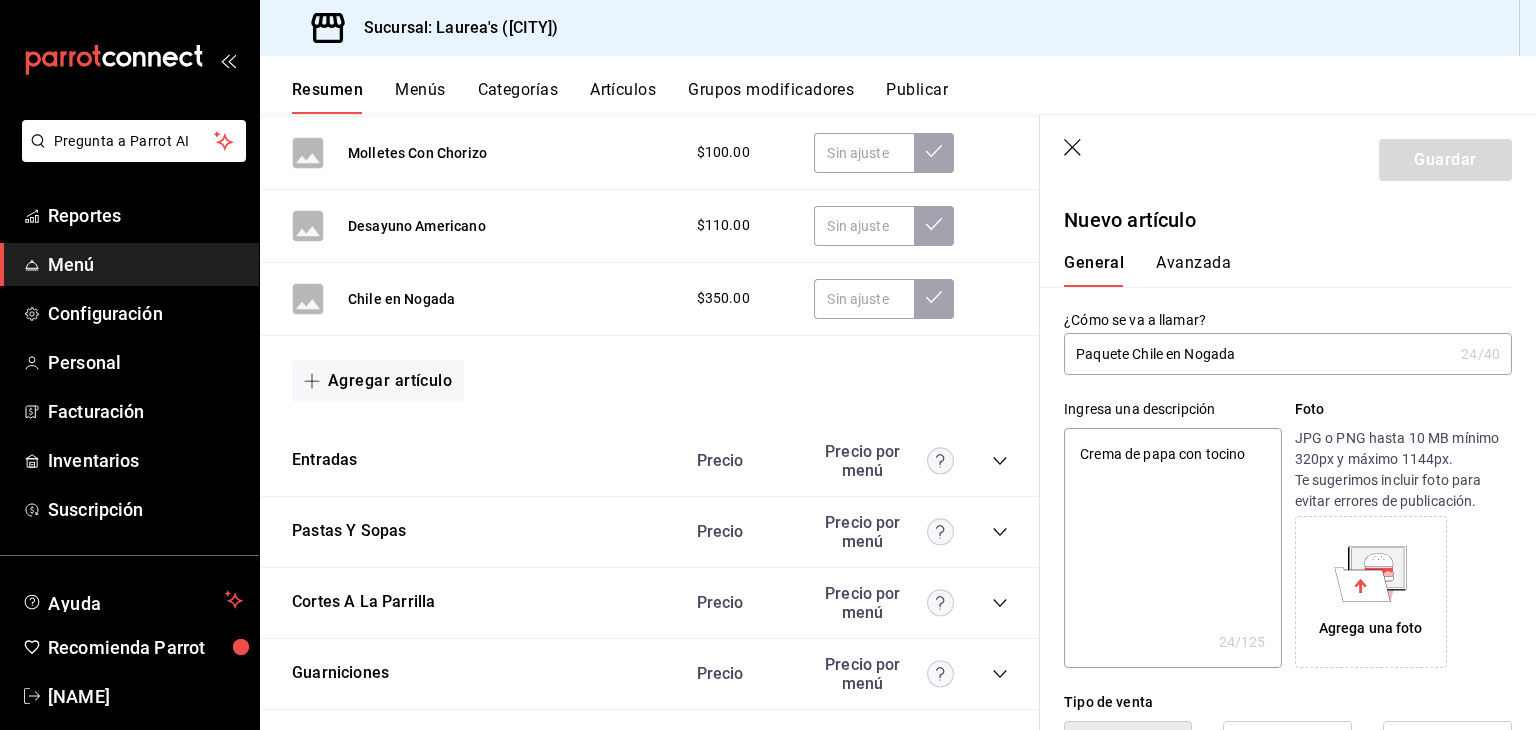 type on "x" 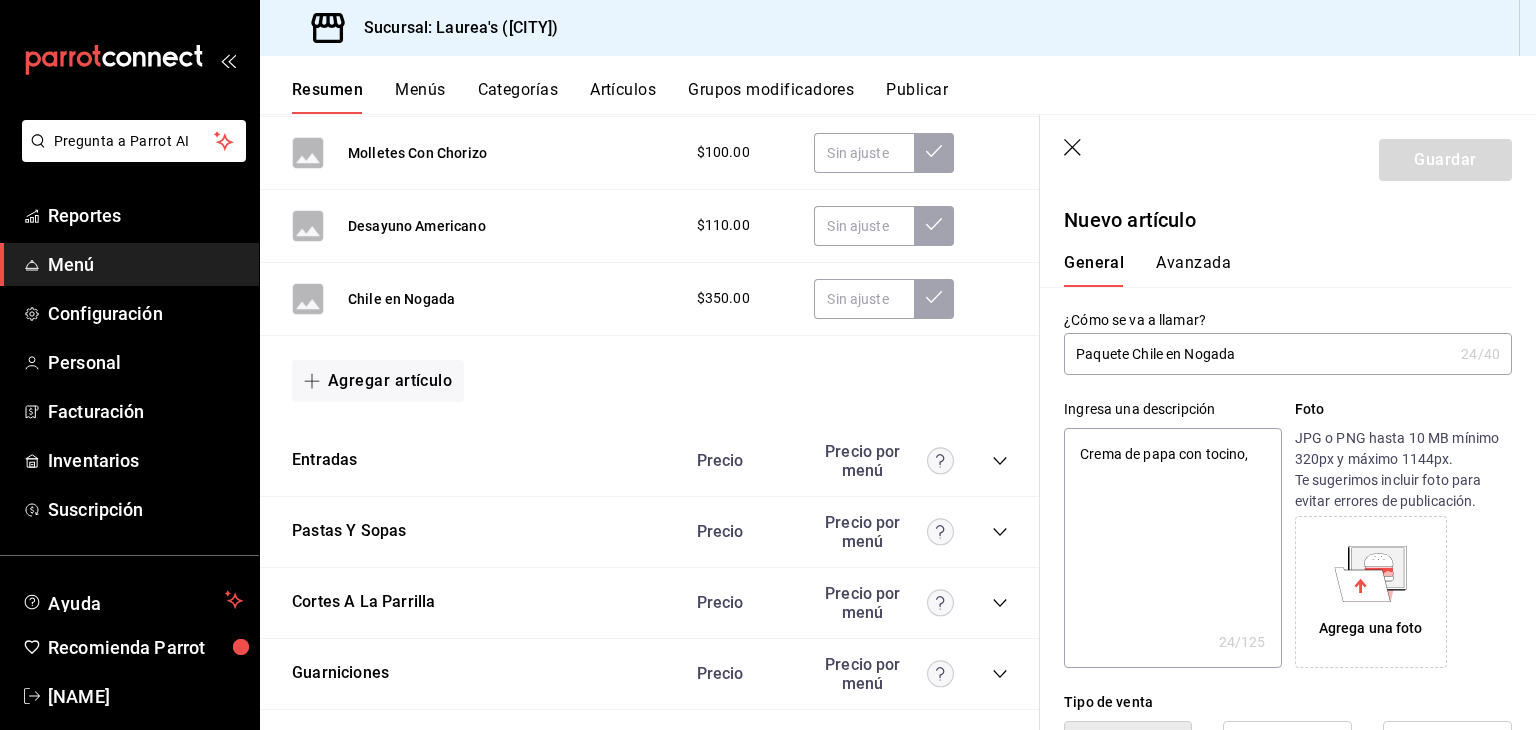 type on "Crema de papa con tocino," 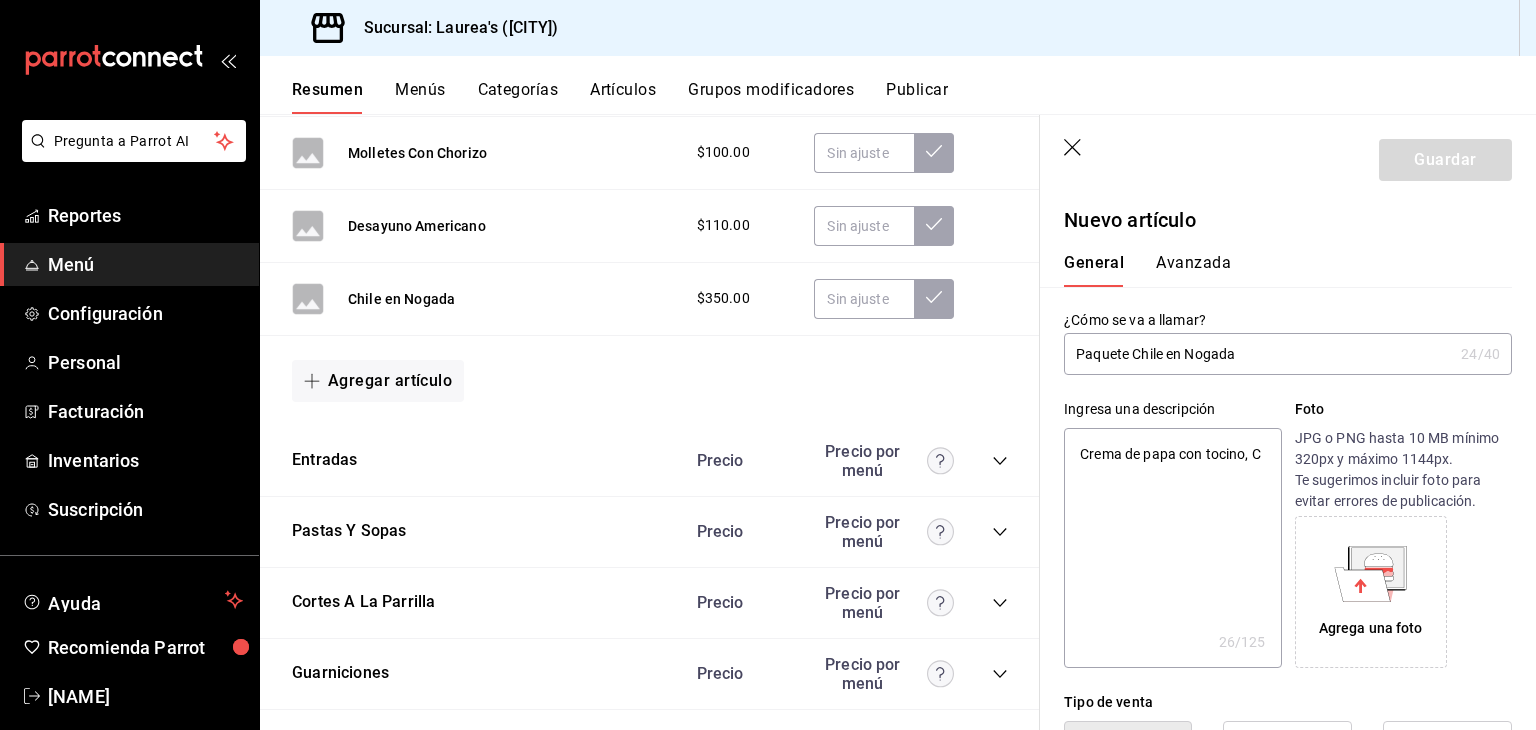 type on "Crema de papa con tocino, CH" 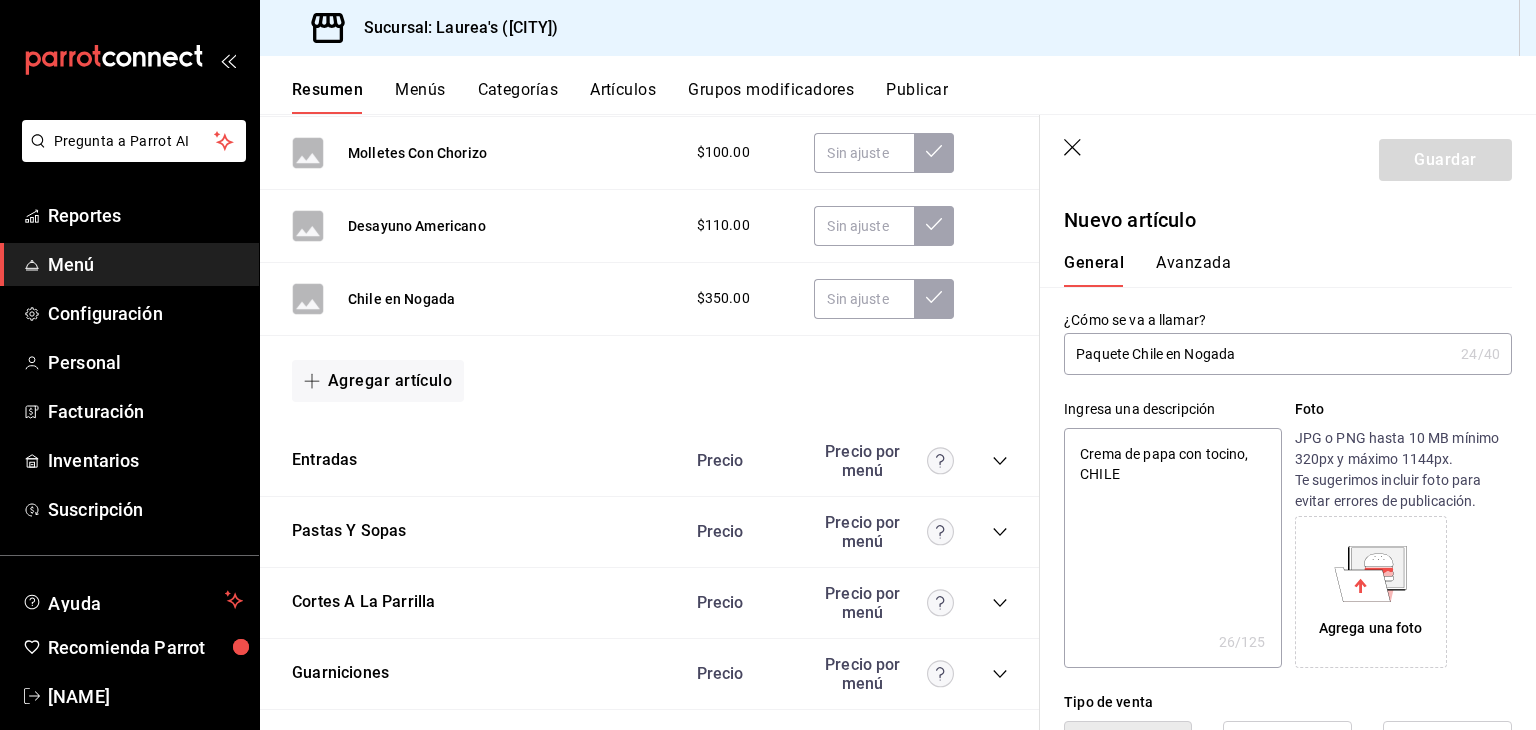 type on "Crema de papa con tocino, CHILE" 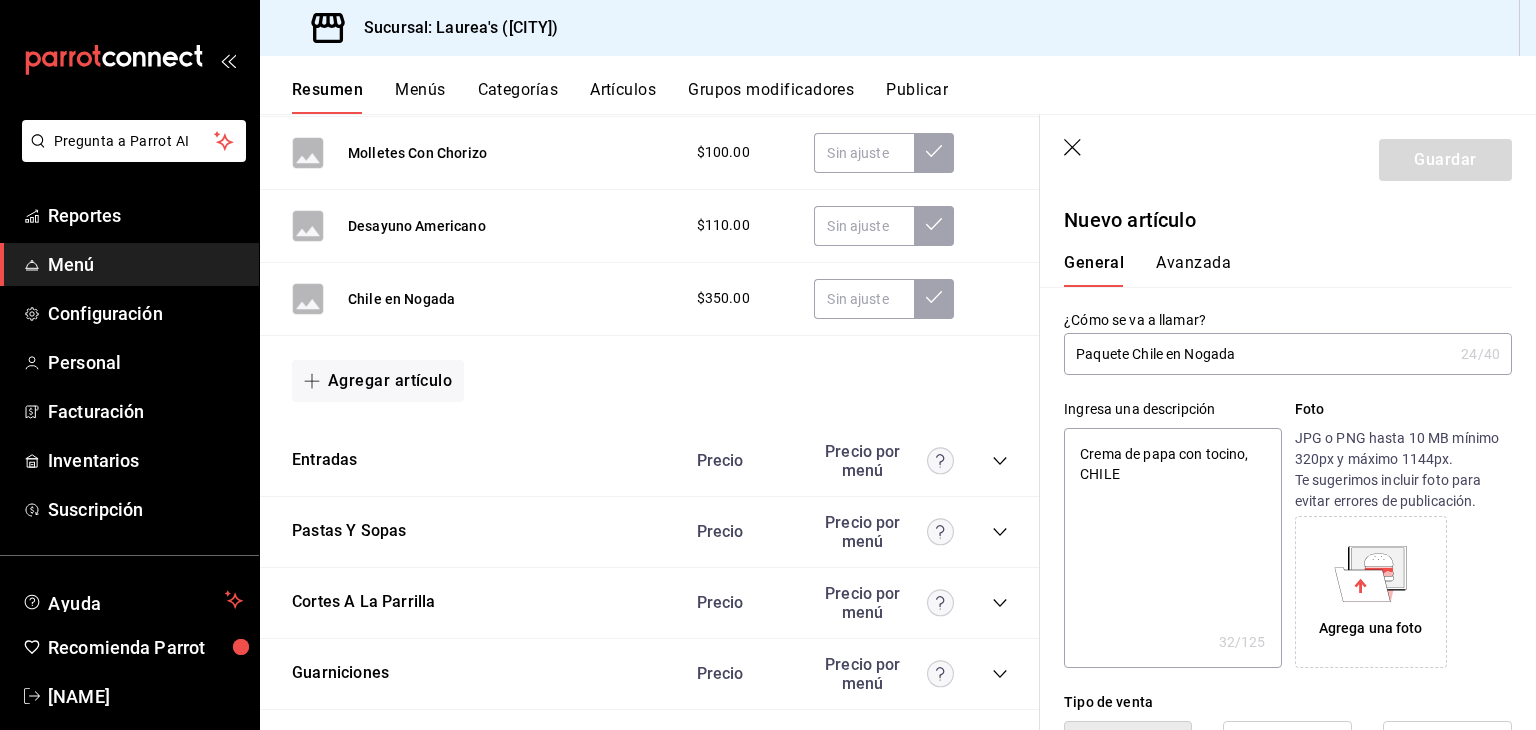type on "x" 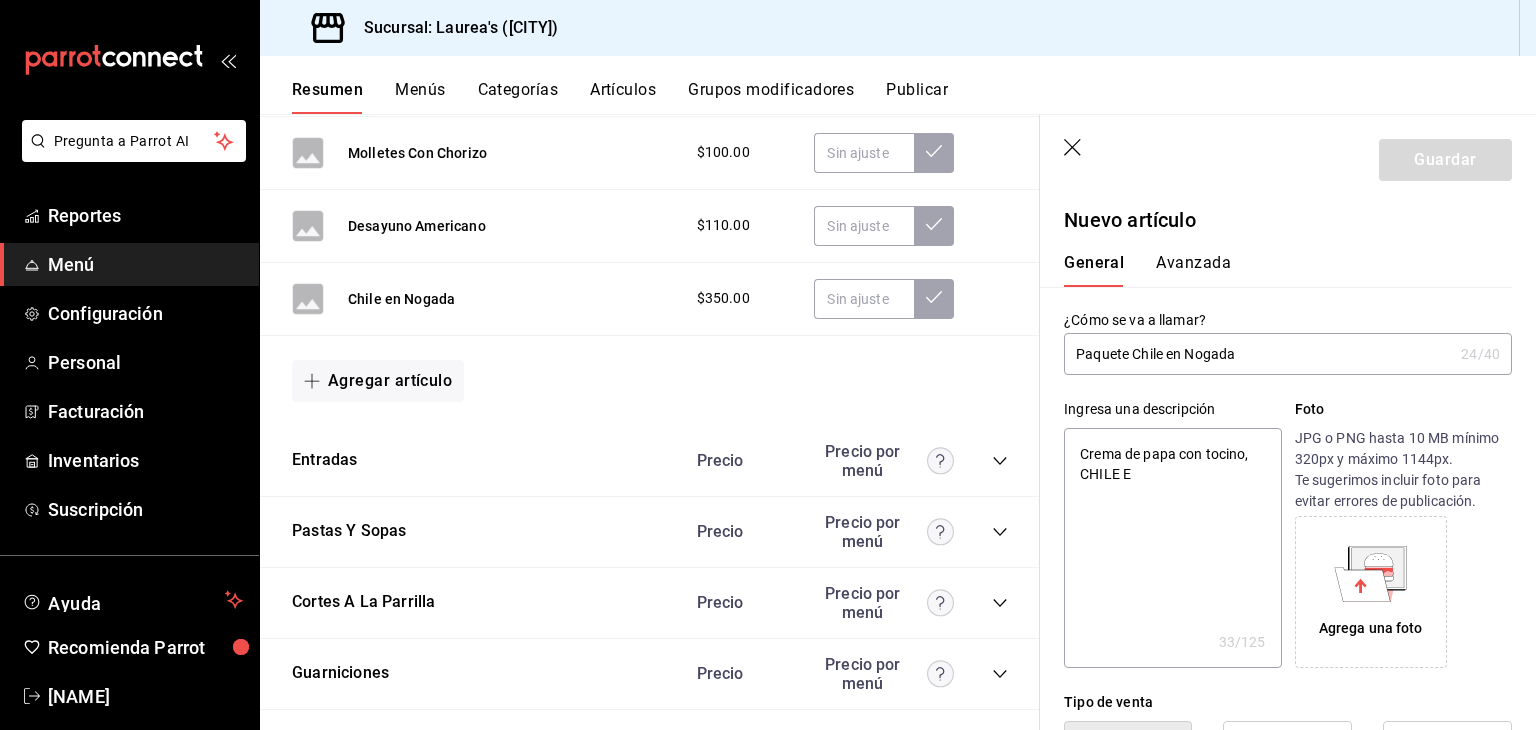 type on "x" 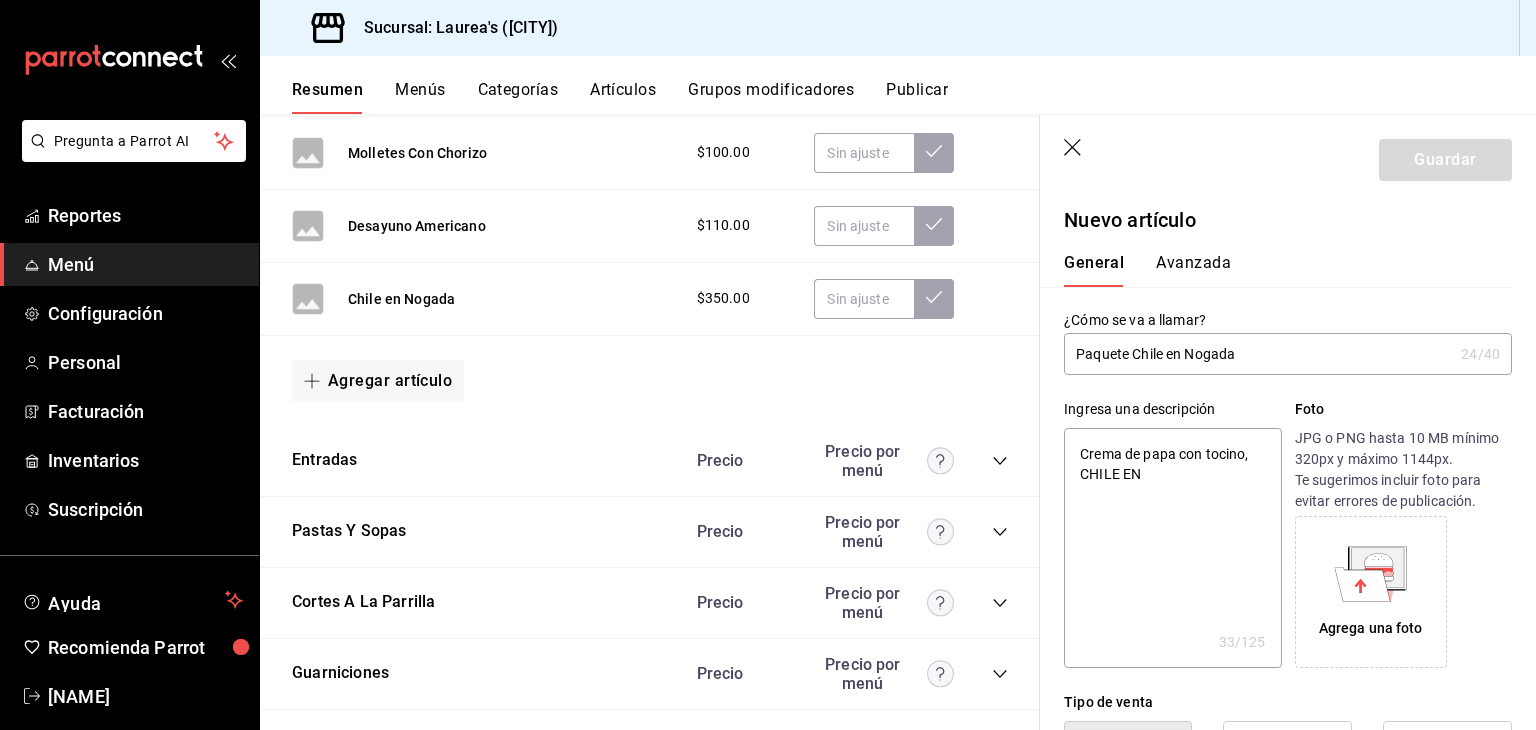 type on "Crema de papa con tocino, CHILE EN" 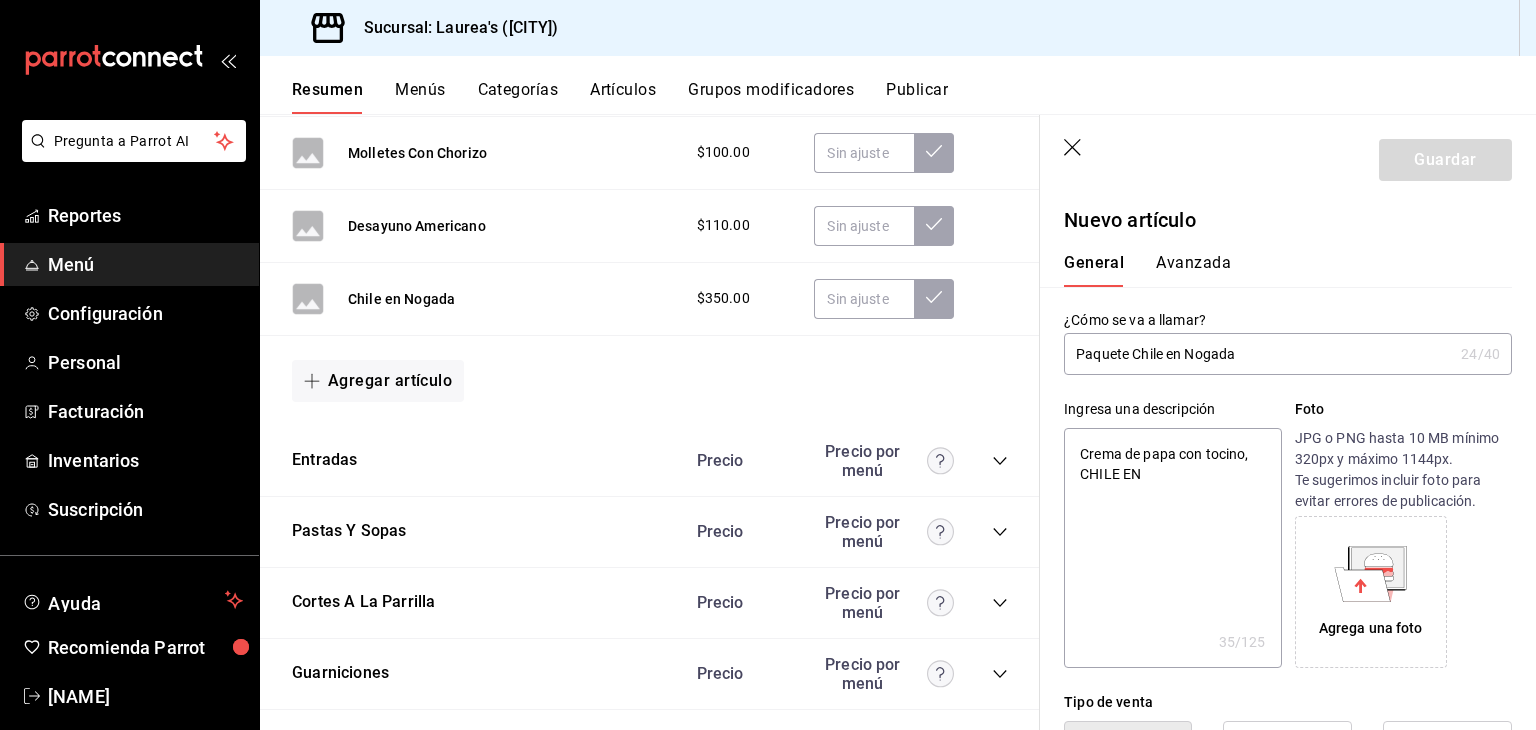 type on "Crema de papa con tocino, CHILE E" 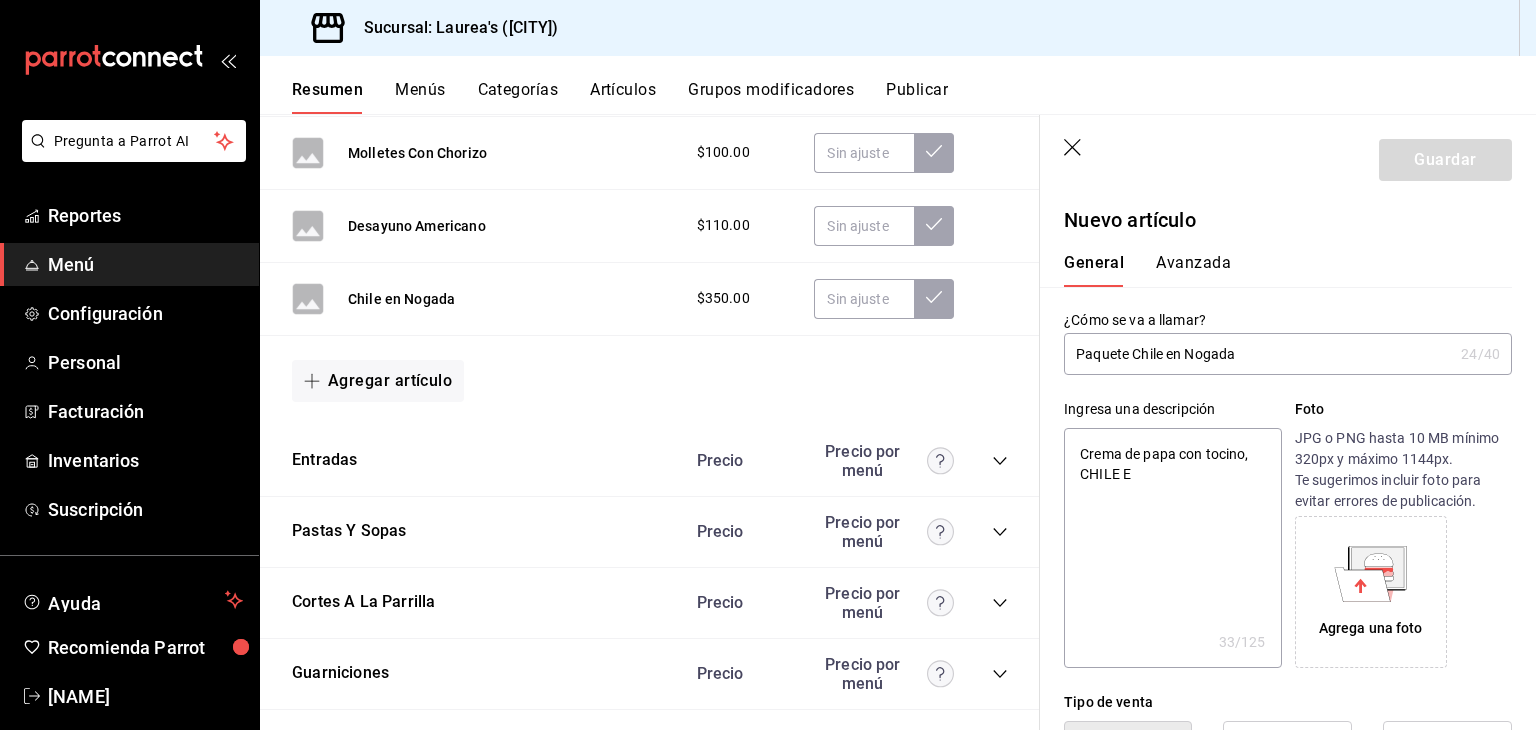 type on "Crema de papa con tocino, CHILE" 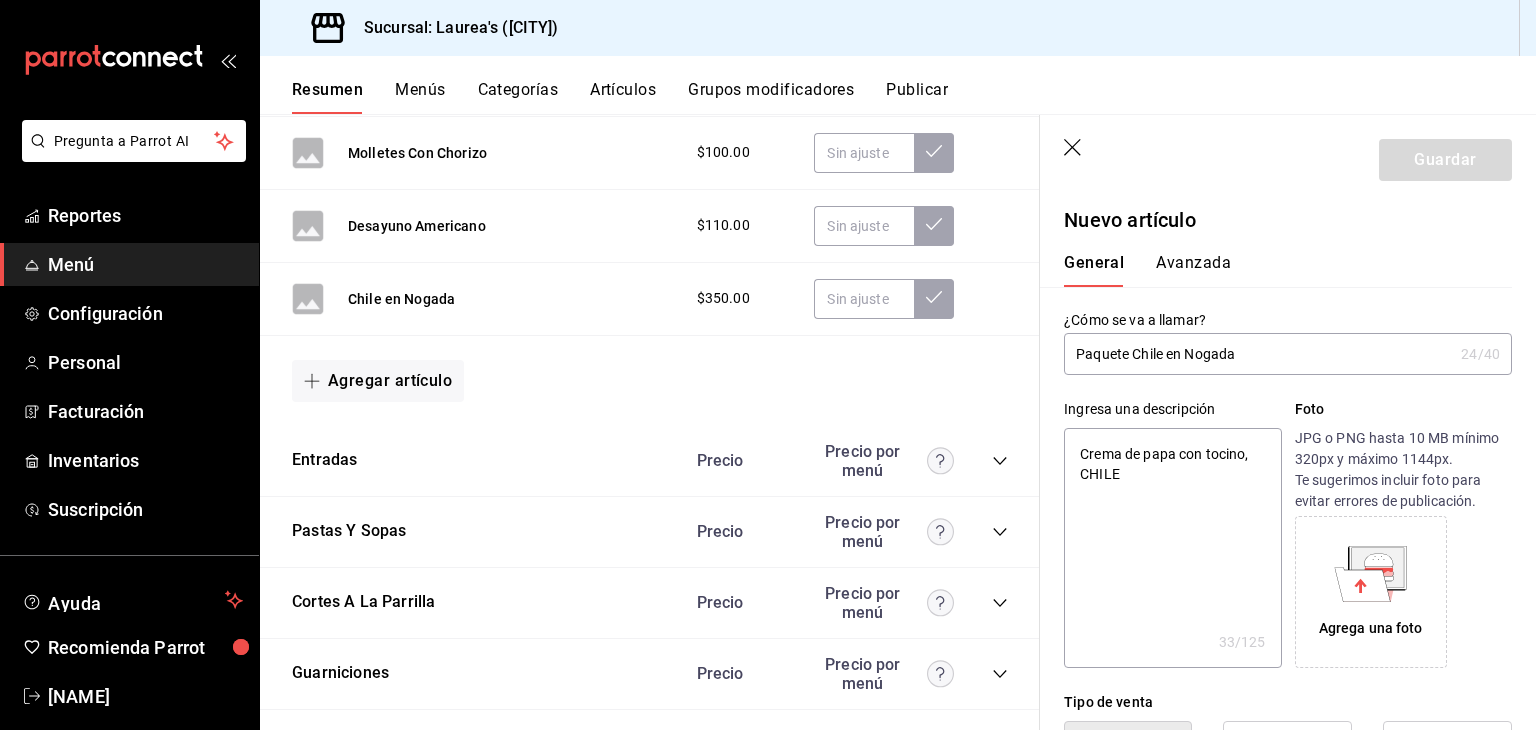 type on "x" 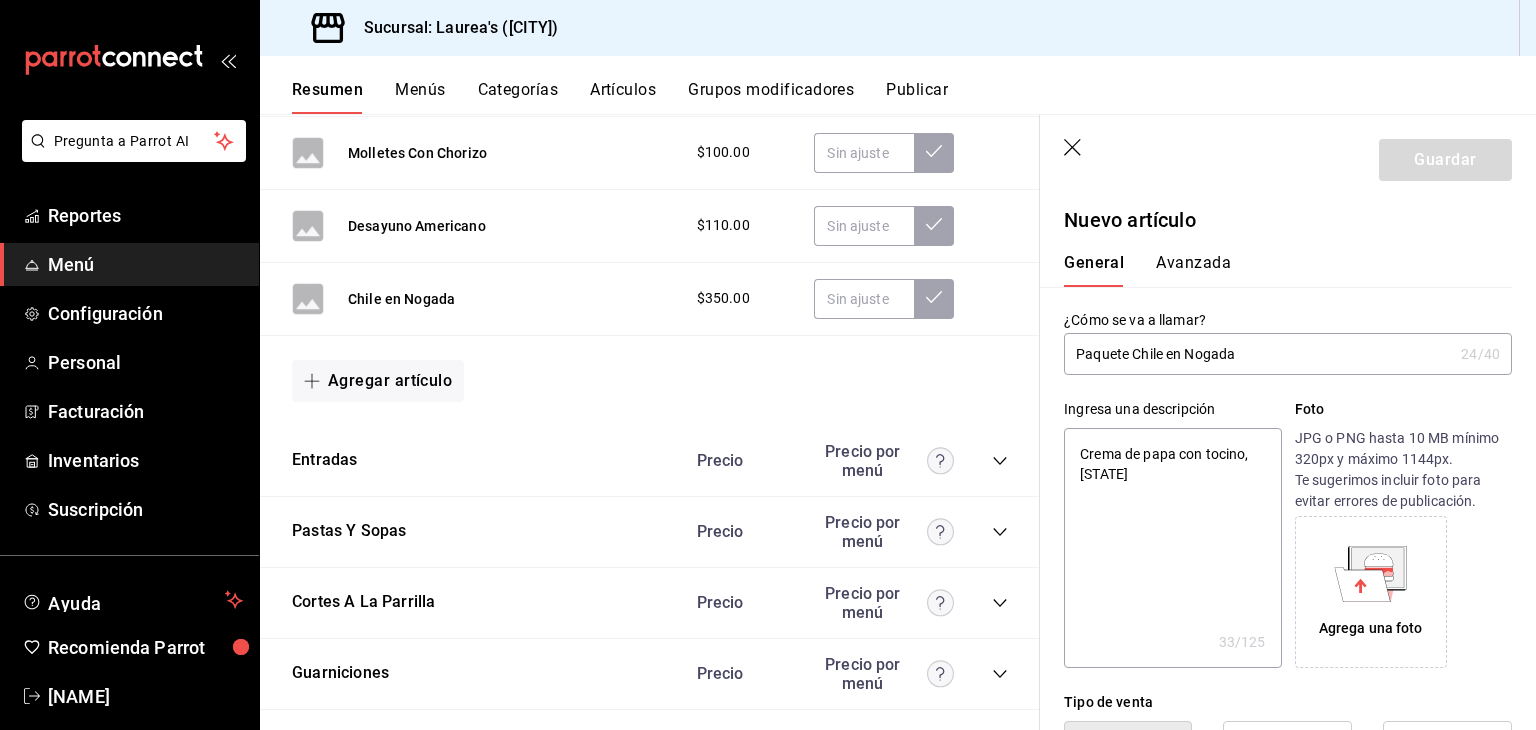 type on "x" 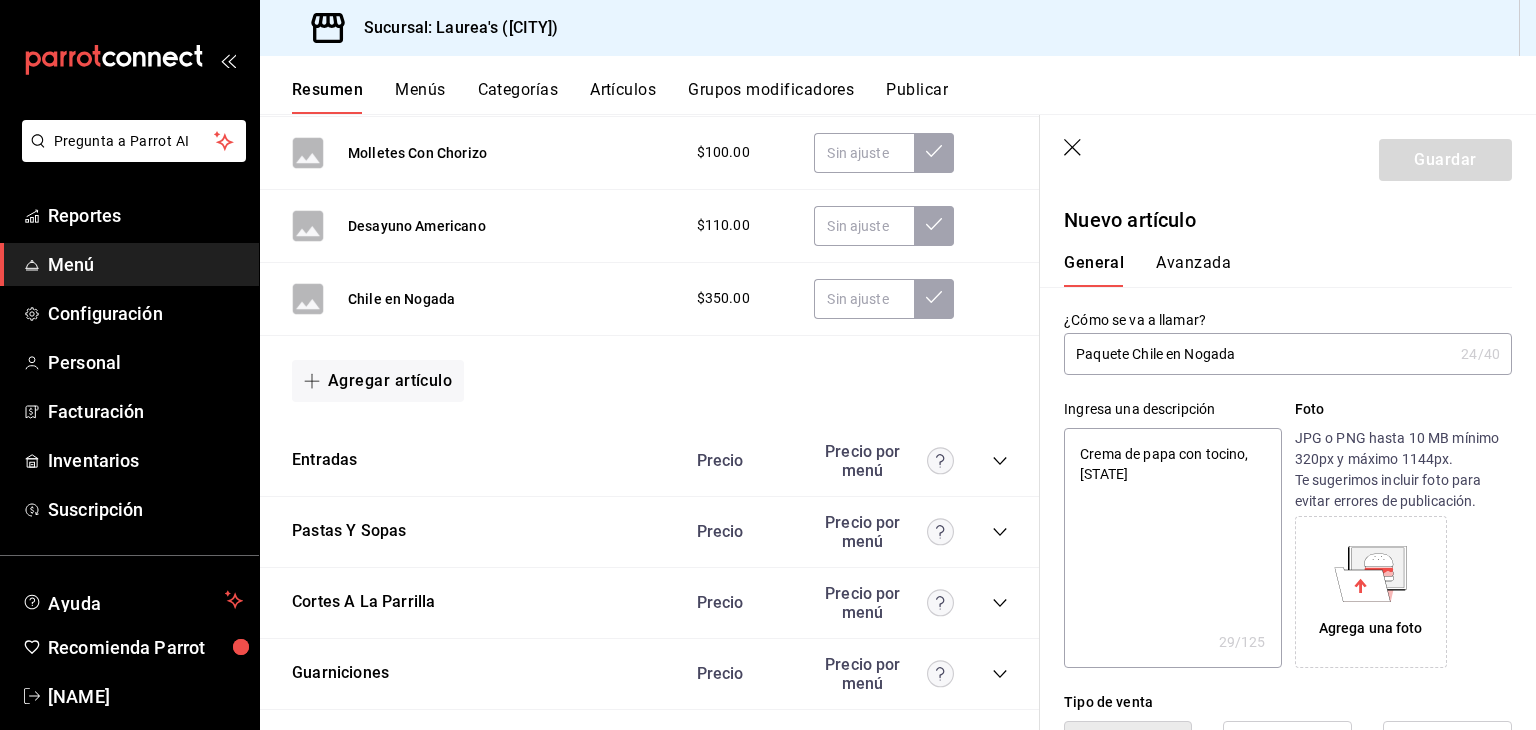 type on "x" 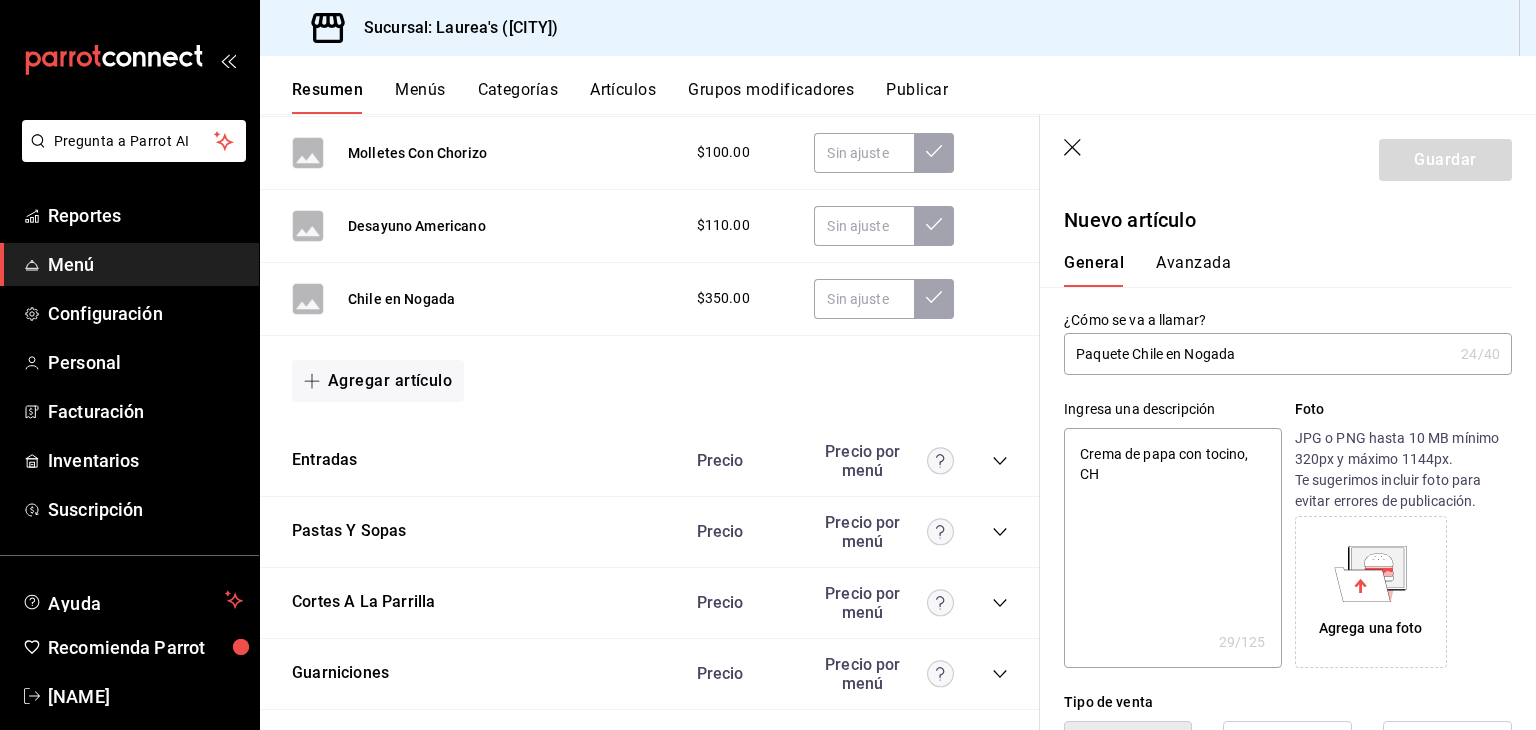 type on "Crema de papa con tocino, C" 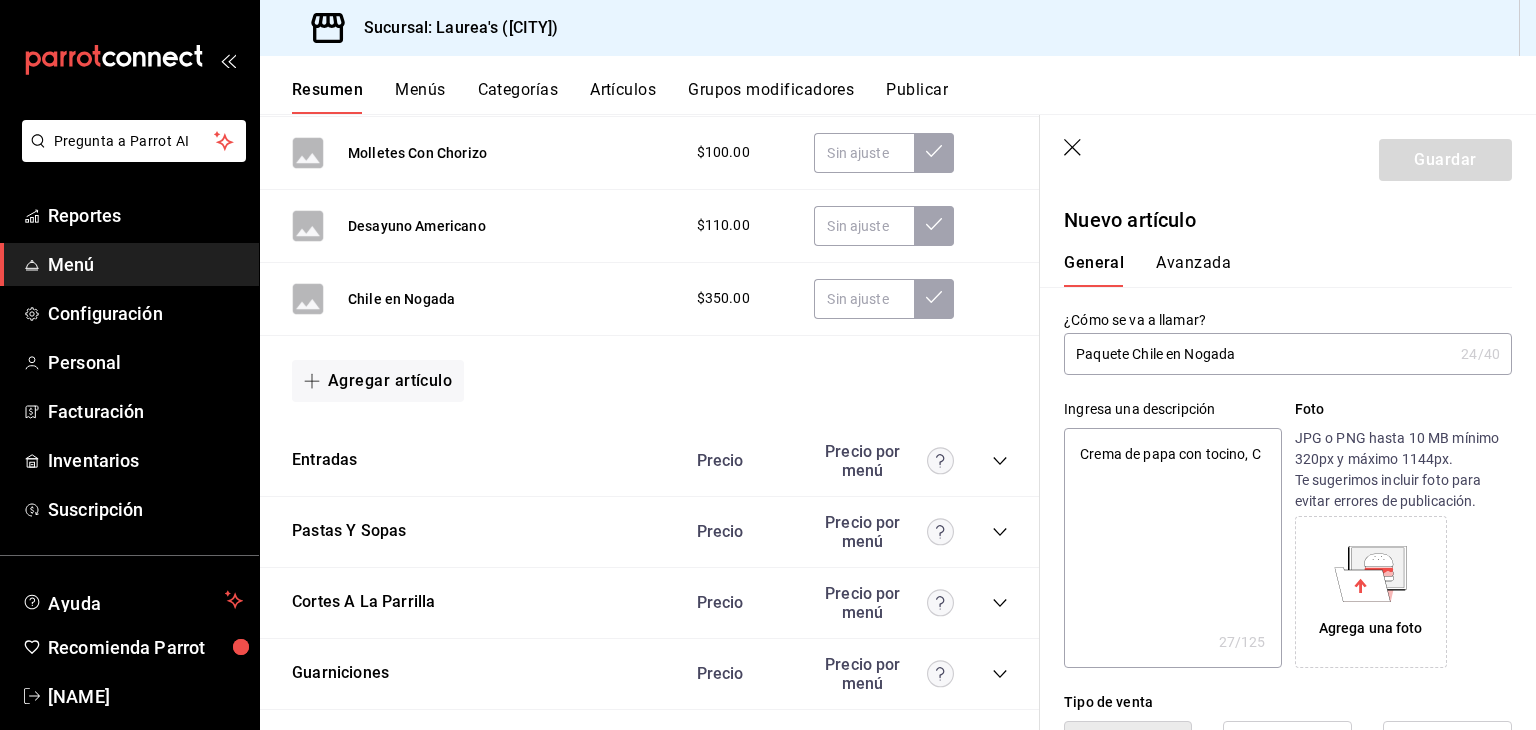 type on "Crema de papa con tocino," 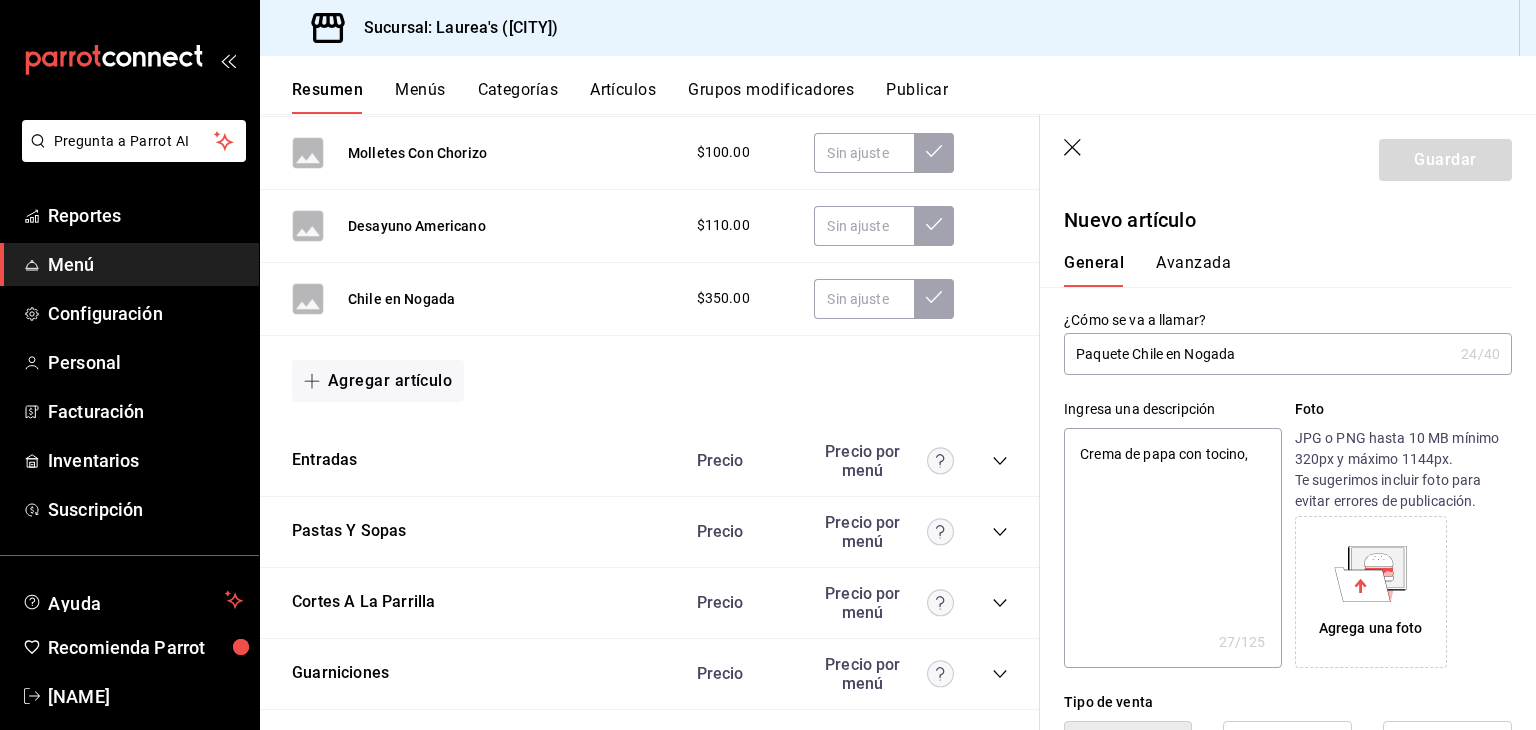 type on "x" 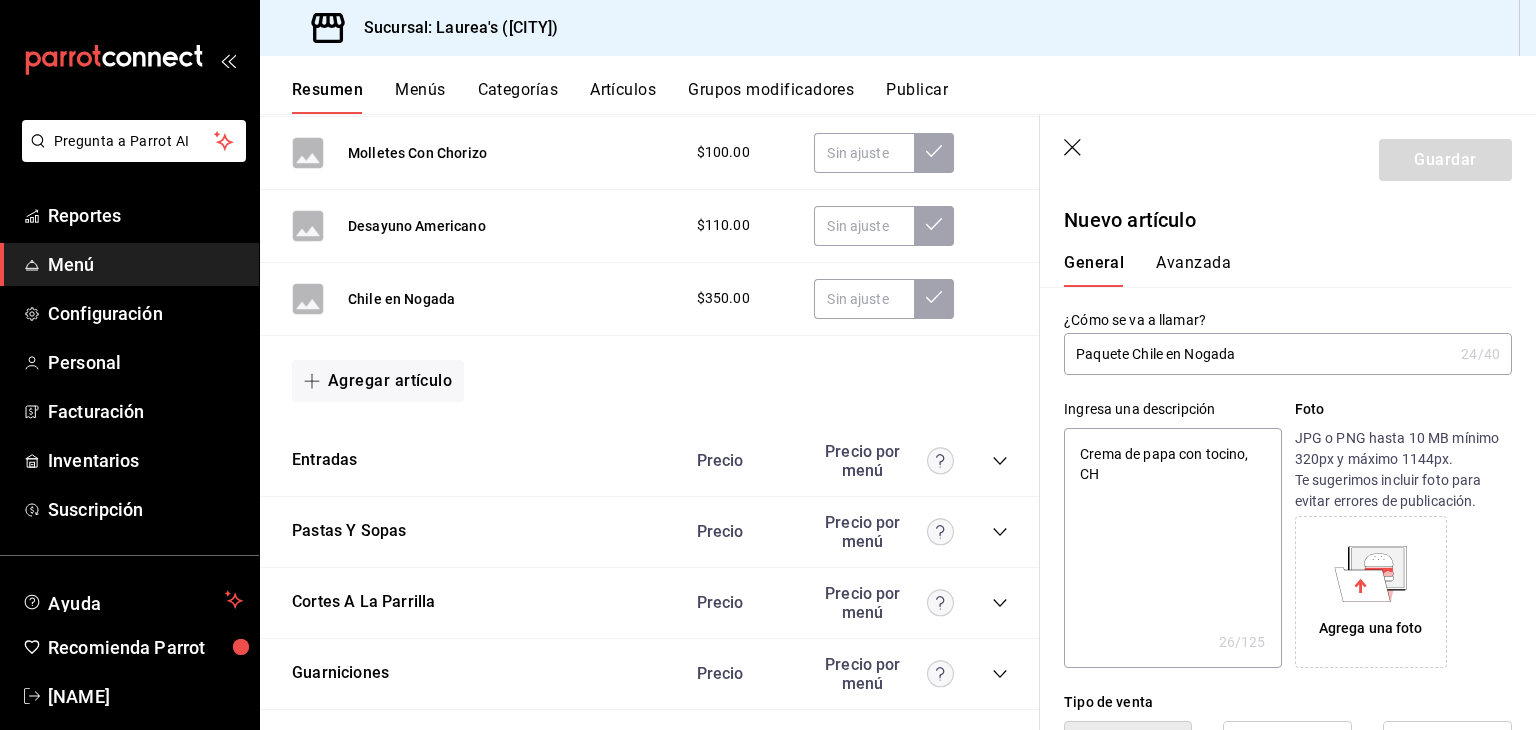 type on "Crema de papa con tocino, [STATE]" 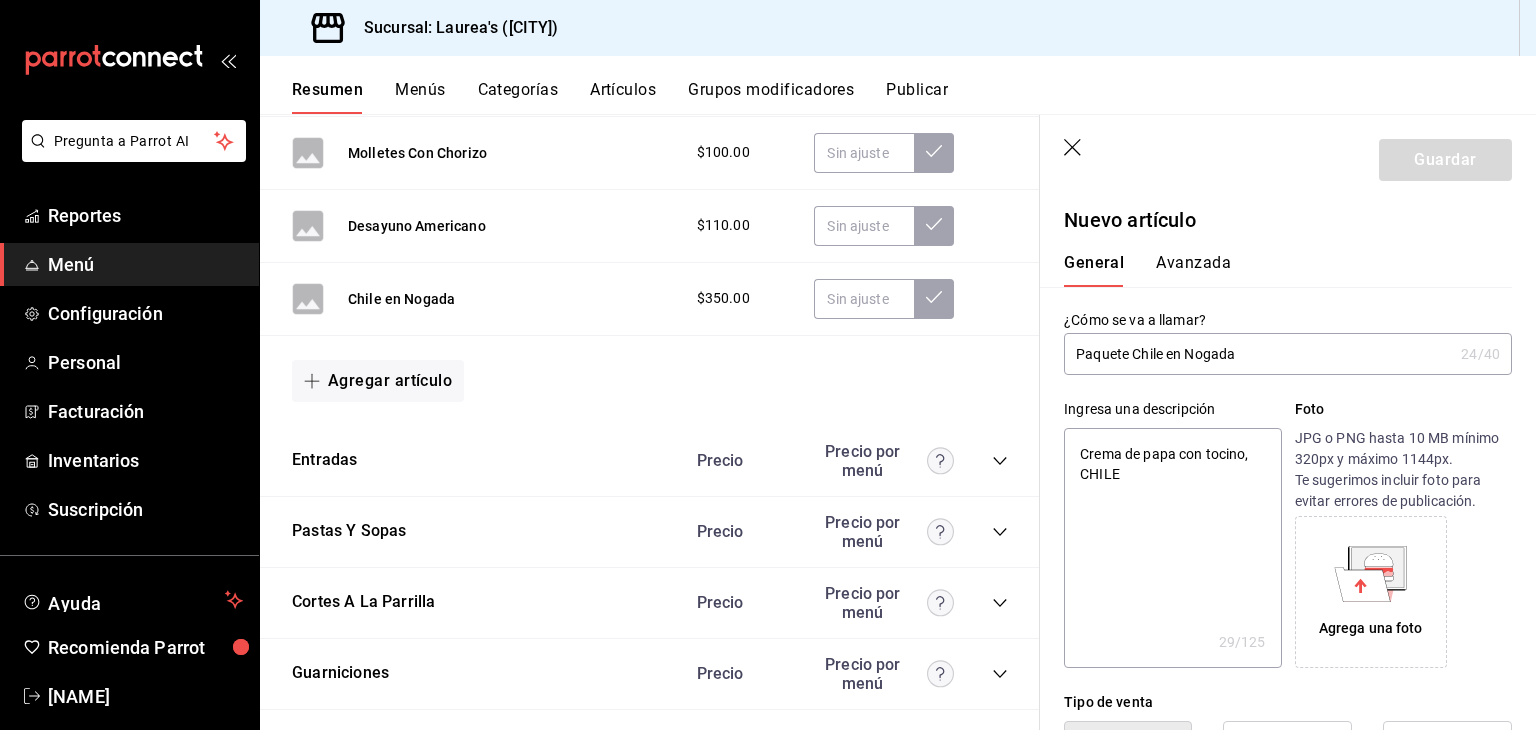 type on "Crema de papa con tocino, CHILE" 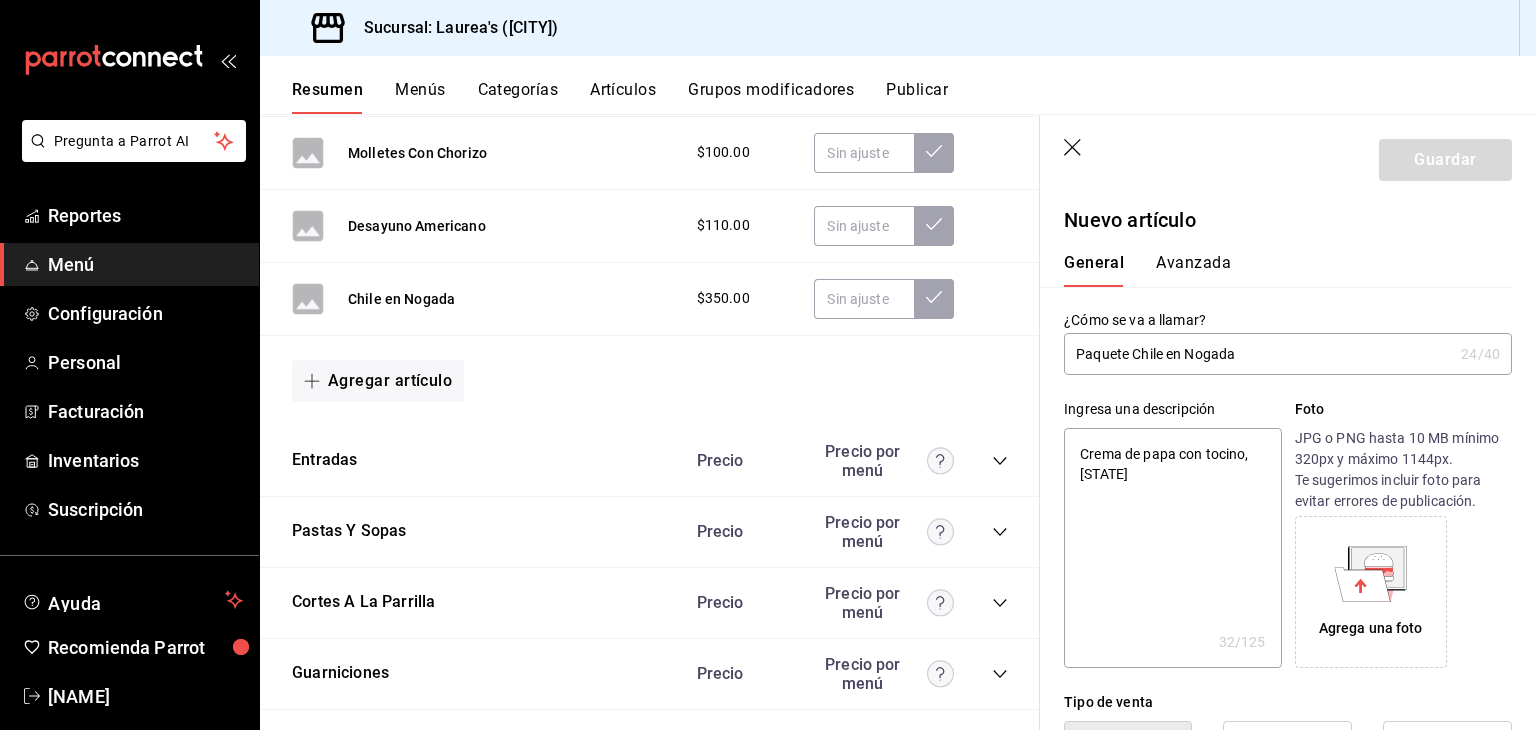 type on "Crema de papa con tocino, [STATE]" 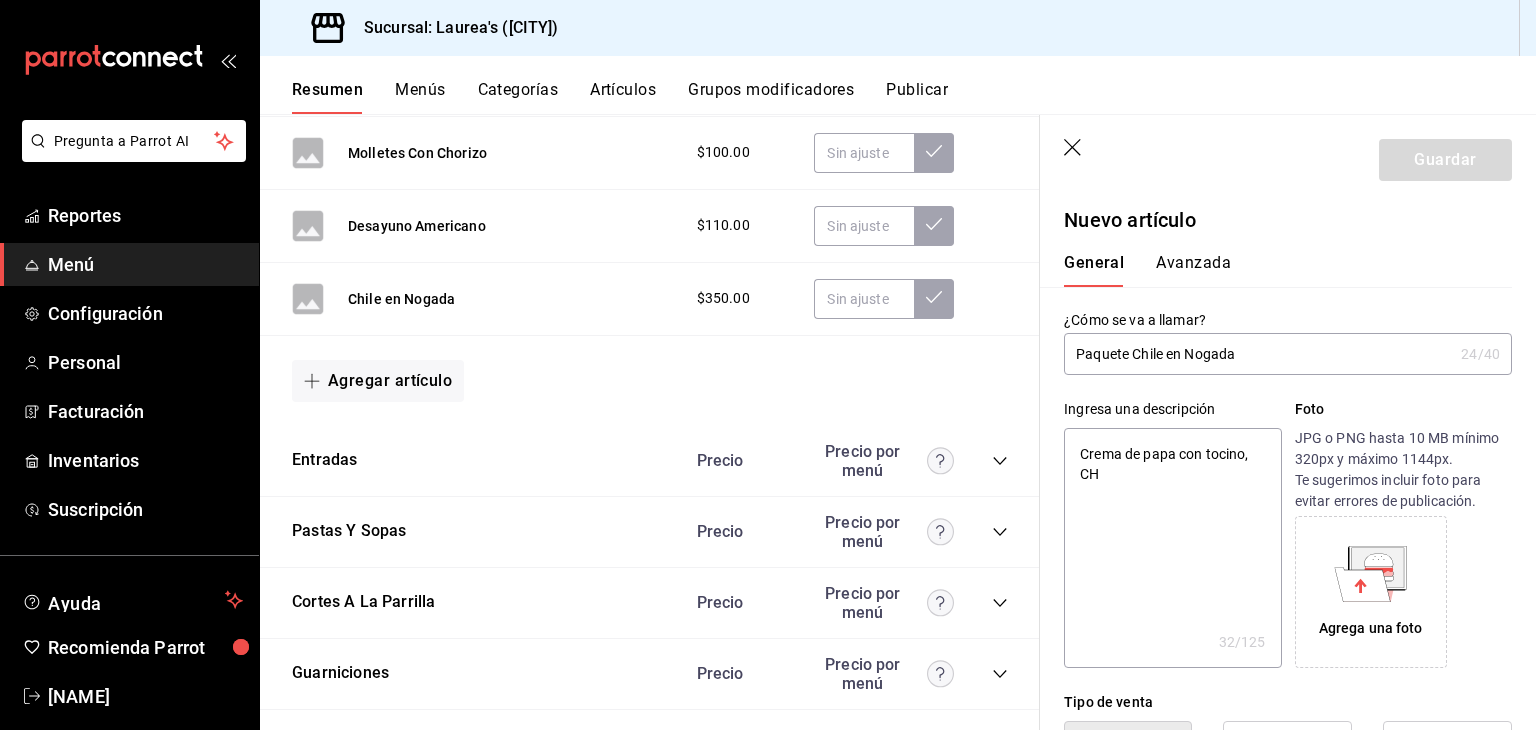 type on "Crema de papa con tocino, C" 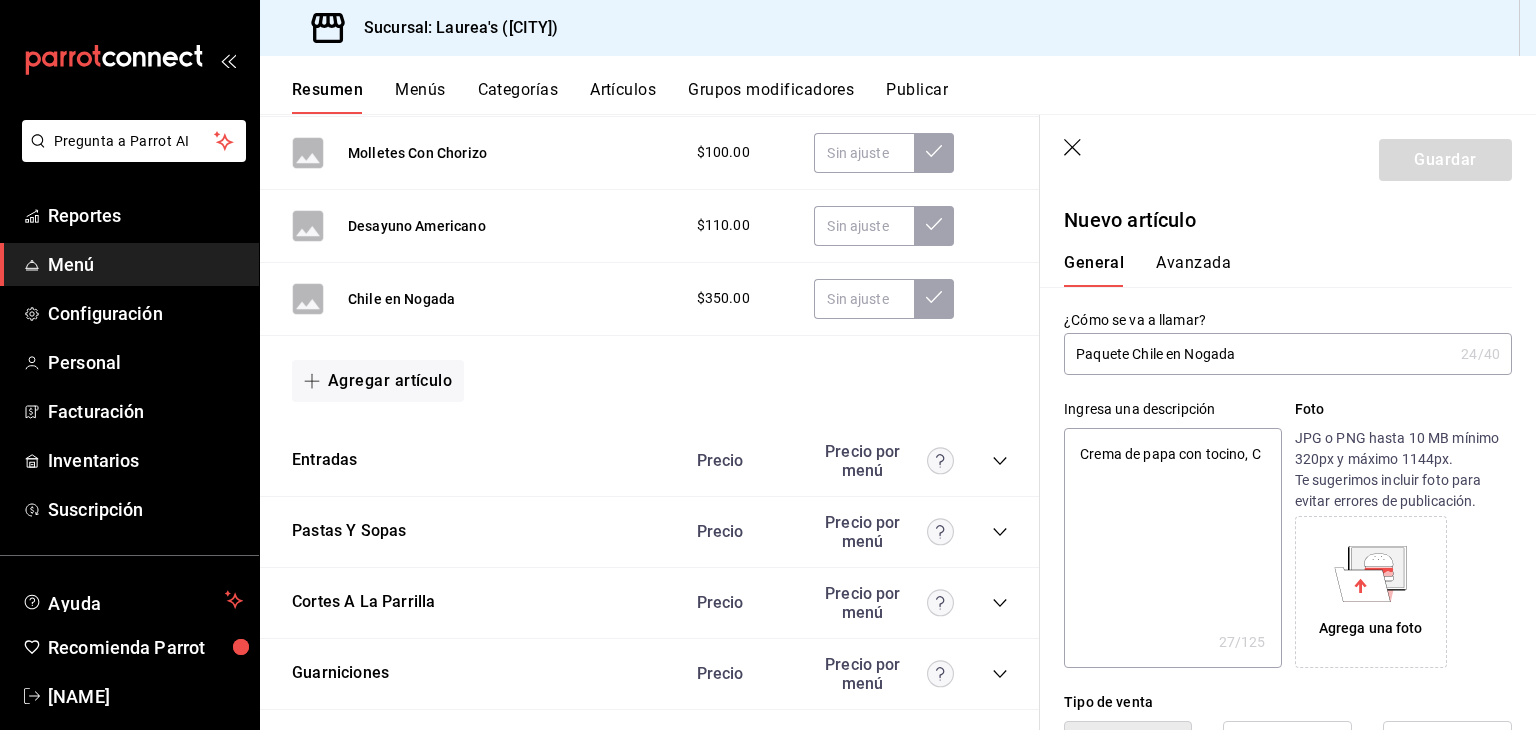 type on "x" 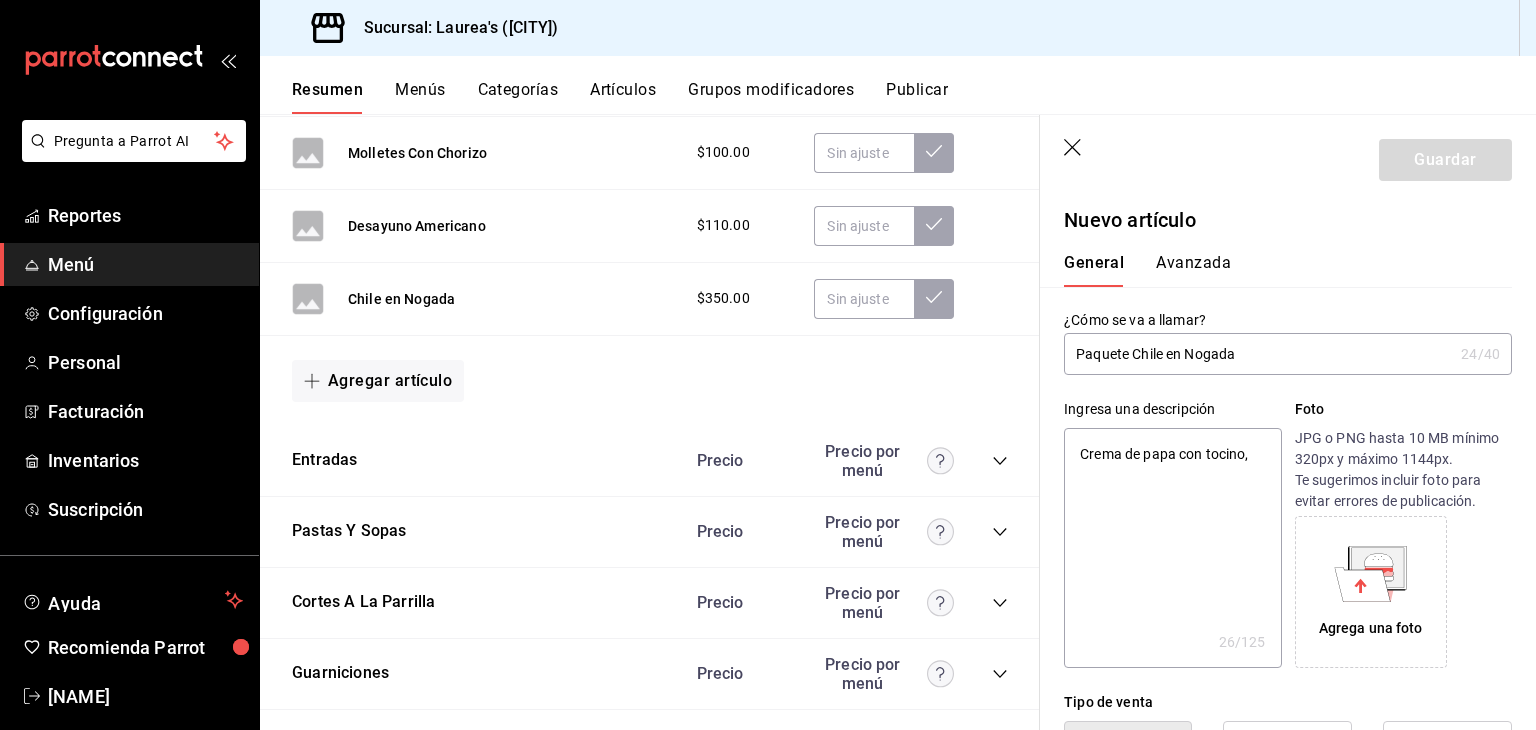 type on "x" 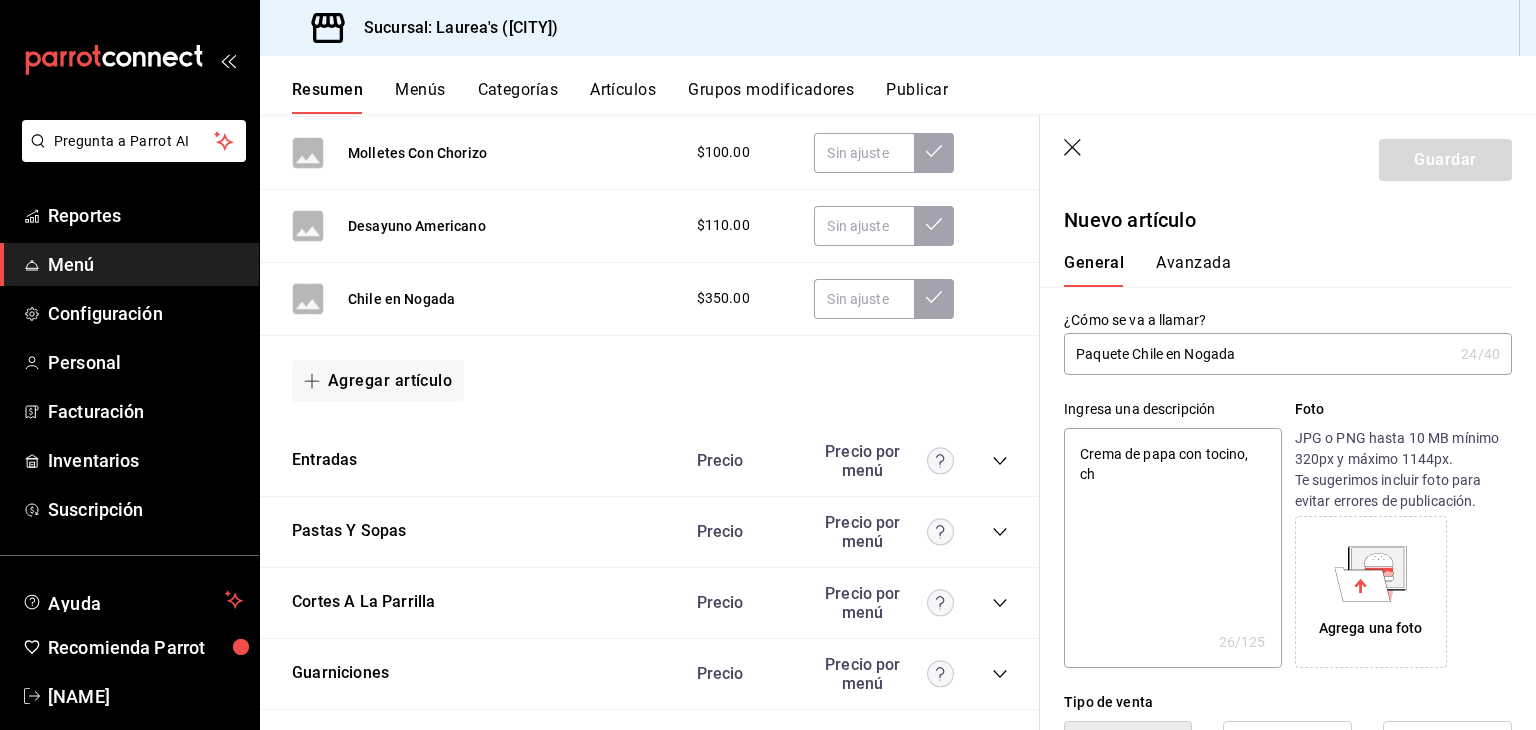 type on "Crema de papa con tocino, chi" 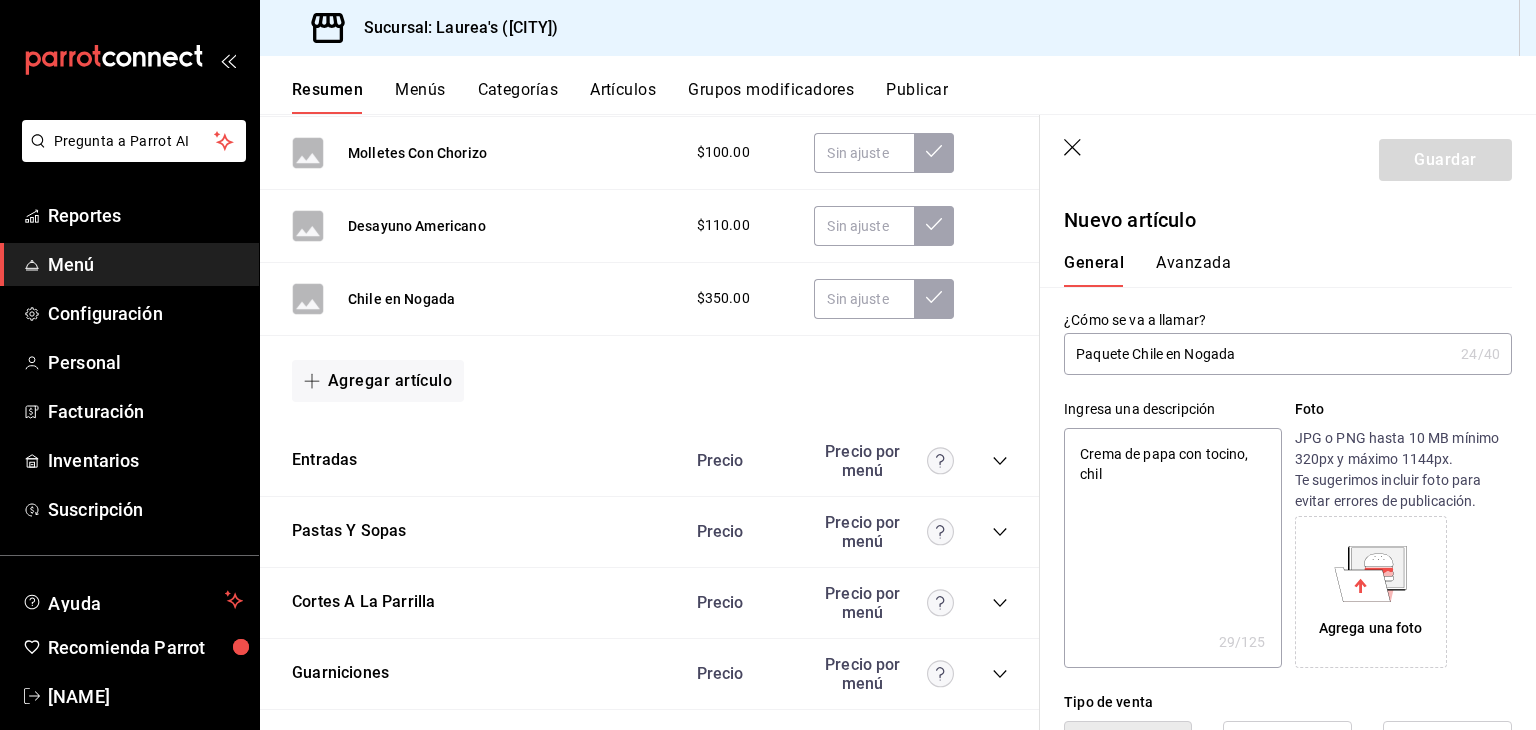 type on "Crema de papa con tocino, chile" 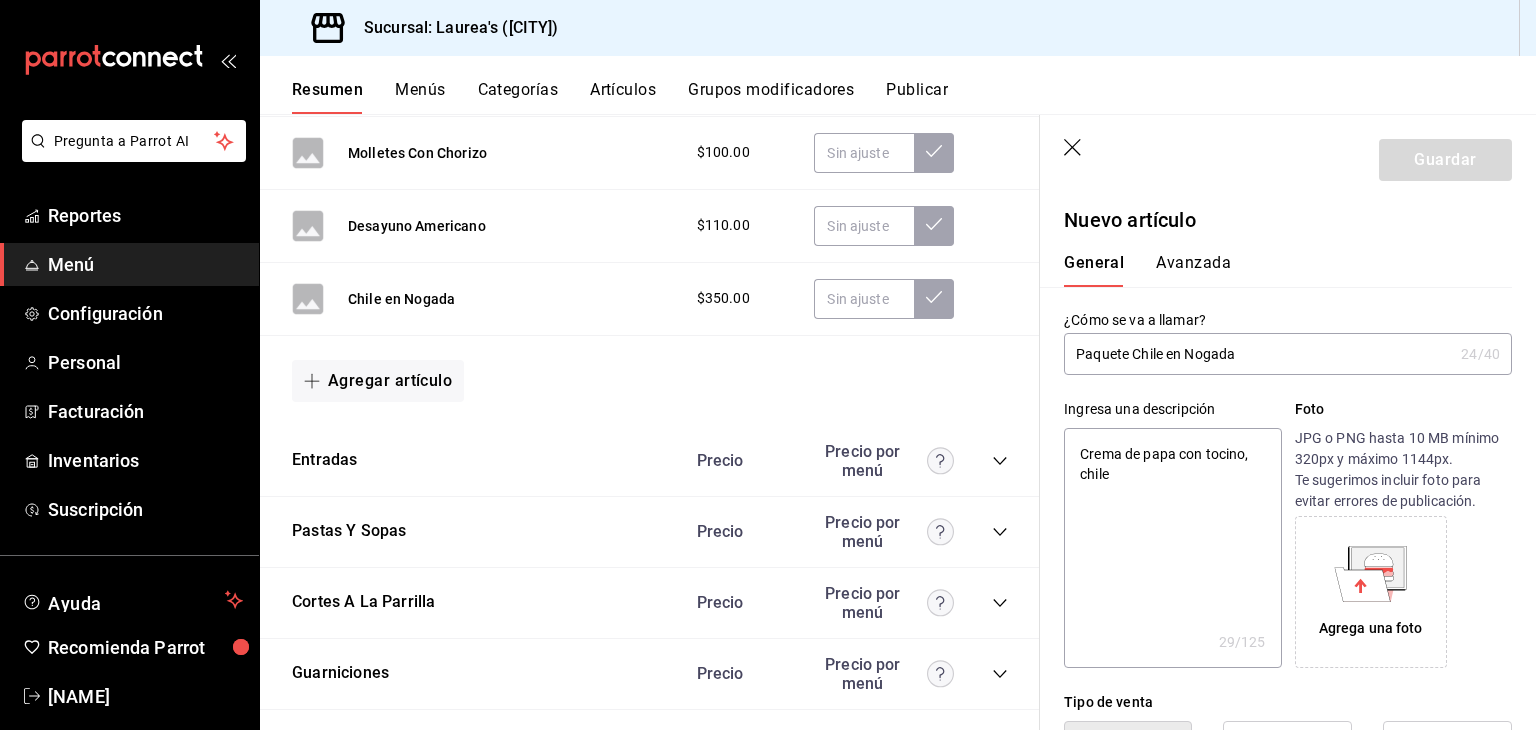 type on "Crema de papa con tocino, chile" 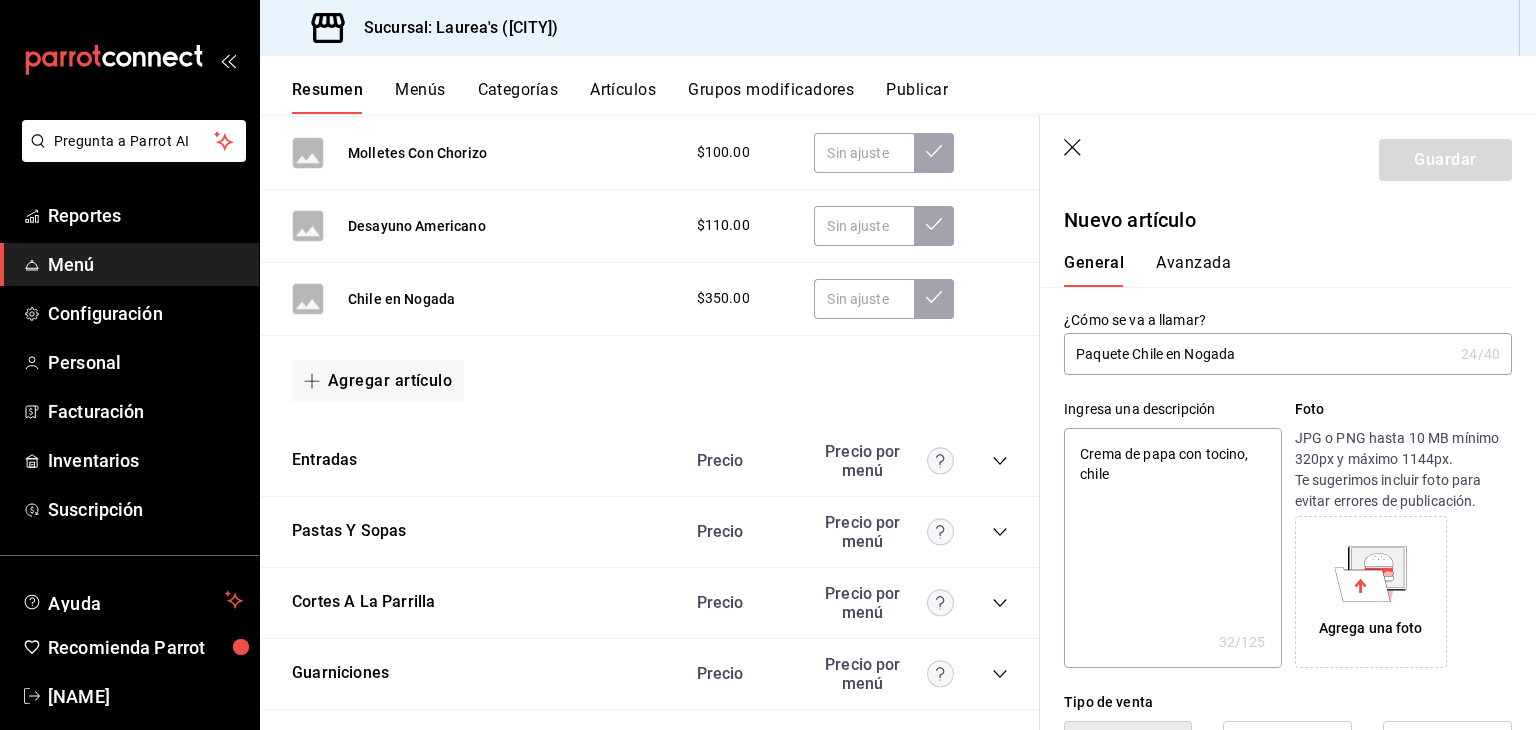 type on "x" 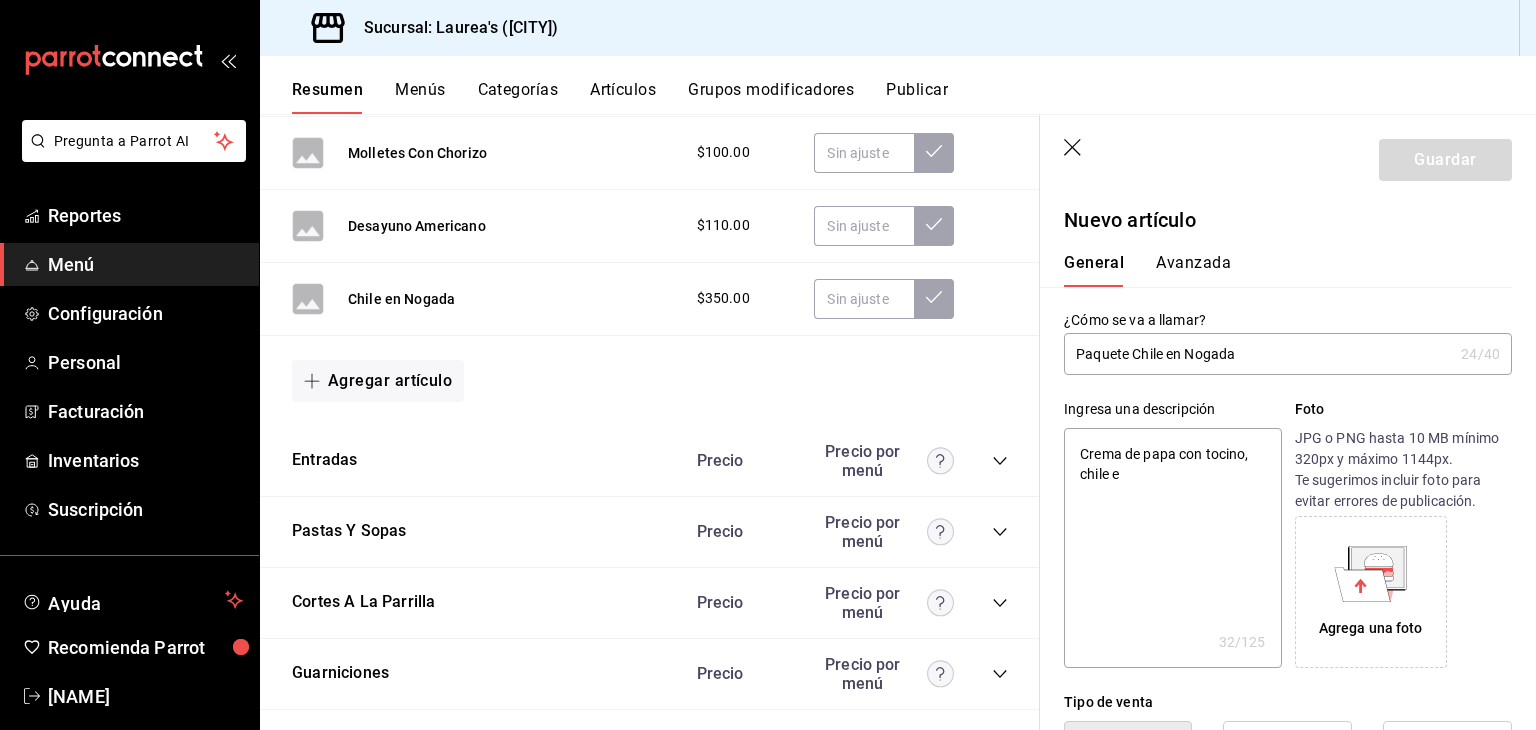 type on "Crema de papa con tocino, chile en" 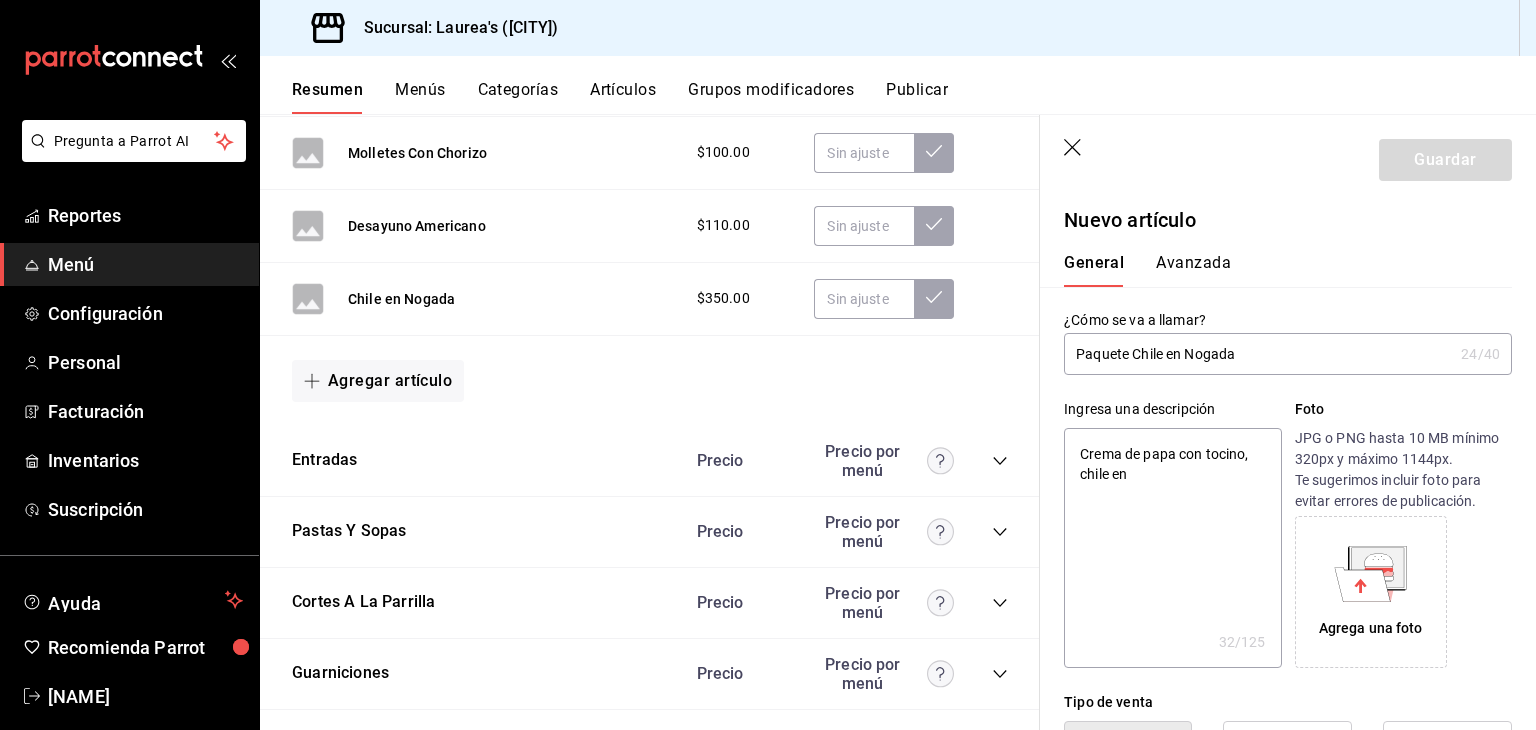 type on "Crema de papa con tocino, chile en n" 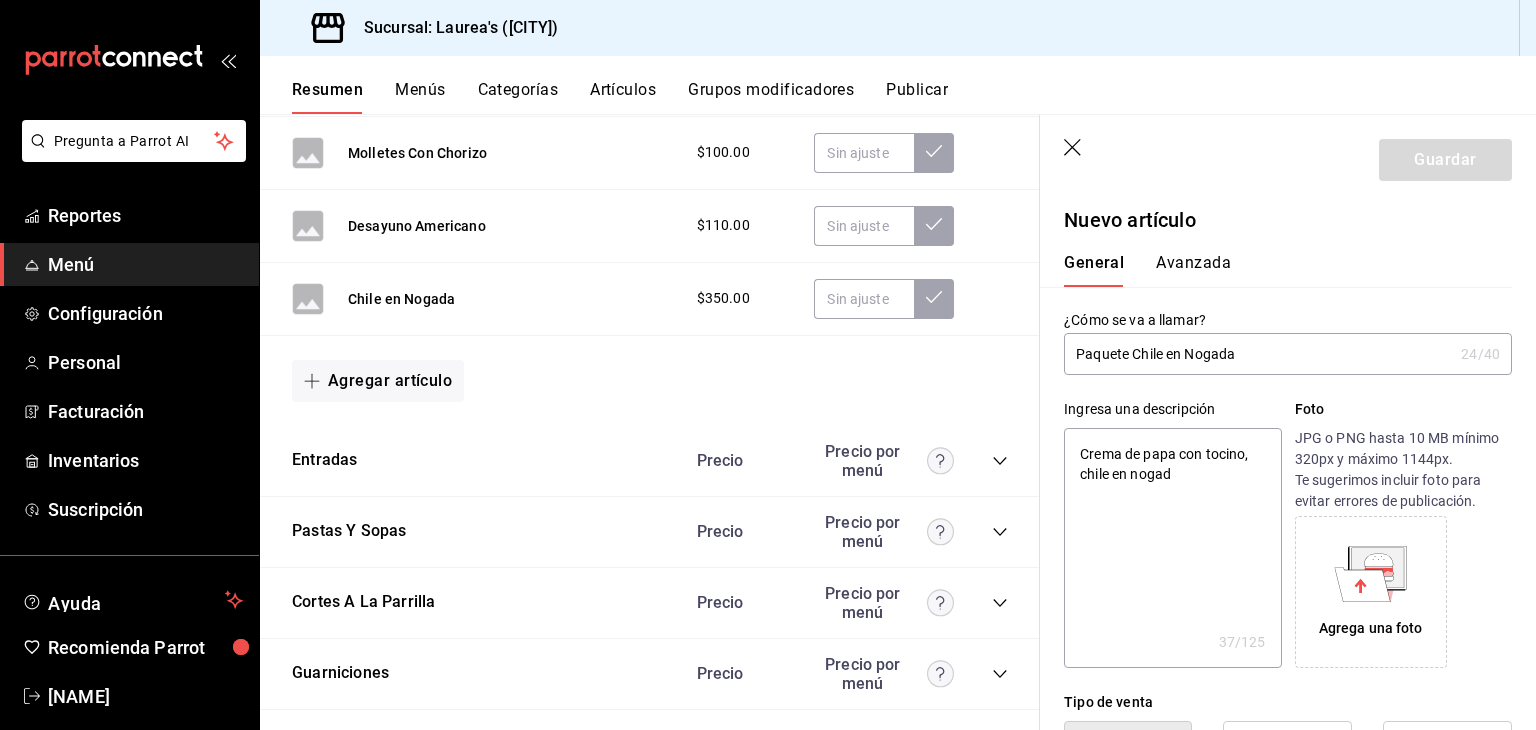 type on "Crema de papa con tocino, chile en nogada" 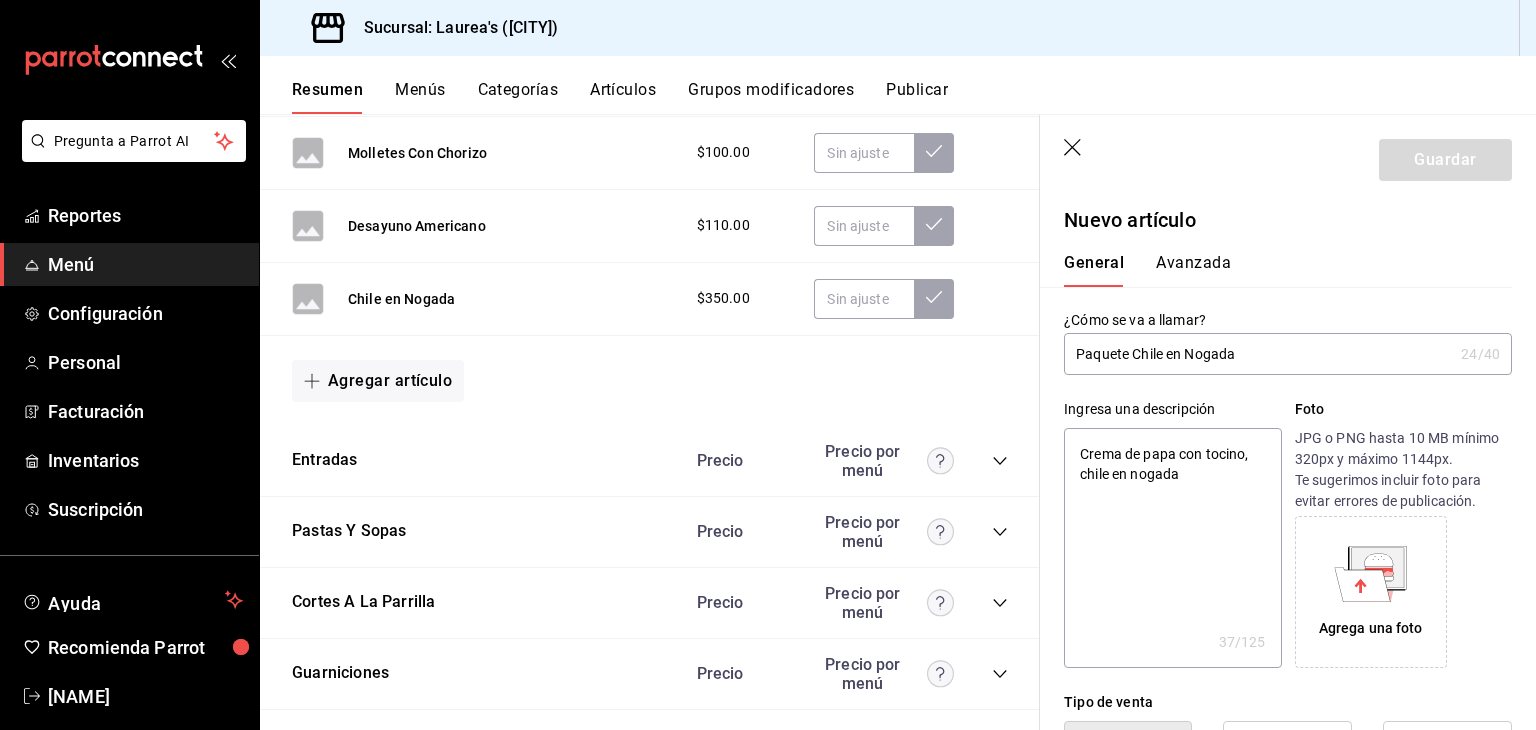 type on "x" 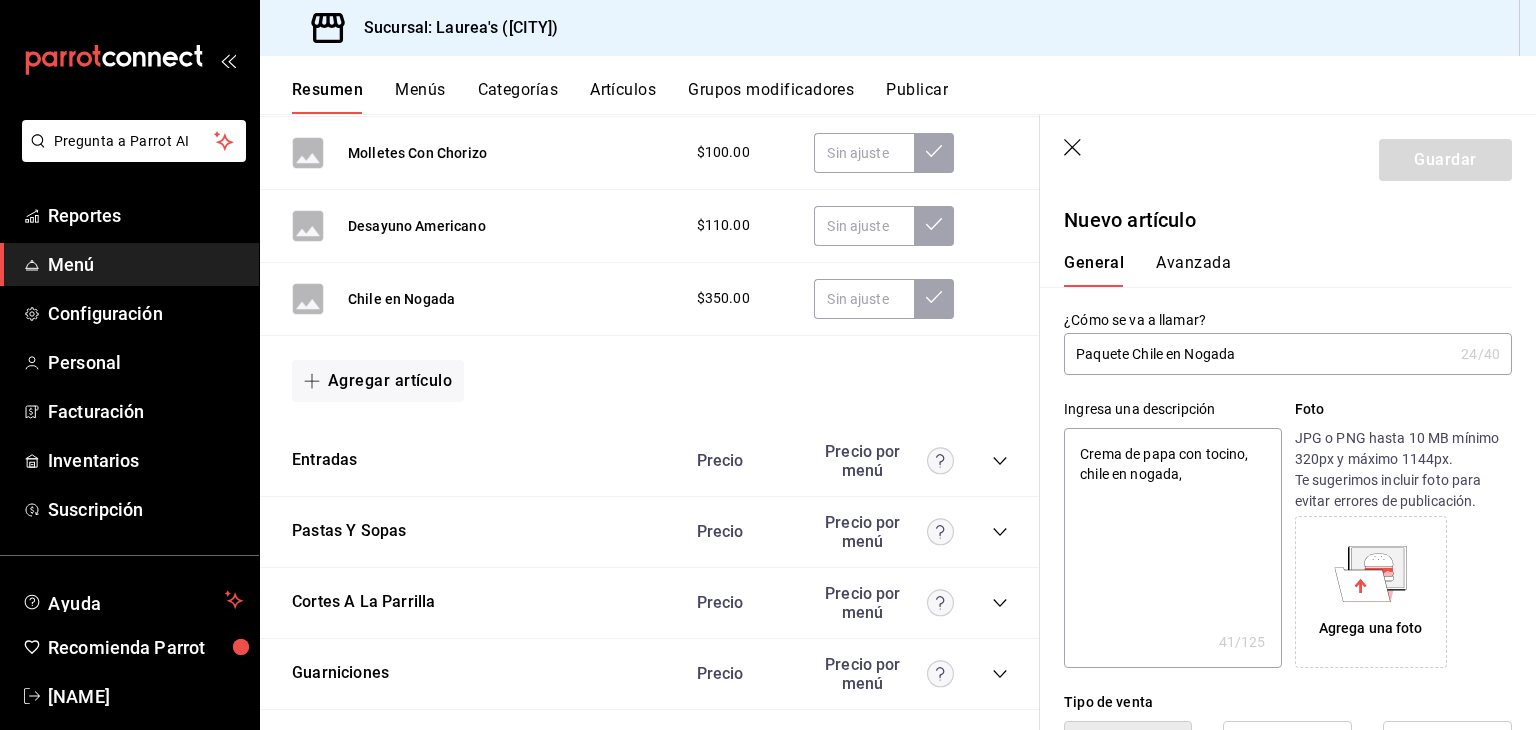type on "Crema de papa con tocino, chile en nogada," 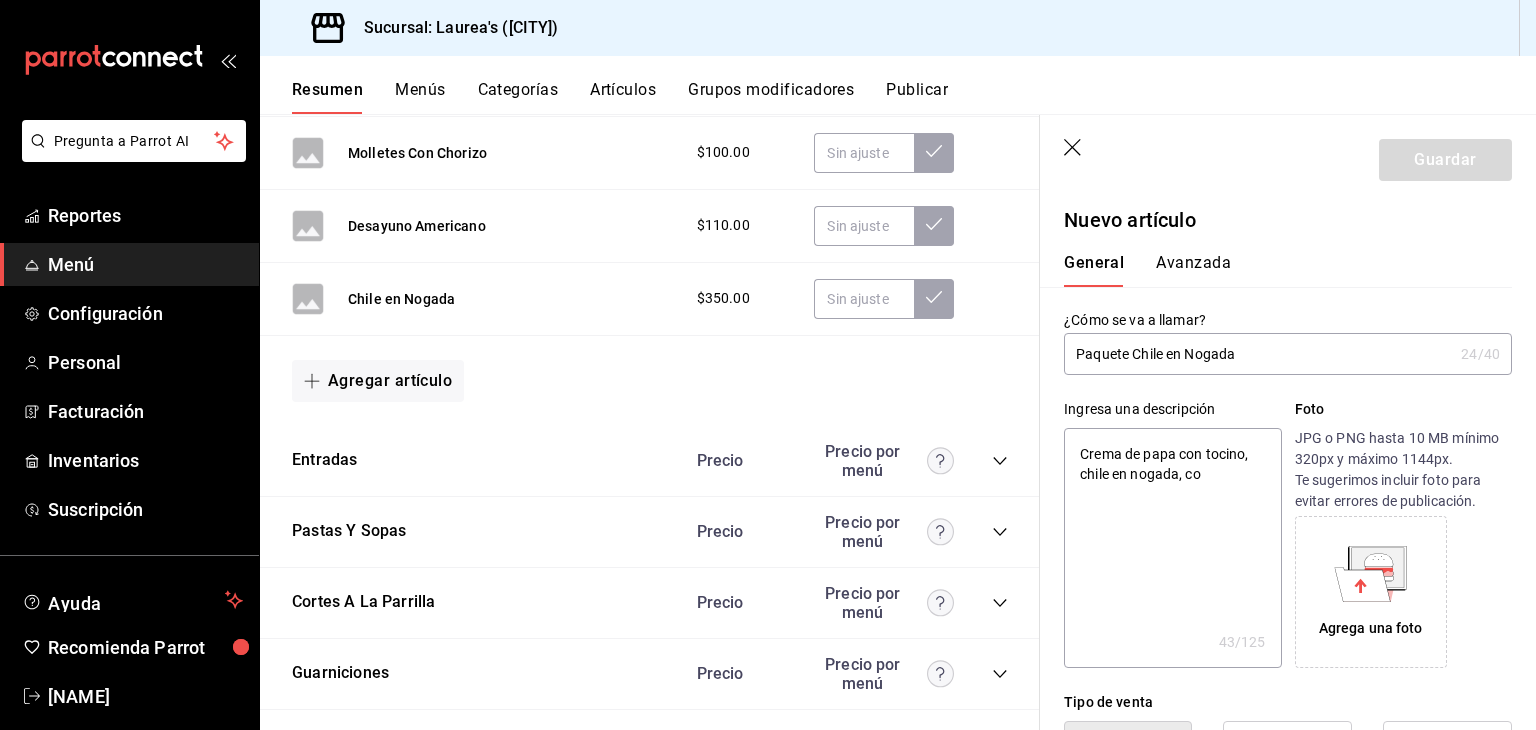 type on "Crema de papa con tocino, chile en nogada, cop" 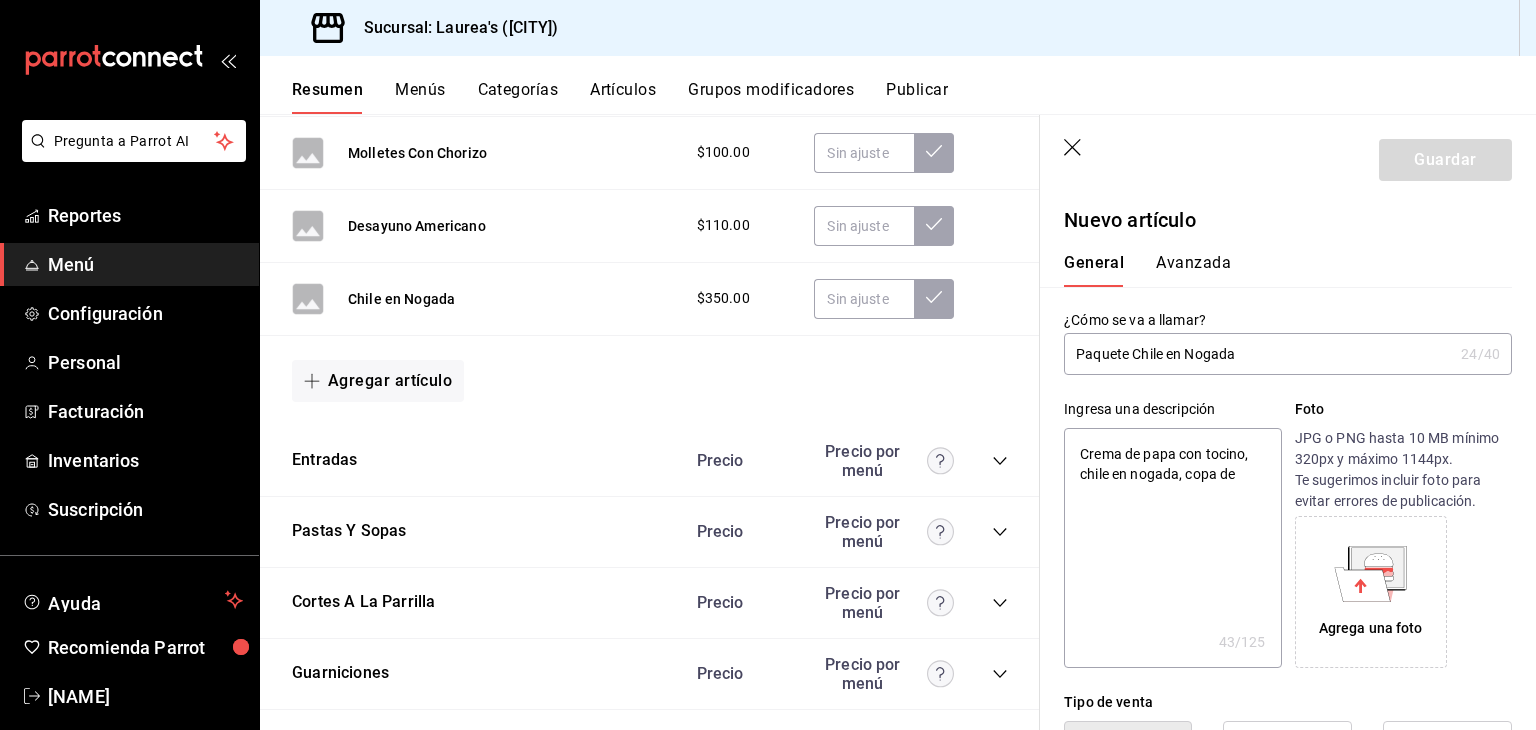 type on "Crema de papa con tocino, chile en nogada, copa de" 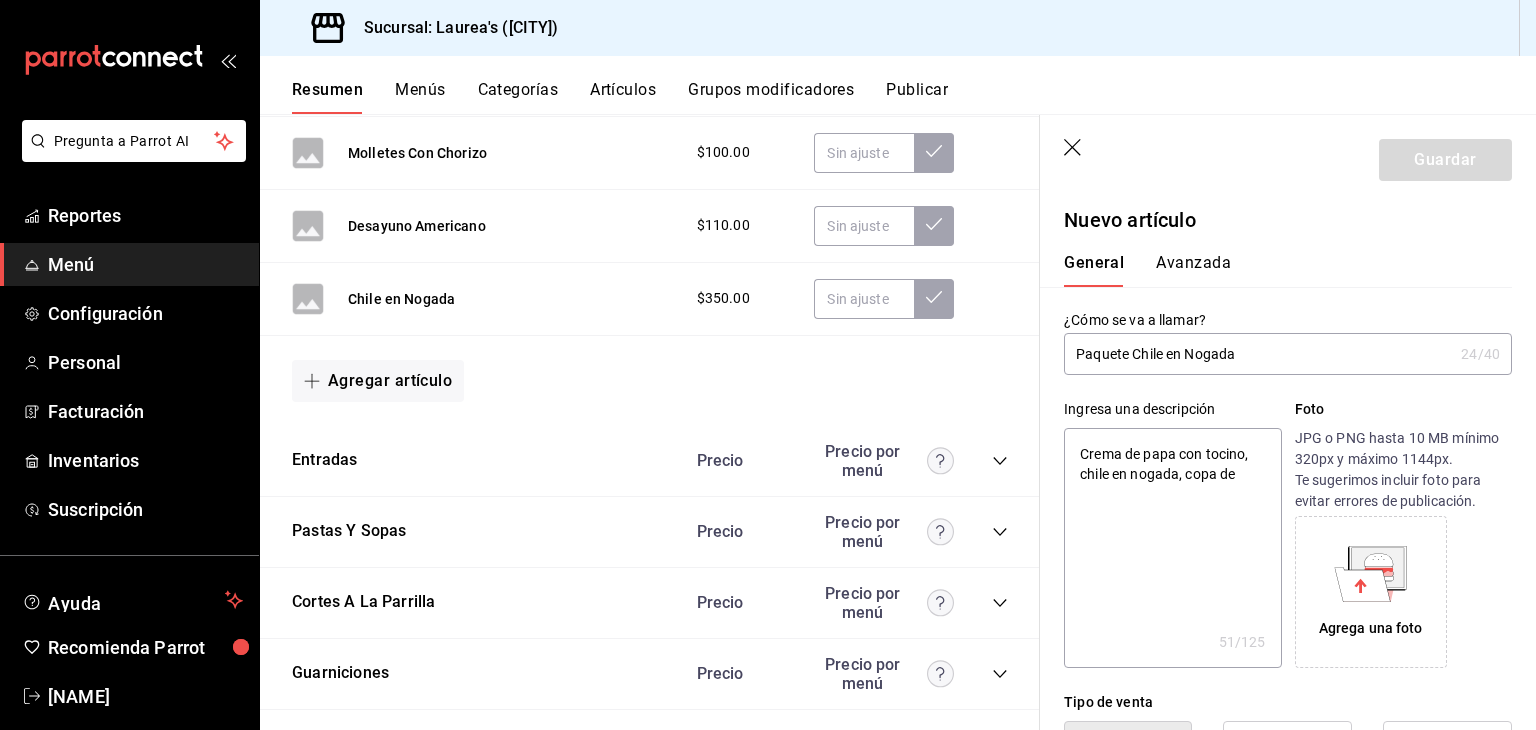 type on "x" 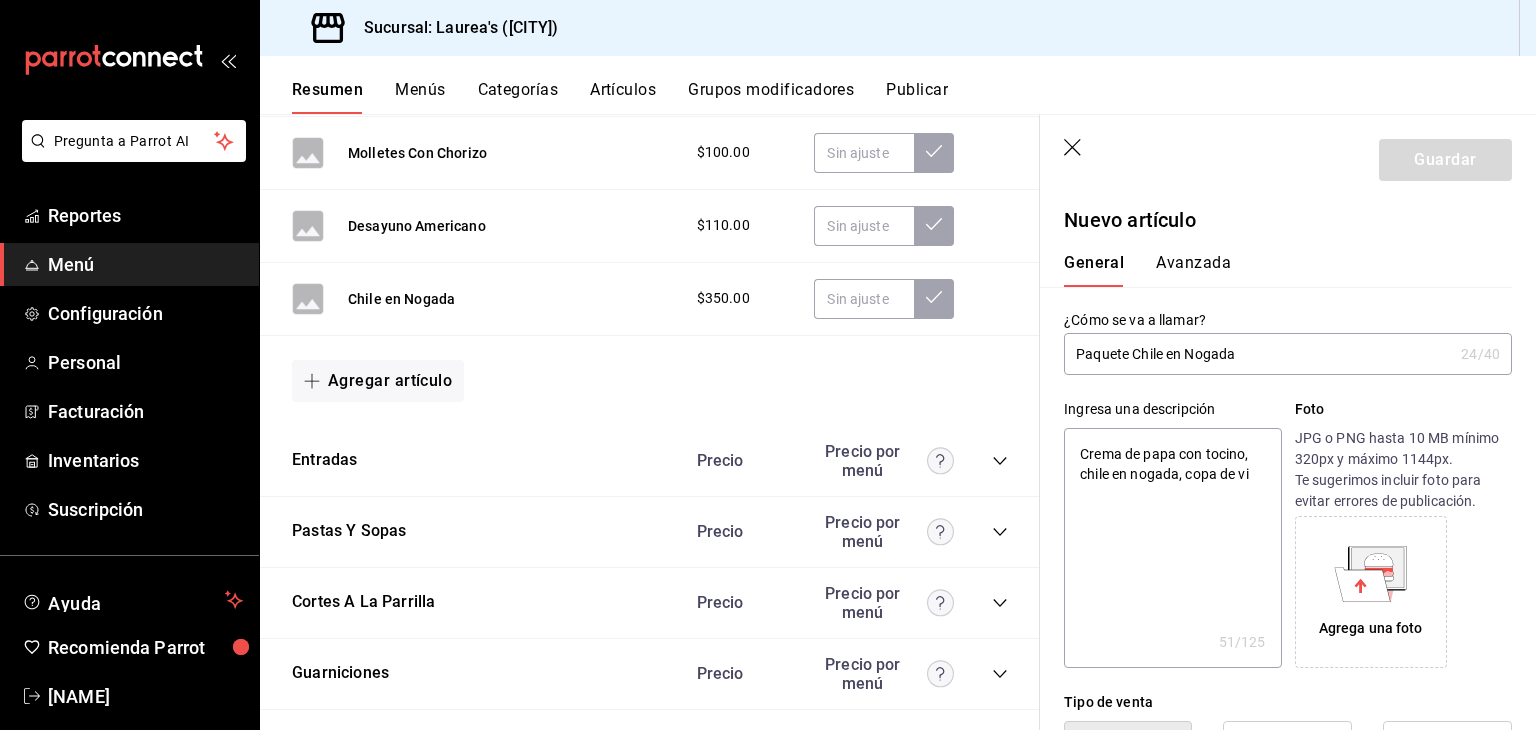 type on "Crema de papa con tocino, chile en nogada, copa de vin" 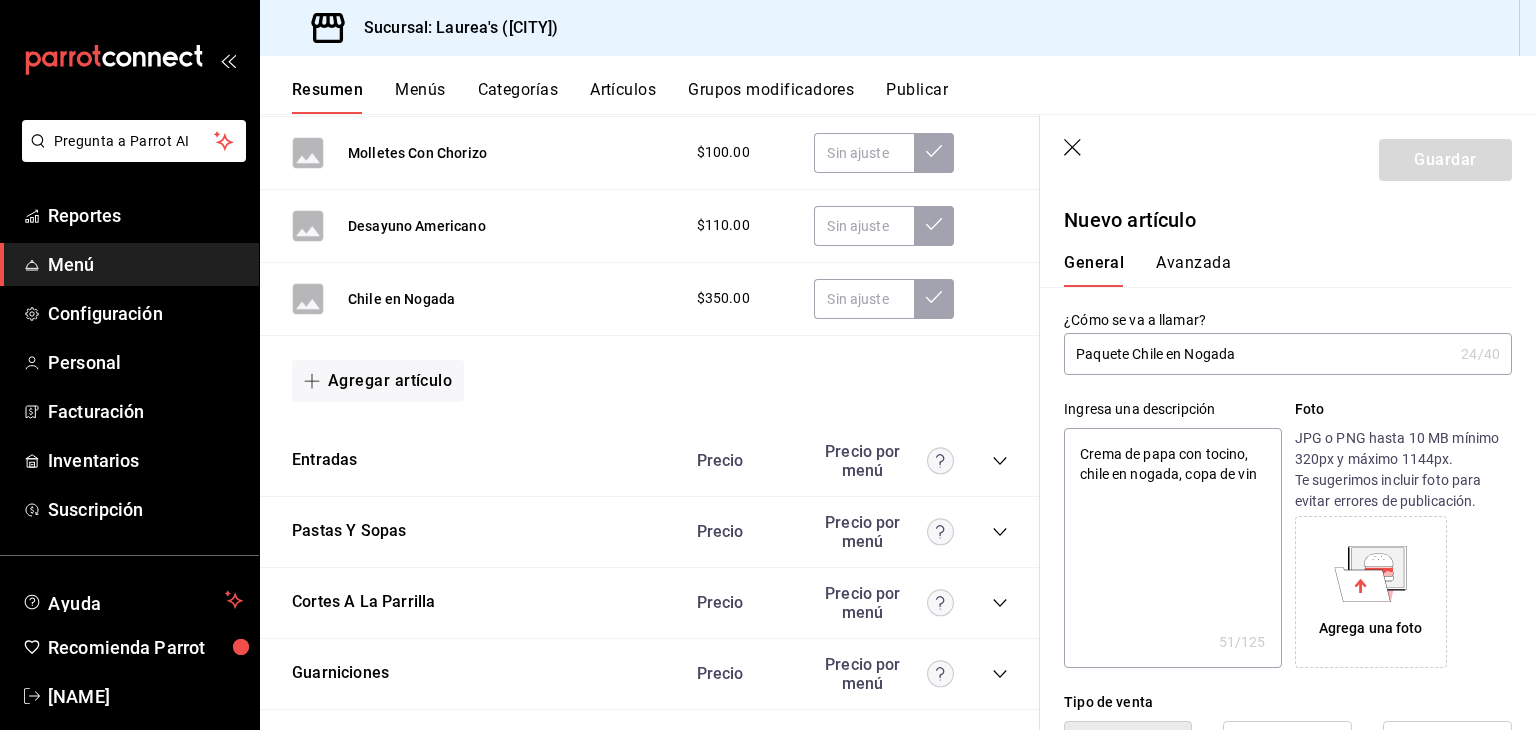 type on "Crema de papa con tocino, chile en nogada, copa de vino" 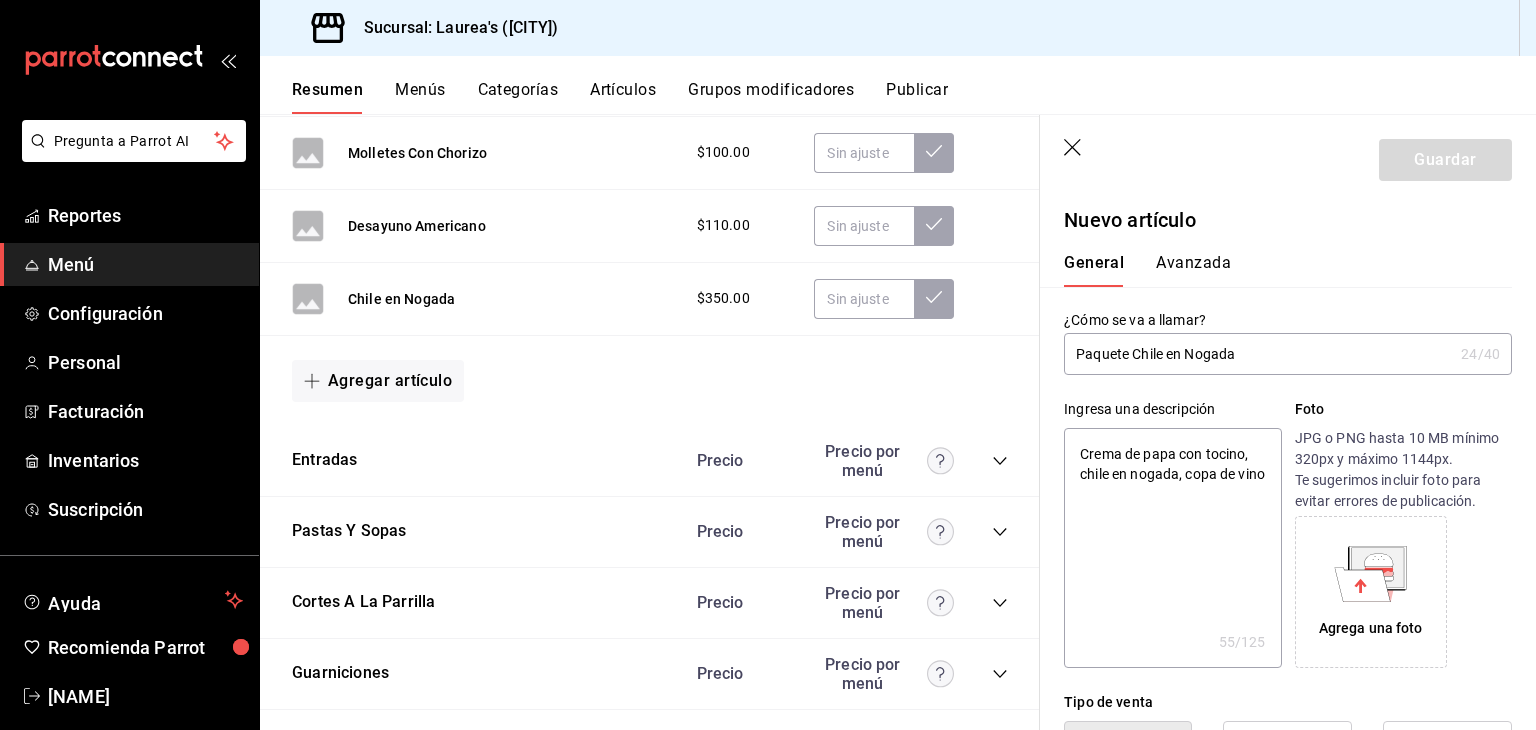 type on "x" 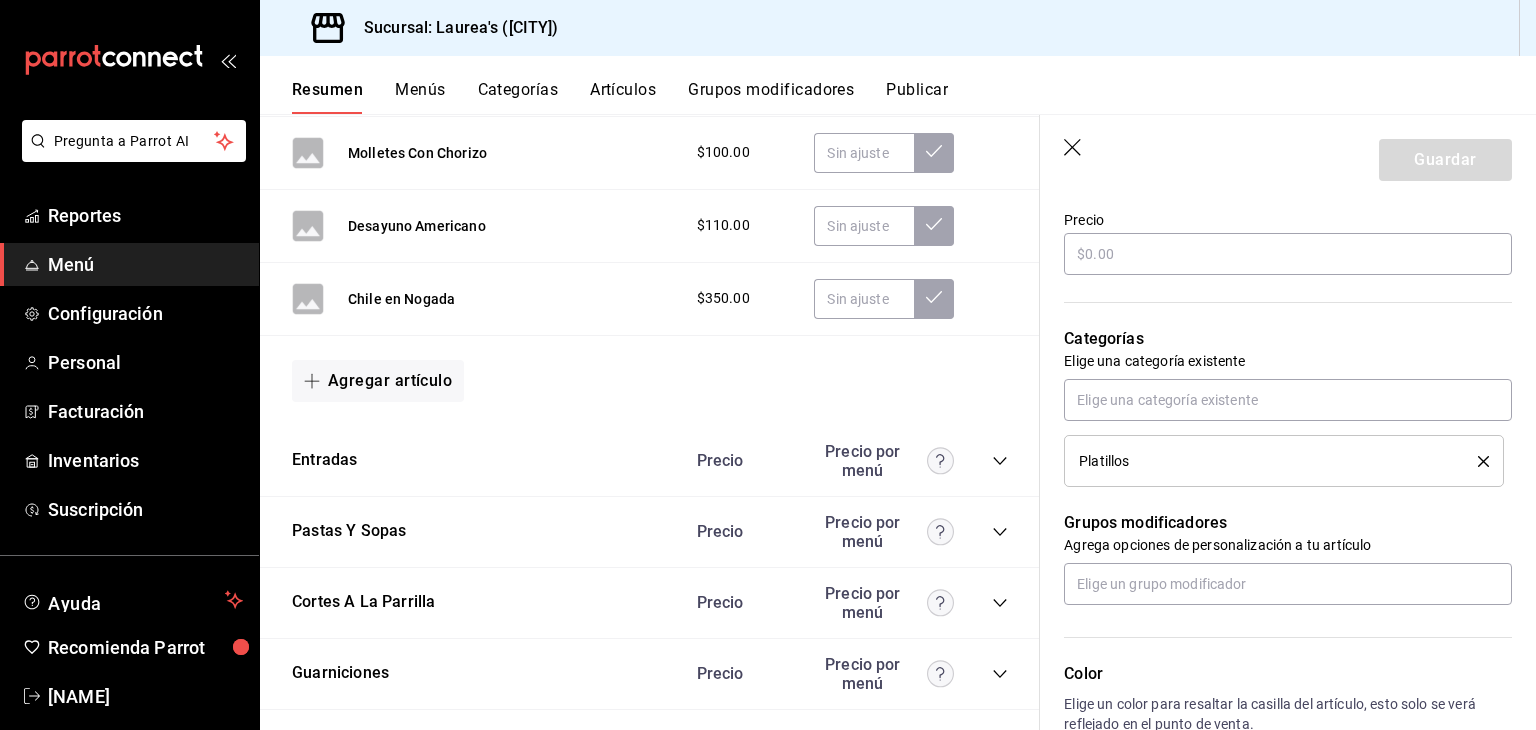 scroll, scrollTop: 604, scrollLeft: 0, axis: vertical 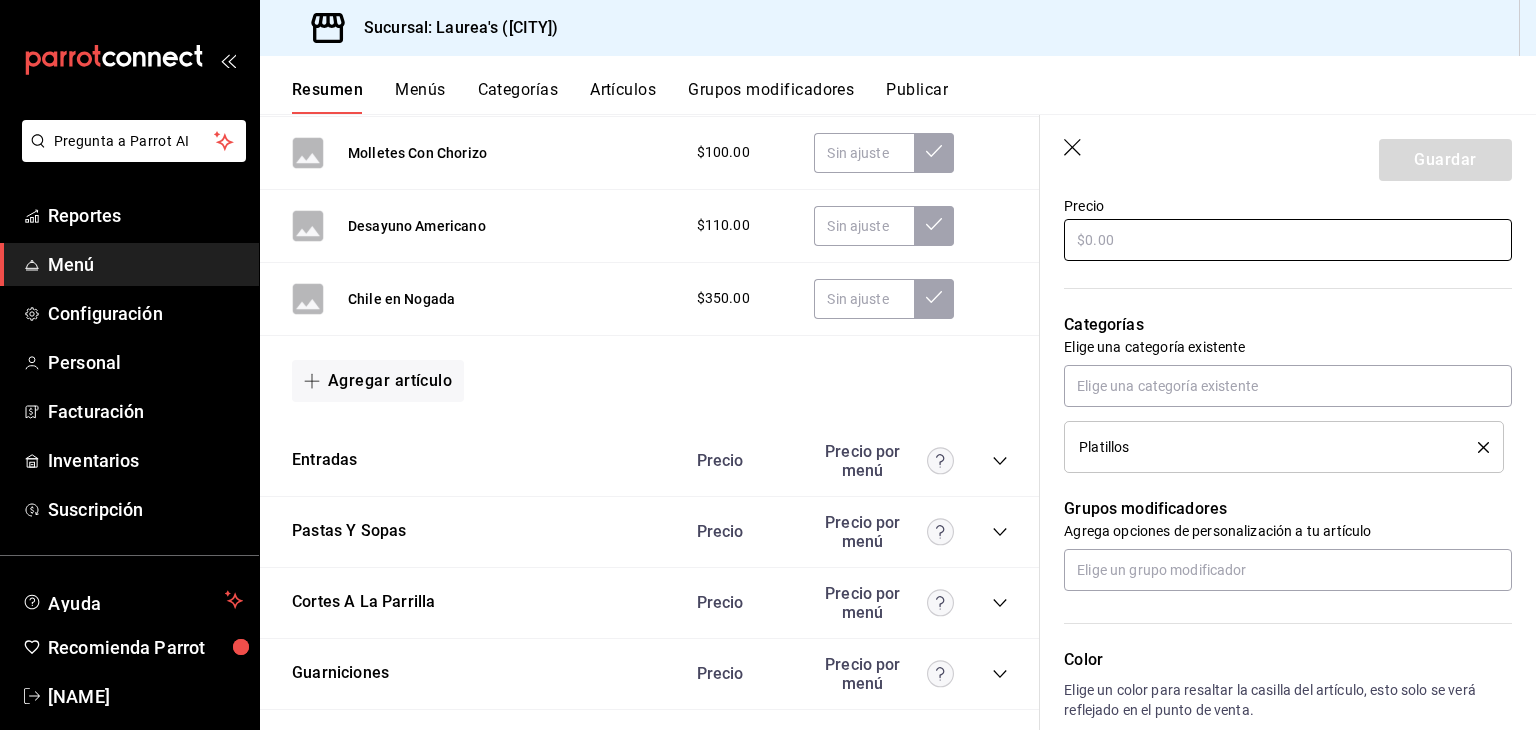 type on "Crema de papa con tocino, chile en nogada, copa de vino" 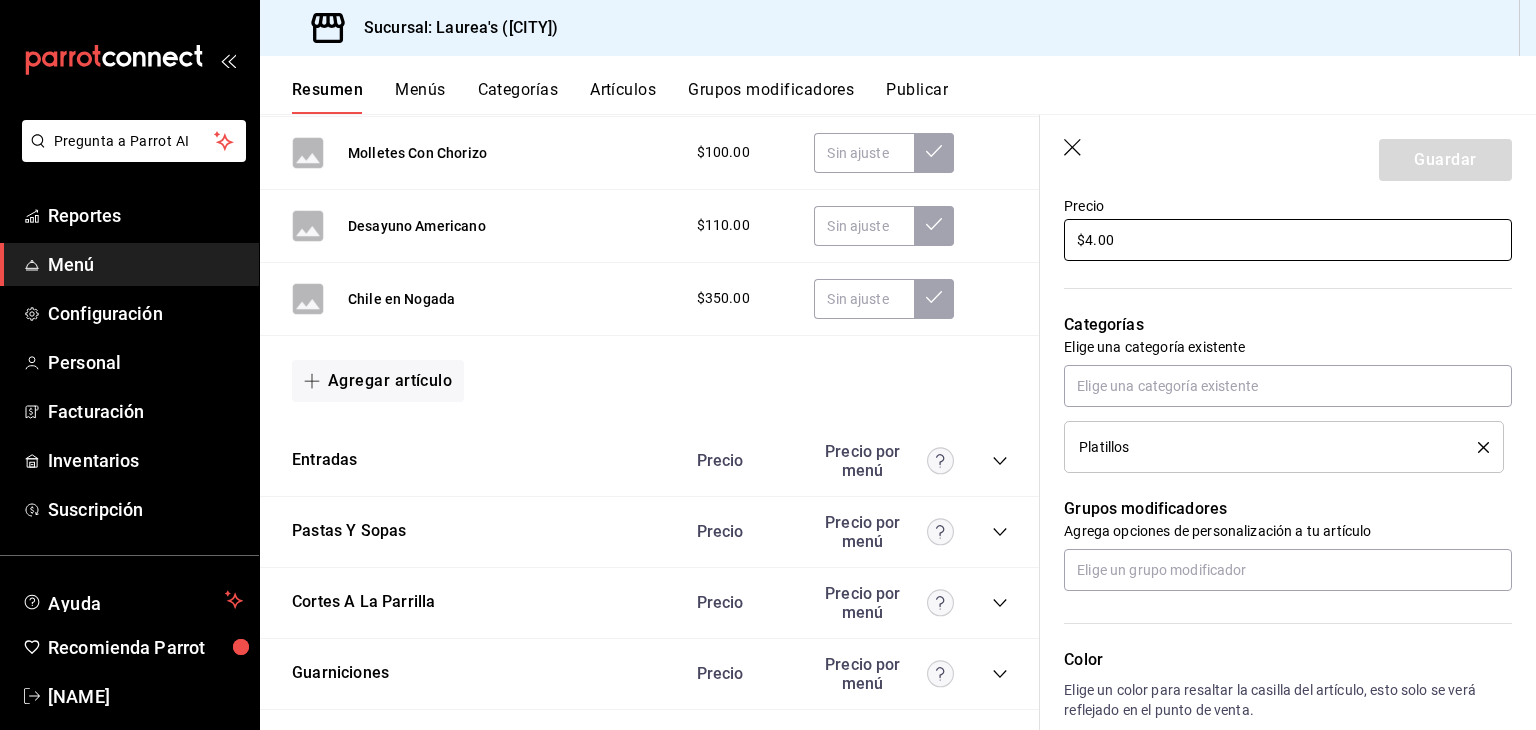 type on "$43.00" 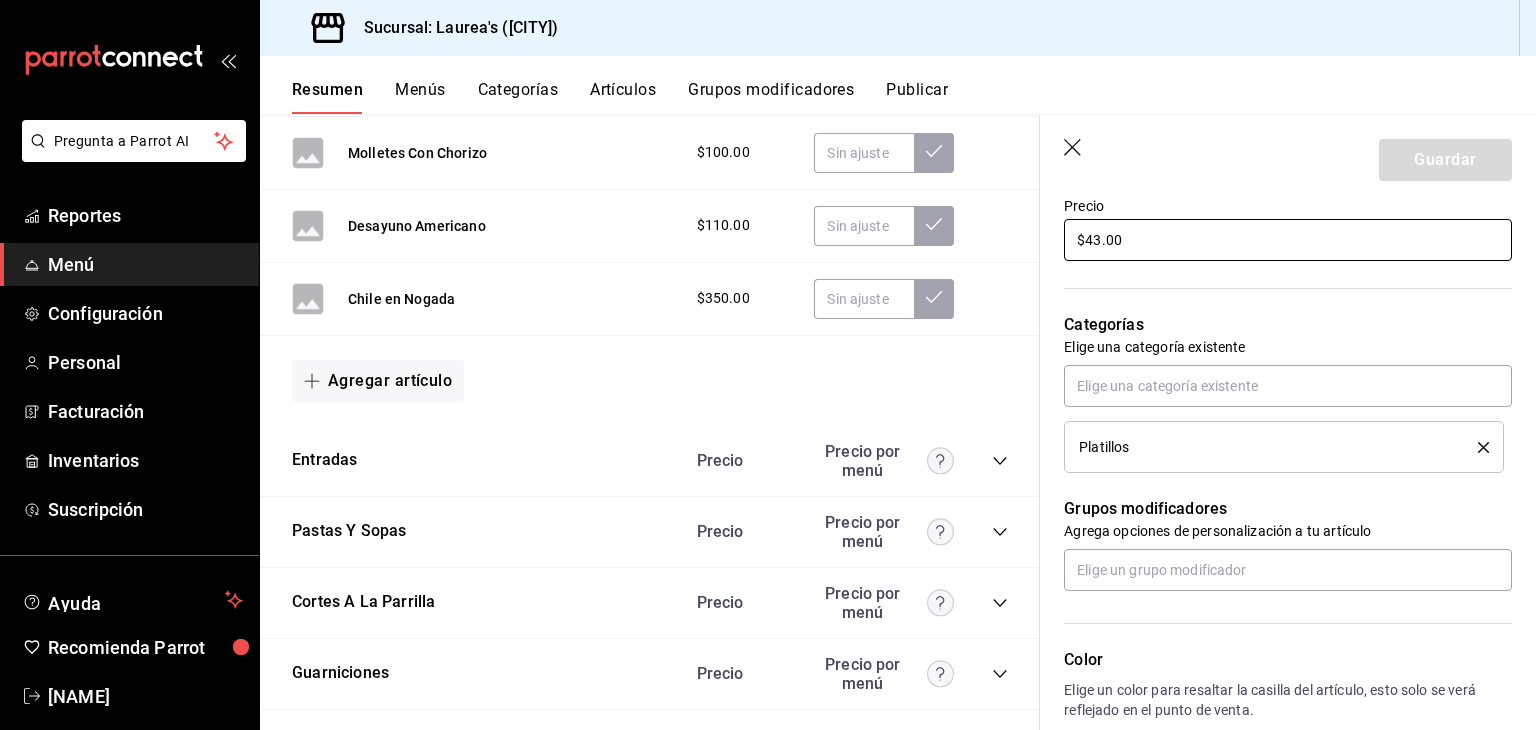 type on "x" 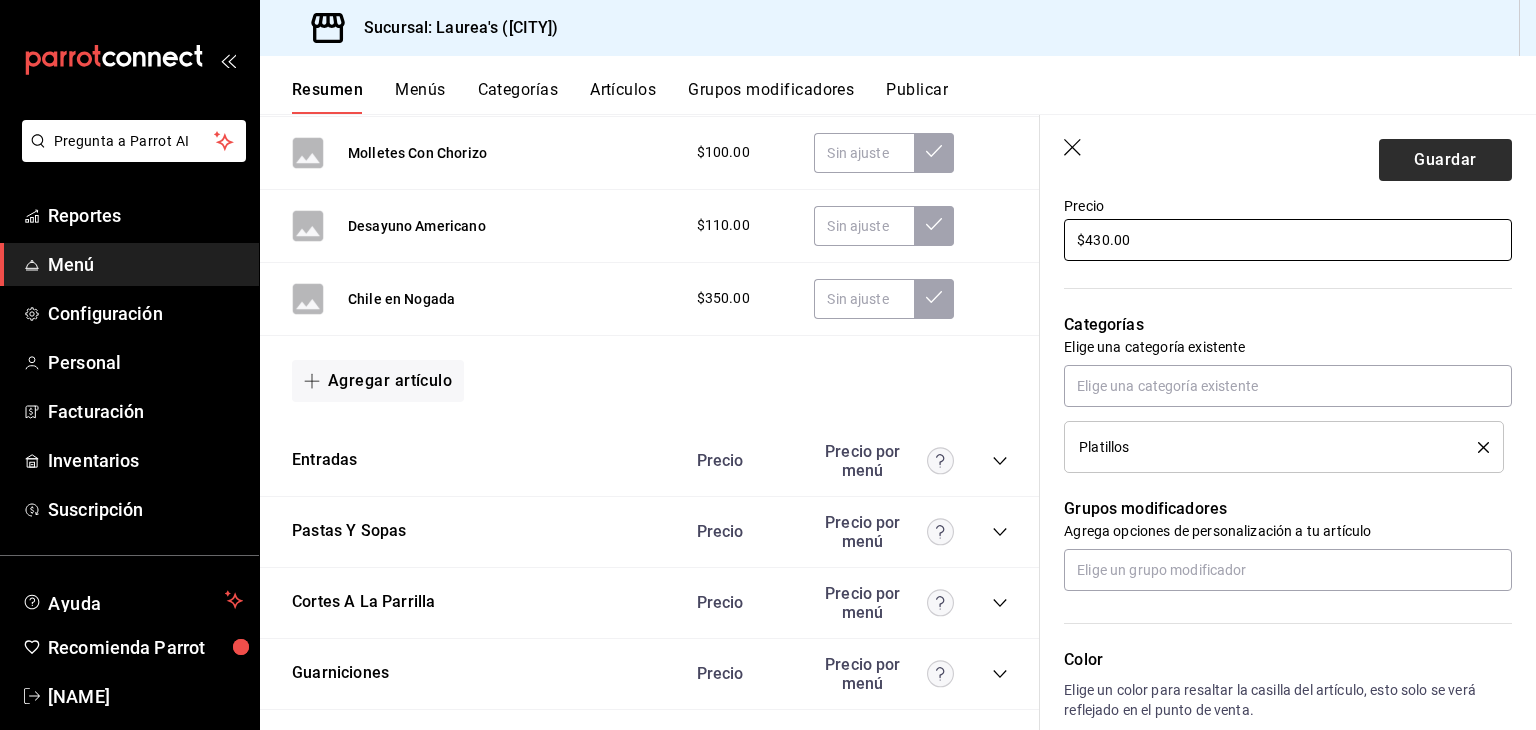type on "$430.00" 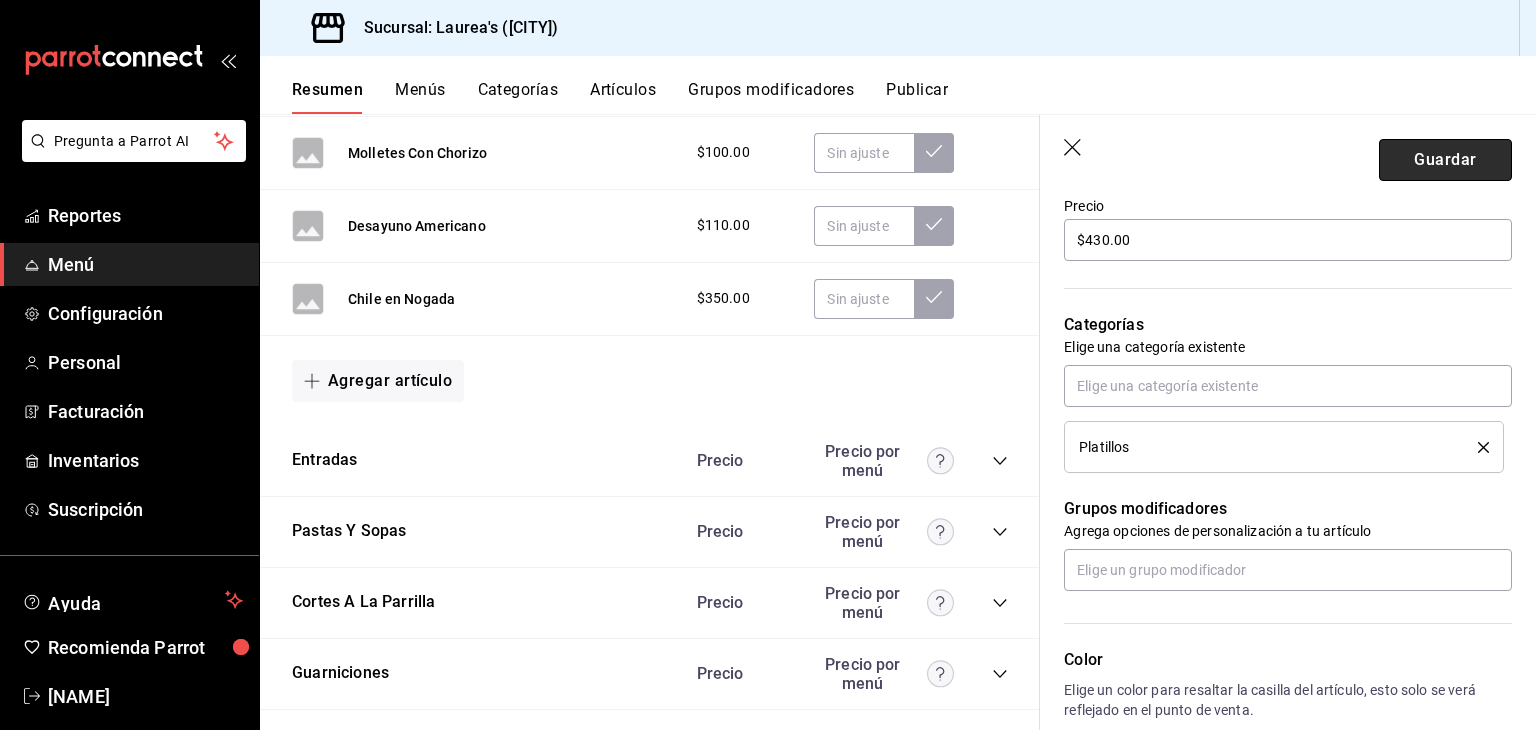 click on "Guardar" at bounding box center (1445, 160) 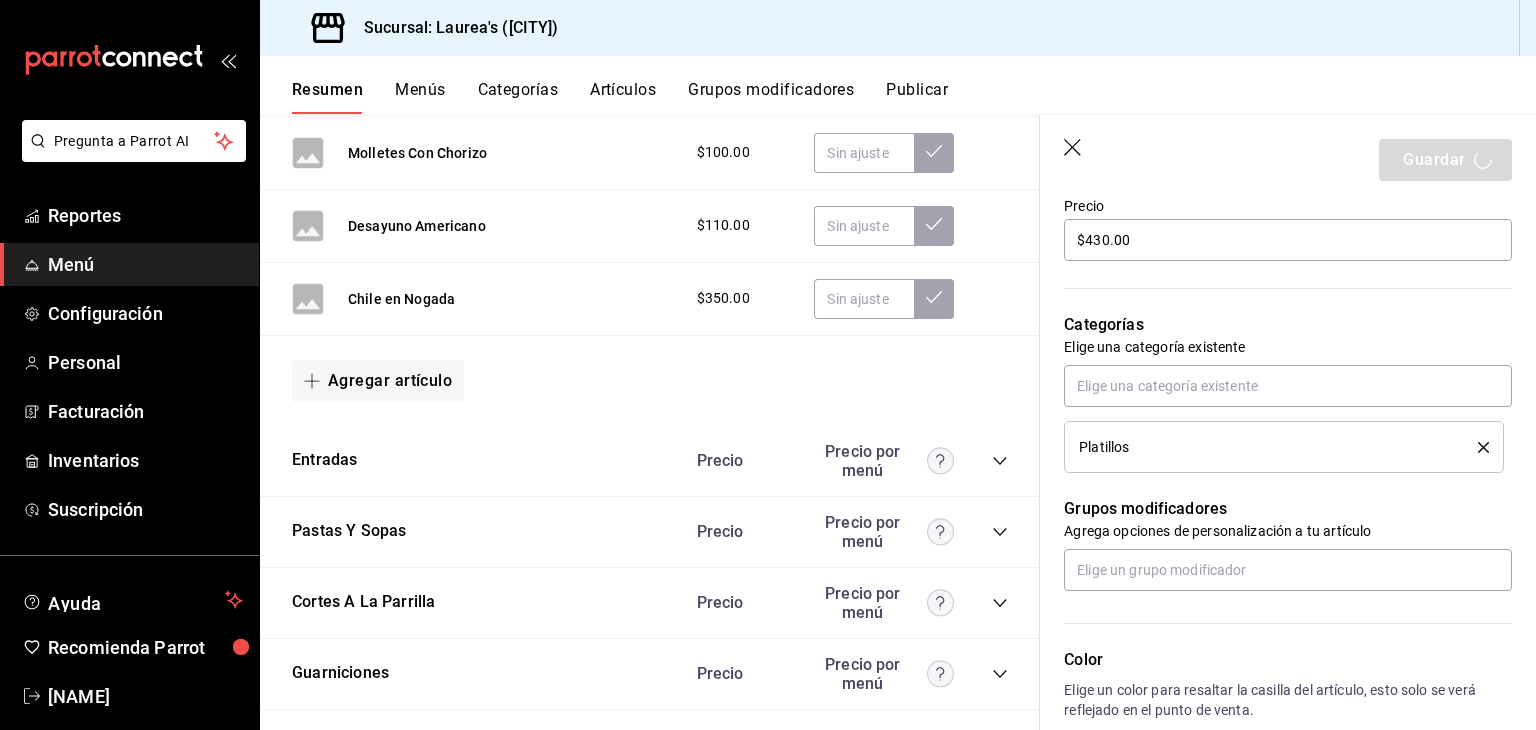 type on "x" 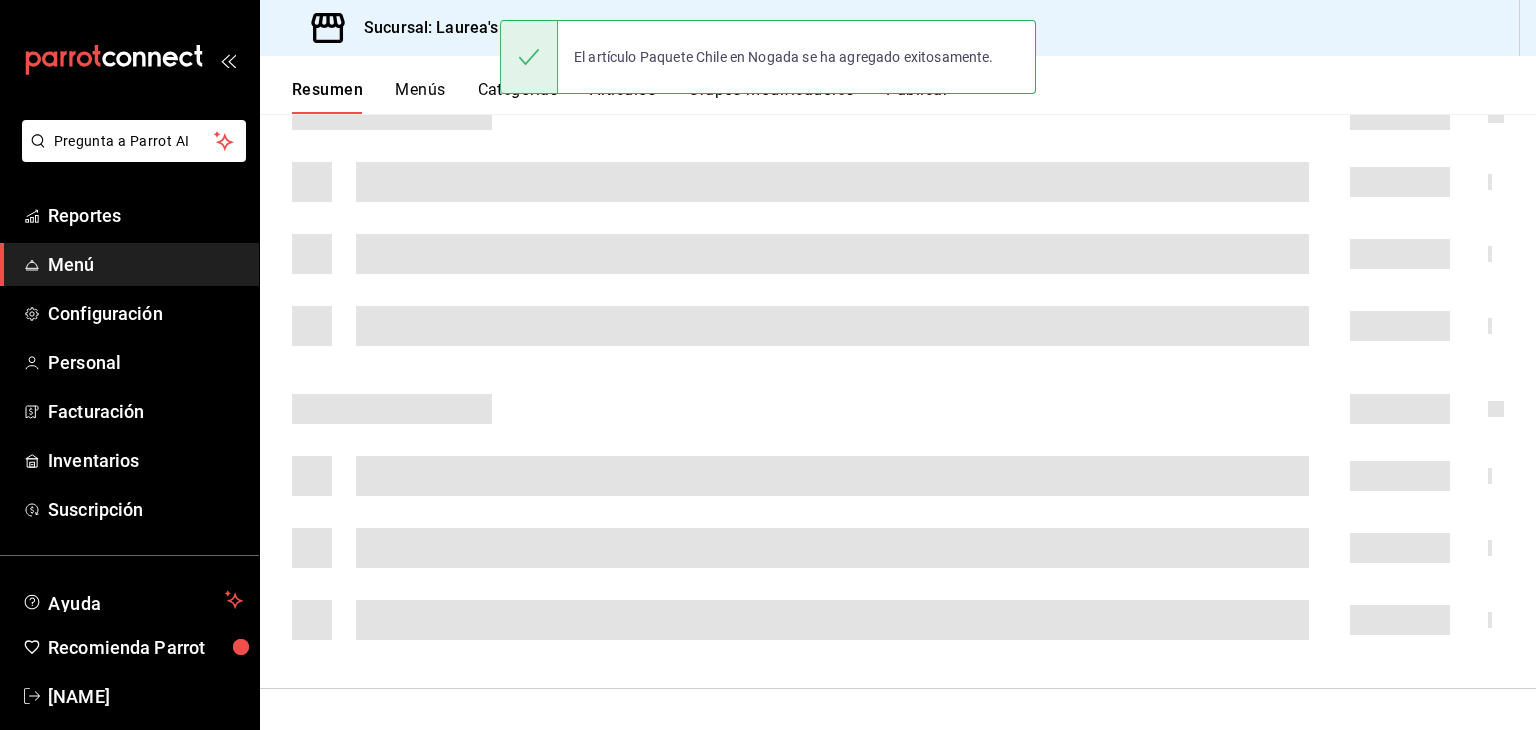 scroll, scrollTop: 569, scrollLeft: 0, axis: vertical 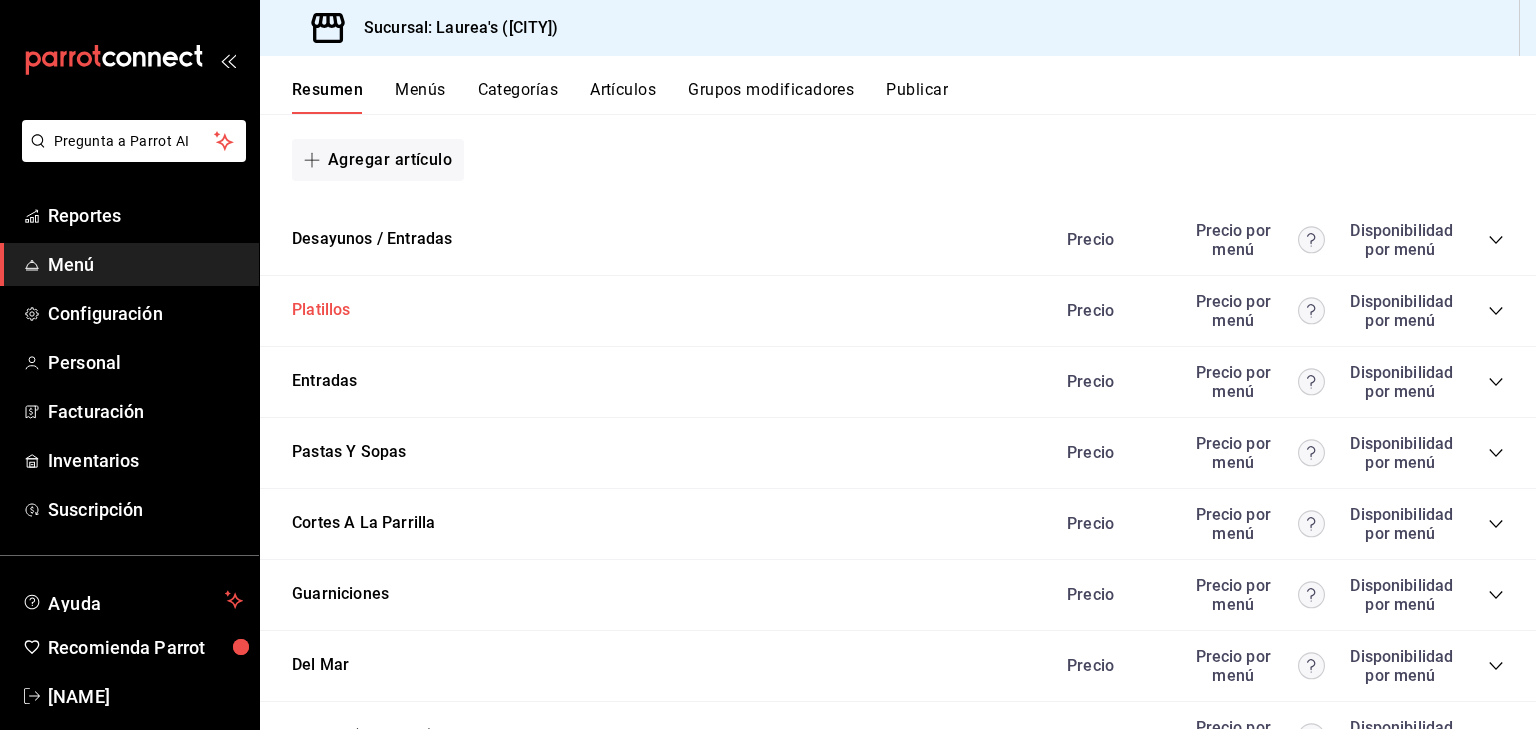 click on "Platillos" at bounding box center (321, 310) 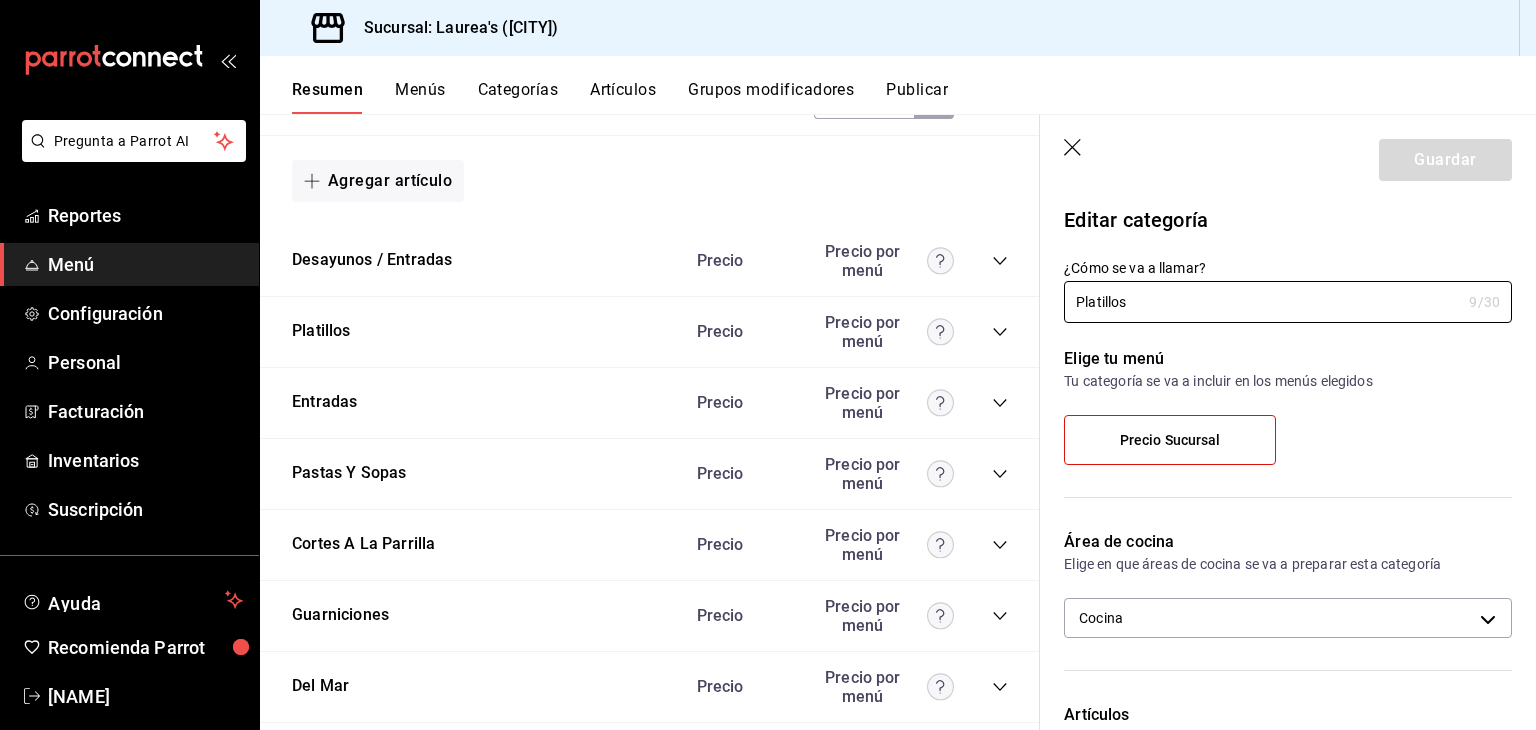 scroll, scrollTop: 3956, scrollLeft: 0, axis: vertical 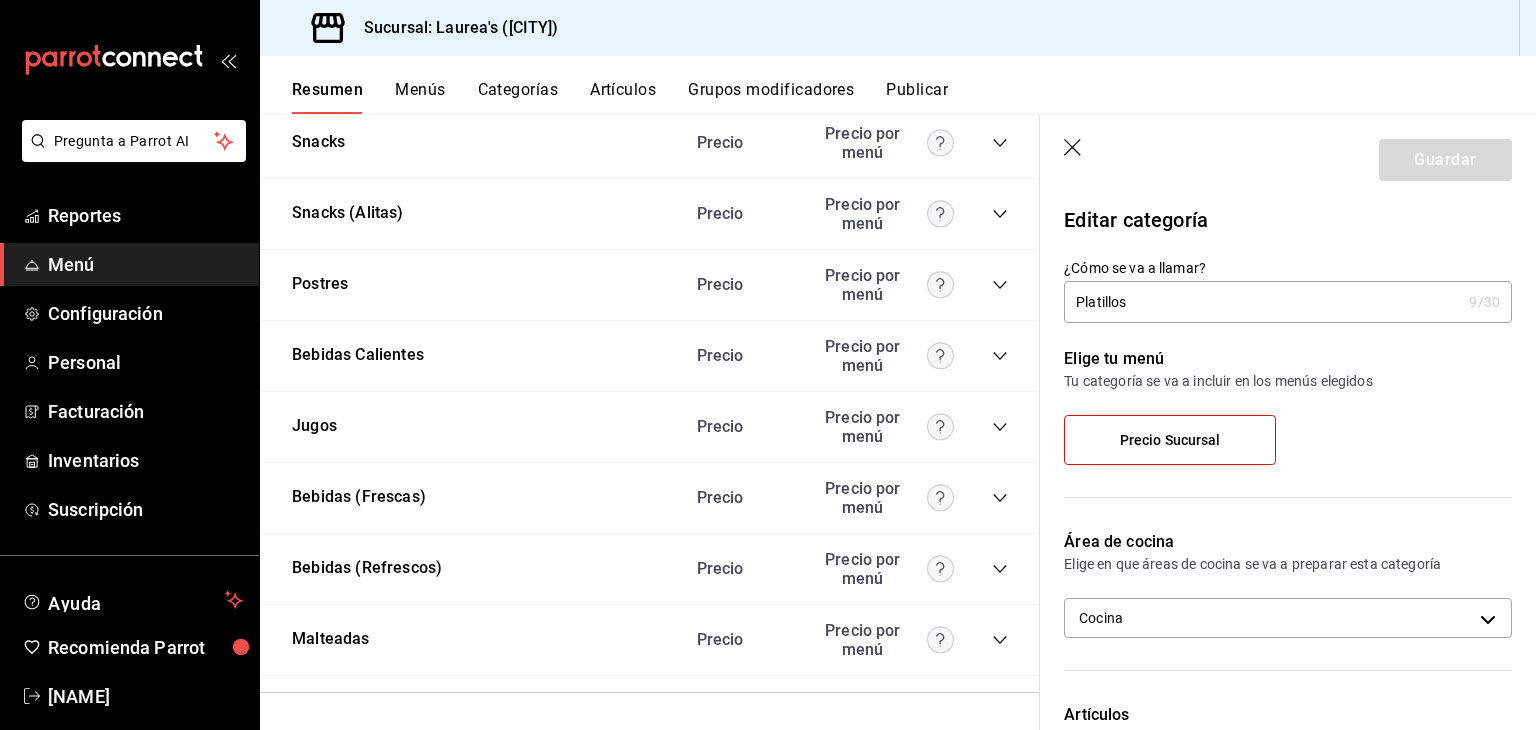 click 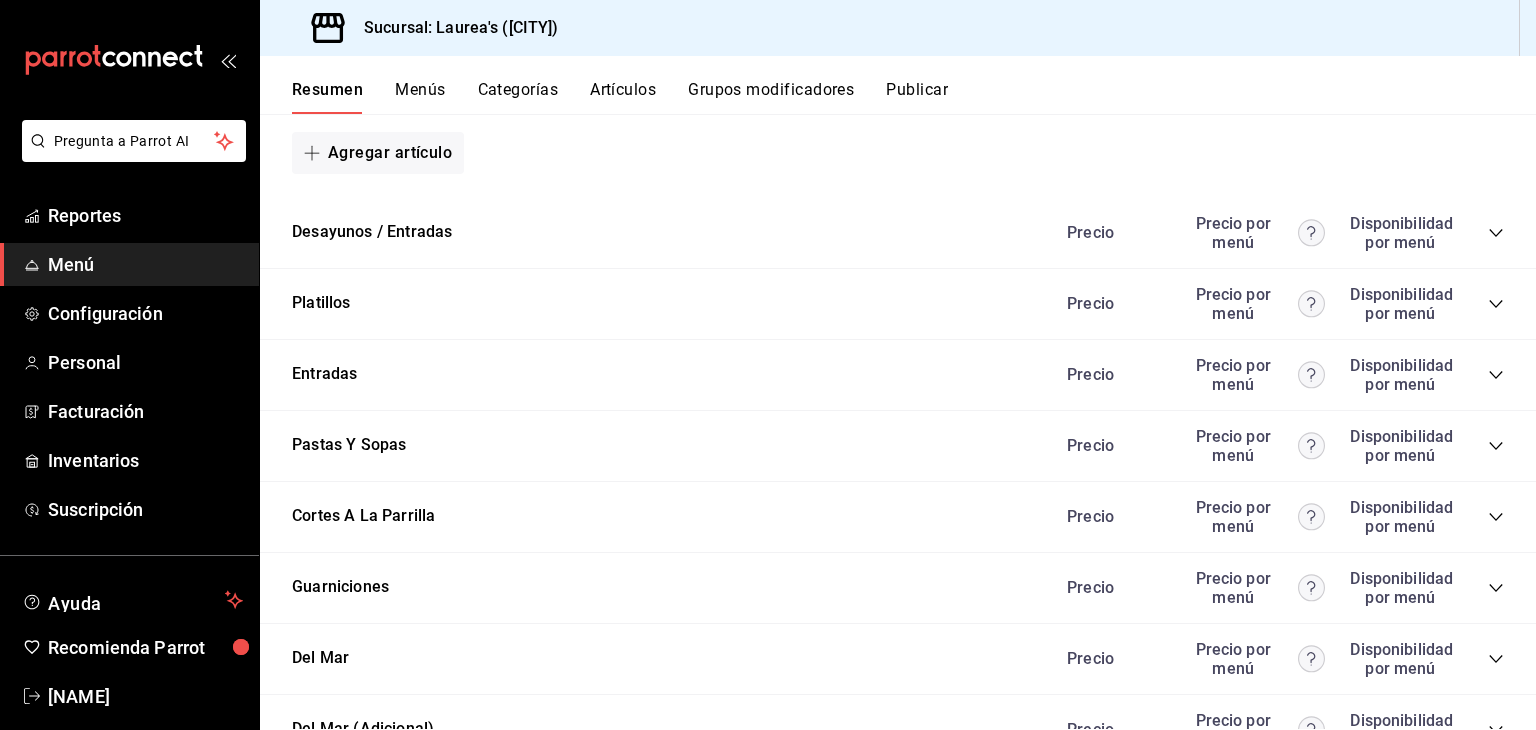 scroll, scrollTop: 3243, scrollLeft: 0, axis: vertical 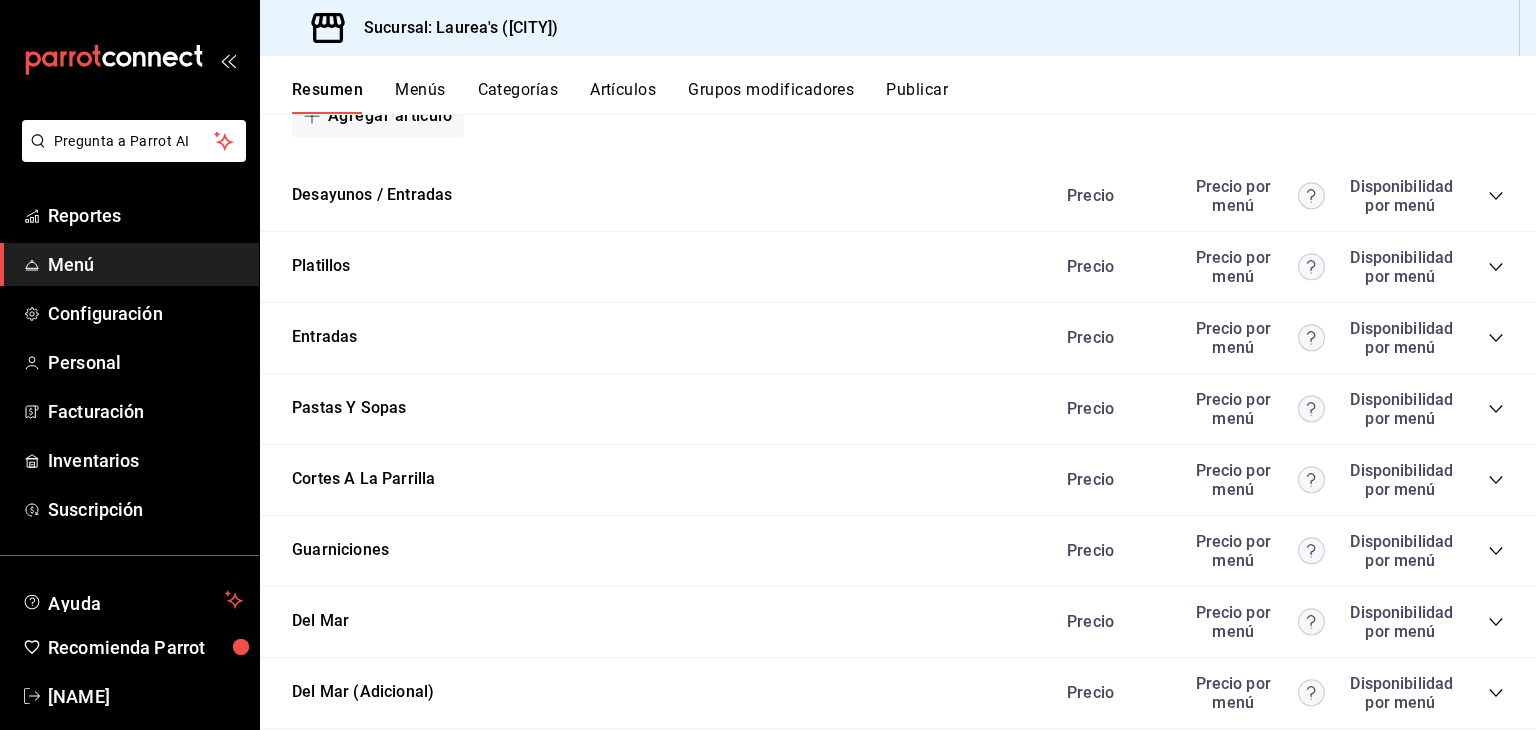 click 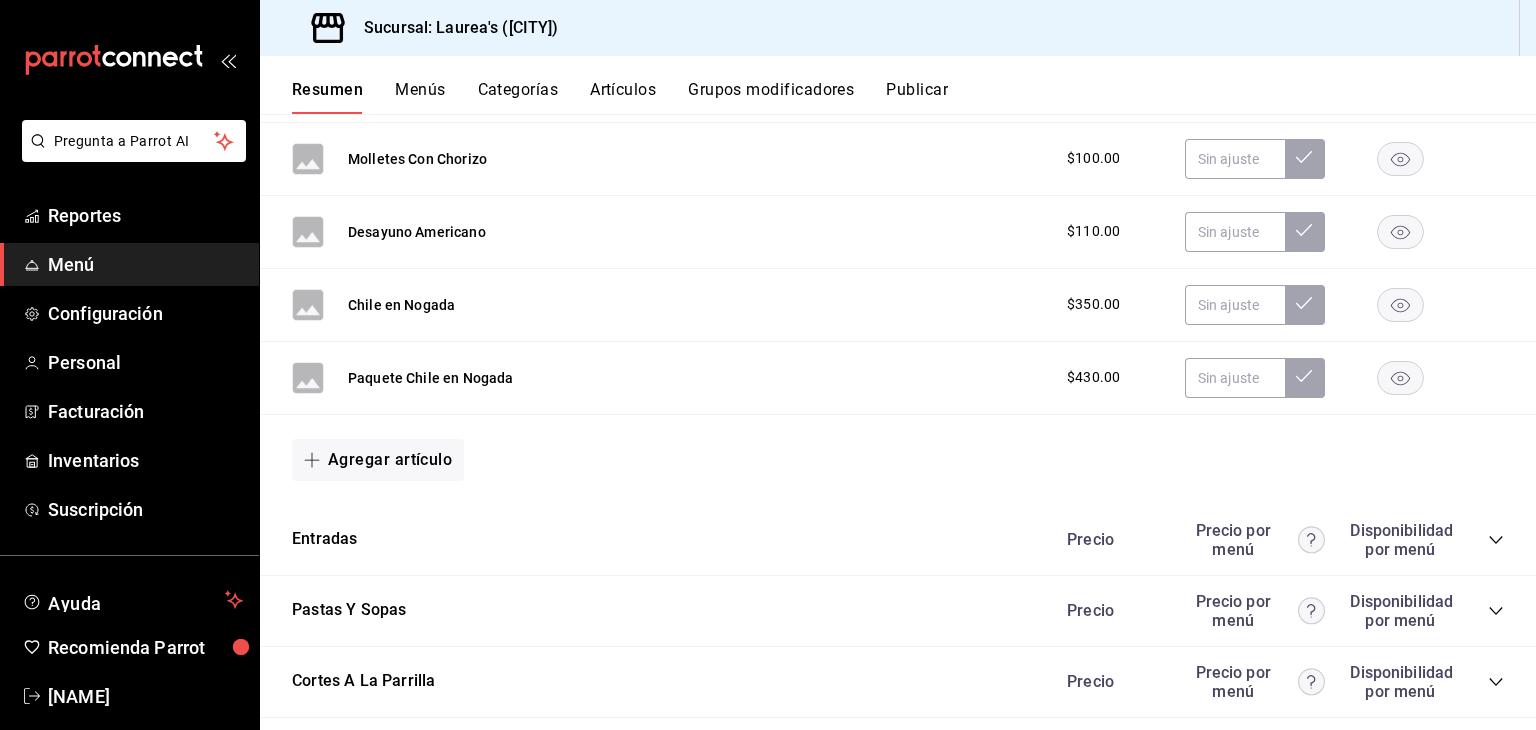 scroll, scrollTop: 4908, scrollLeft: 0, axis: vertical 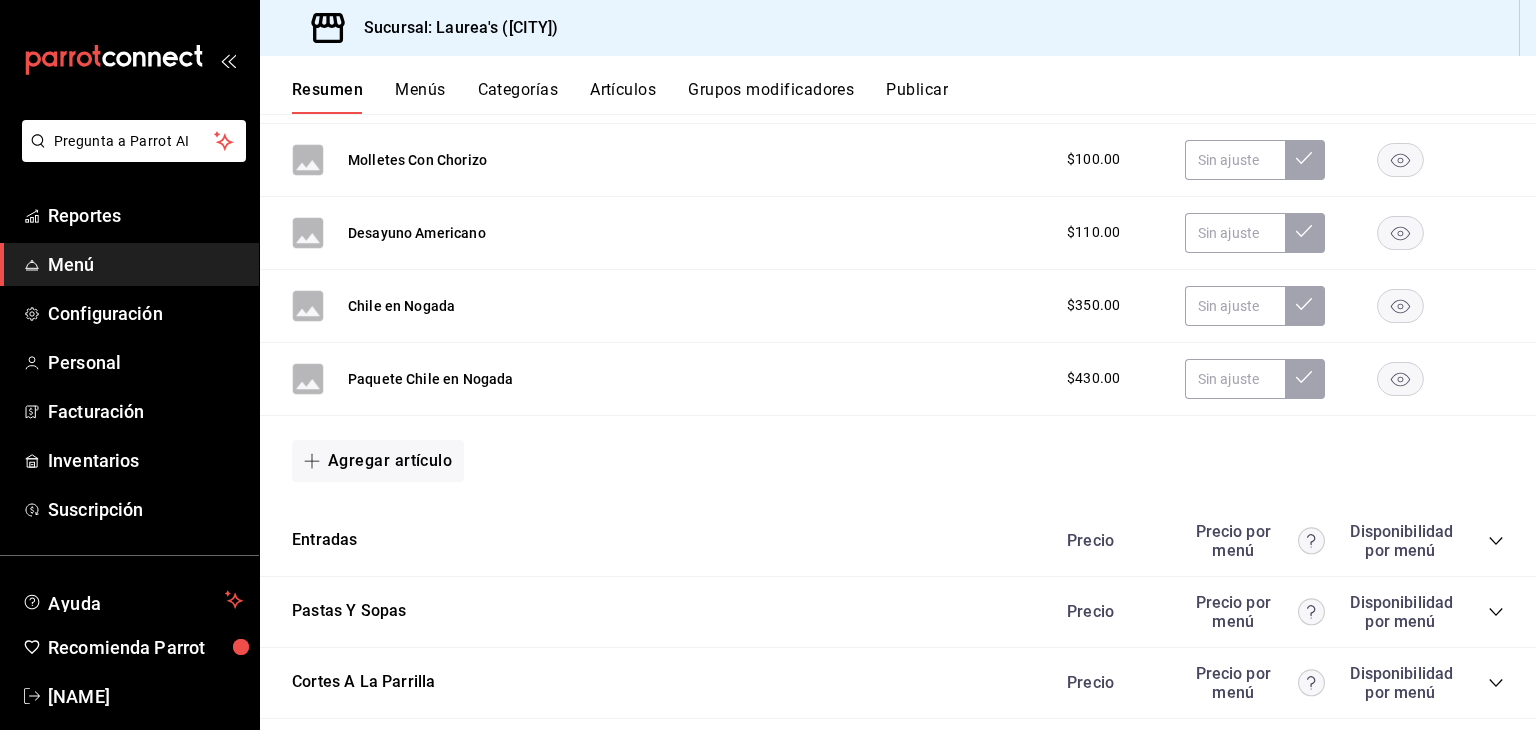 click on "Publicar" at bounding box center (917, 97) 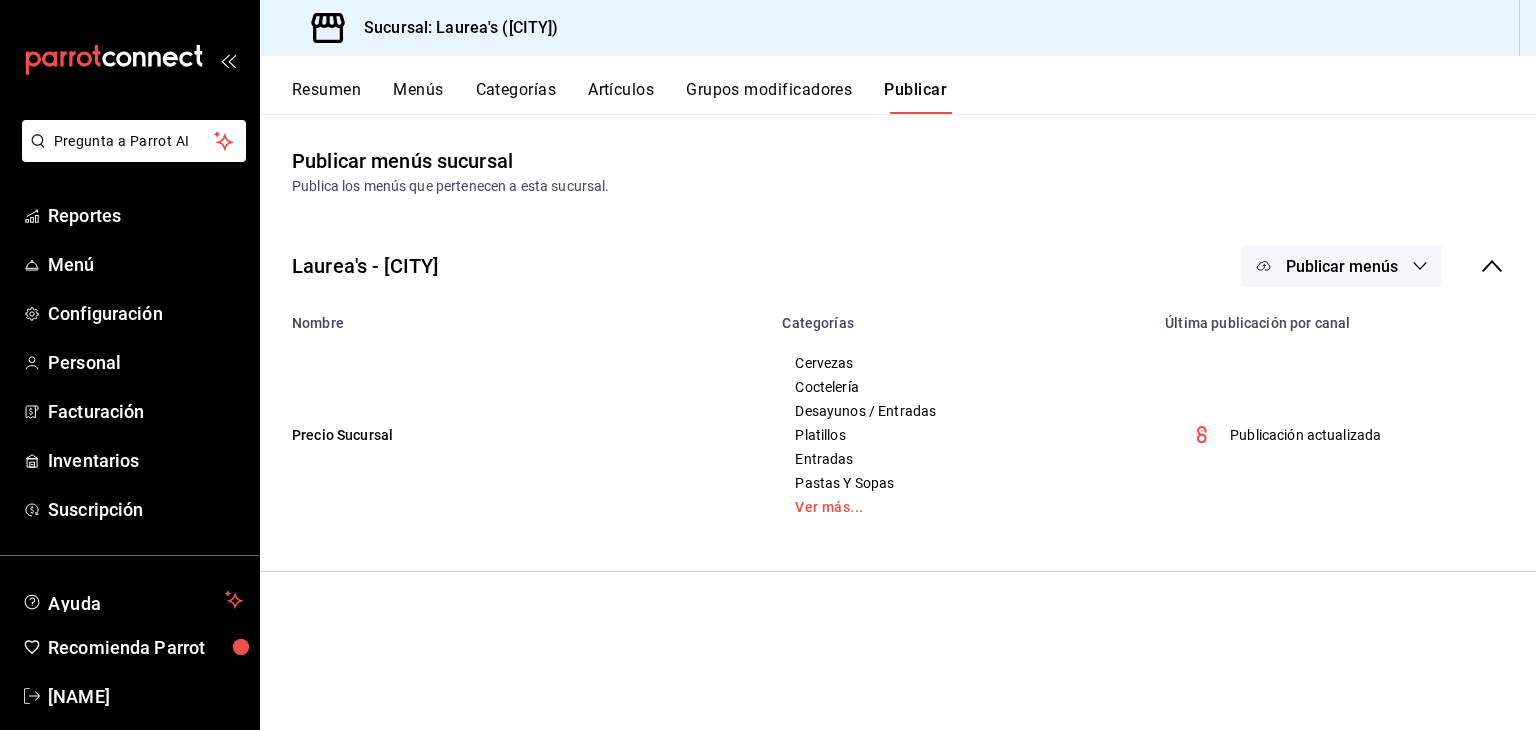 click on "Grupos modificadores" at bounding box center [769, 97] 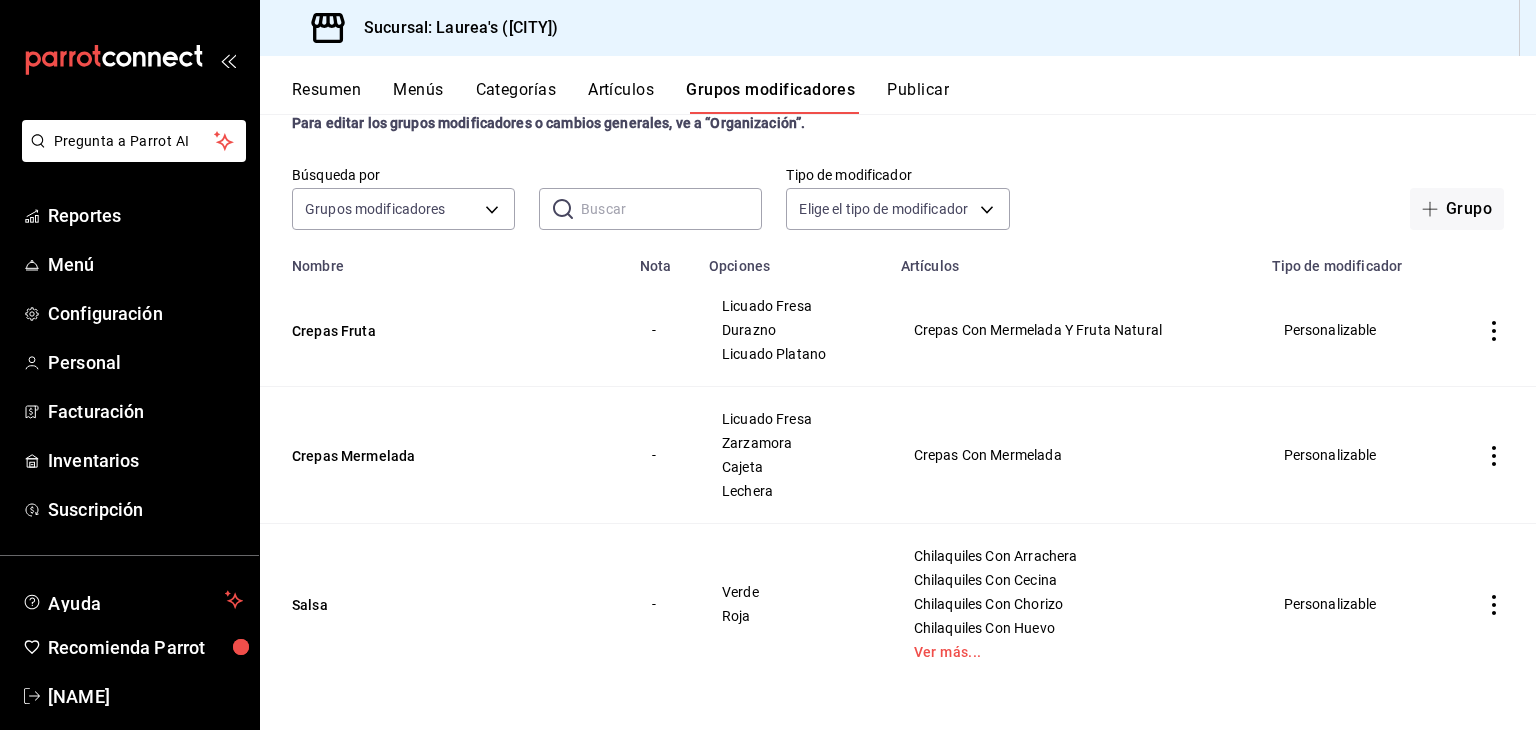 scroll, scrollTop: 66, scrollLeft: 0, axis: vertical 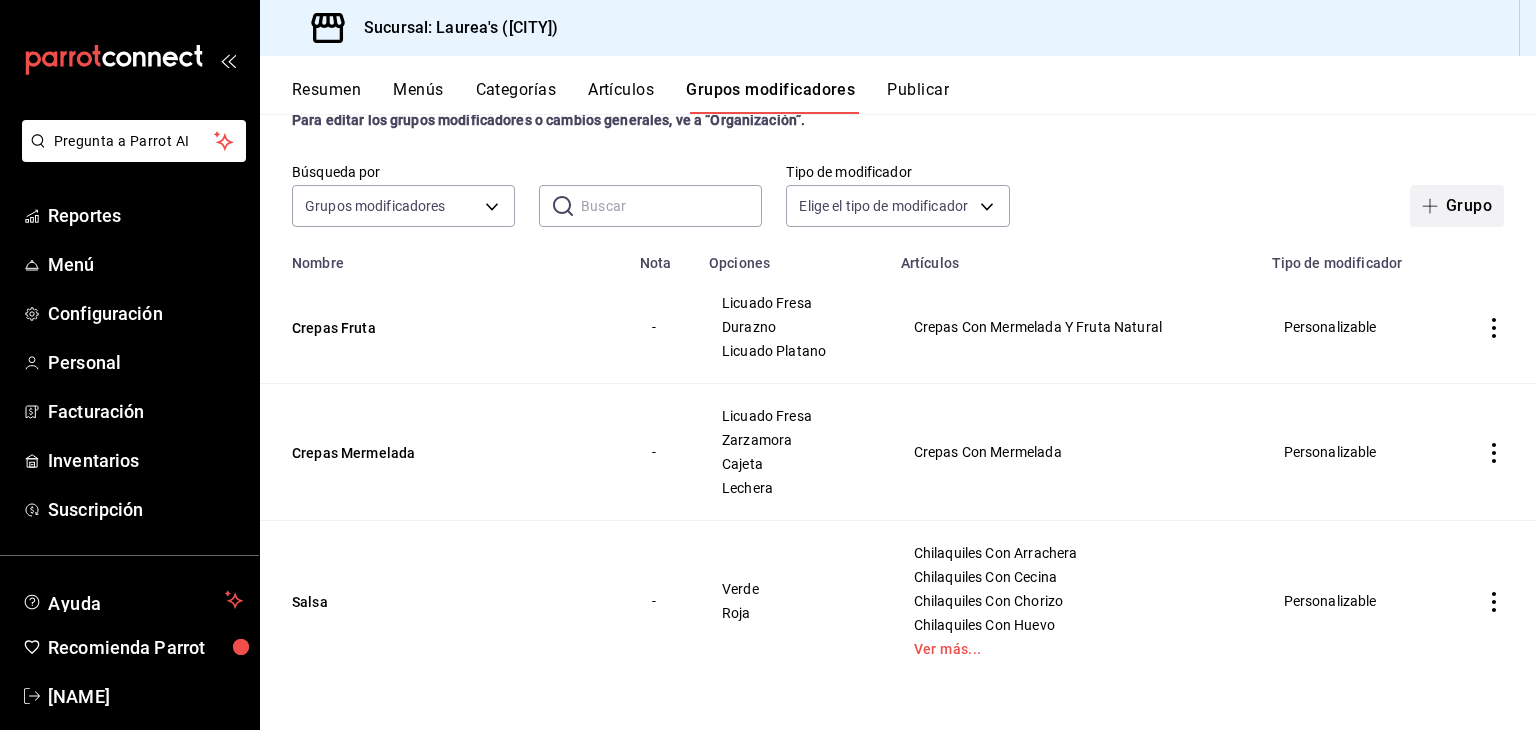 click at bounding box center (1434, 206) 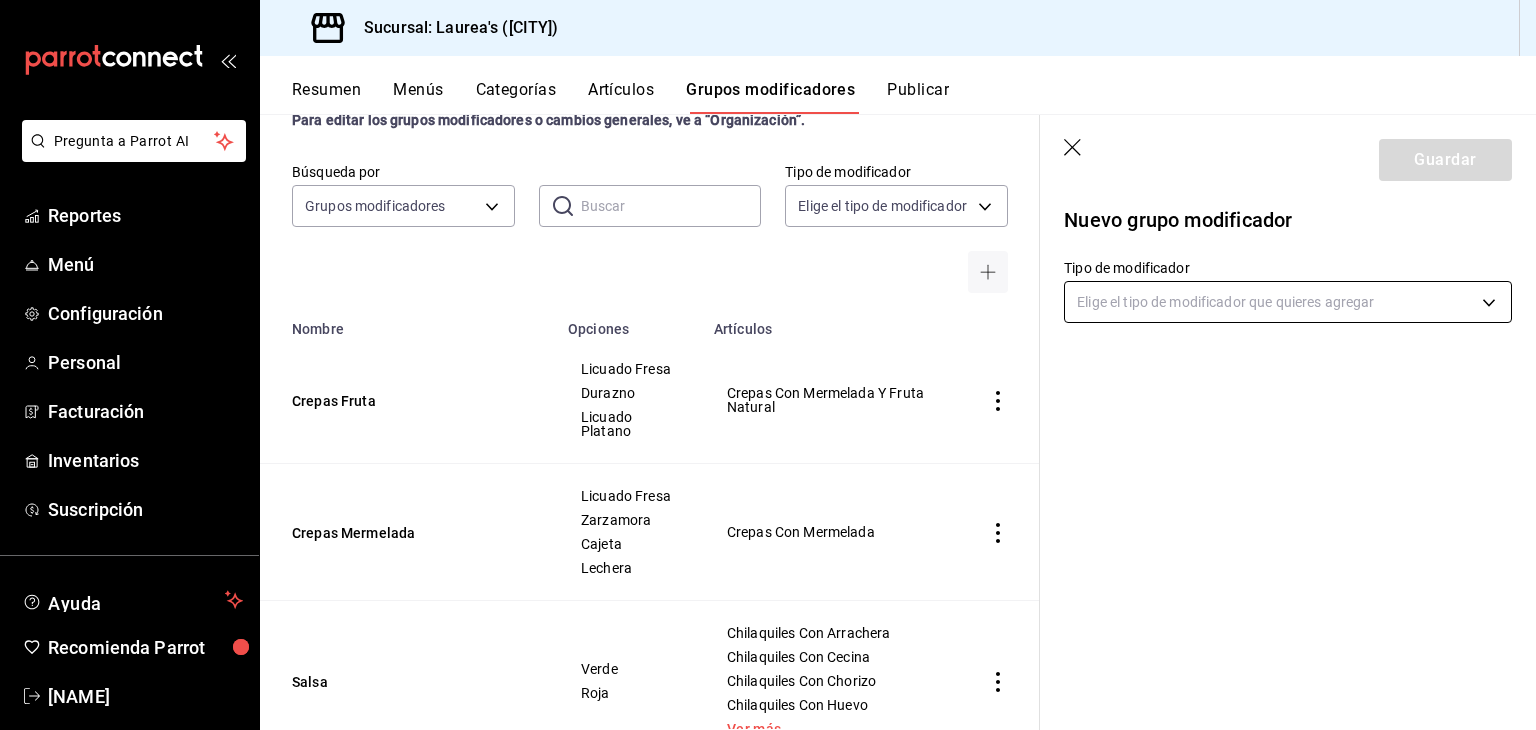 click on "Pregunta a Parrot AI Reportes   Menú   Configuración   Personal   Facturación   Inventarios   Suscripción   Ayuda Recomienda Parrot   [NAME]   Sugerir nueva función   Sucursal: Laurea's ([CITY]) Resumen Menús Categorías Artículos Grupos modificadores Publicar Grupos modificadores sucursal Para editar los grupos modificadores o cambios generales, ve a “Organización”. Búsqueda por Grupos modificadores GROUP ​ ​ Tipo de modificador Elige el tipo de modificador Nombre Opciones Artículos Crepas Fruta Licuado Fresa Durazno Licuado Platano Crepas Con Mermelada Y Fruta Natural Crepas Mermelada Licuado Fresa Zarzamora Cajeta Lechera Crepas Con Mermelada Salsa Verde Roja Chilaquiles Con Arrachera Chilaquiles Con Cecina Chilaquiles Con Chorizo Chilaquiles Con Huevo Ver más... Guardar Nuevo grupo modificador Tipo de modificador Elige el tipo de modificador que quieres agregar Pregunta a Parrot AI Reportes   Menú   Configuración   Personal   Facturación   Inventarios   Suscripción   Ayuda" at bounding box center [768, 365] 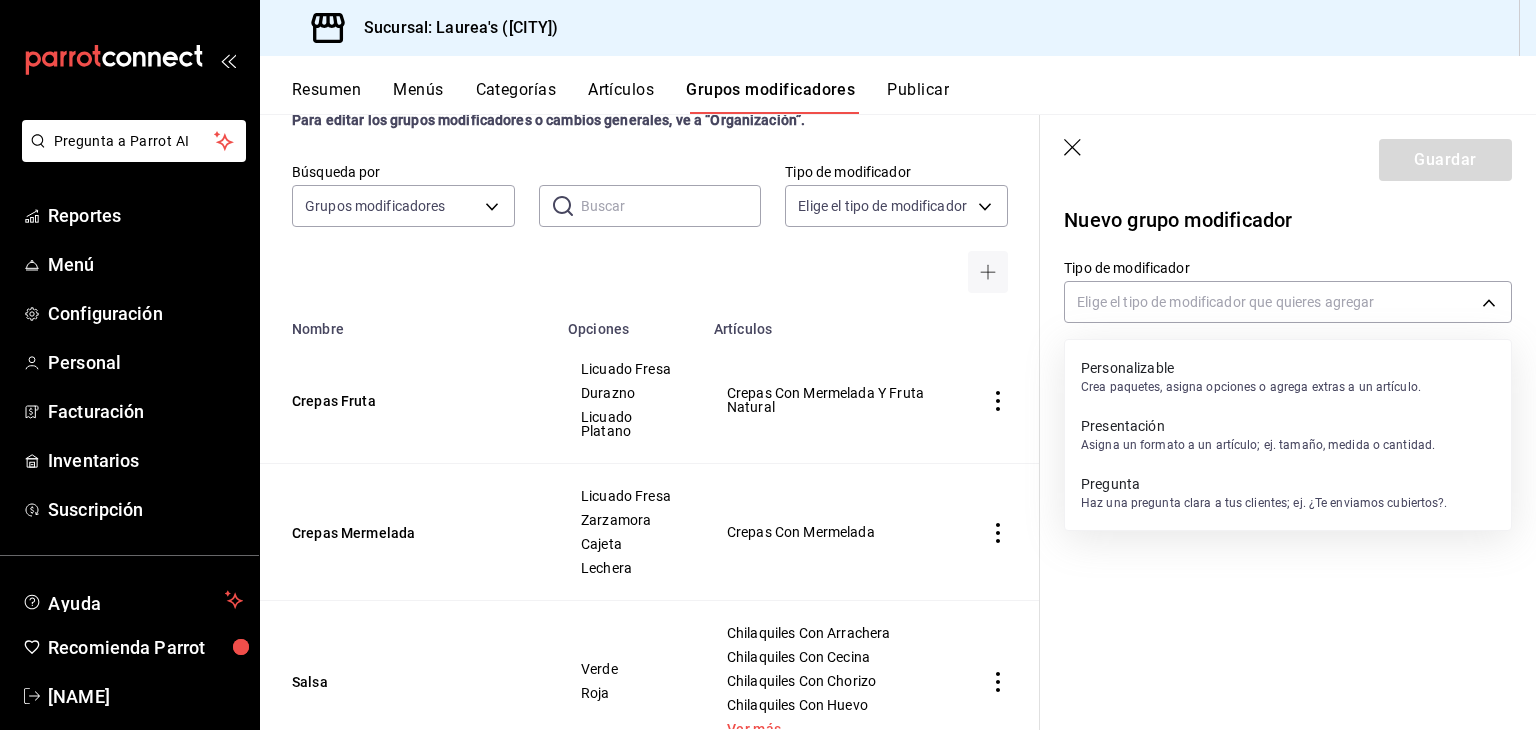 click on "Personalizable" at bounding box center [1251, 368] 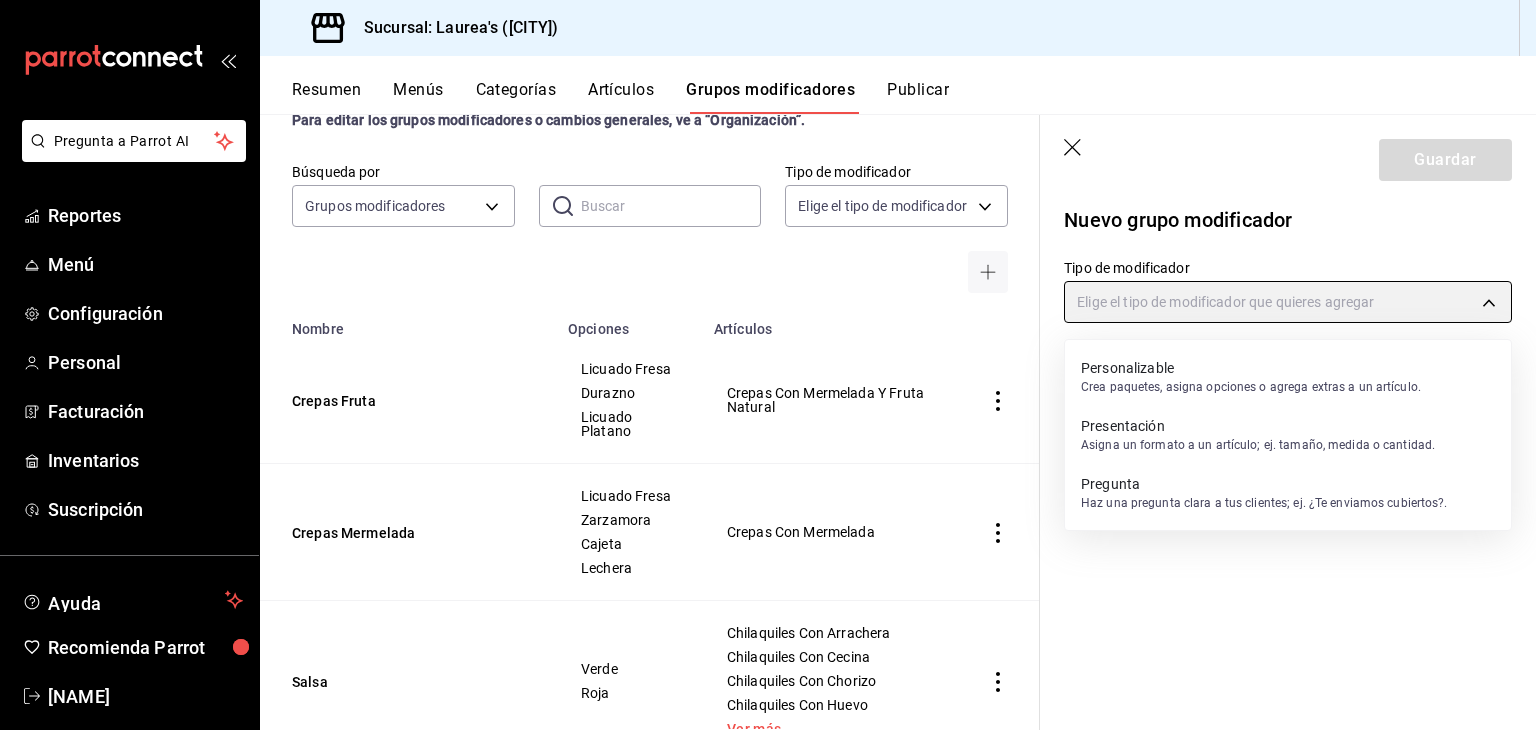 type on "CUSTOMIZABLE" 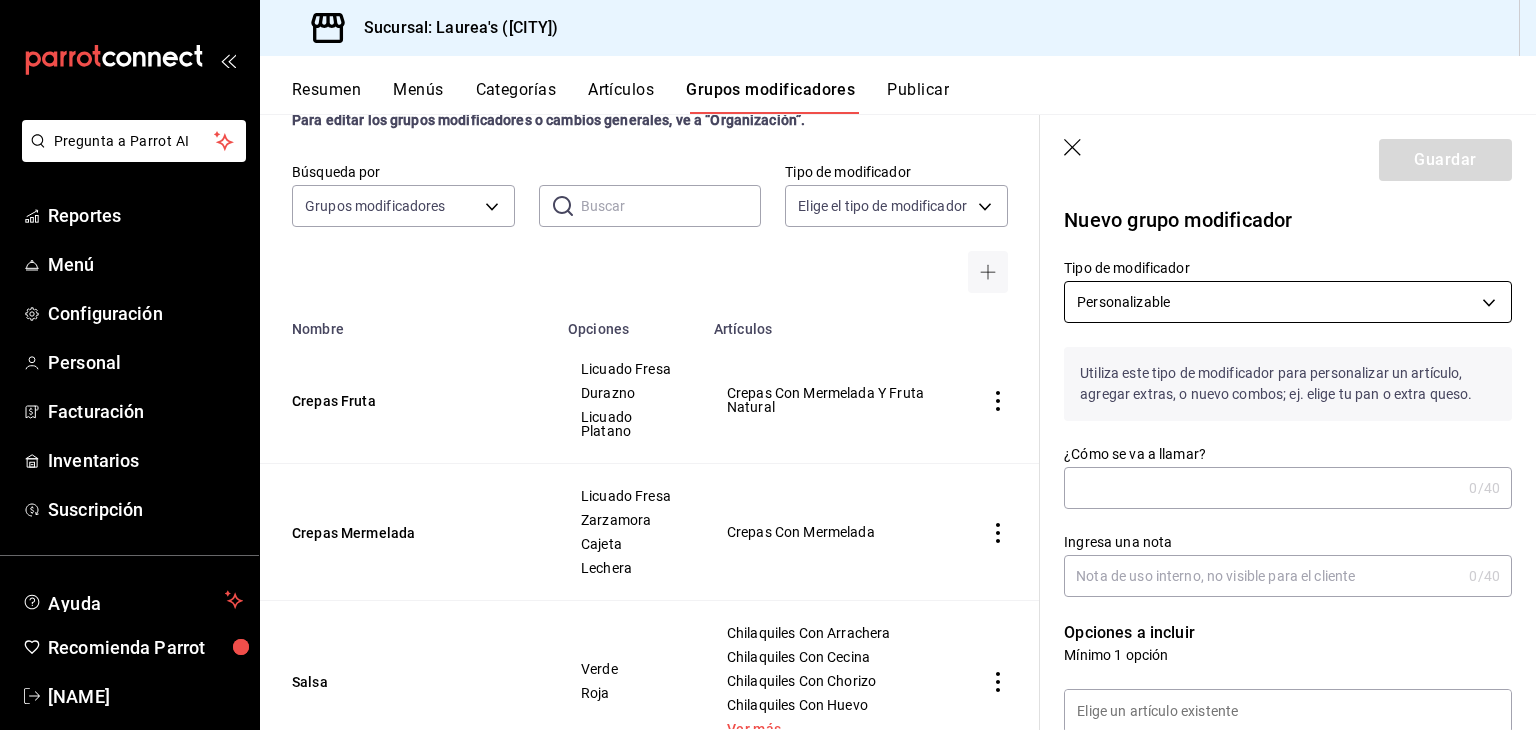 click on "Pregunta a Parrot AI Reportes   Menú   Configuración   Personal   Facturación   Inventarios   Suscripción   Ayuda Recomienda Parrot   [NAME]   Sugerir nueva función   Sucursal: Laurea's ([CITY]) Resumen Menús Categorías Artículos Grupos modificadores Publicar Grupos modificadores sucursal Para editar los grupos modificadores o cambios generales, ve a “Organización”. Búsqueda por Grupos modificadores GROUP ​ ​ Tipo de modificador Elige el tipo de modificador Nombre Opciones Artículos Crepas Fruta Licuado Fresa Durazno Licuado Platano Crepas Con Mermelada Y Fruta Natural Crepas Mermelada Licuado Fresa Zarzamora Cajeta Lechera Crepas Con Mermelada Salsa Verde Roja Chilaquiles Con Arrachera Chilaquiles Con Cecina Chilaquiles Con Chorizo Chilaquiles Con Huevo Ver más... Guardar Nuevo grupo modificador Tipo de modificador Personalizable CUSTOMIZABLE Utiliza este tipo de modificador para personalizar un artículo, agregar extras, o nuevo combos; ej. elige tu pan o extra queso. 0 /40 0 /40" at bounding box center [768, 365] 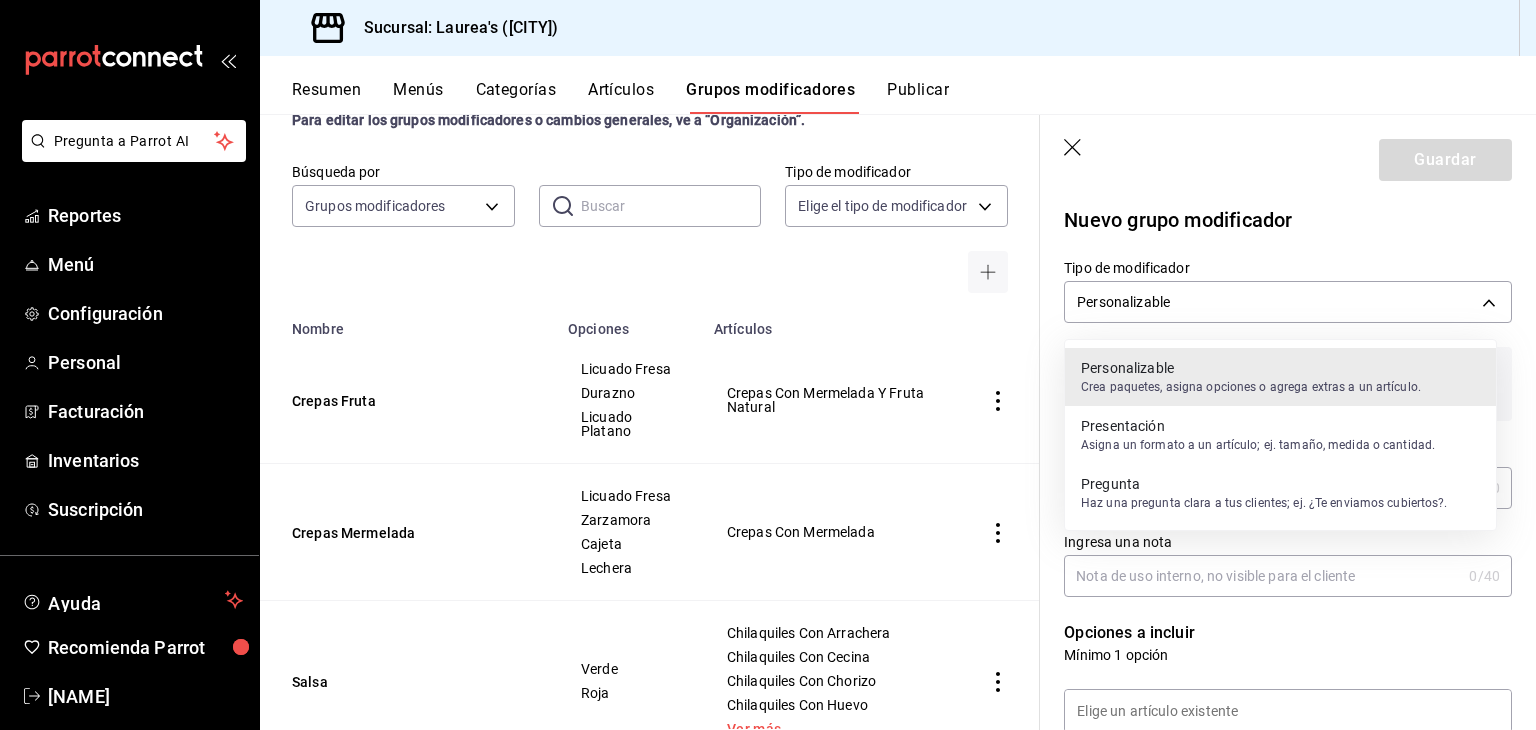 click on "Personalizable" at bounding box center [1251, 368] 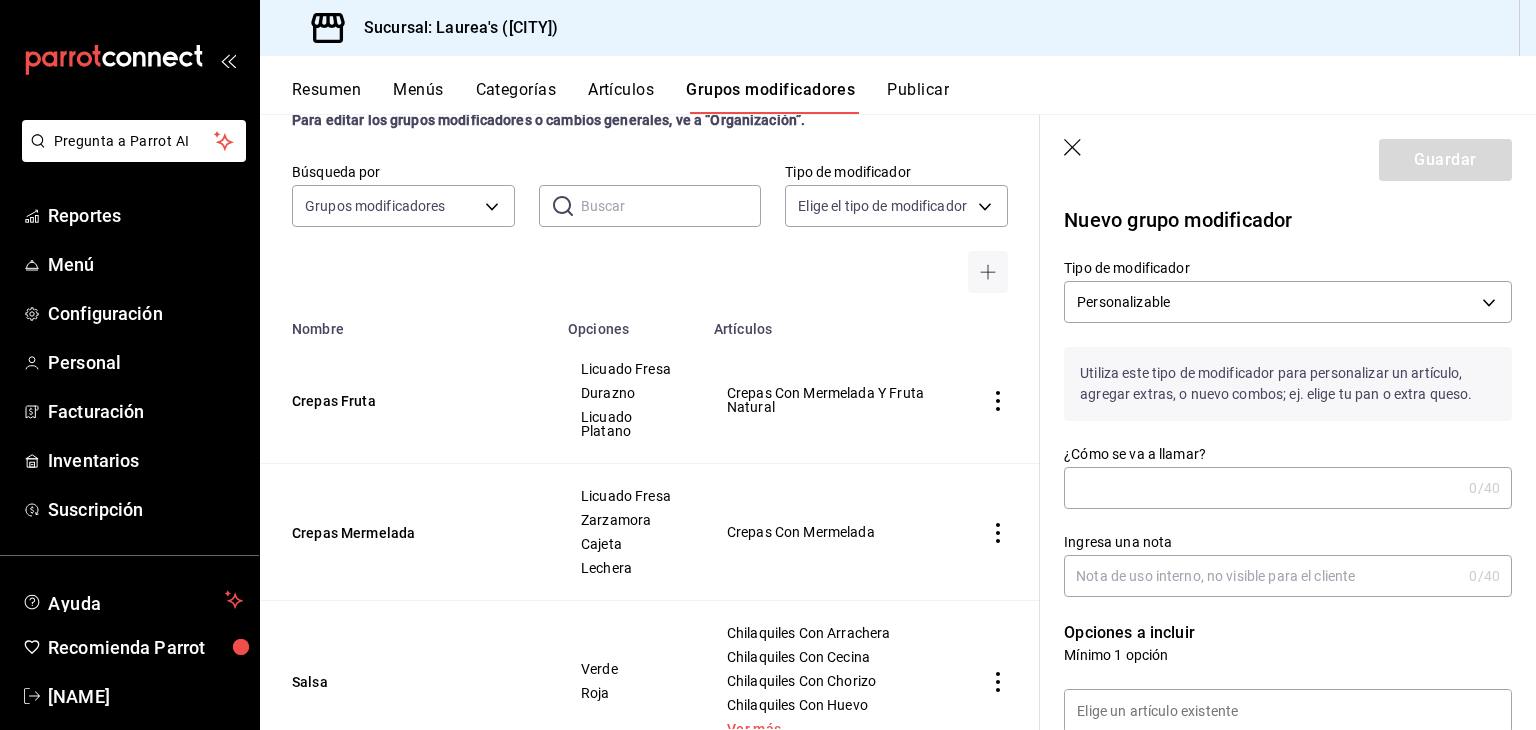 click on "¿Cómo se va a llamar?" at bounding box center [1262, 488] 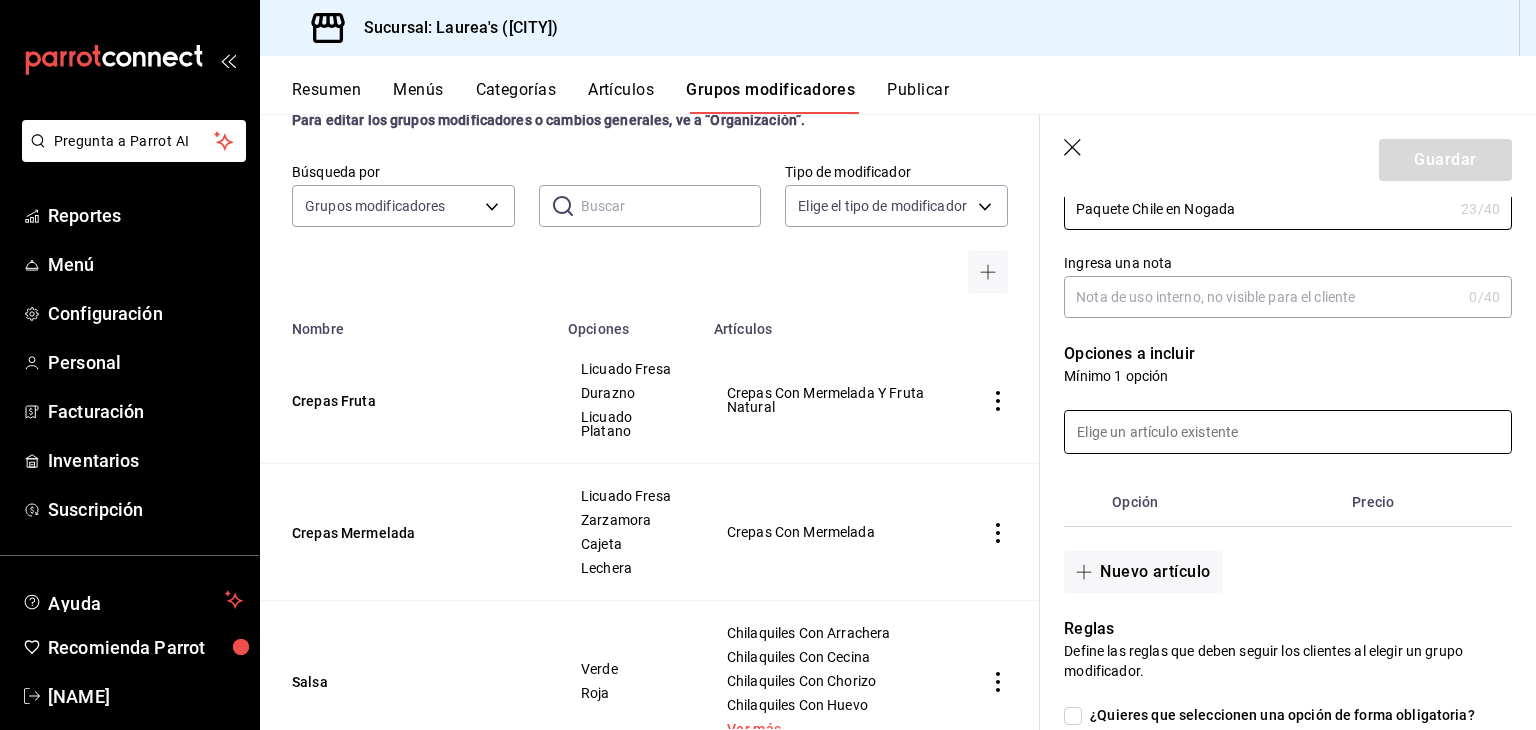 scroll, scrollTop: 280, scrollLeft: 0, axis: vertical 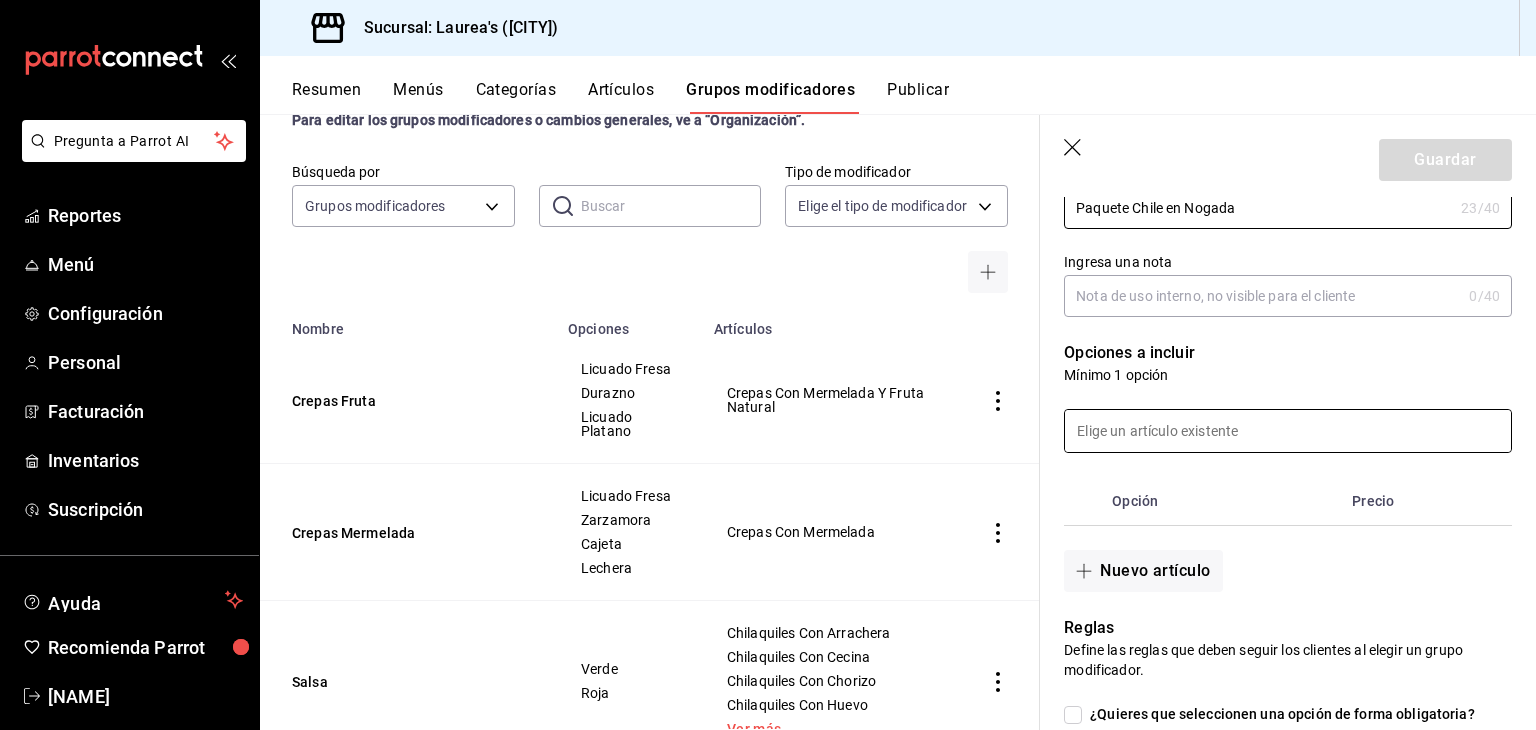 type on "Paquete Chile en Nogada" 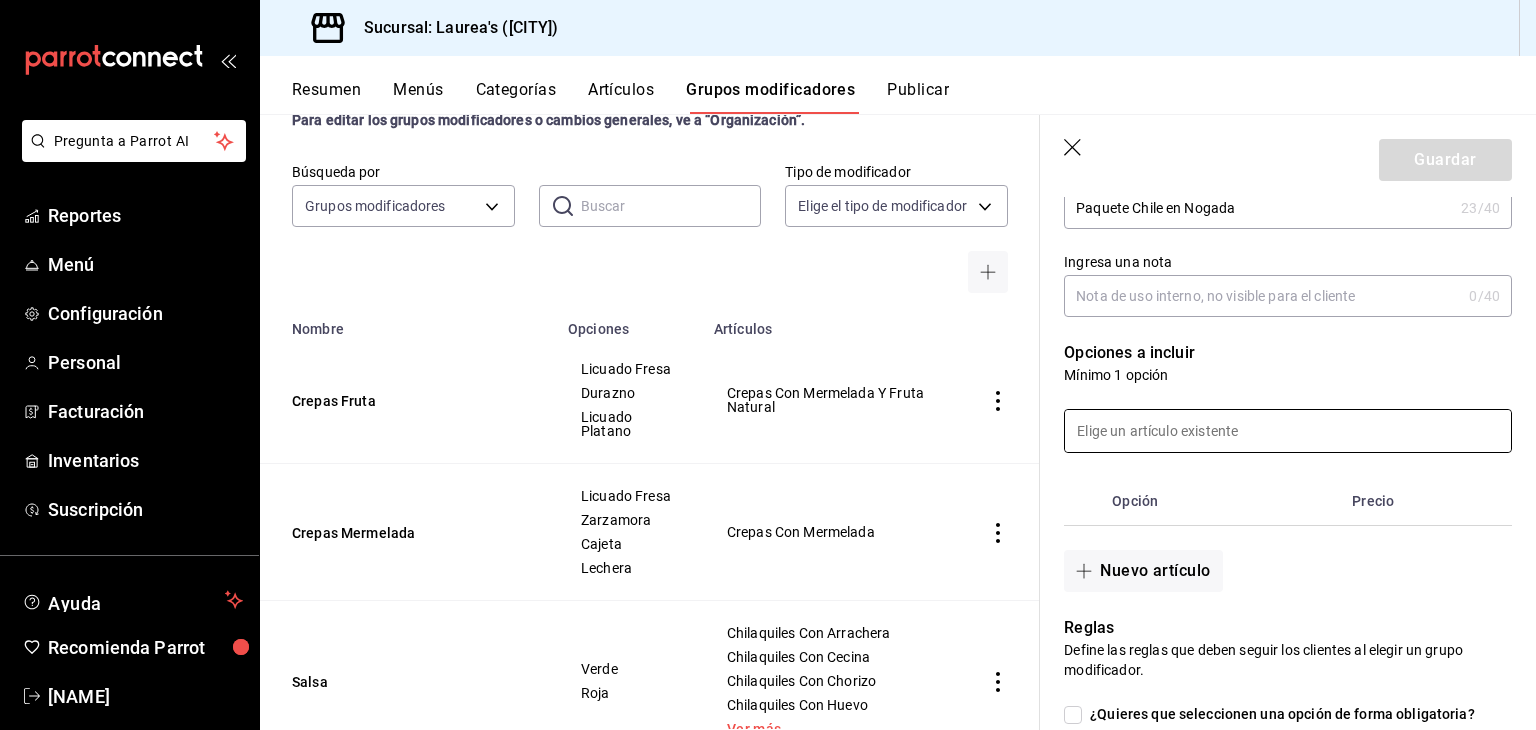 click at bounding box center (1288, 431) 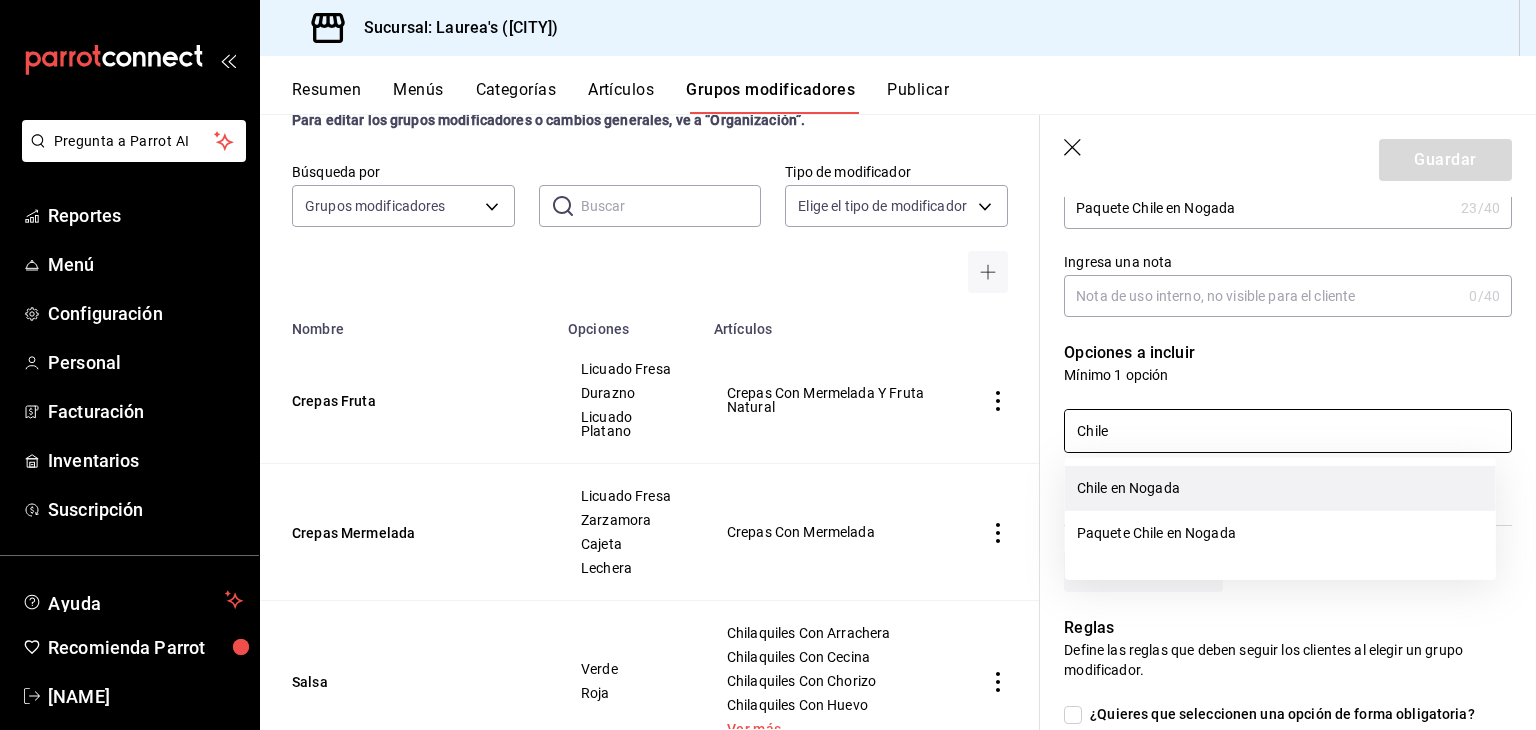 click on "Chile en Nogada" at bounding box center [1280, 488] 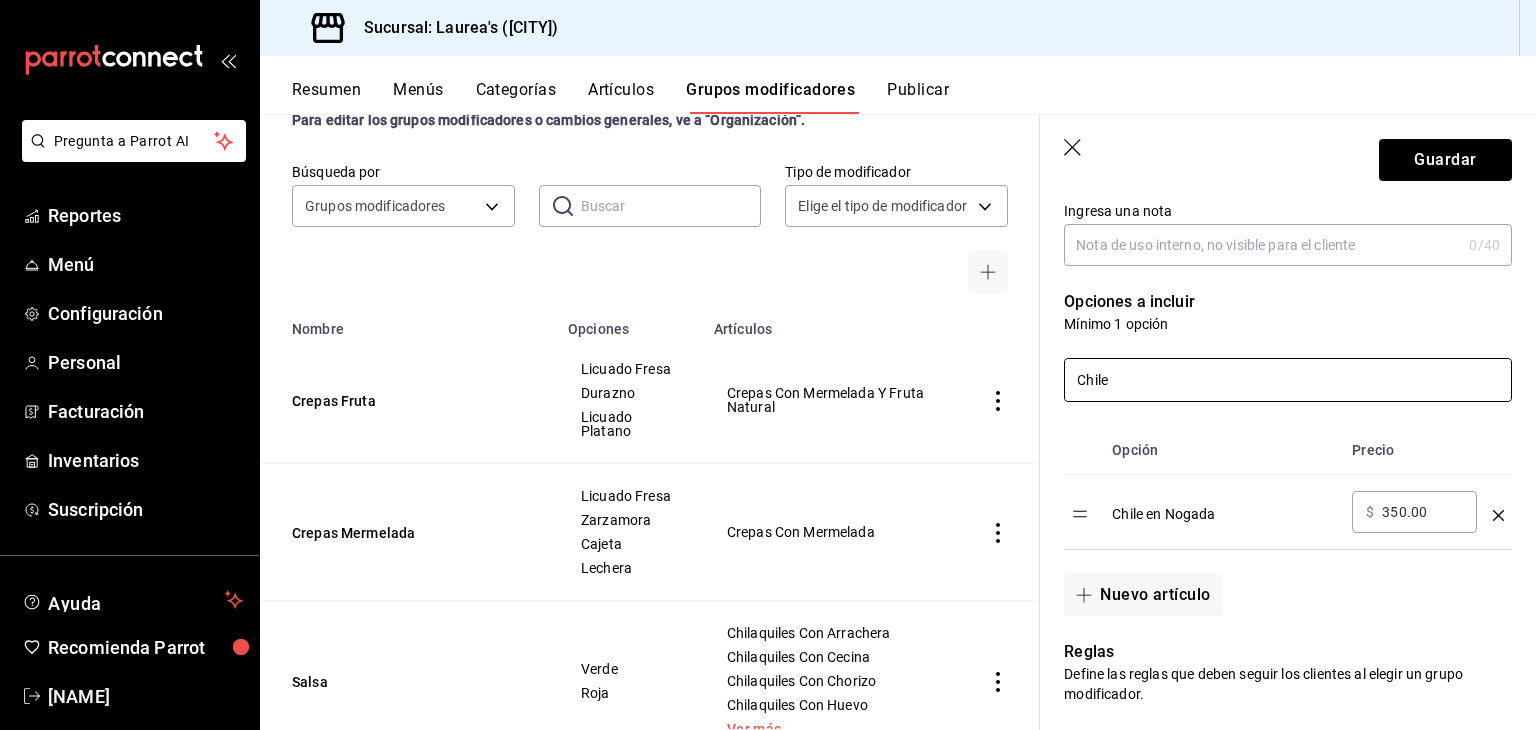 scroll, scrollTop: 340, scrollLeft: 0, axis: vertical 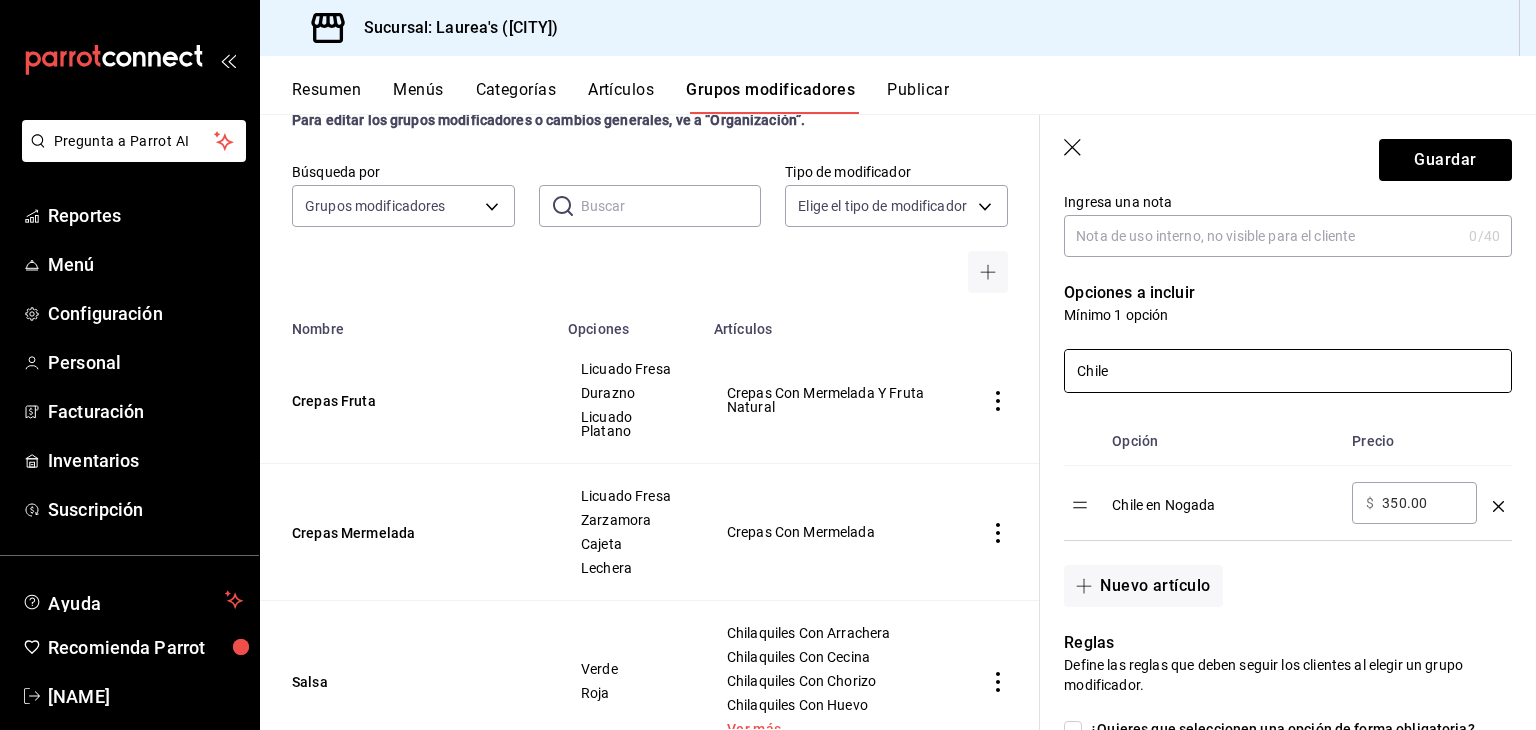 click on "Chile" at bounding box center (1288, 371) 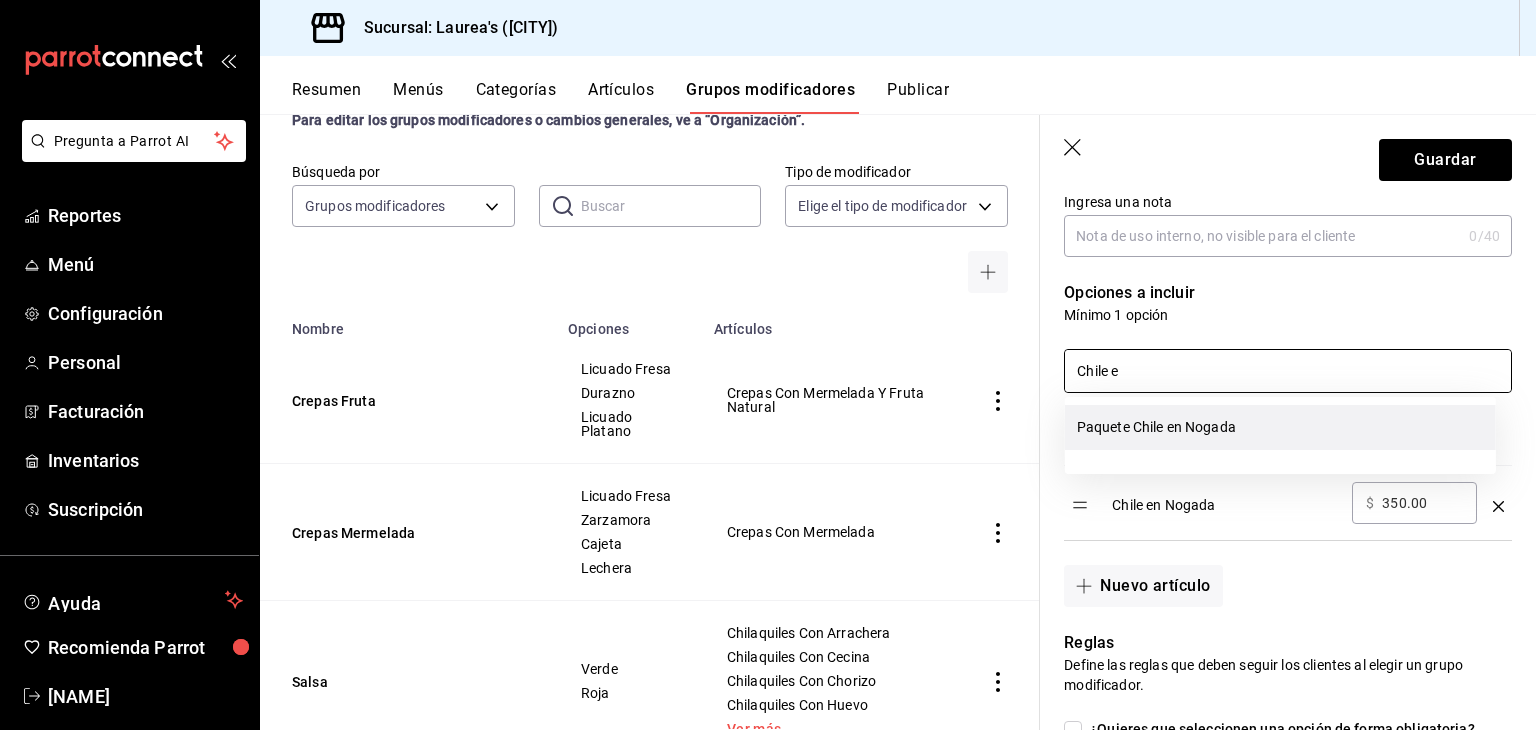 click on "Paquete Chile en Nogada" at bounding box center (1280, 427) 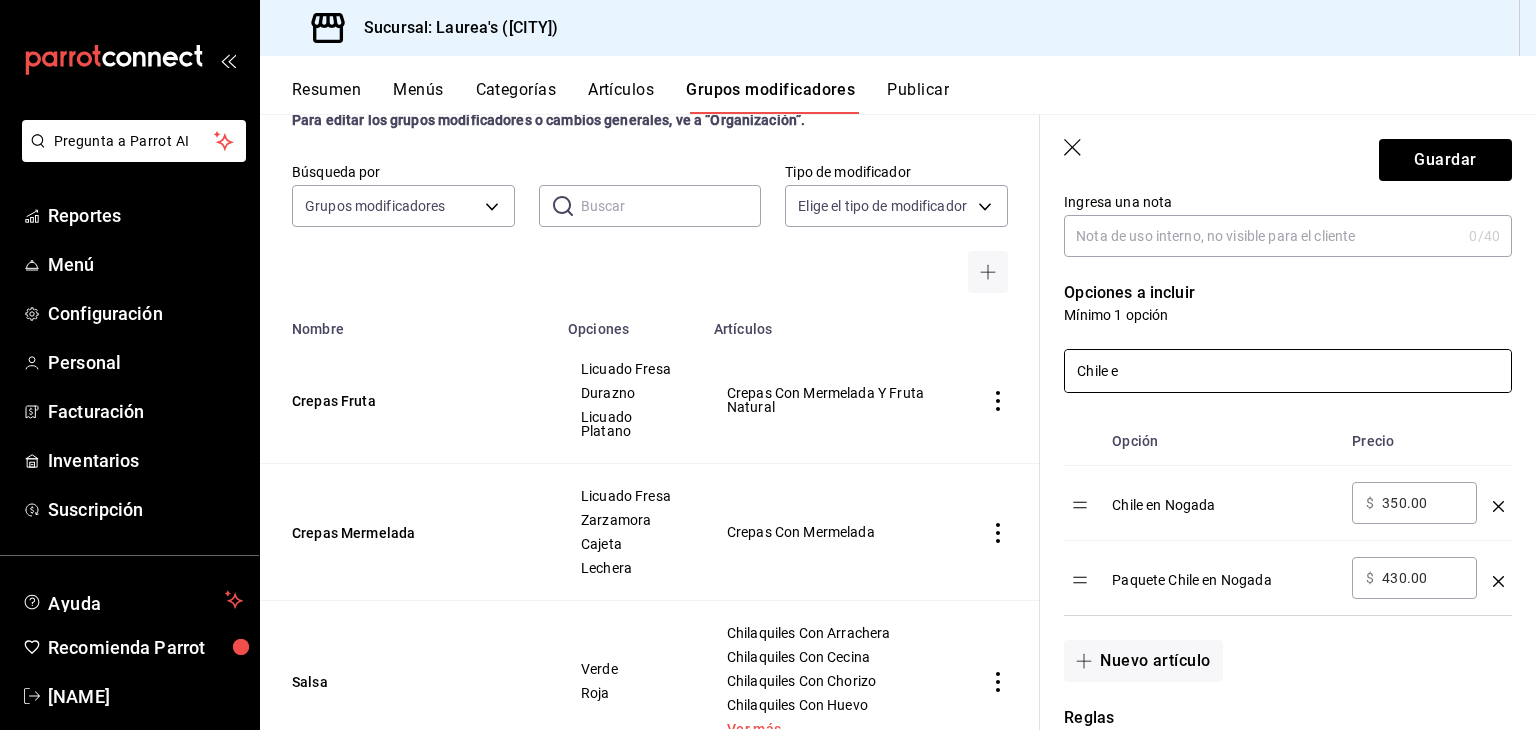scroll, scrollTop: 426, scrollLeft: 0, axis: vertical 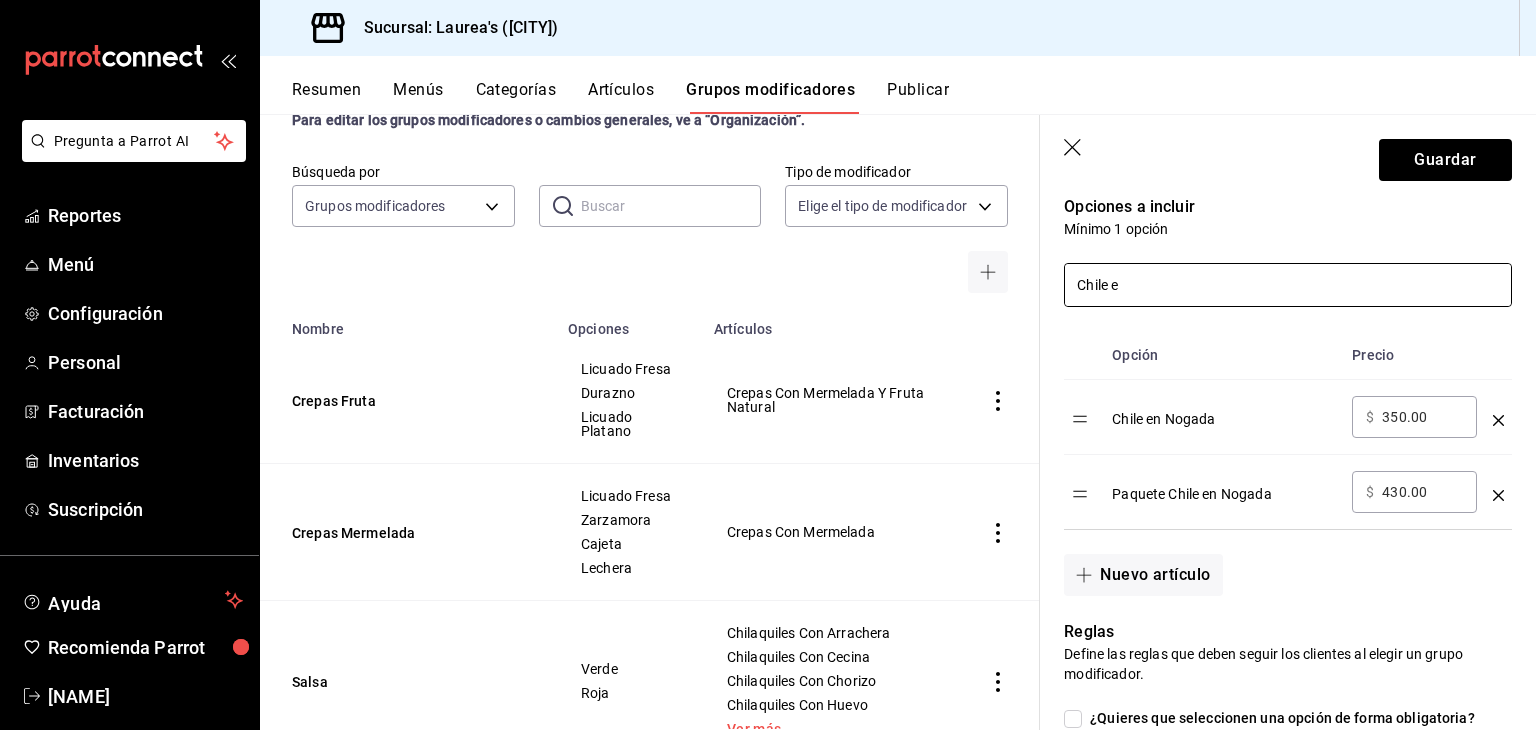 type on "Chile e" 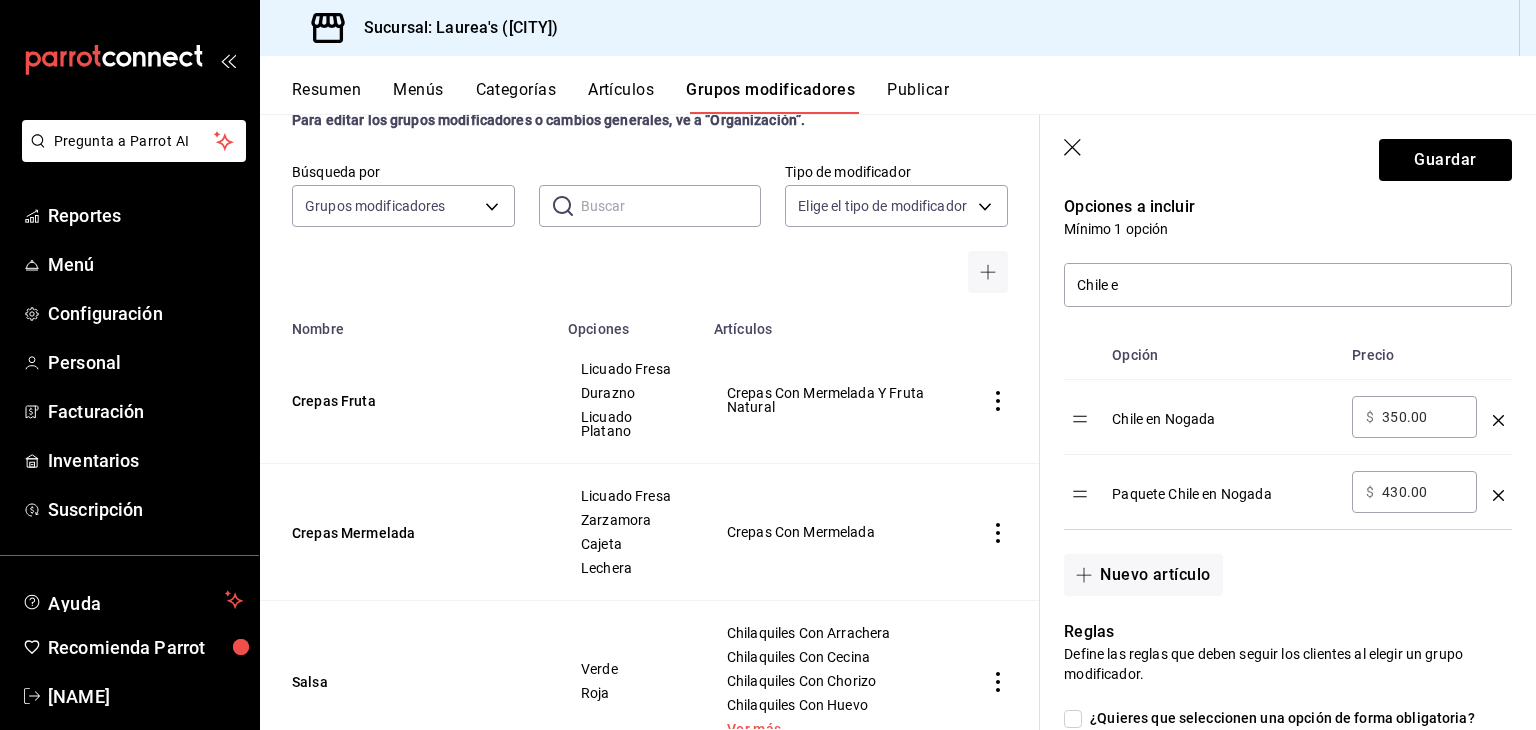 click at bounding box center [1498, 487] 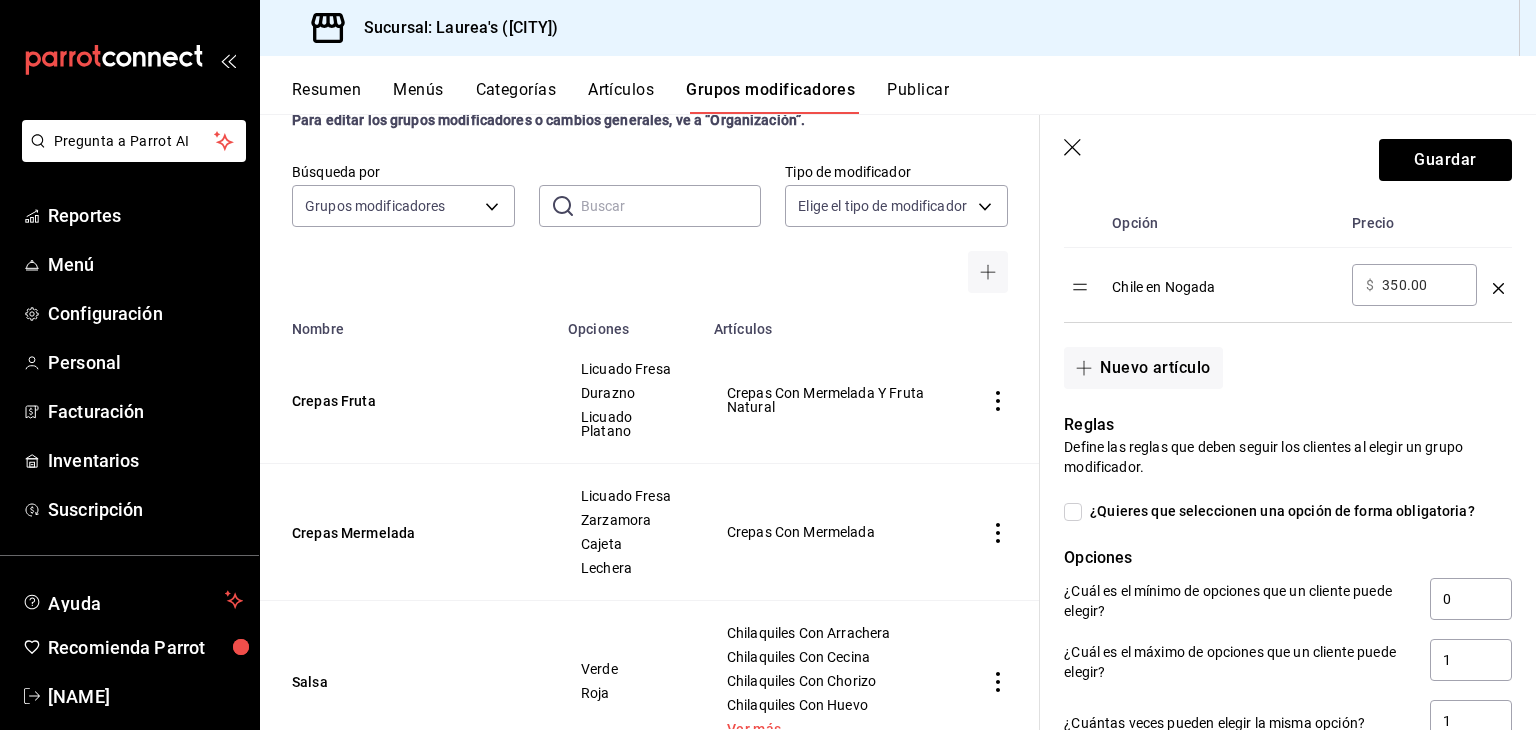scroll, scrollTop: 560, scrollLeft: 0, axis: vertical 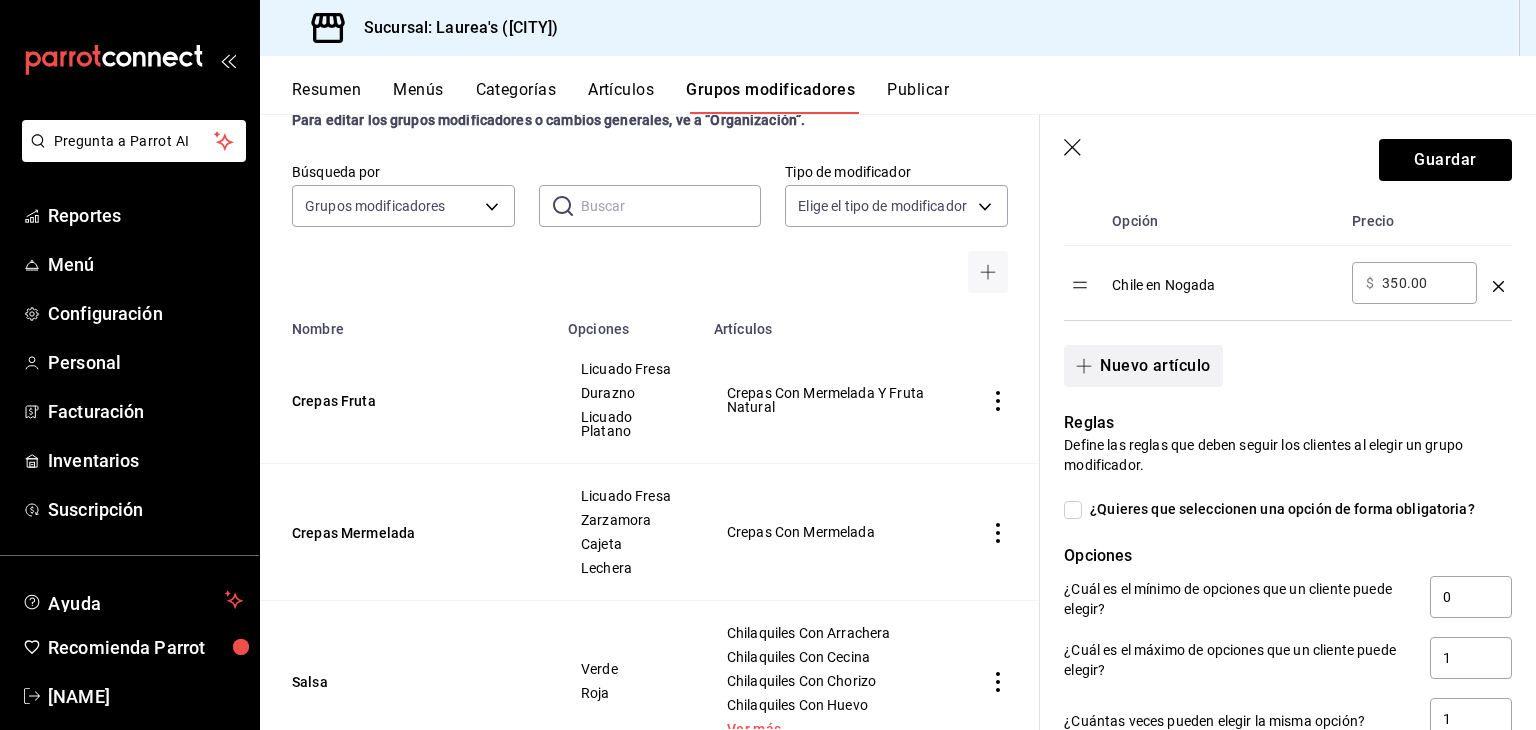 click on "Nuevo artículo" at bounding box center [1143, 366] 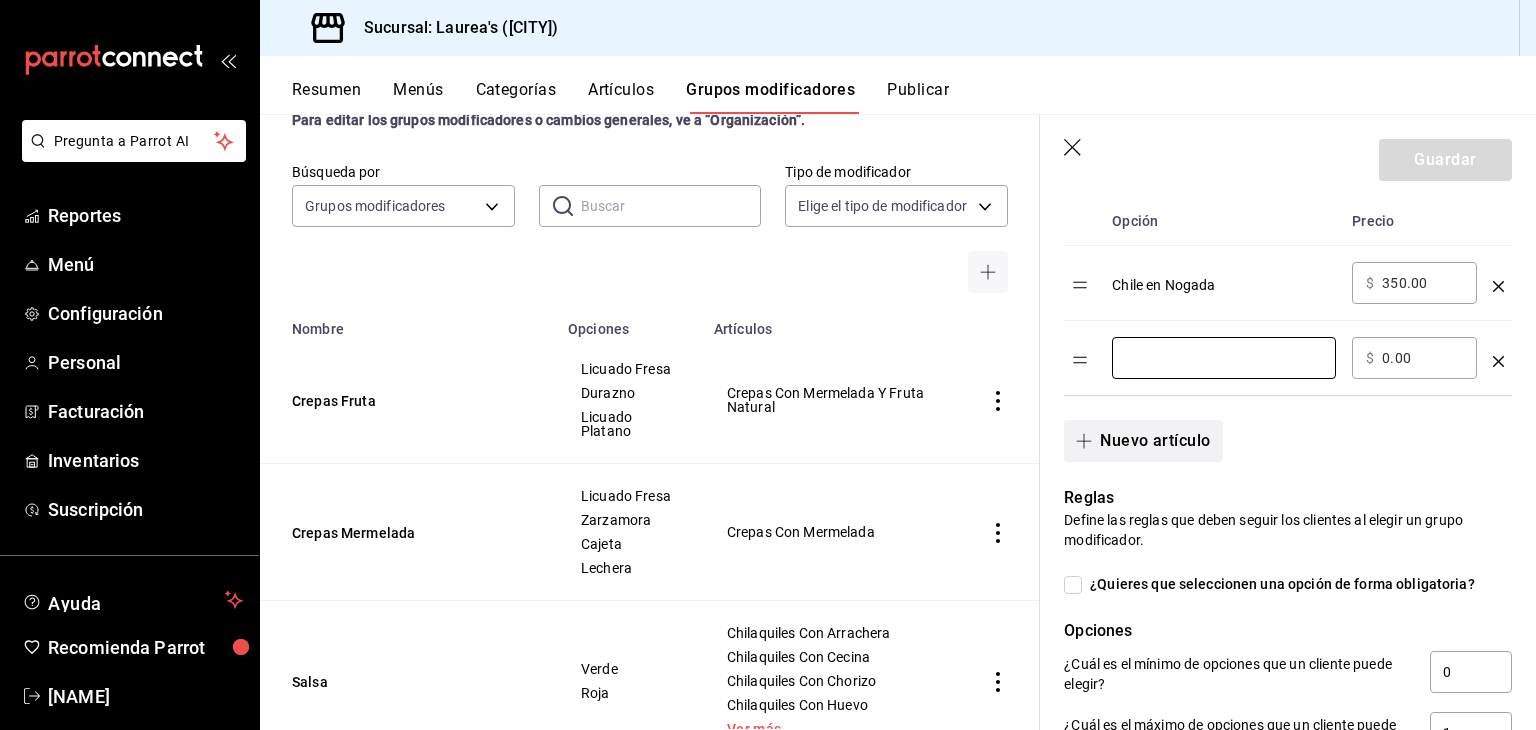 click at bounding box center (1224, 358) 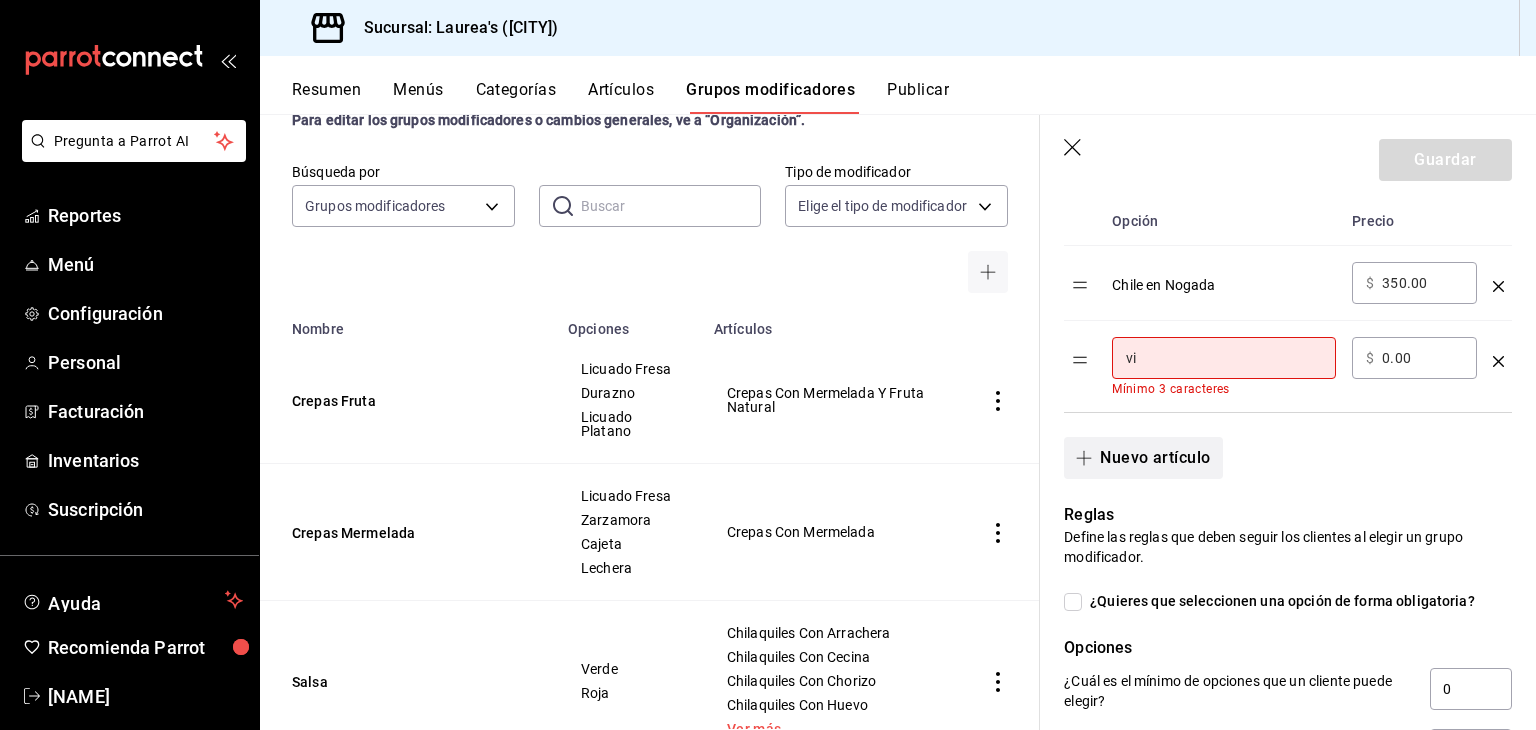 type on "v" 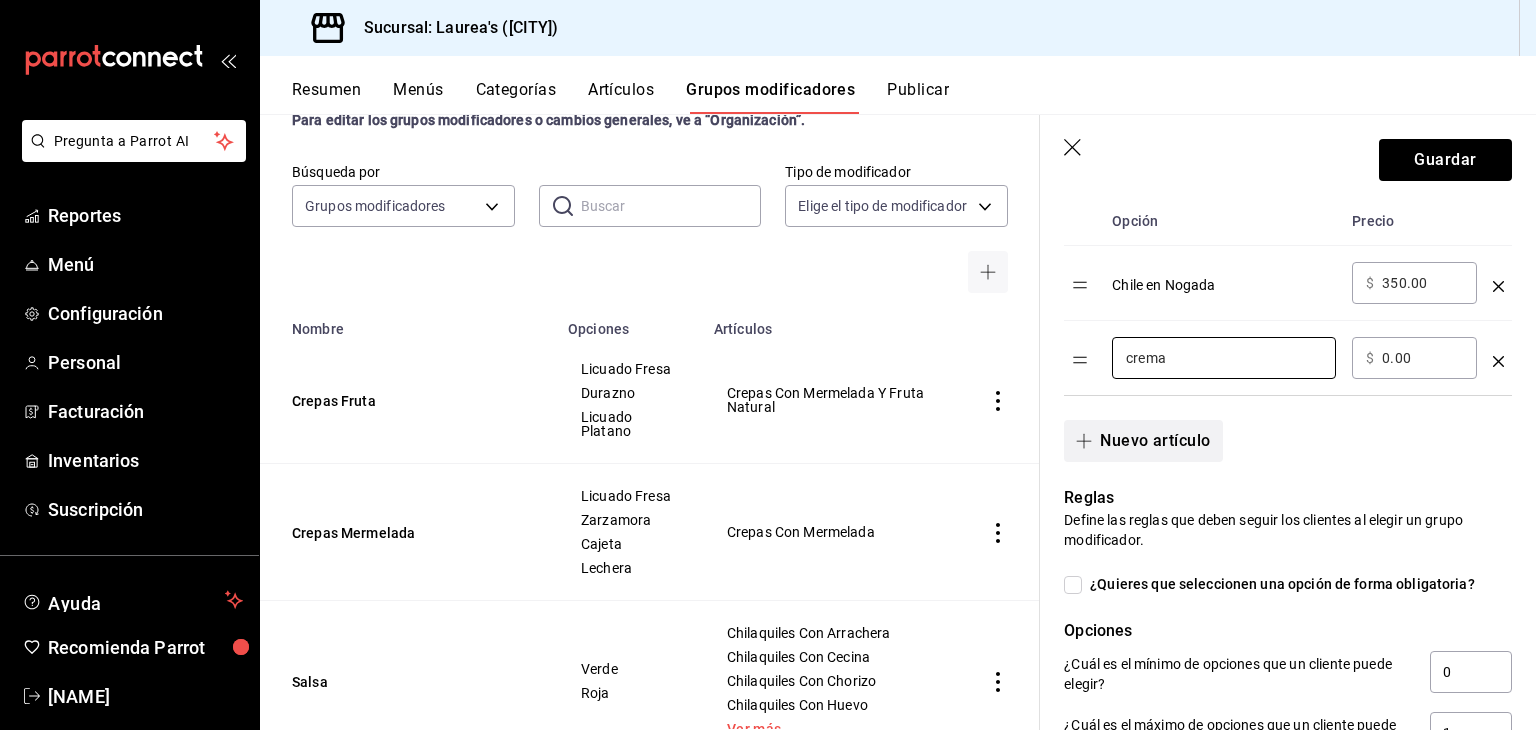 scroll, scrollTop: 532, scrollLeft: 0, axis: vertical 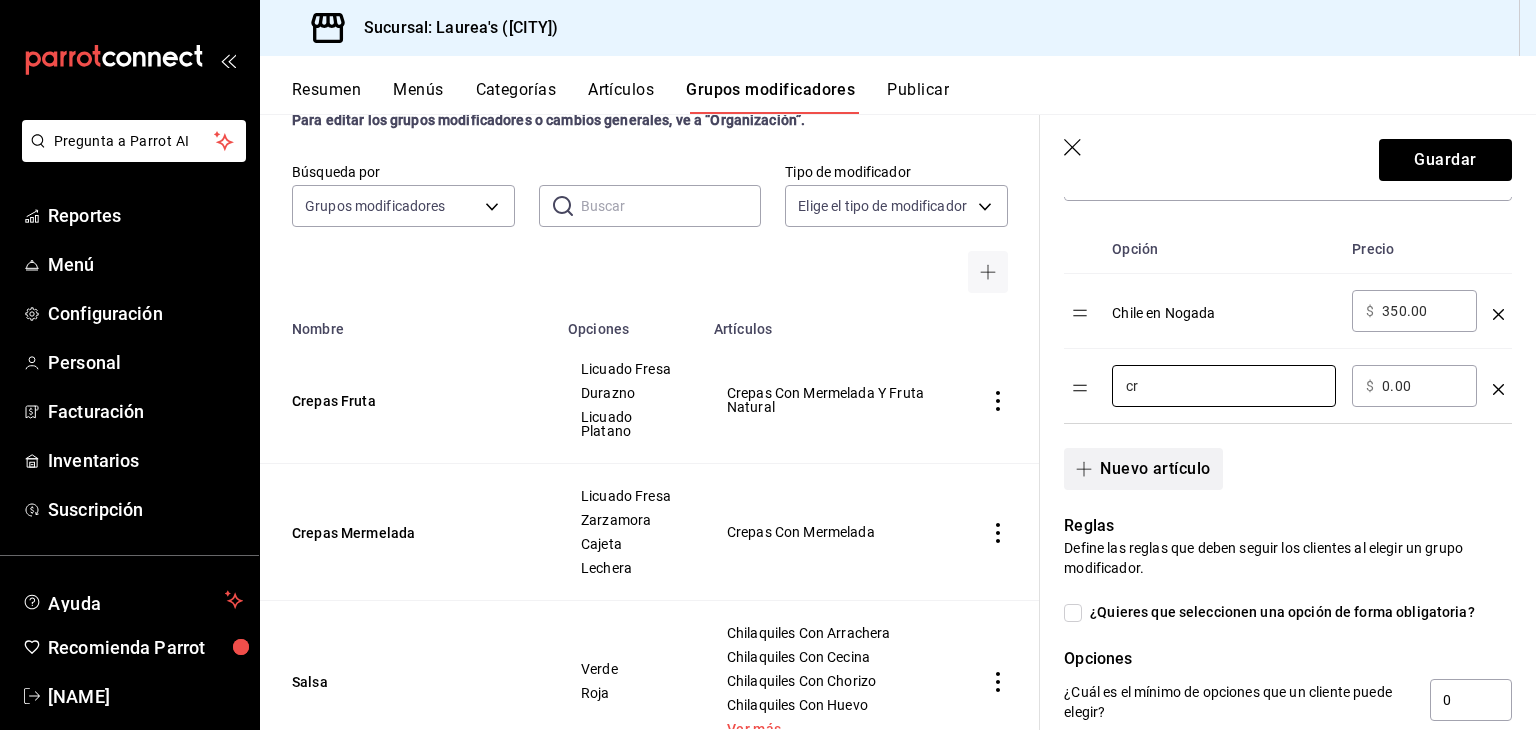 type on "c" 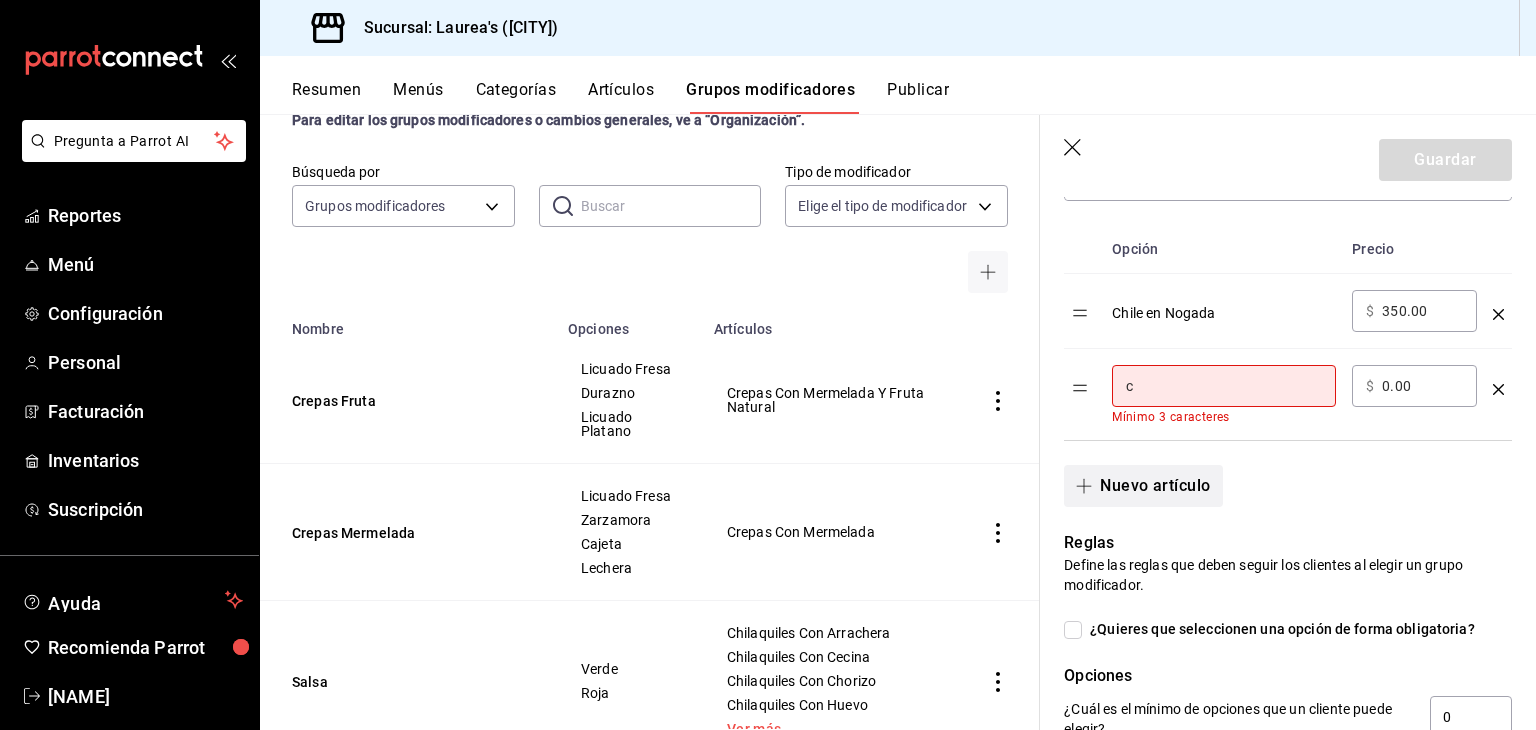 type 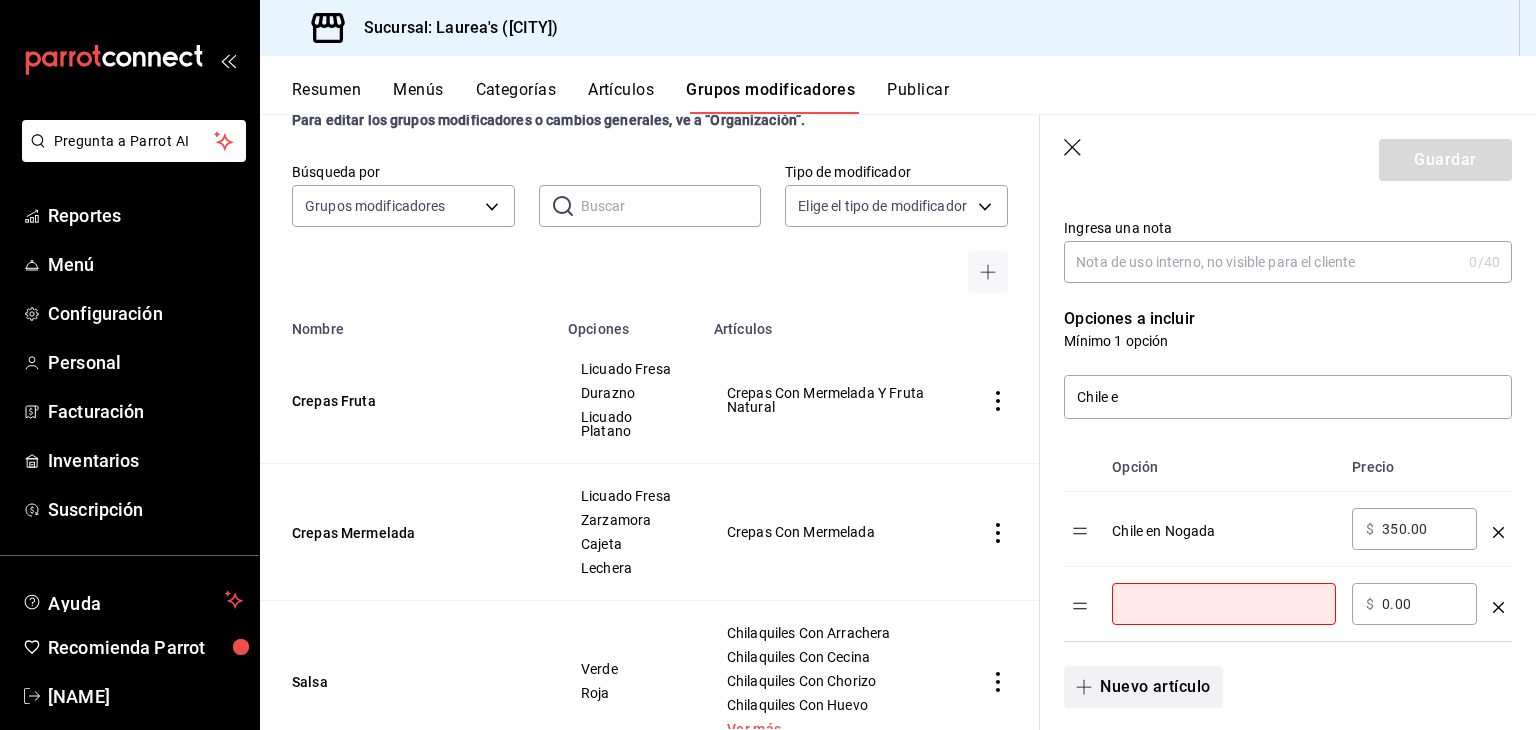 scroll, scrollTop: 312, scrollLeft: 0, axis: vertical 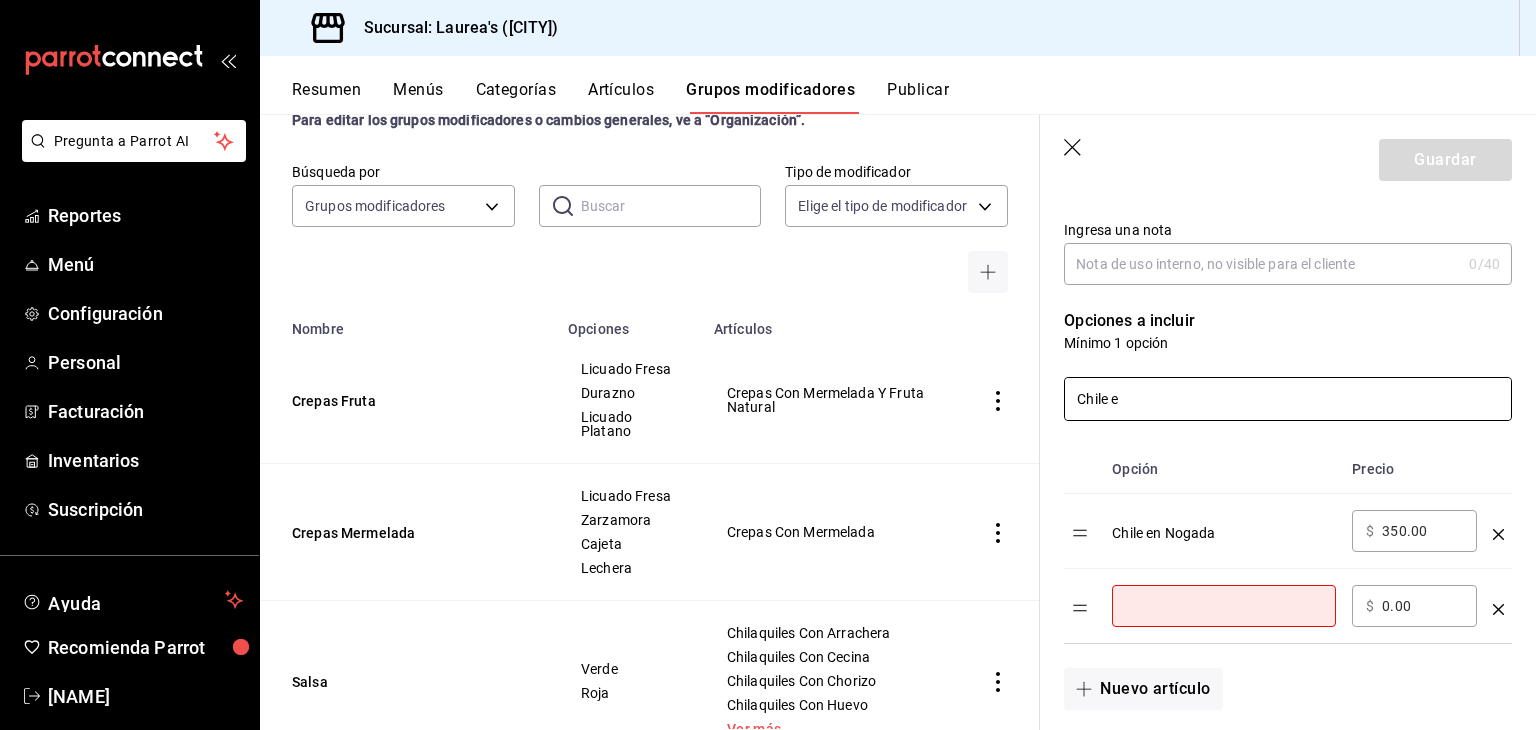click on "Chile e" at bounding box center (1288, 399) 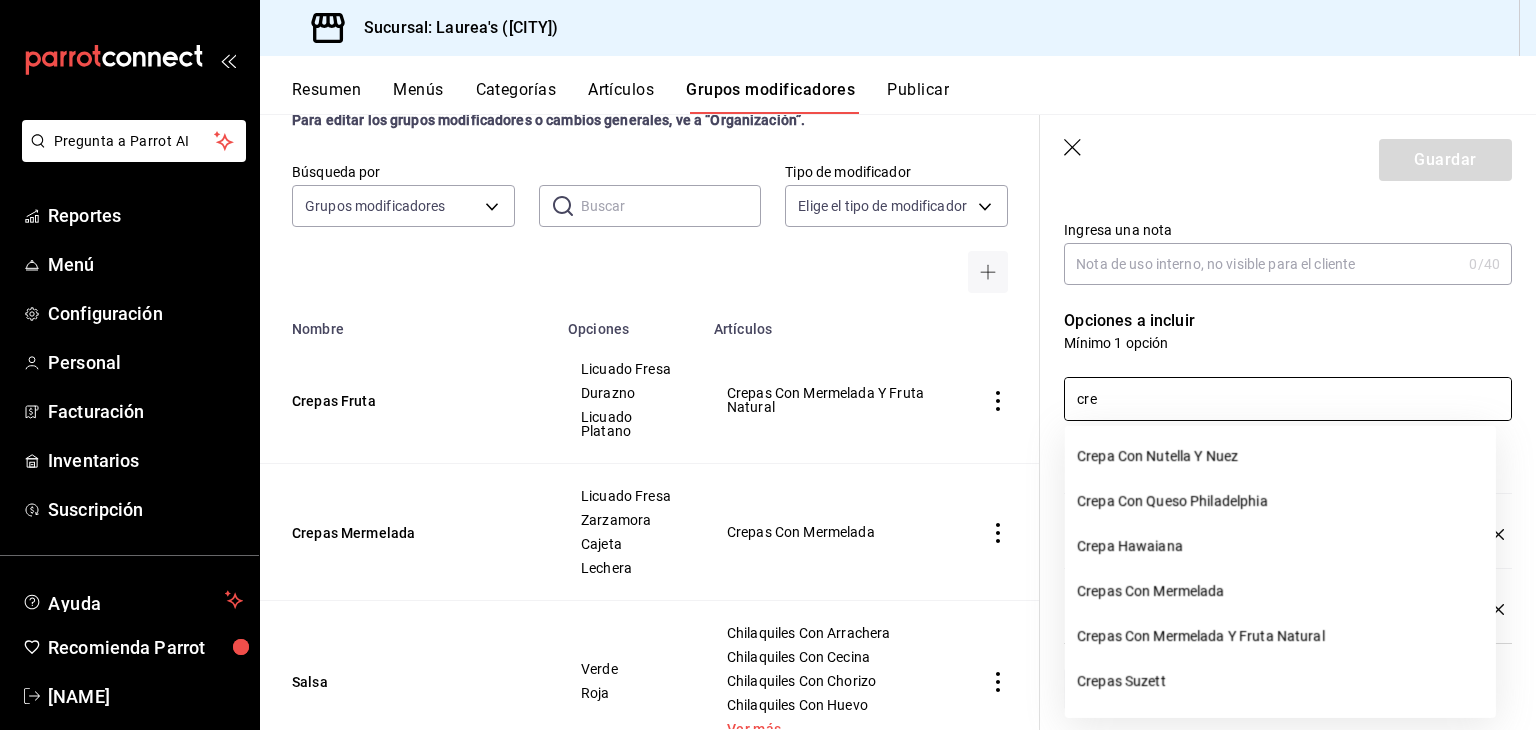 type on "cre" 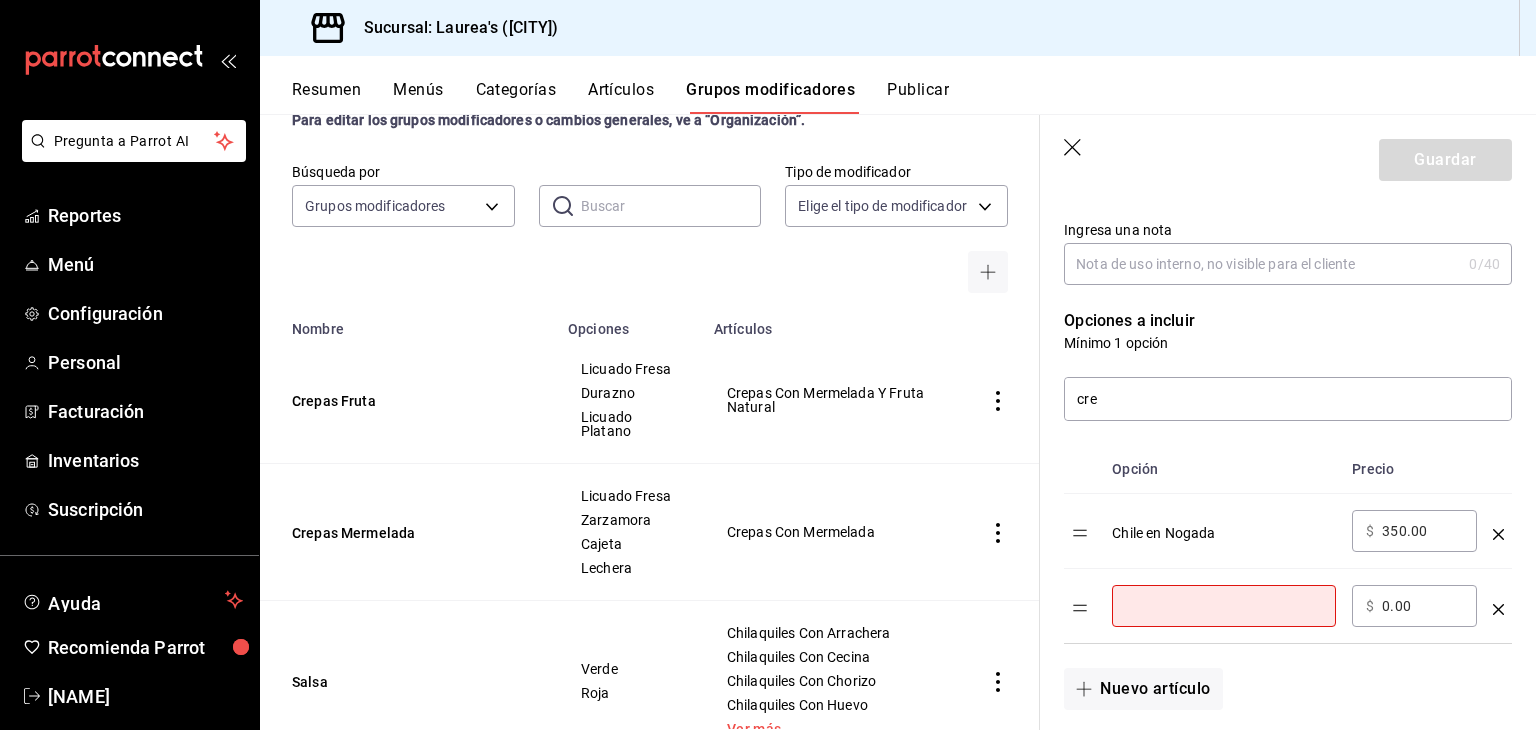 click on "Opciones a incluir Mínimo 1 opción cre Opción Precio Chile en Nogada ​ $ 350.00 ​ ​ ​ $ 0.00 ​ Nuevo artículo" at bounding box center (1276, 497) 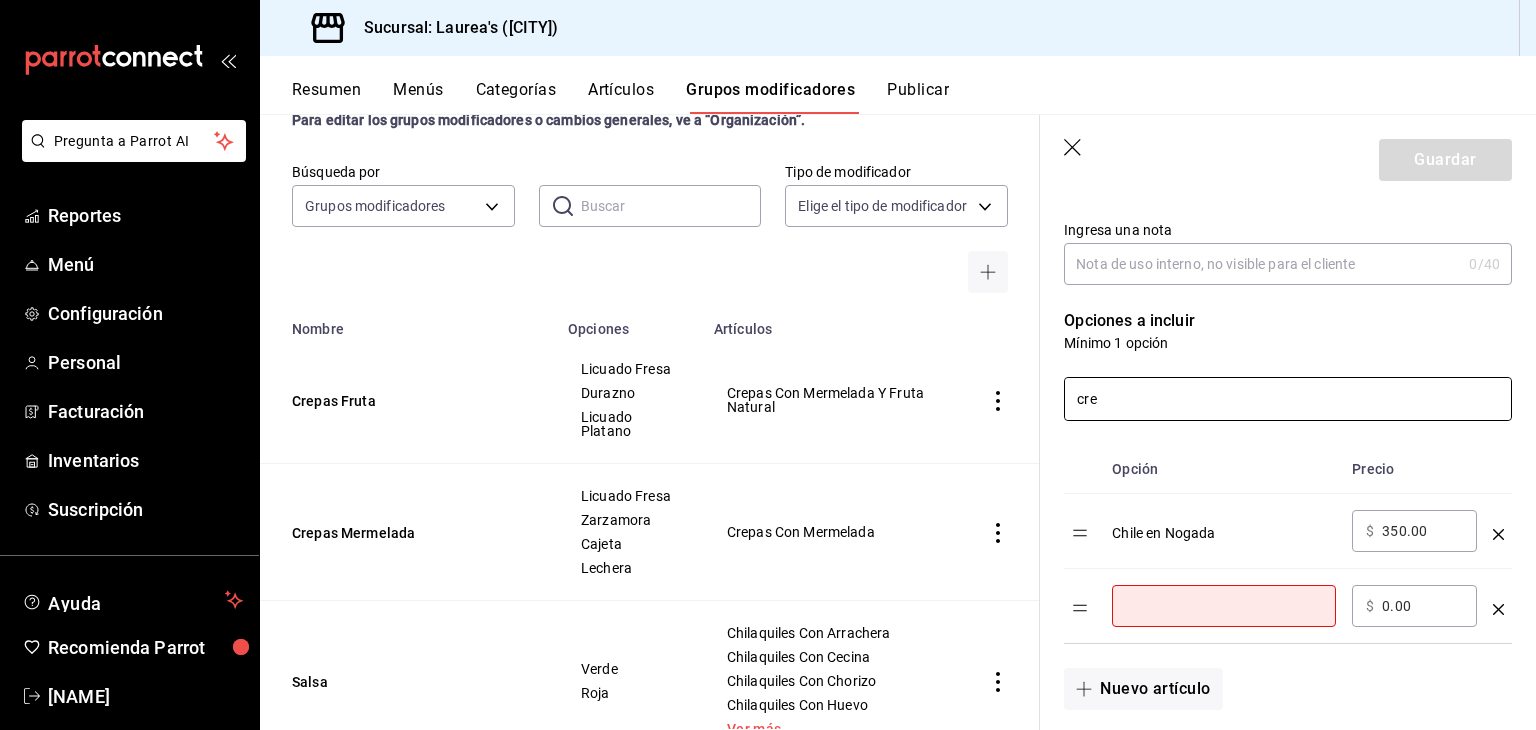 click on "cre" at bounding box center (1288, 399) 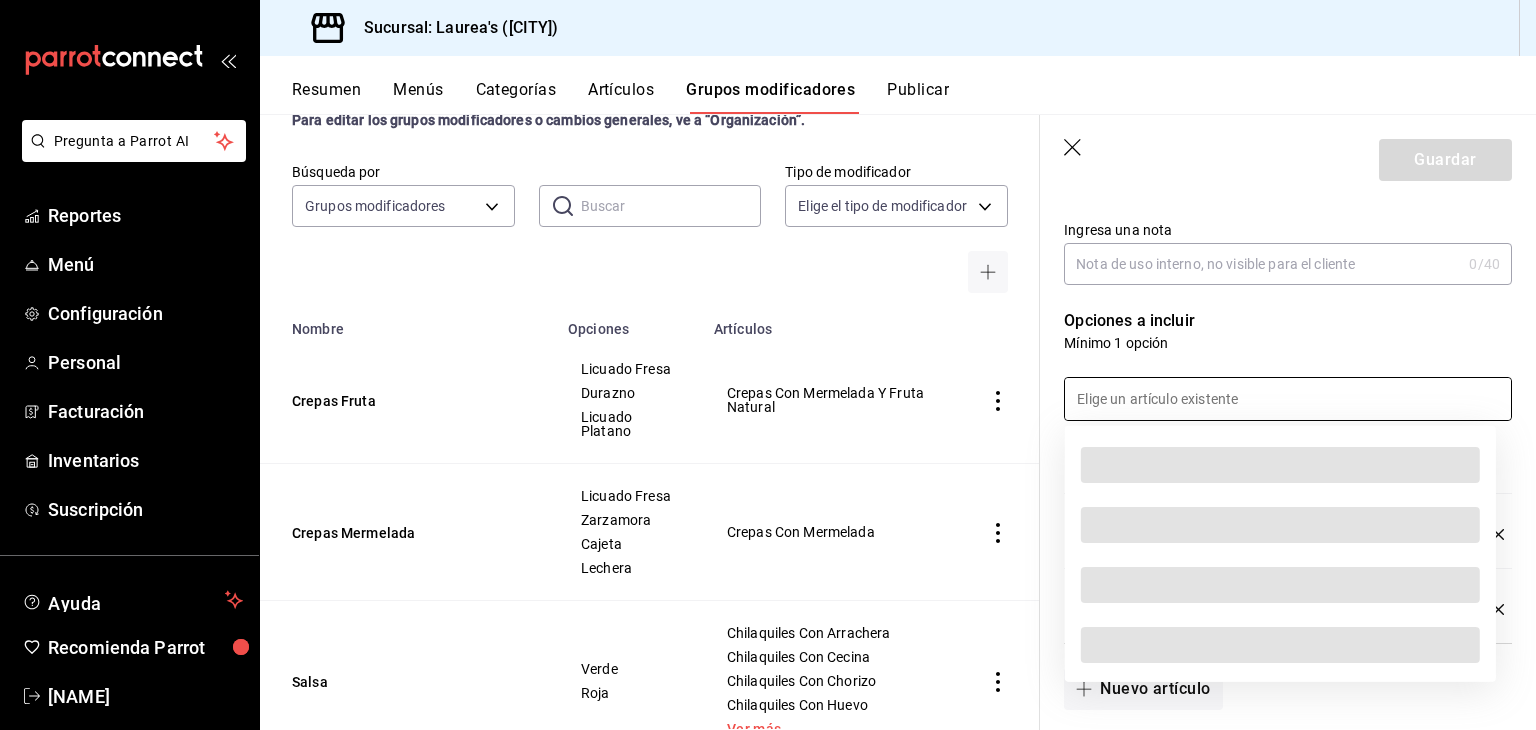 type 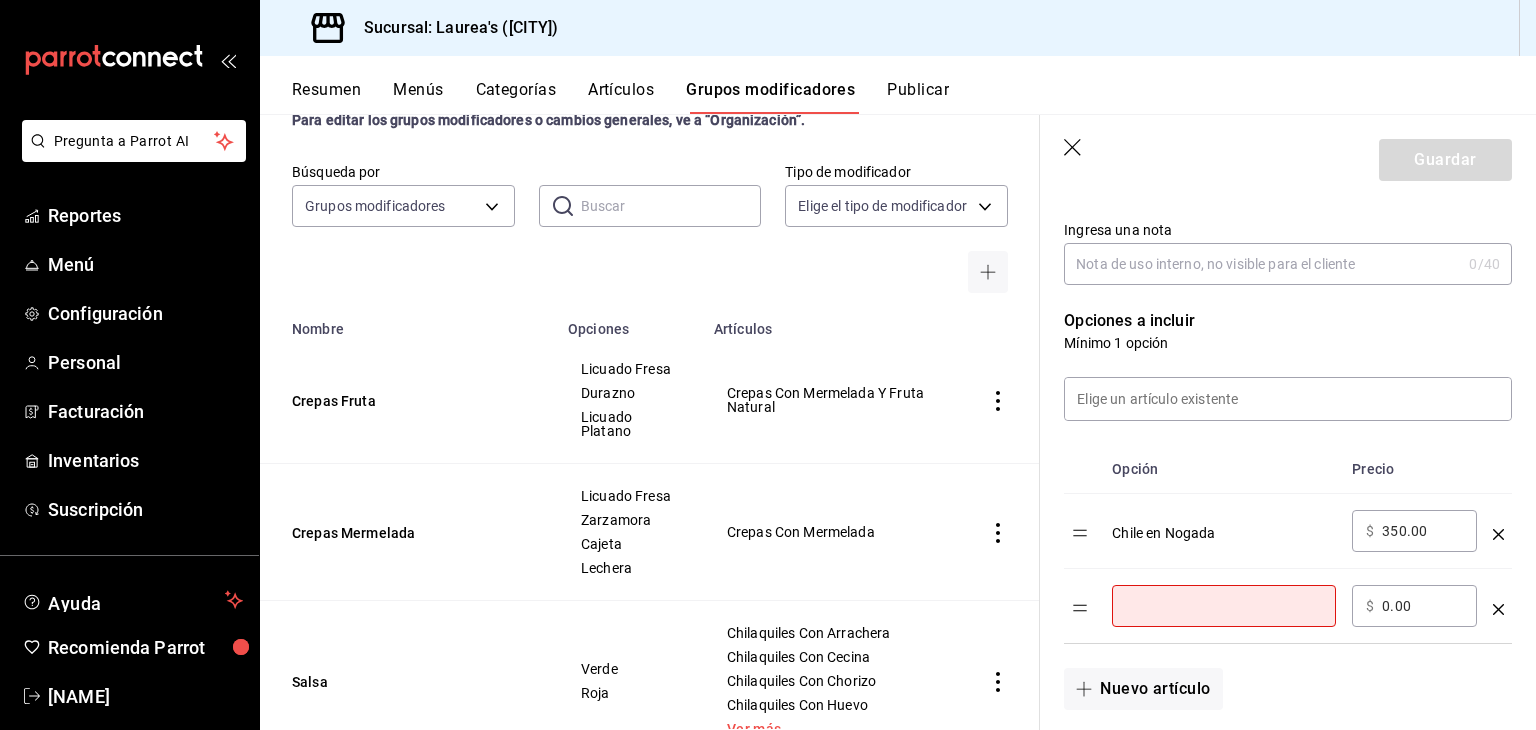 click on "Mínimo 1 opción" at bounding box center (1288, 343) 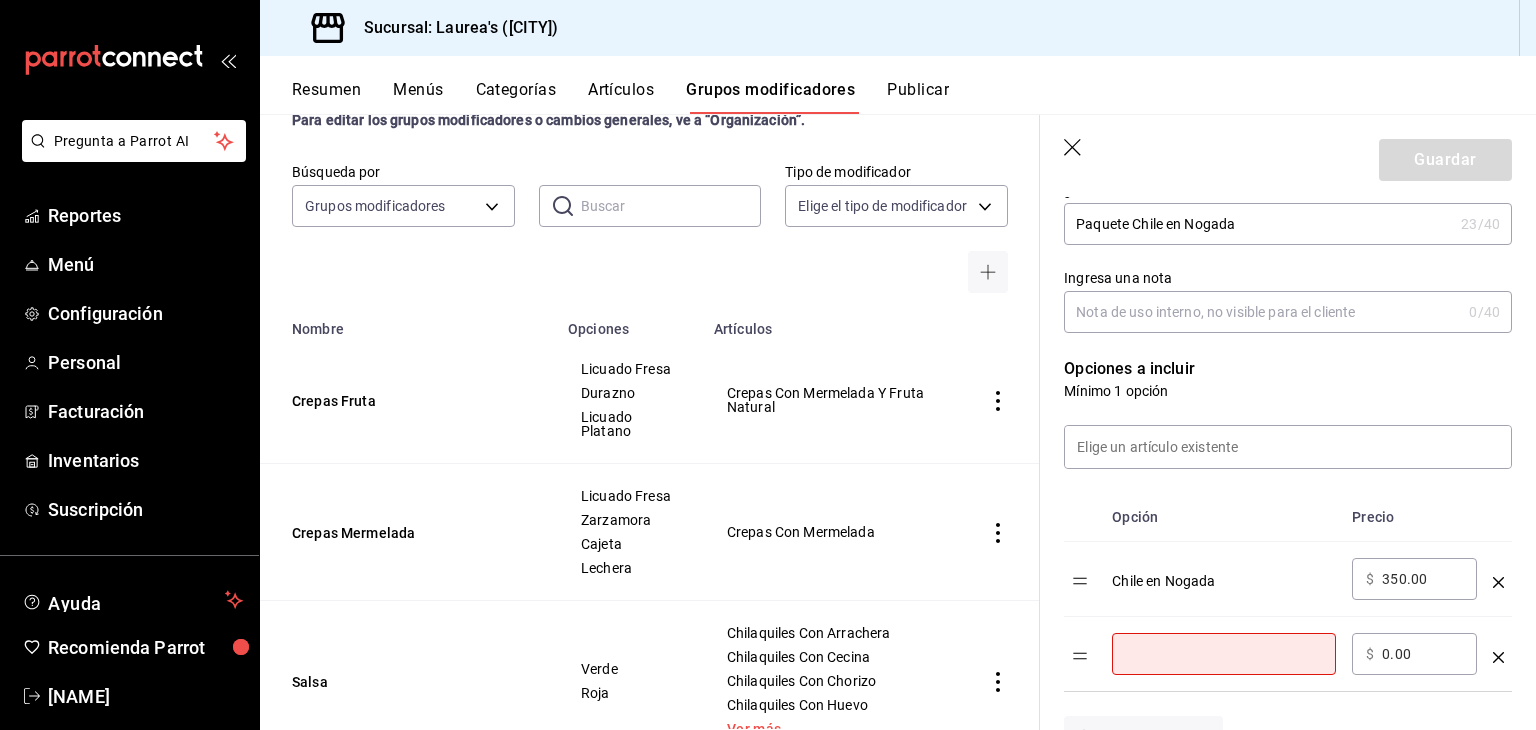 scroll, scrollTop: 264, scrollLeft: 0, axis: vertical 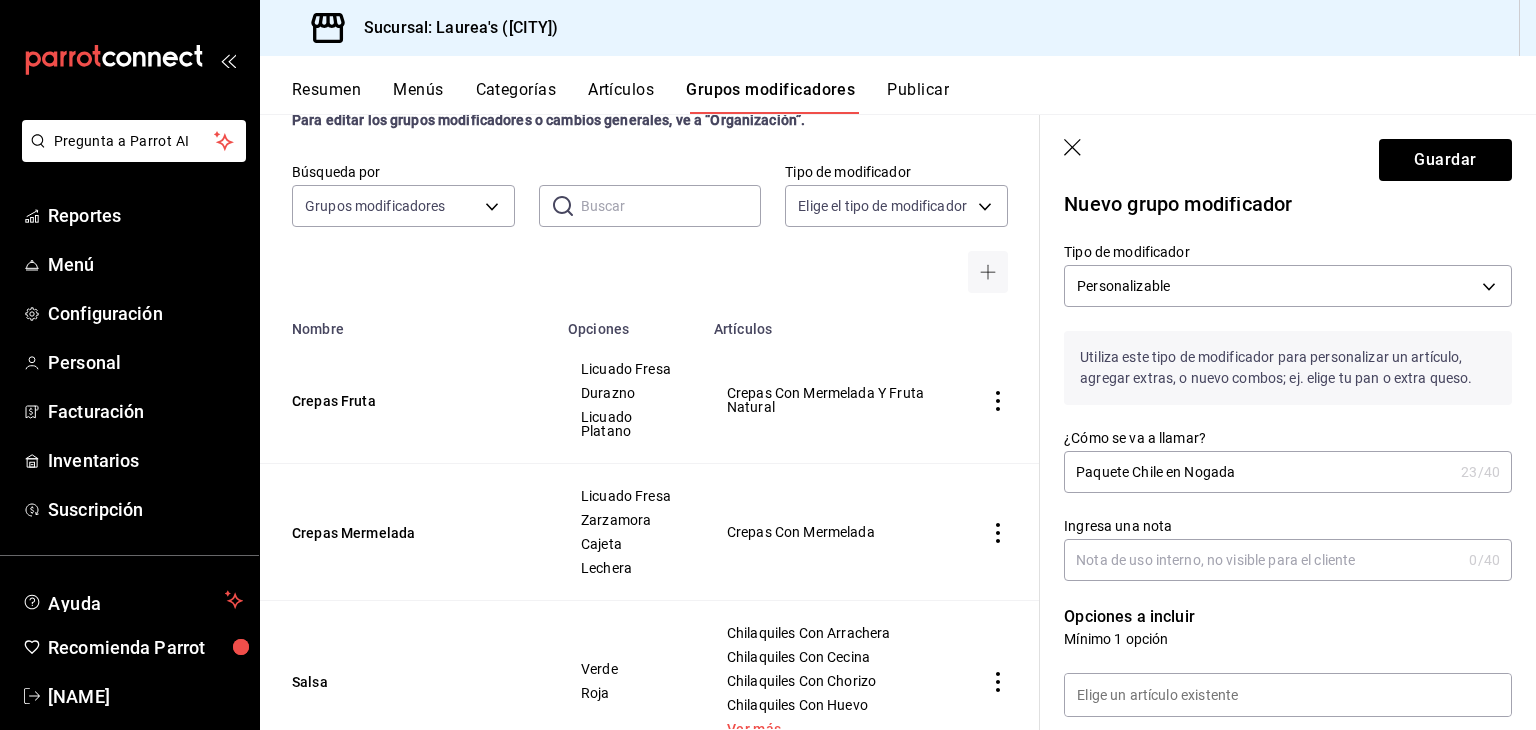 click 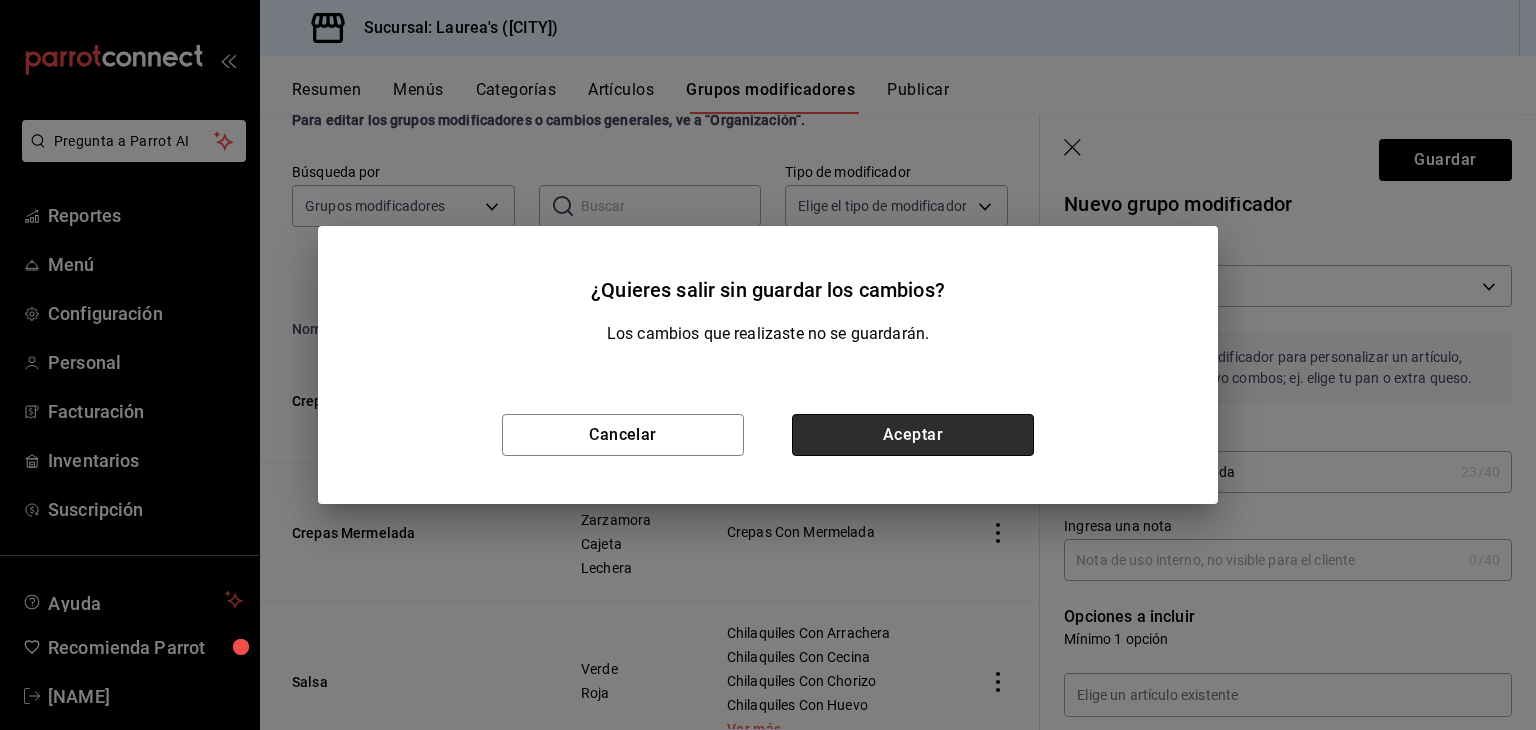 click on "Aceptar" at bounding box center [913, 435] 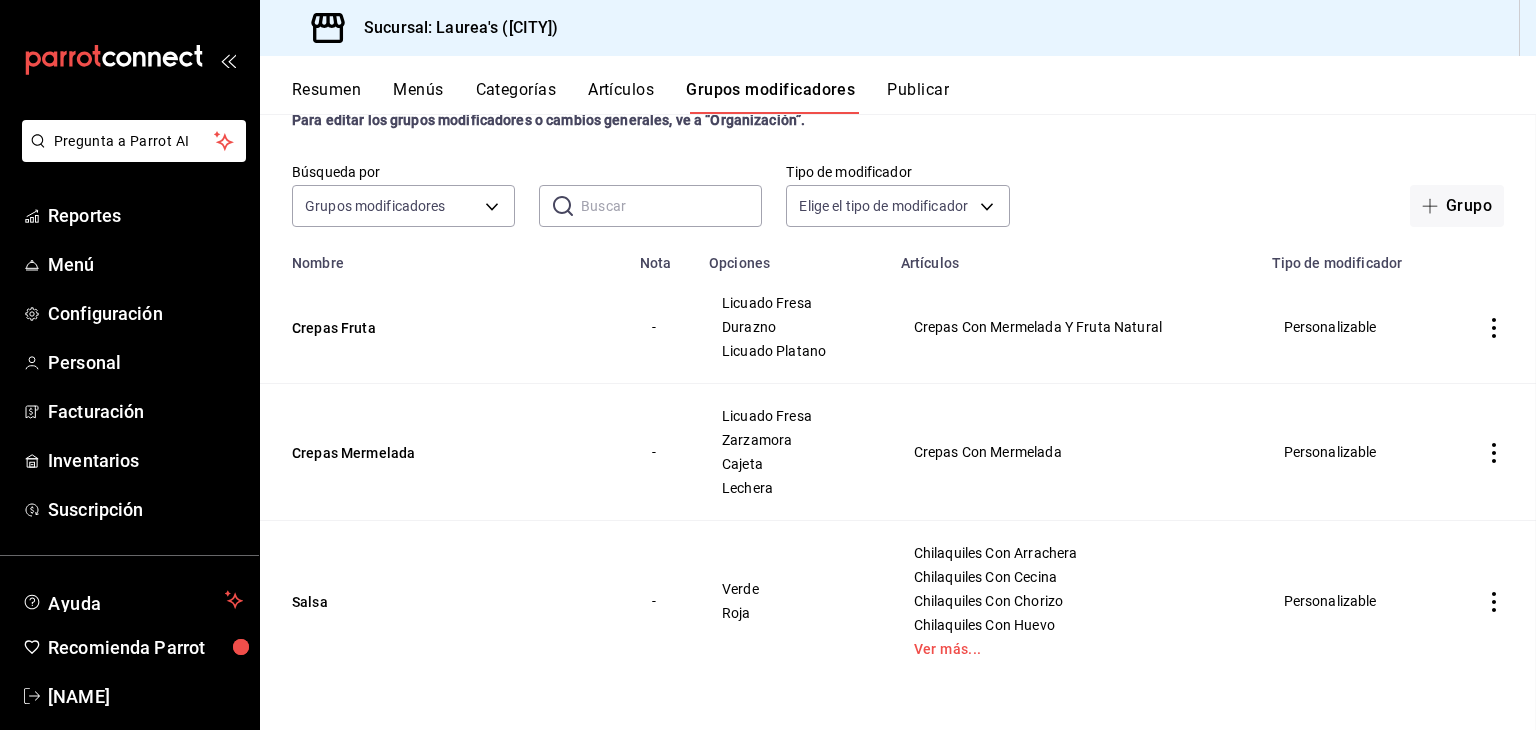 scroll, scrollTop: 0, scrollLeft: 0, axis: both 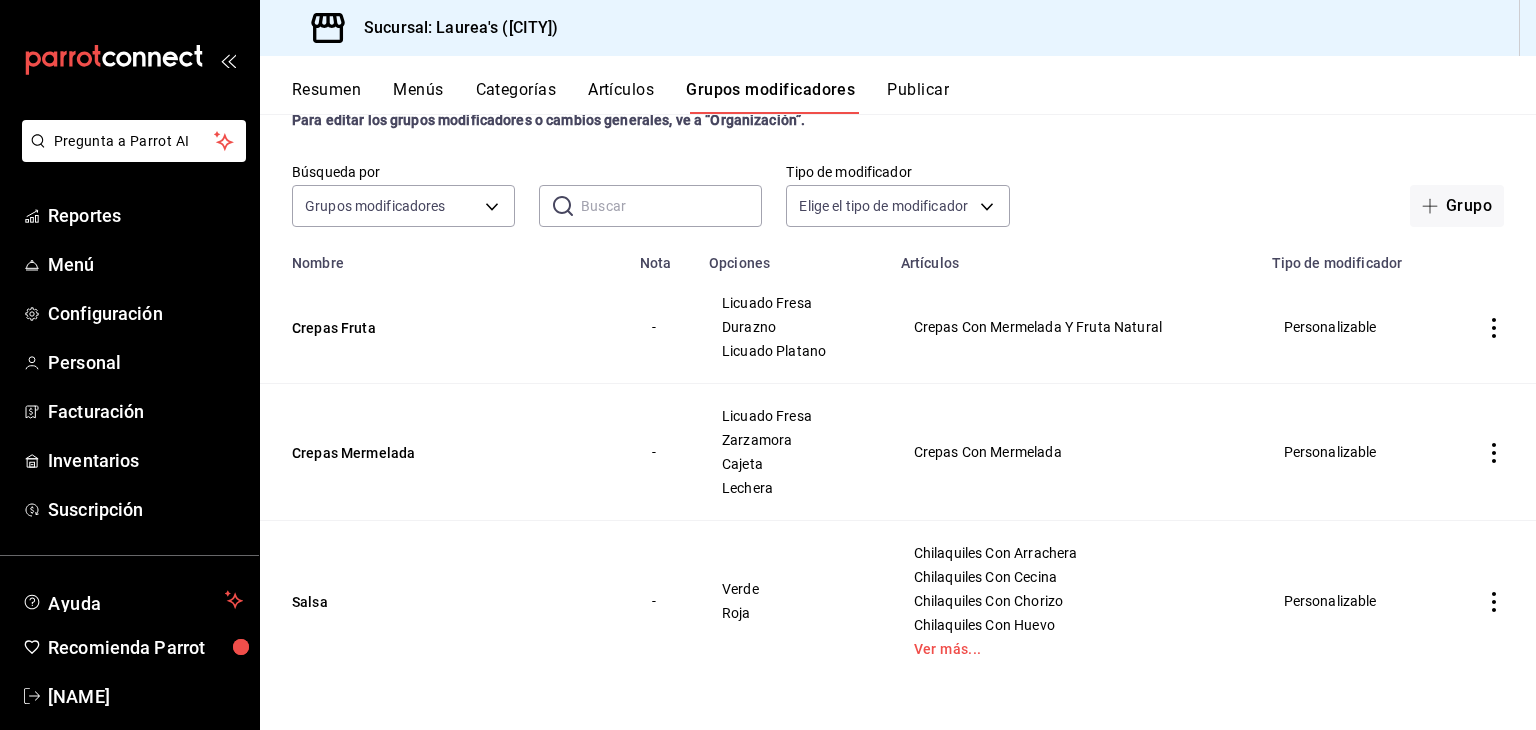 click on "Resumen" at bounding box center [326, 97] 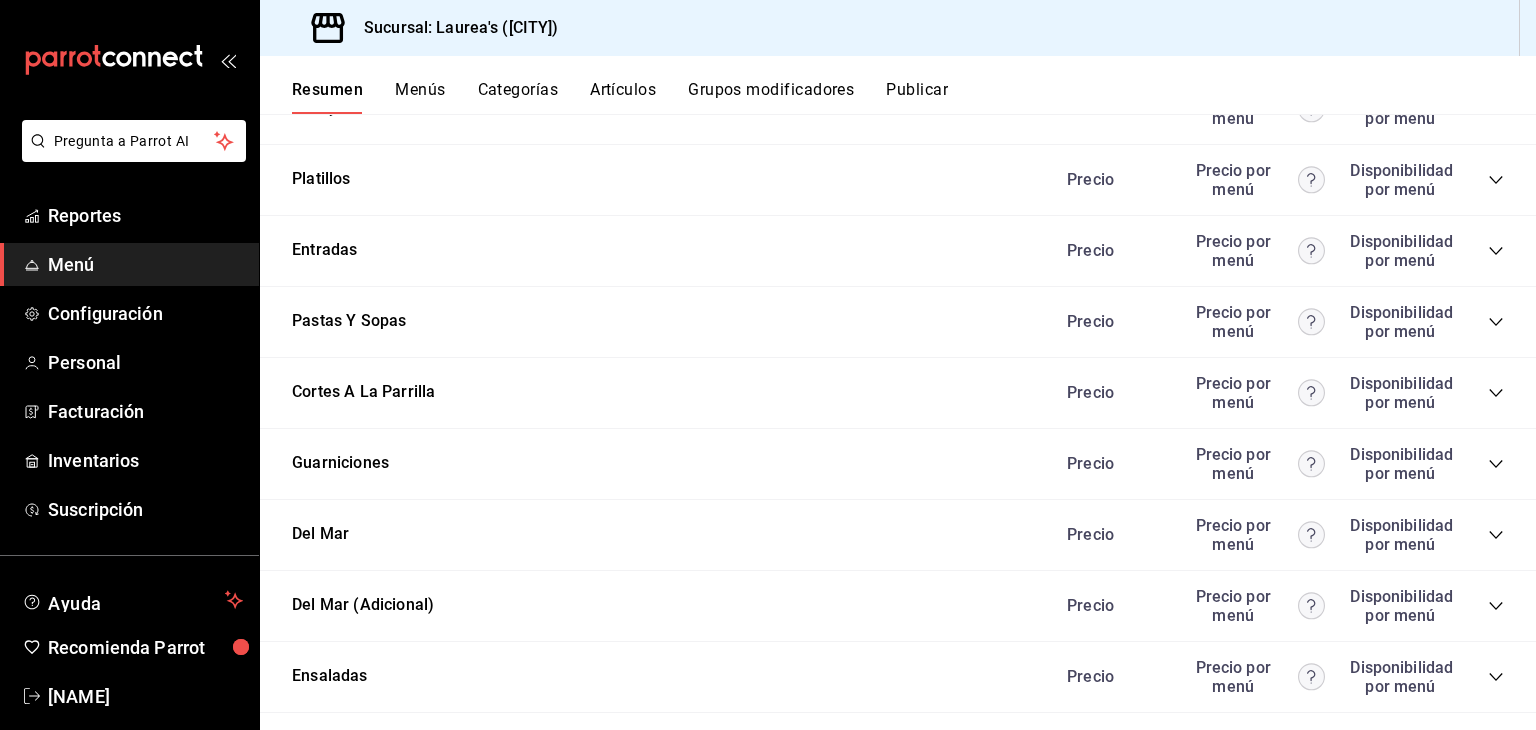 scroll, scrollTop: 3179, scrollLeft: 0, axis: vertical 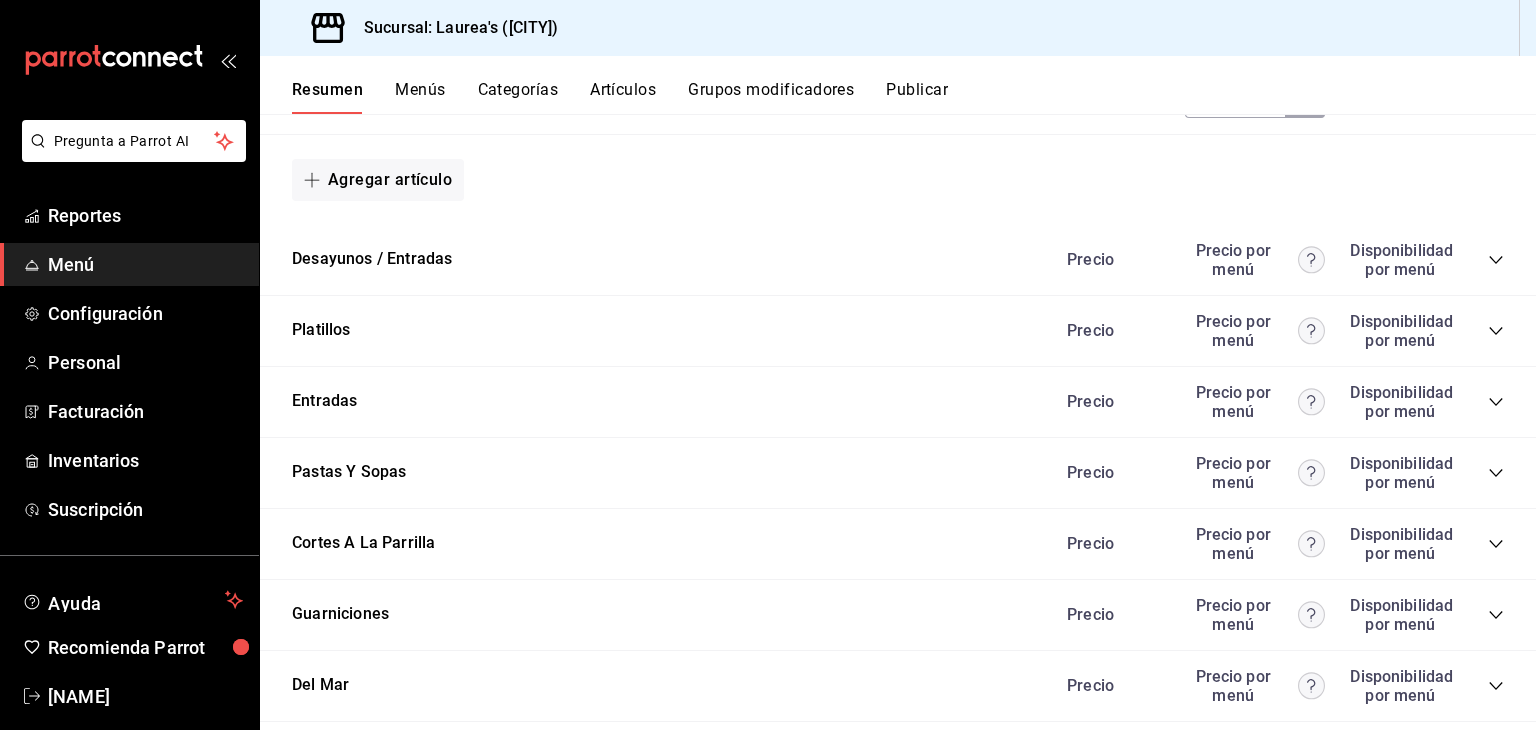 click 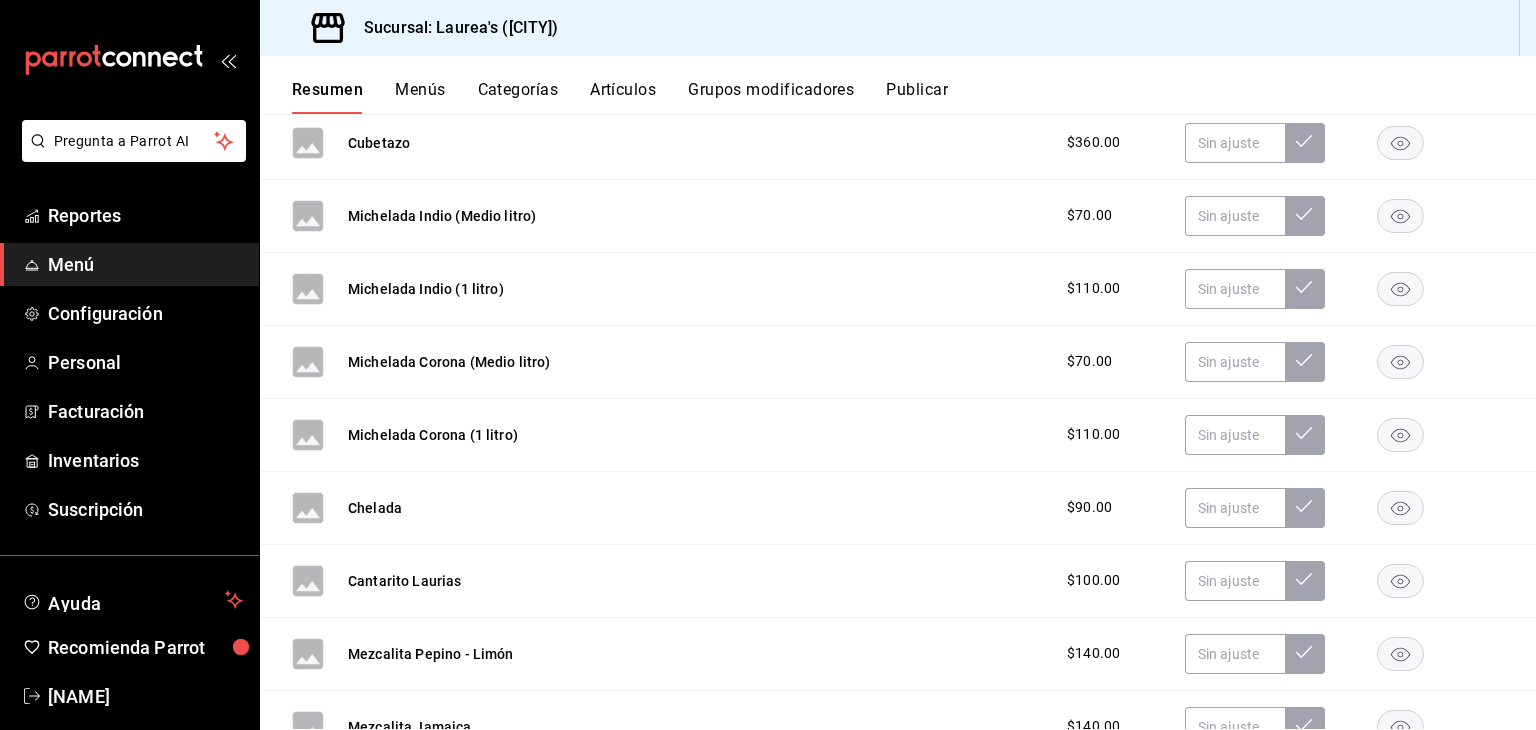 scroll, scrollTop: 509, scrollLeft: 0, axis: vertical 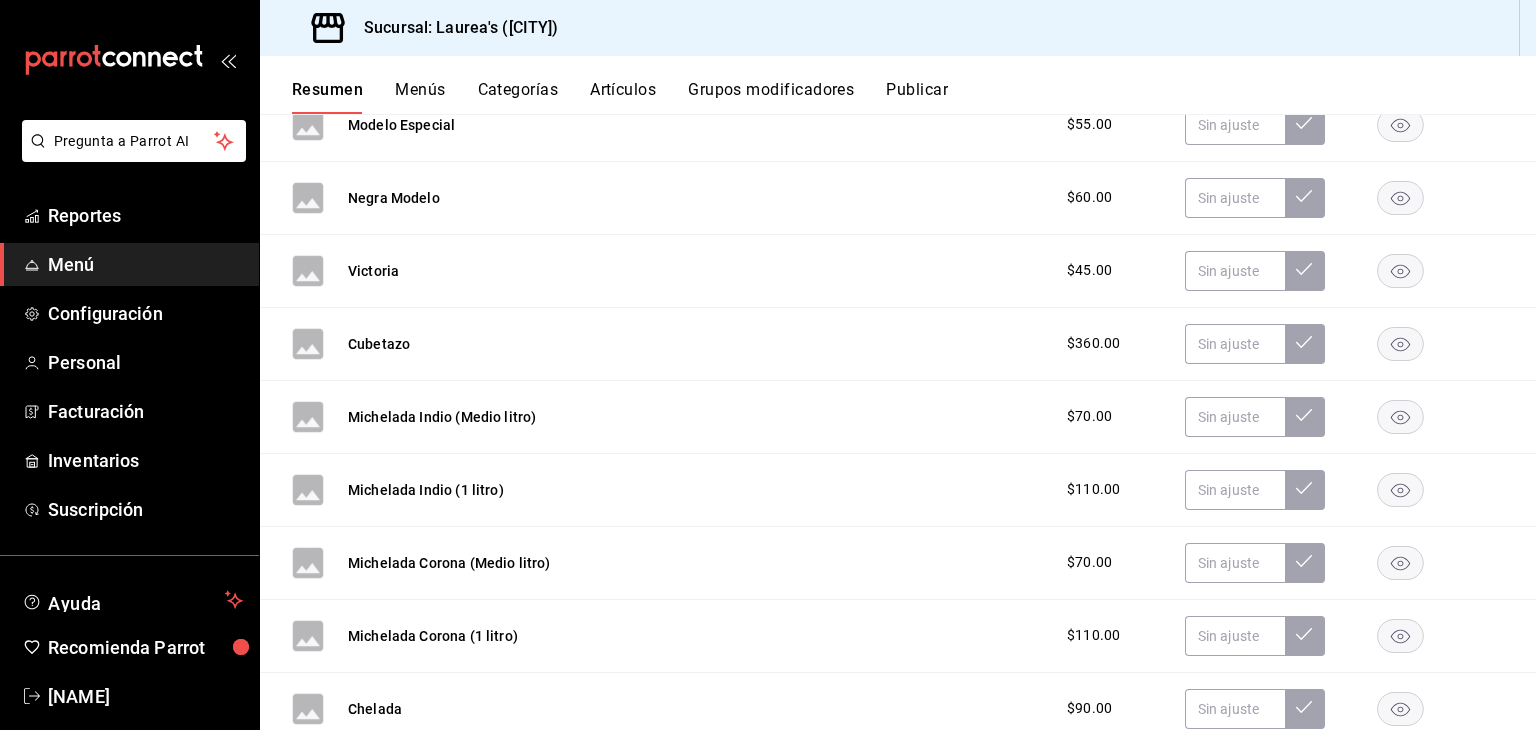 click on "Artículos" at bounding box center (623, 97) 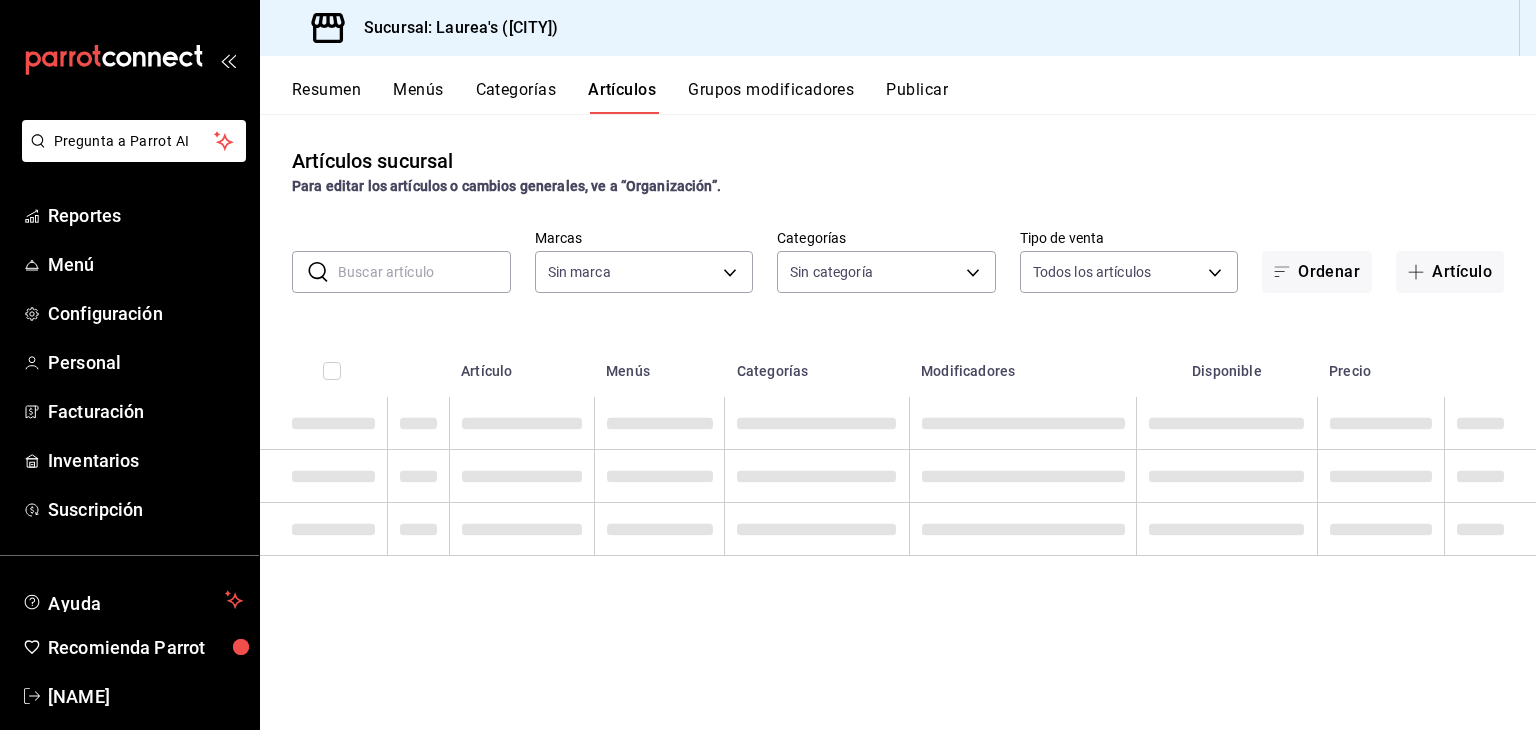 click at bounding box center [424, 272] 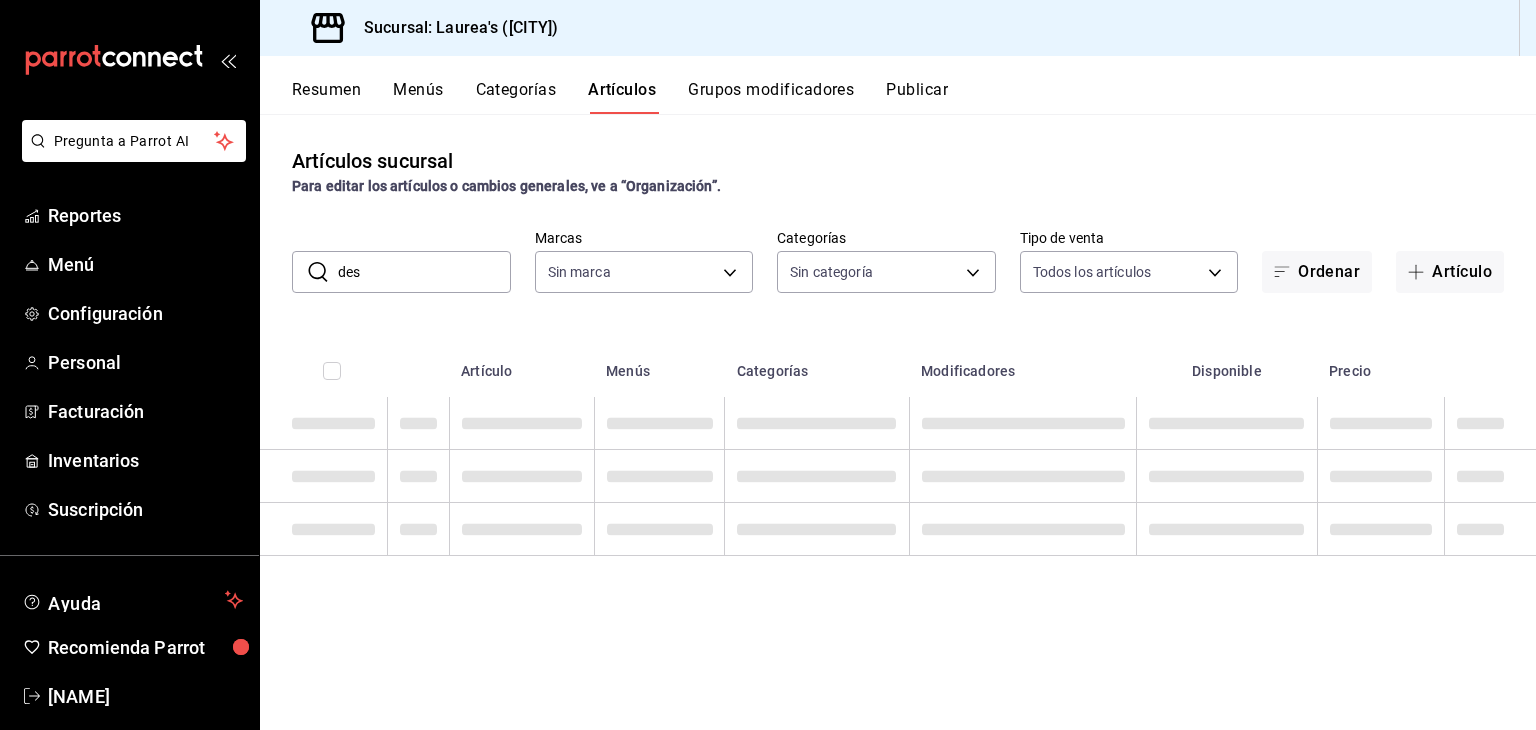 type on "desa" 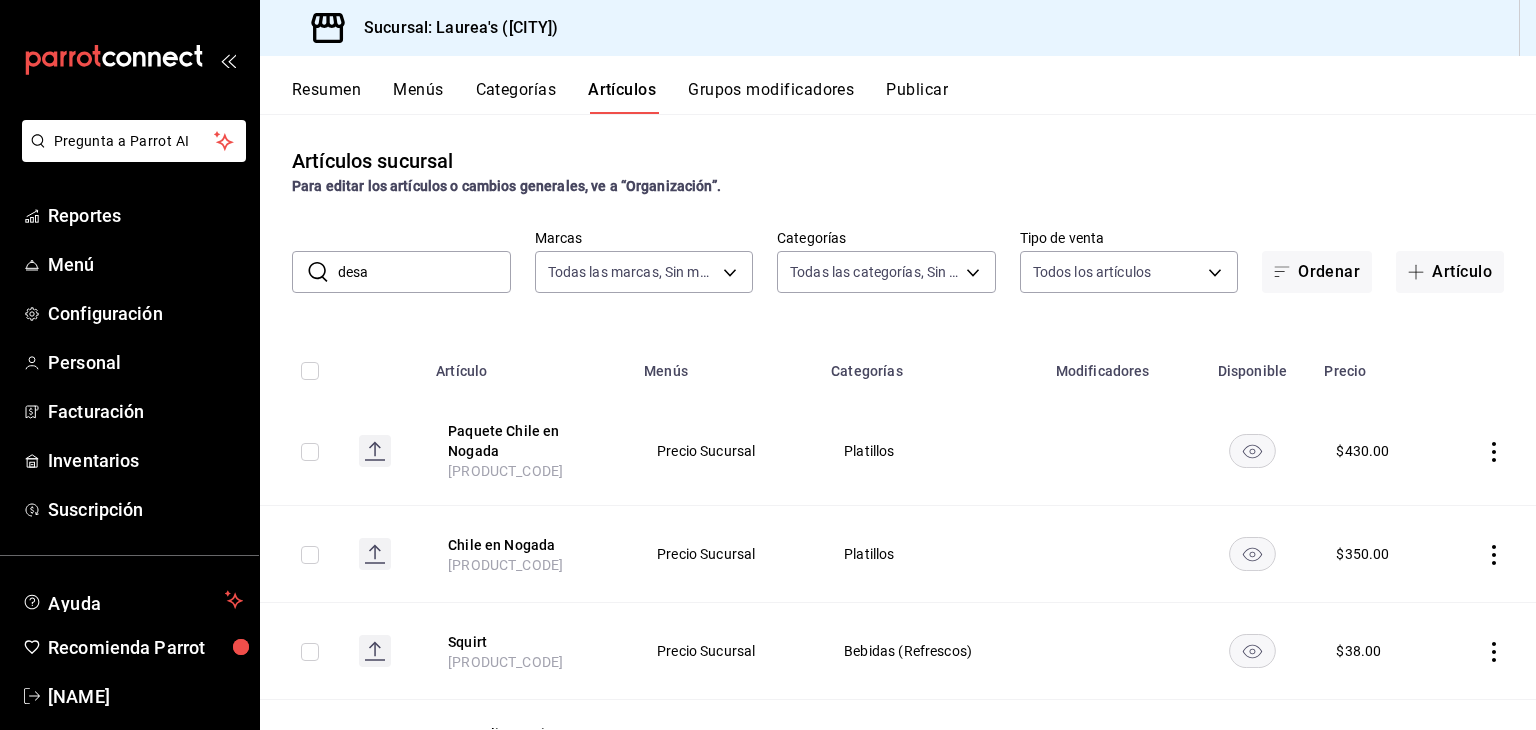 type on "[UUID]" 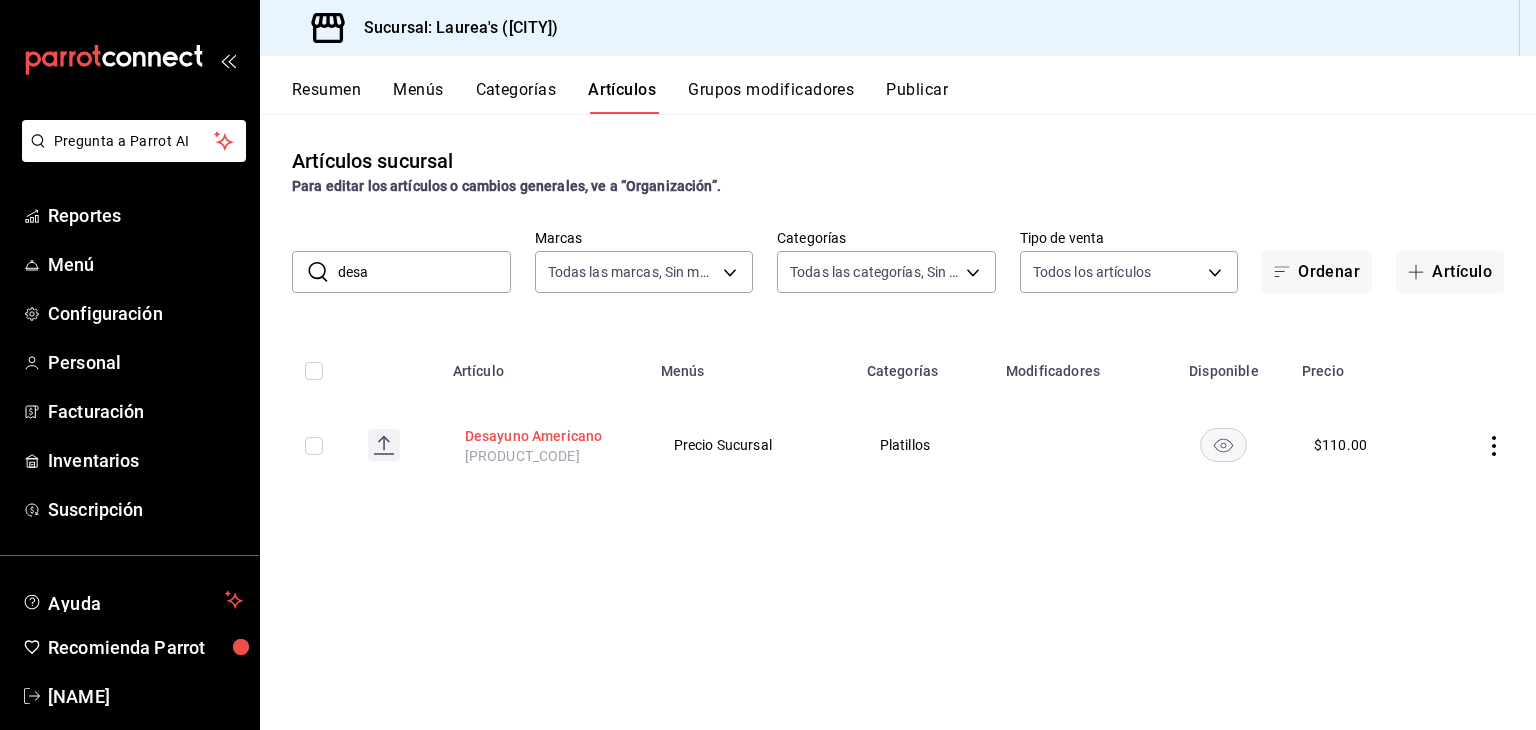 click on "Desayuno Americano" at bounding box center (545, 436) 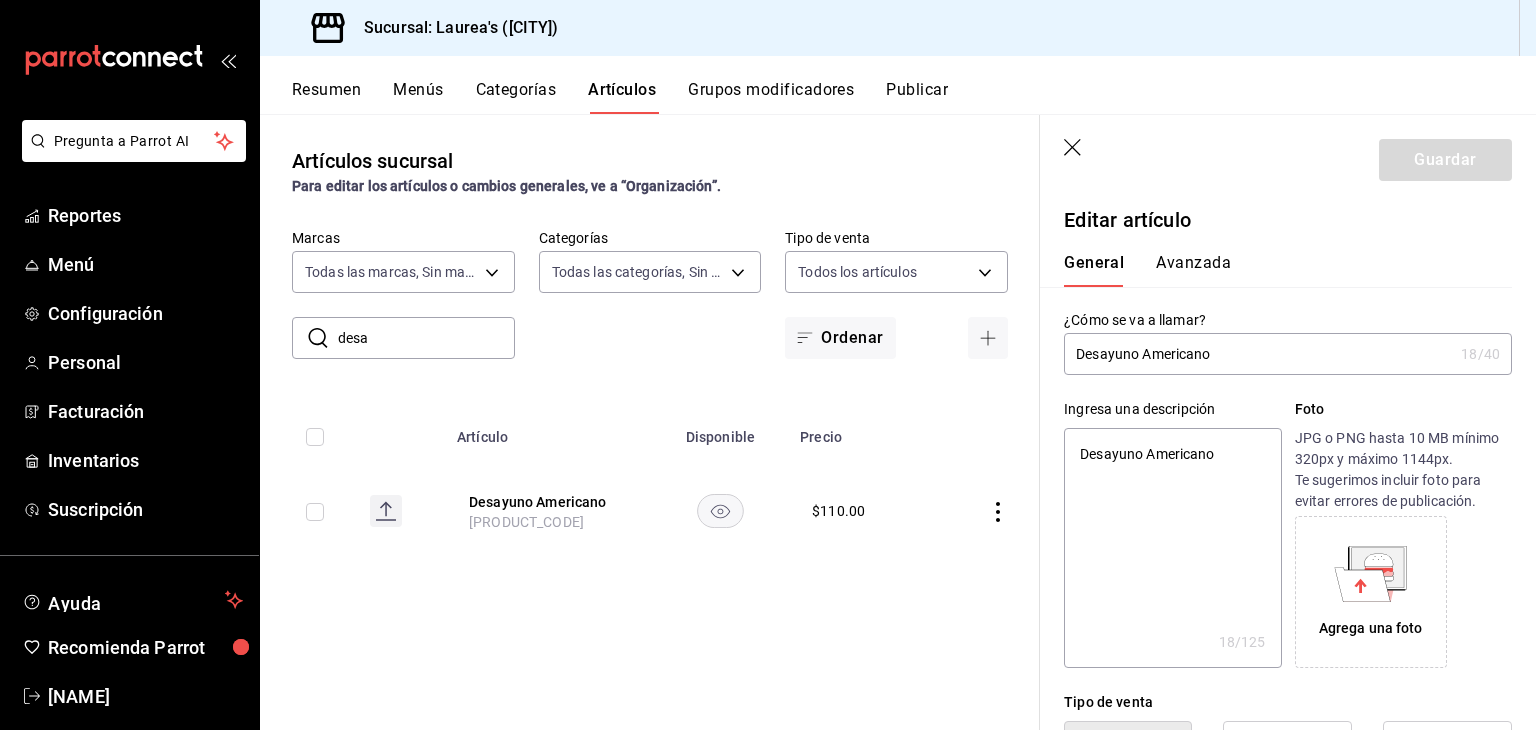 click 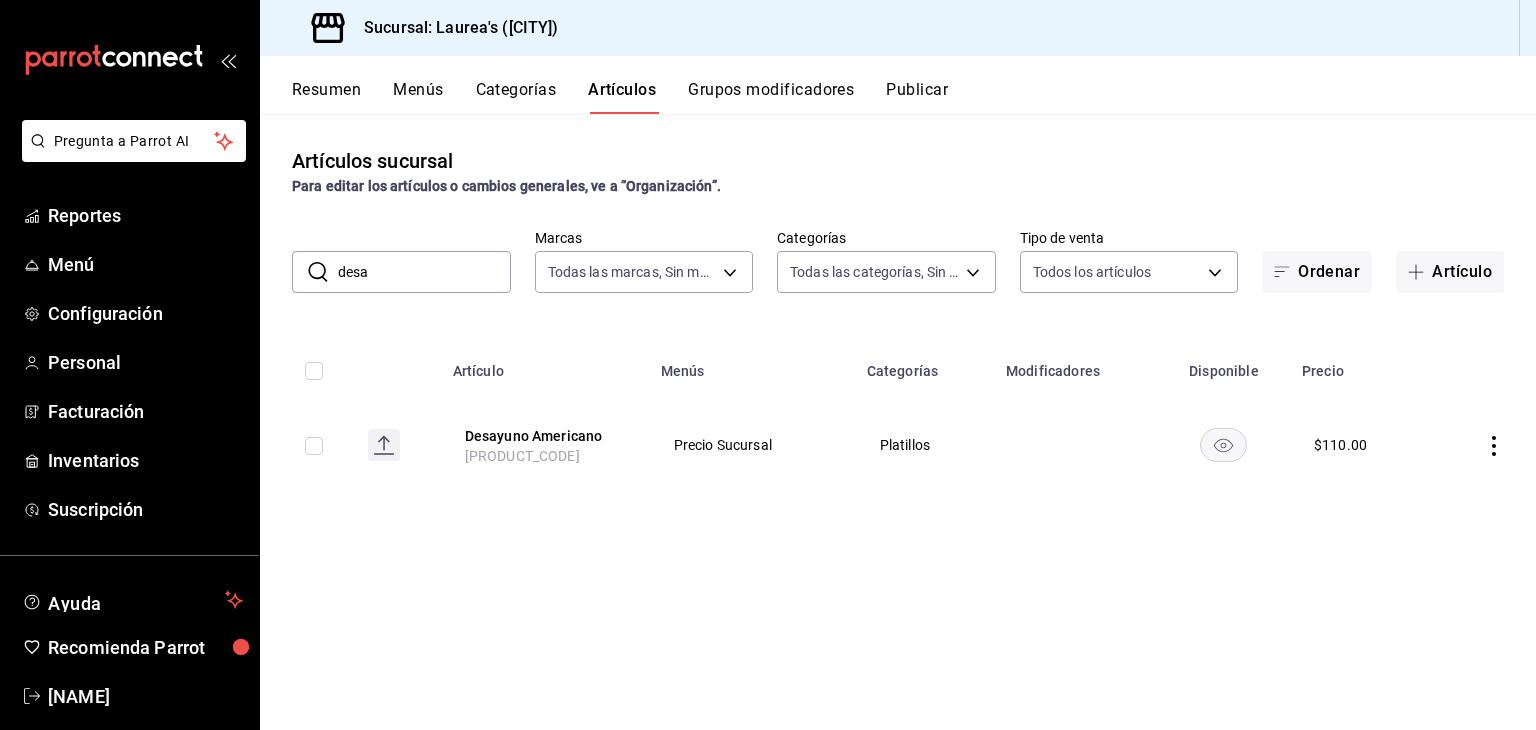 click on "desa" at bounding box center [424, 272] 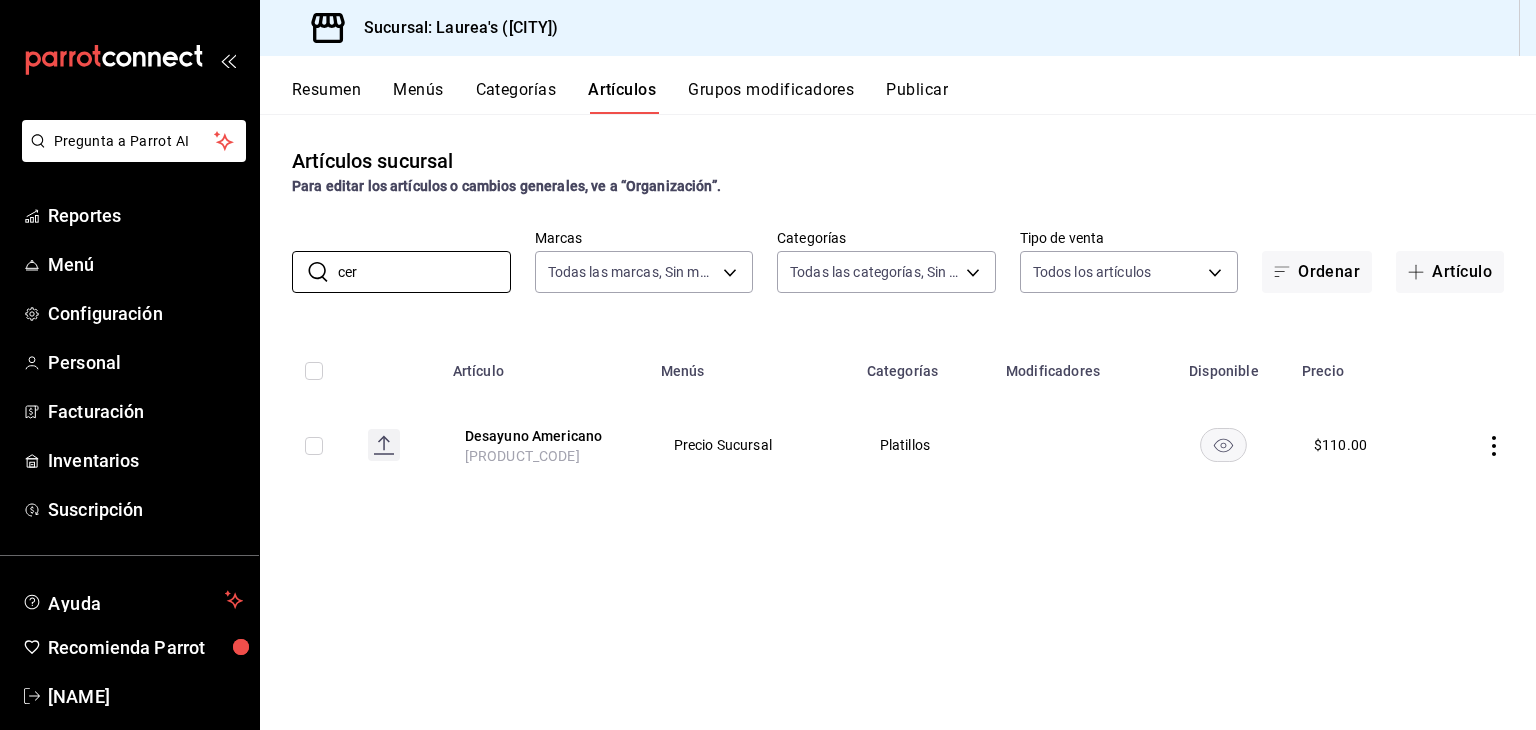 type on "cerv" 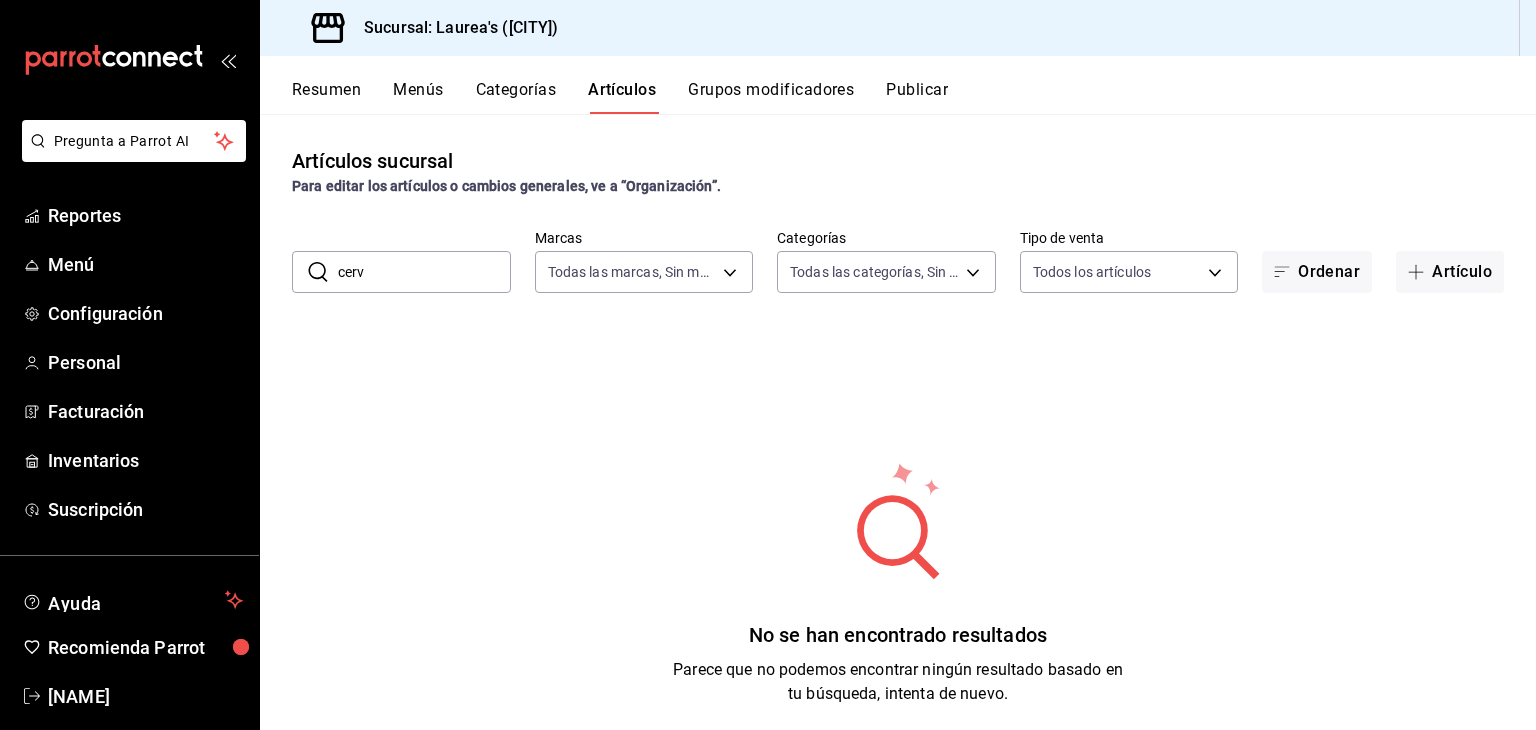 click on "cerv" at bounding box center [424, 272] 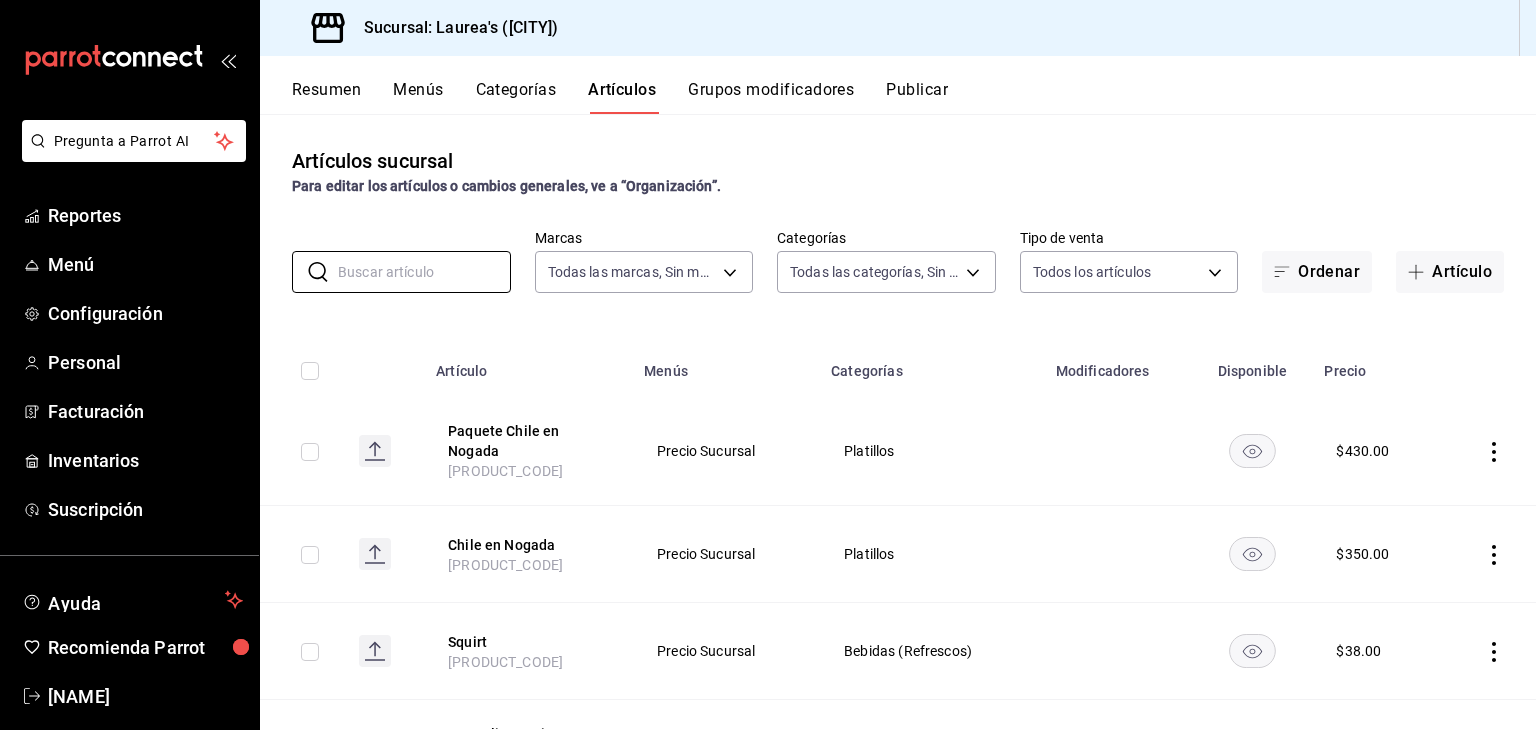 type 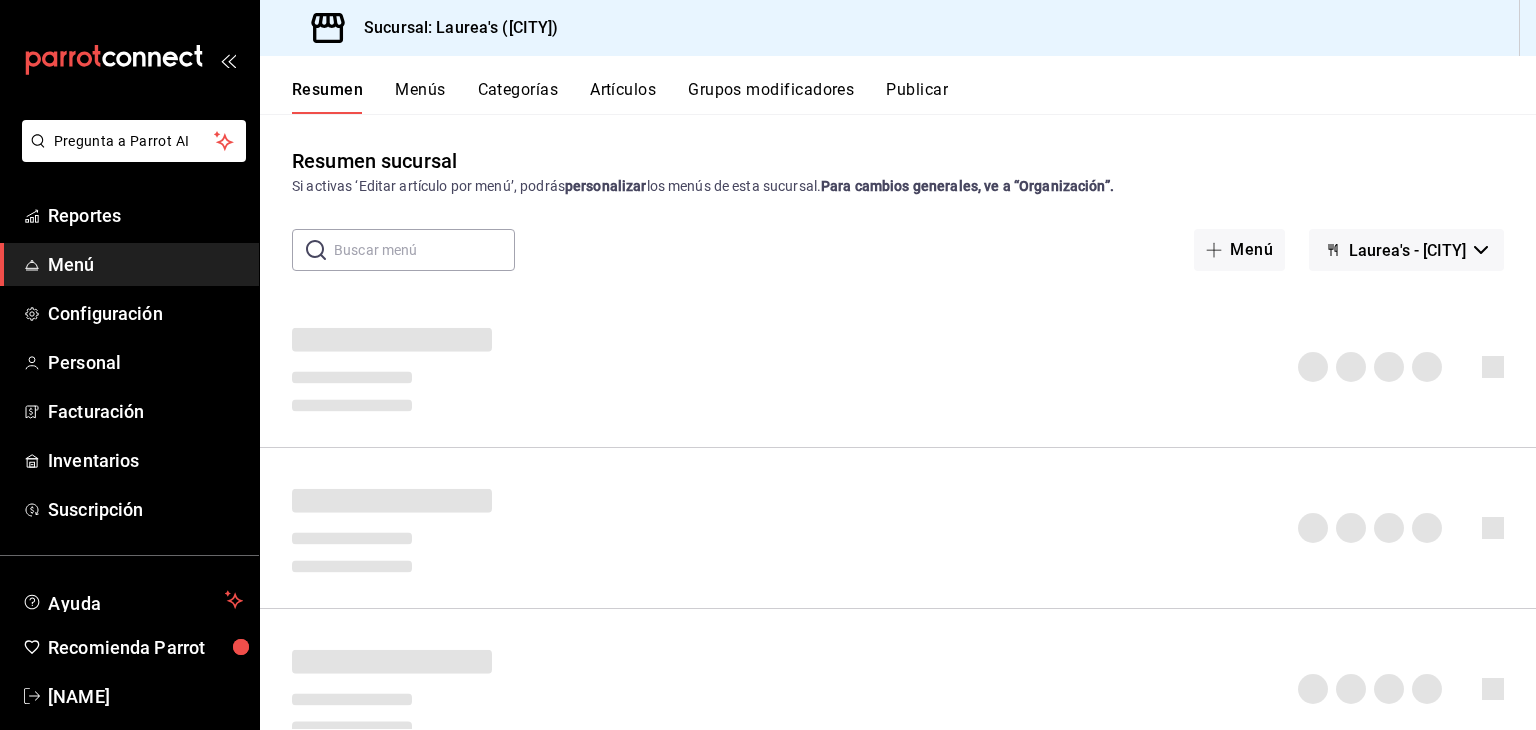 click on "Artículos" at bounding box center (623, 97) 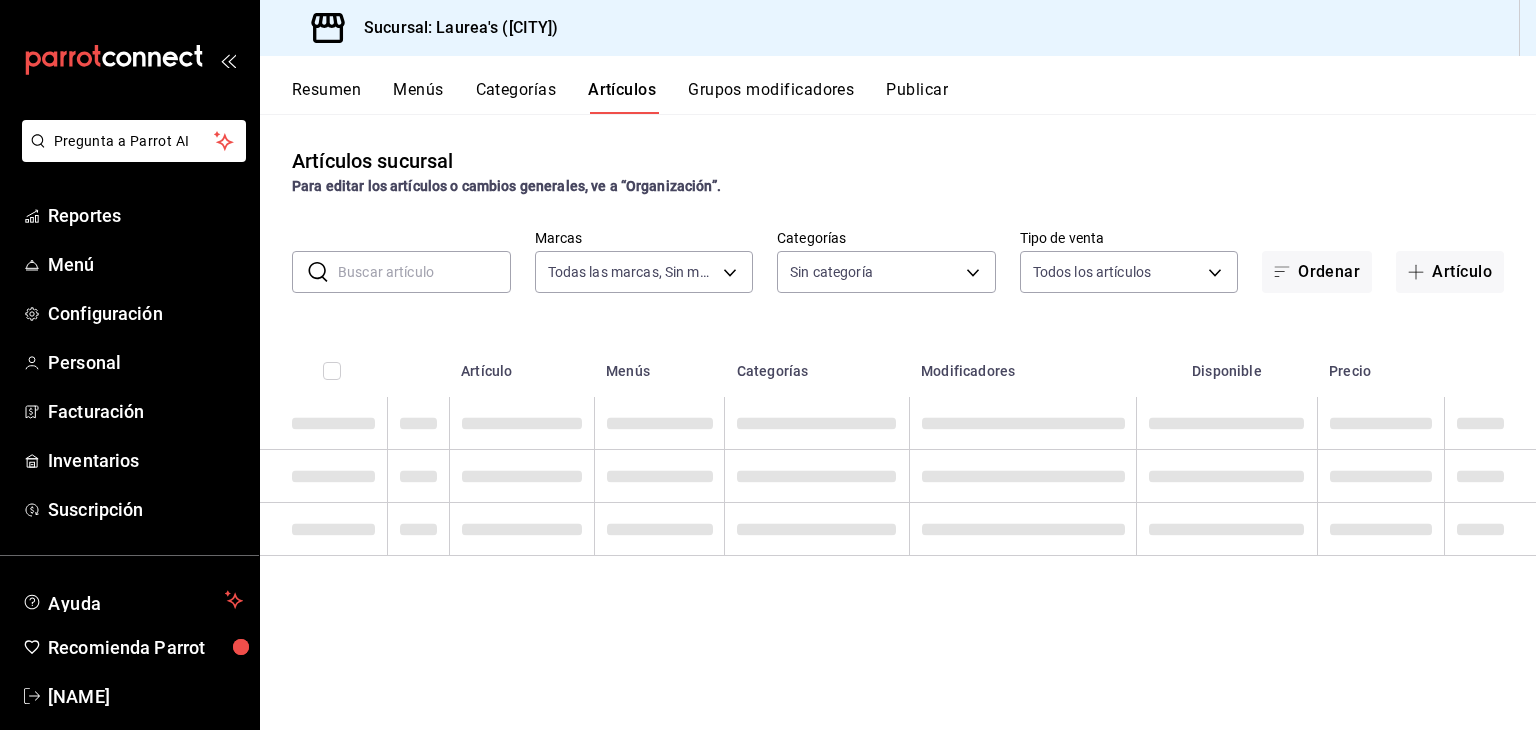 type on "[UUID]" 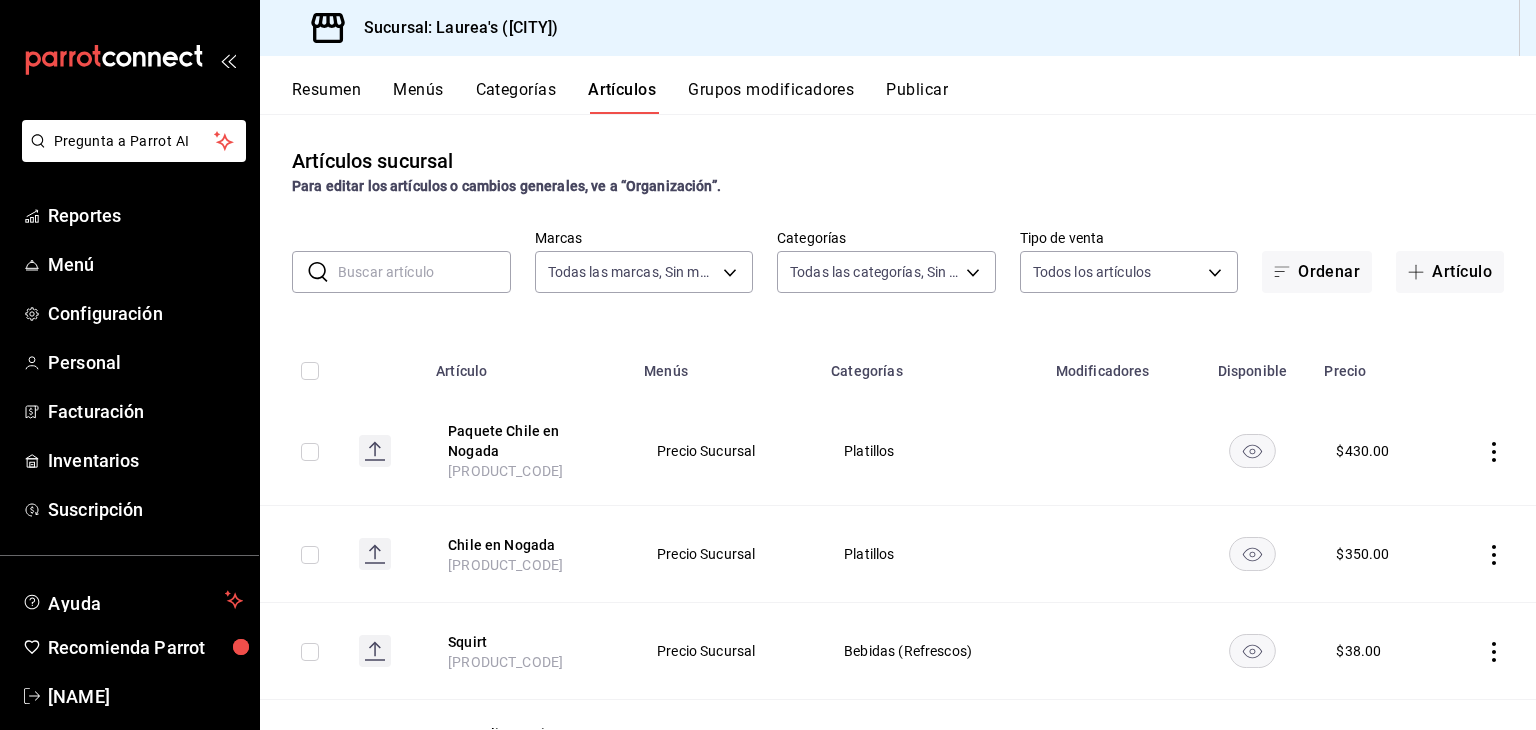 type on "[UUID_LIST]" 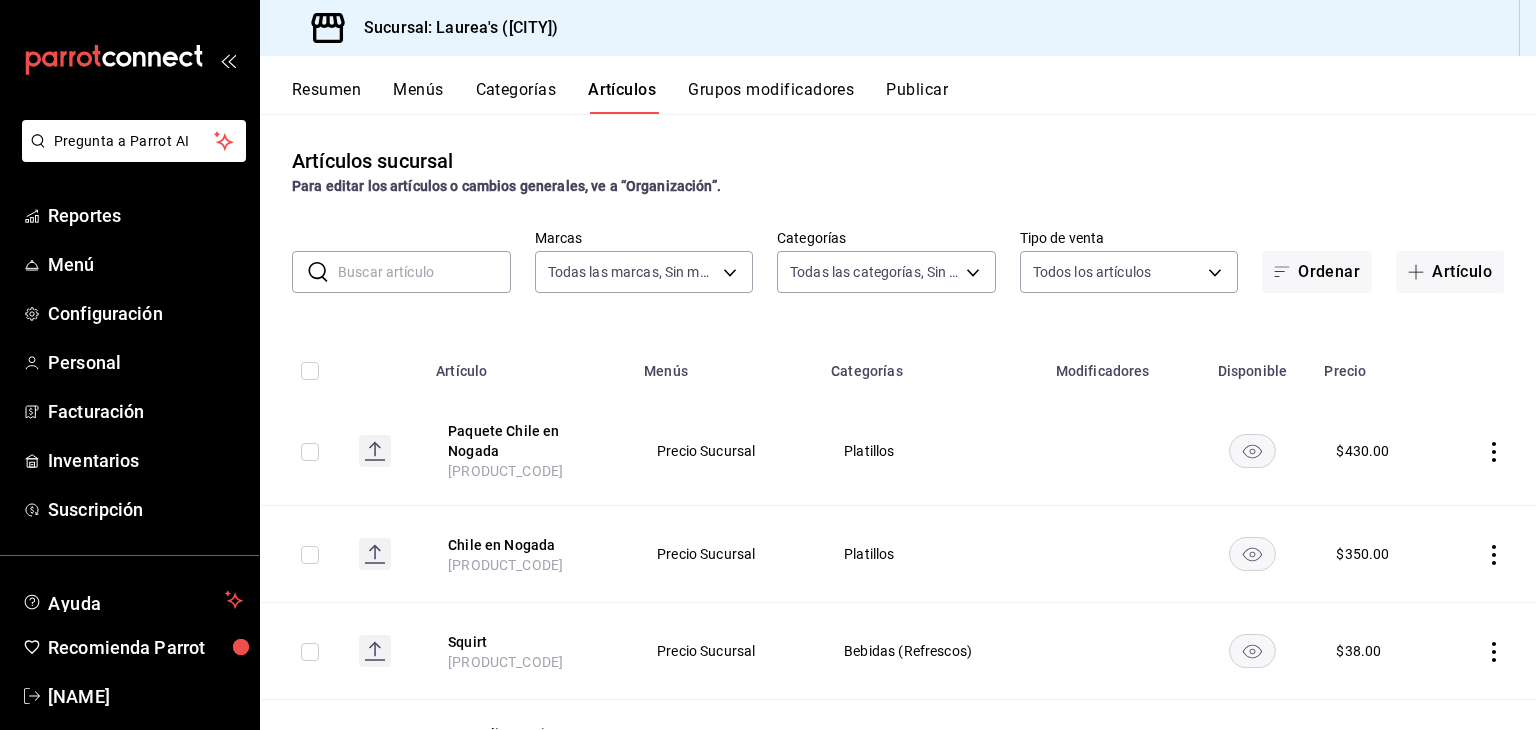 scroll, scrollTop: 120, scrollLeft: 0, axis: vertical 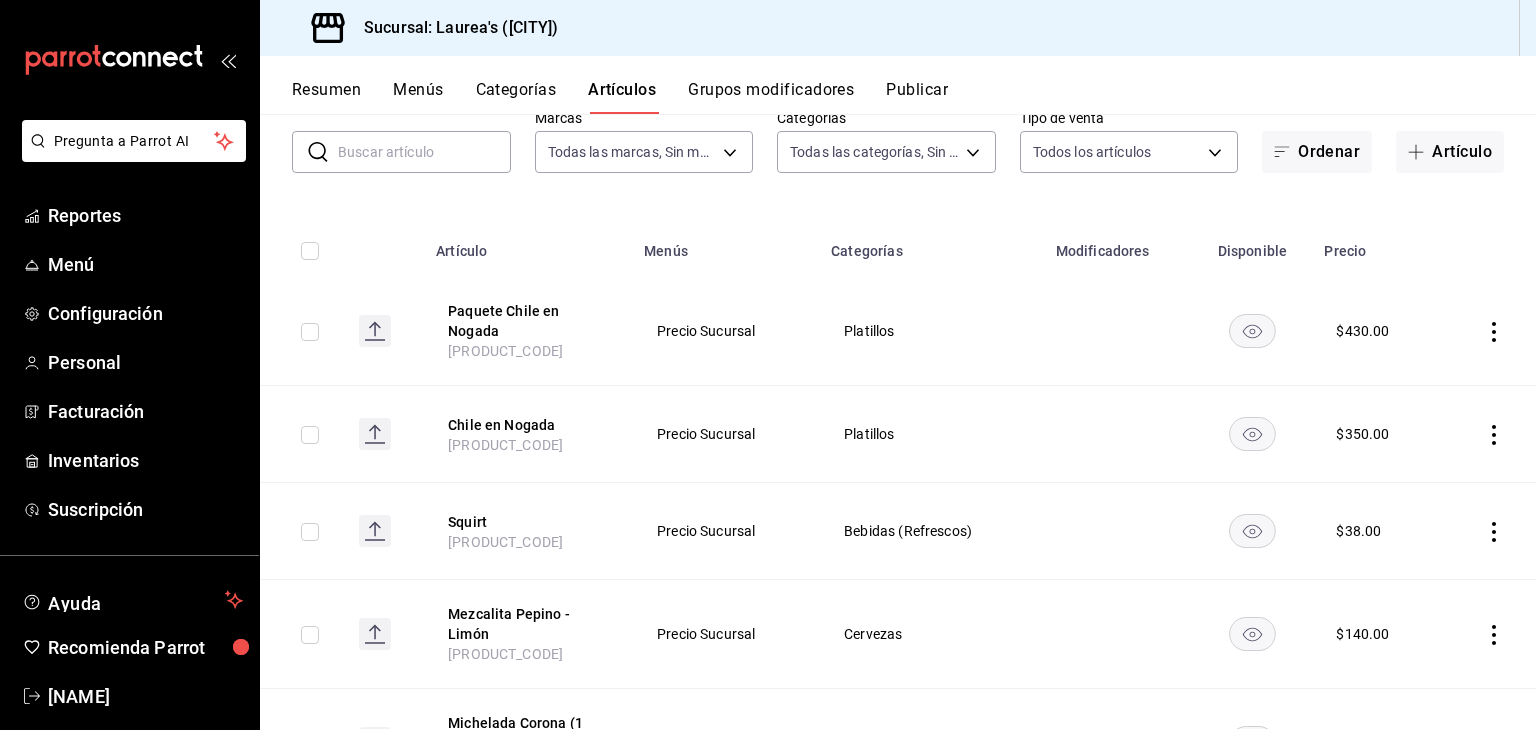 click at bounding box center [1488, 434] 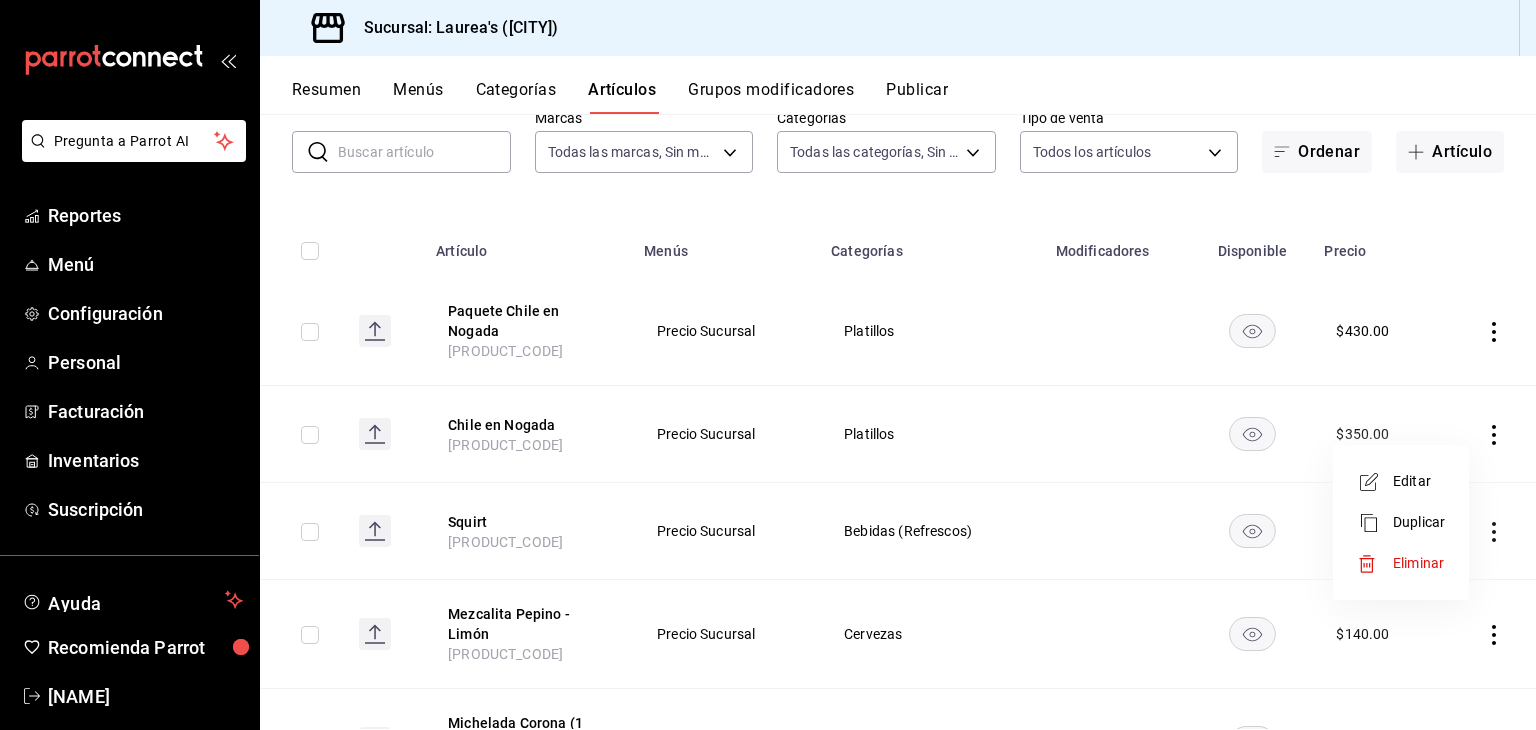 click on "Editar" at bounding box center (1419, 481) 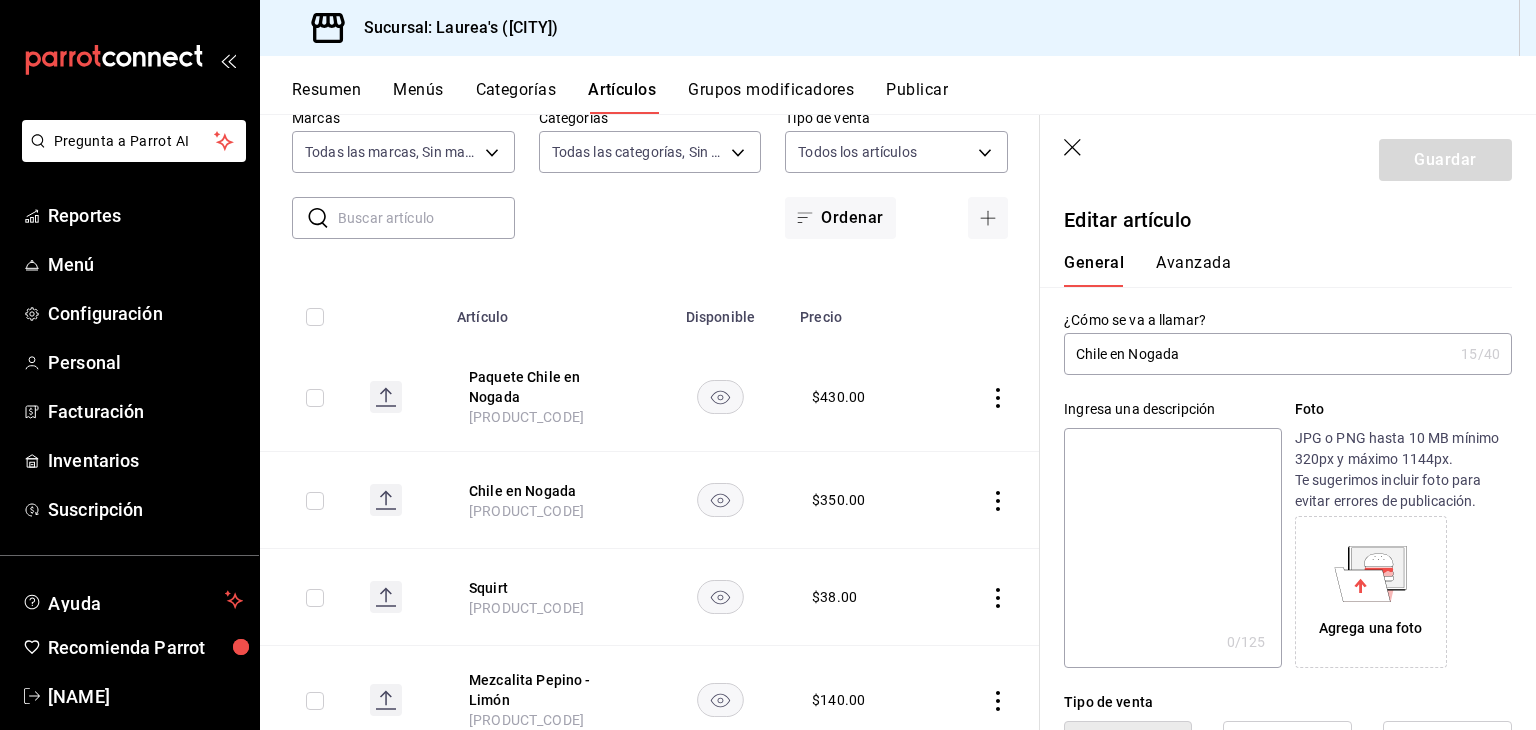 type on "$350.00" 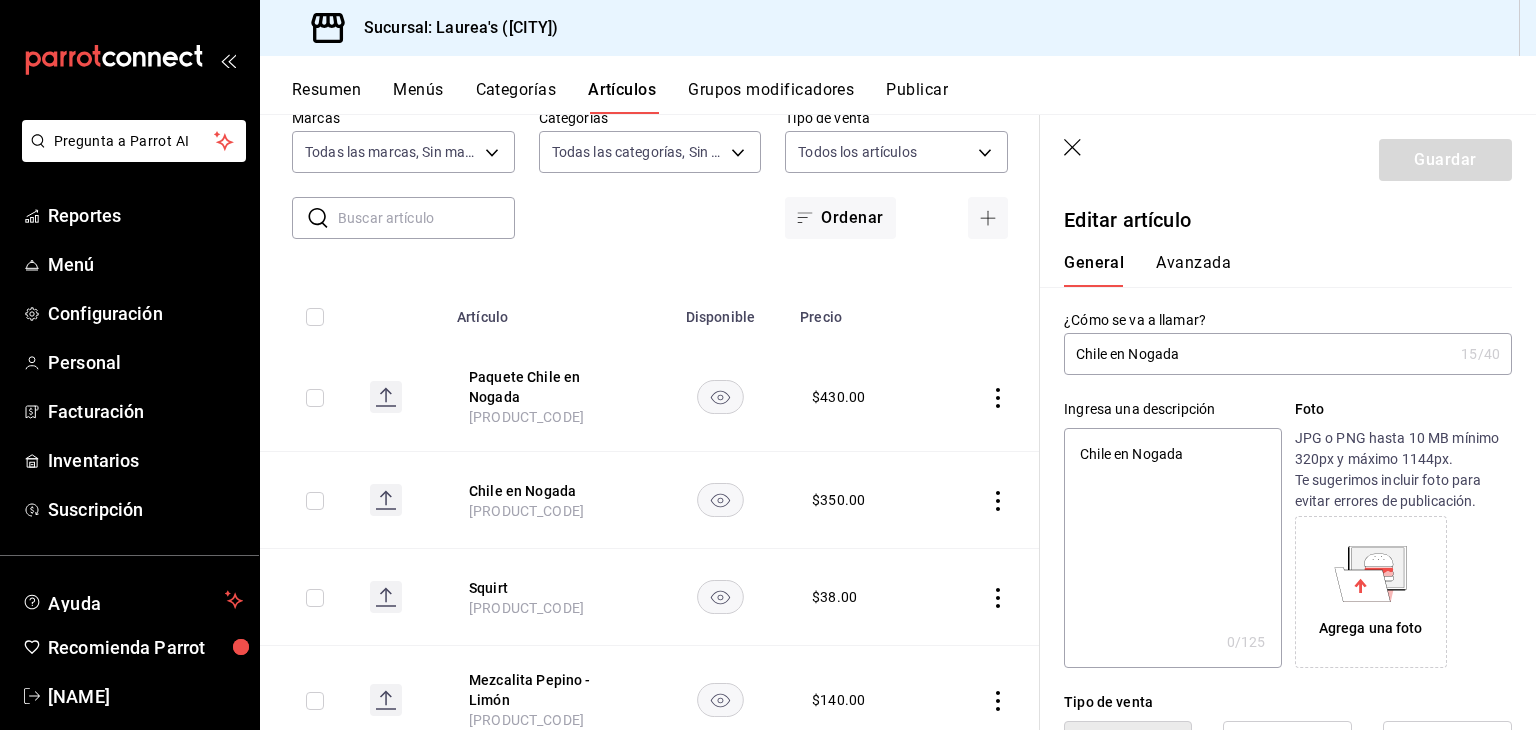 type on "x" 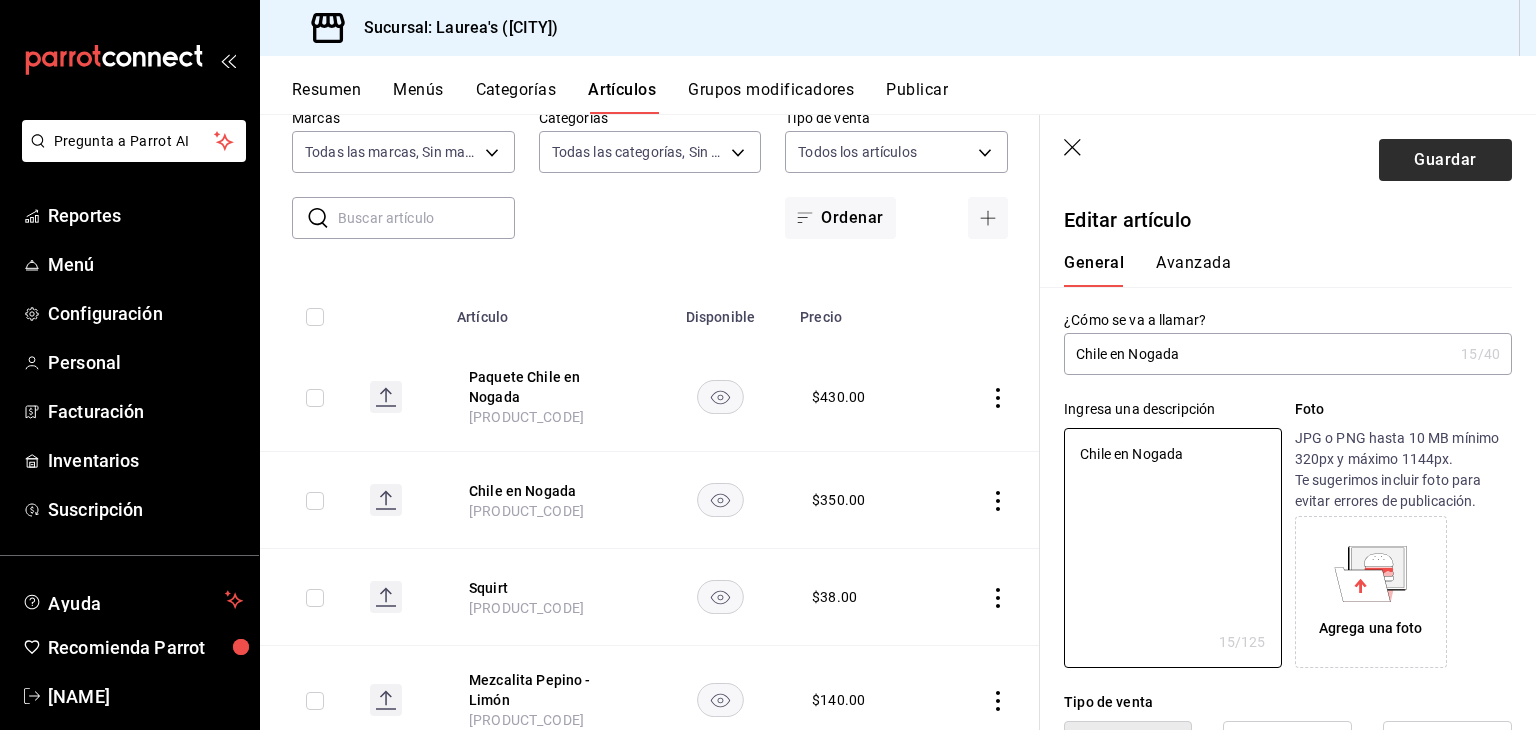 type on "Chile en Nogada" 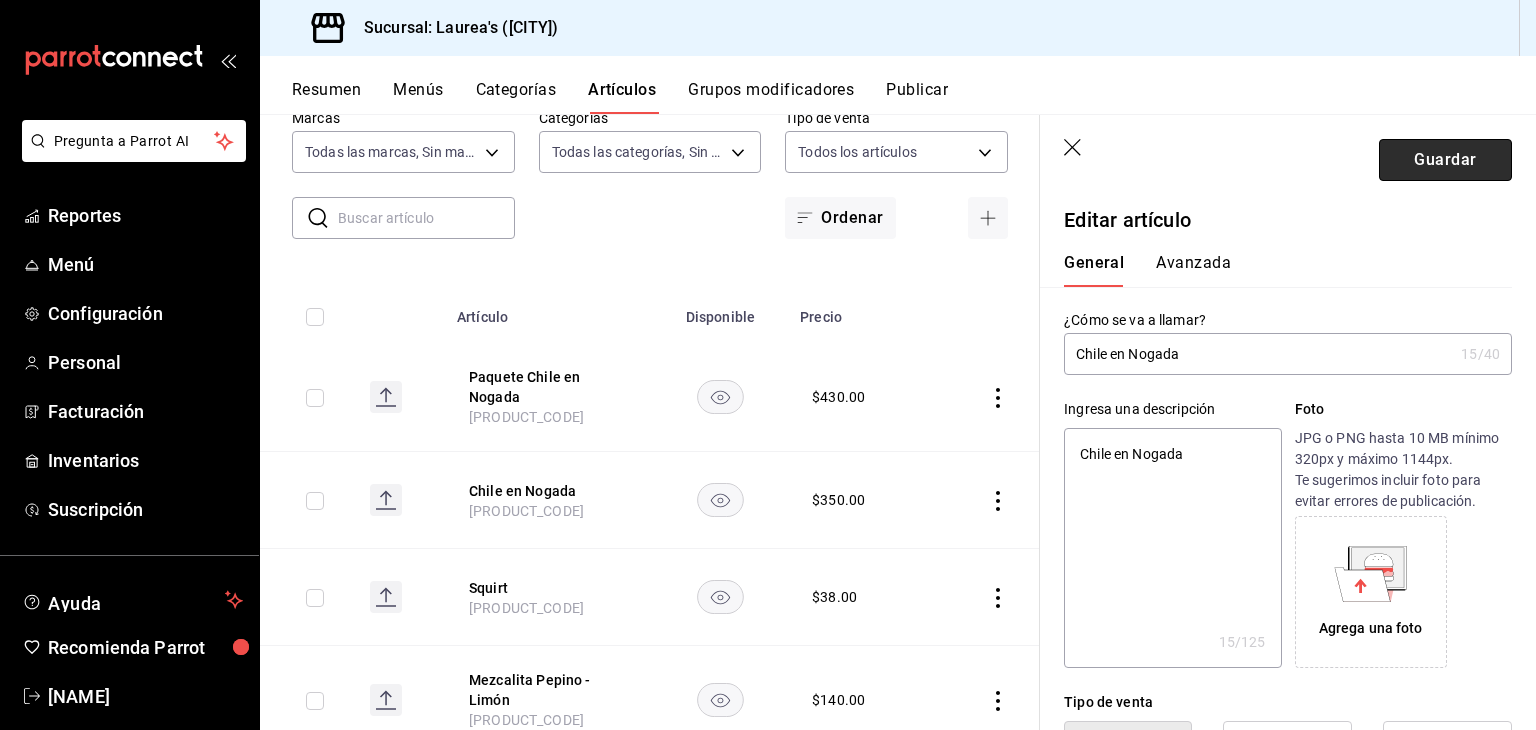 click on "Guardar" at bounding box center (1445, 160) 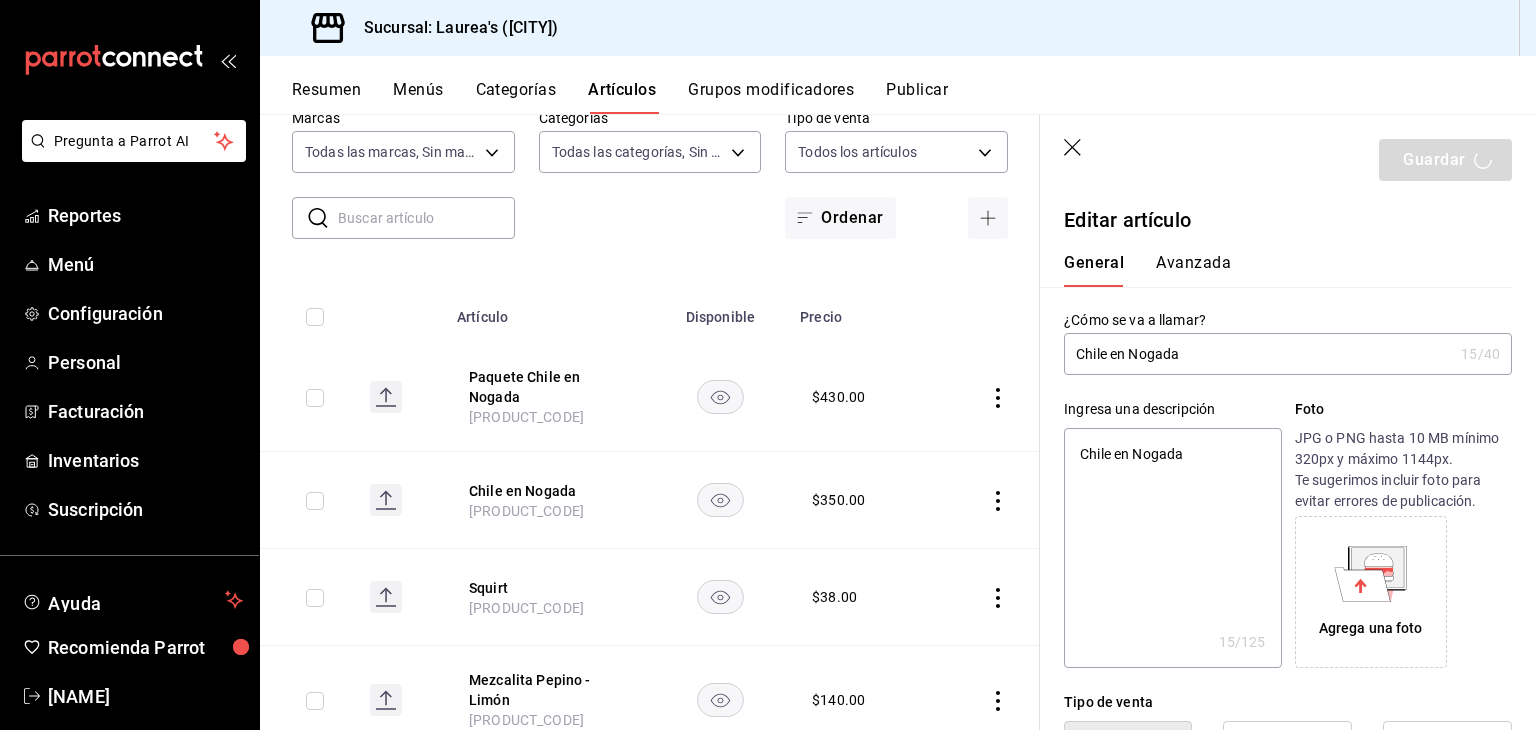 type on "x" 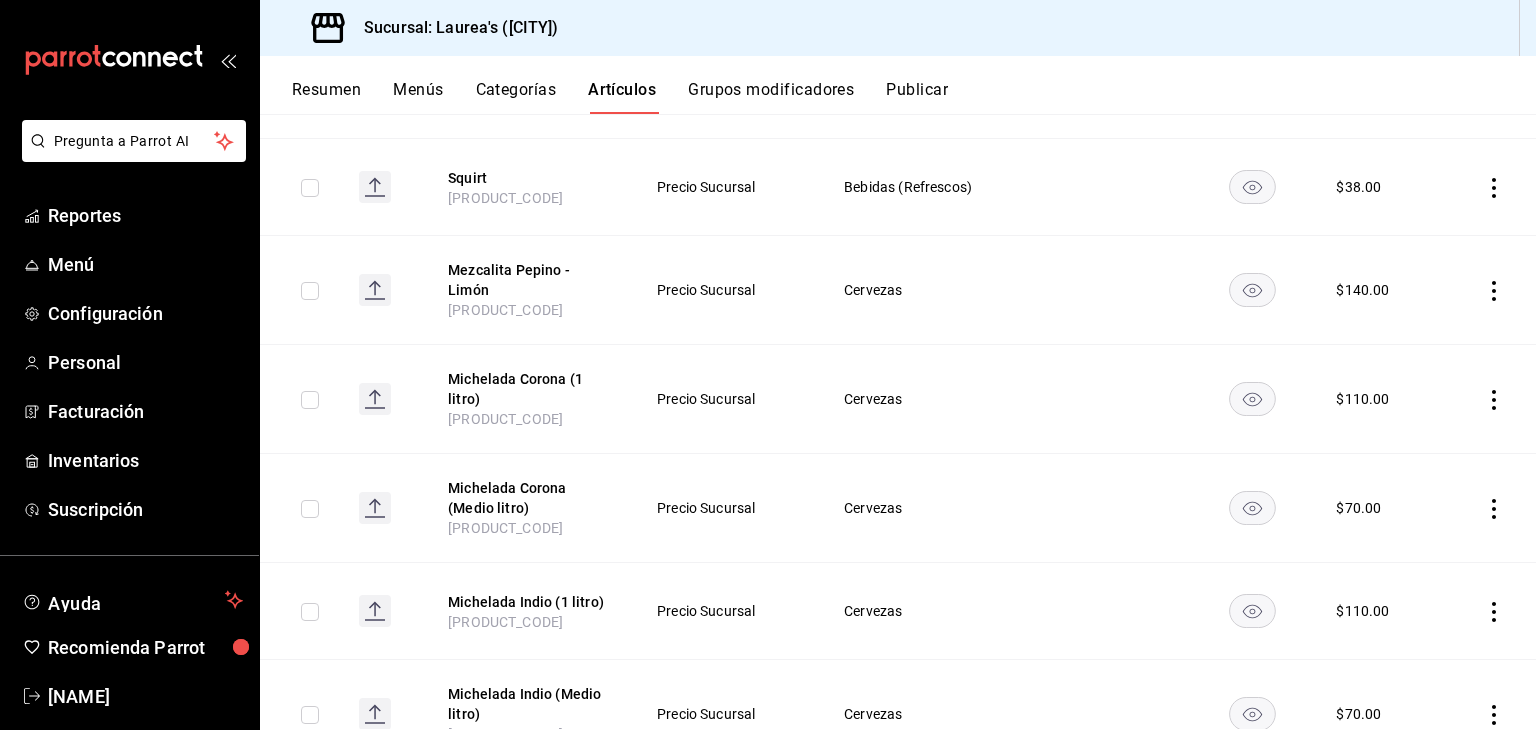 scroll, scrollTop: 463, scrollLeft: 0, axis: vertical 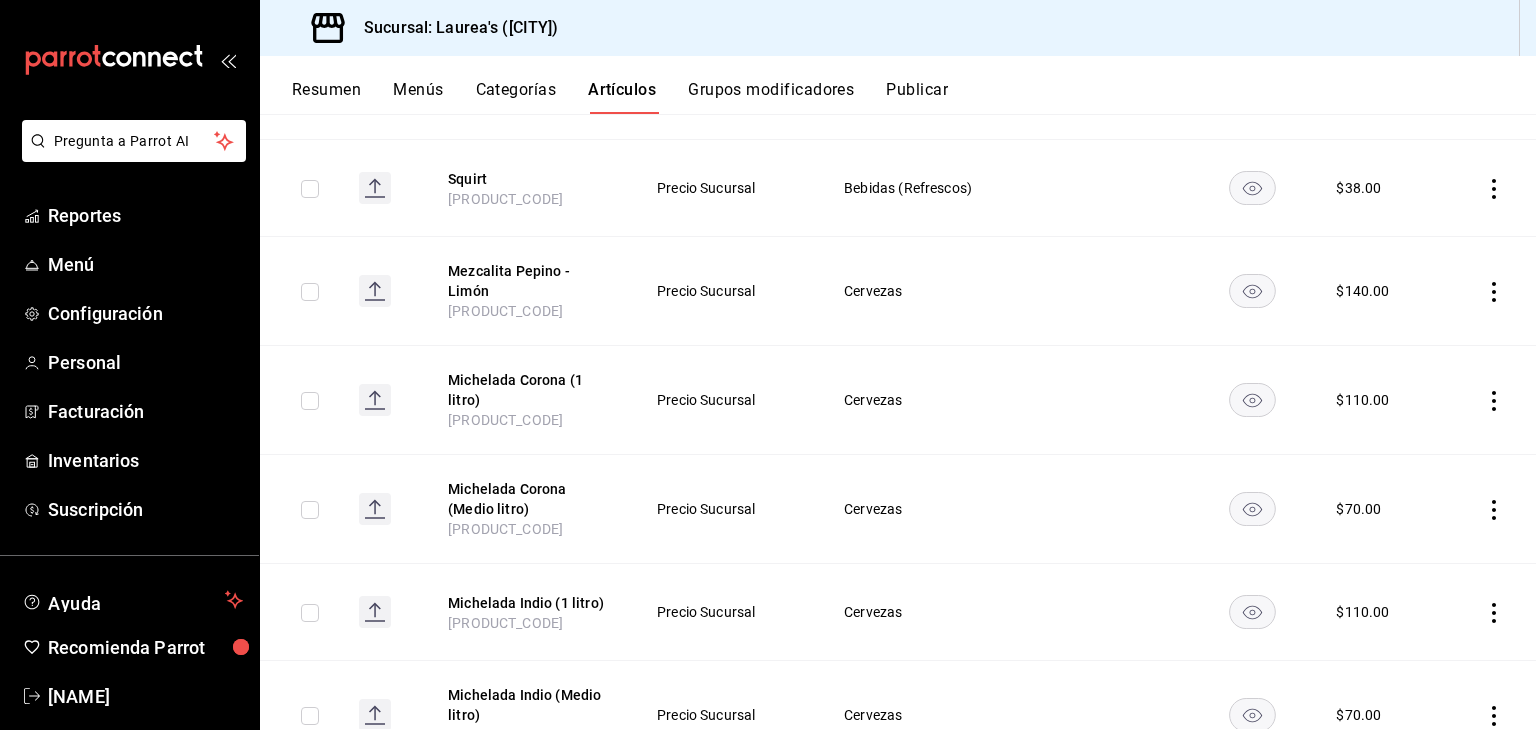 click 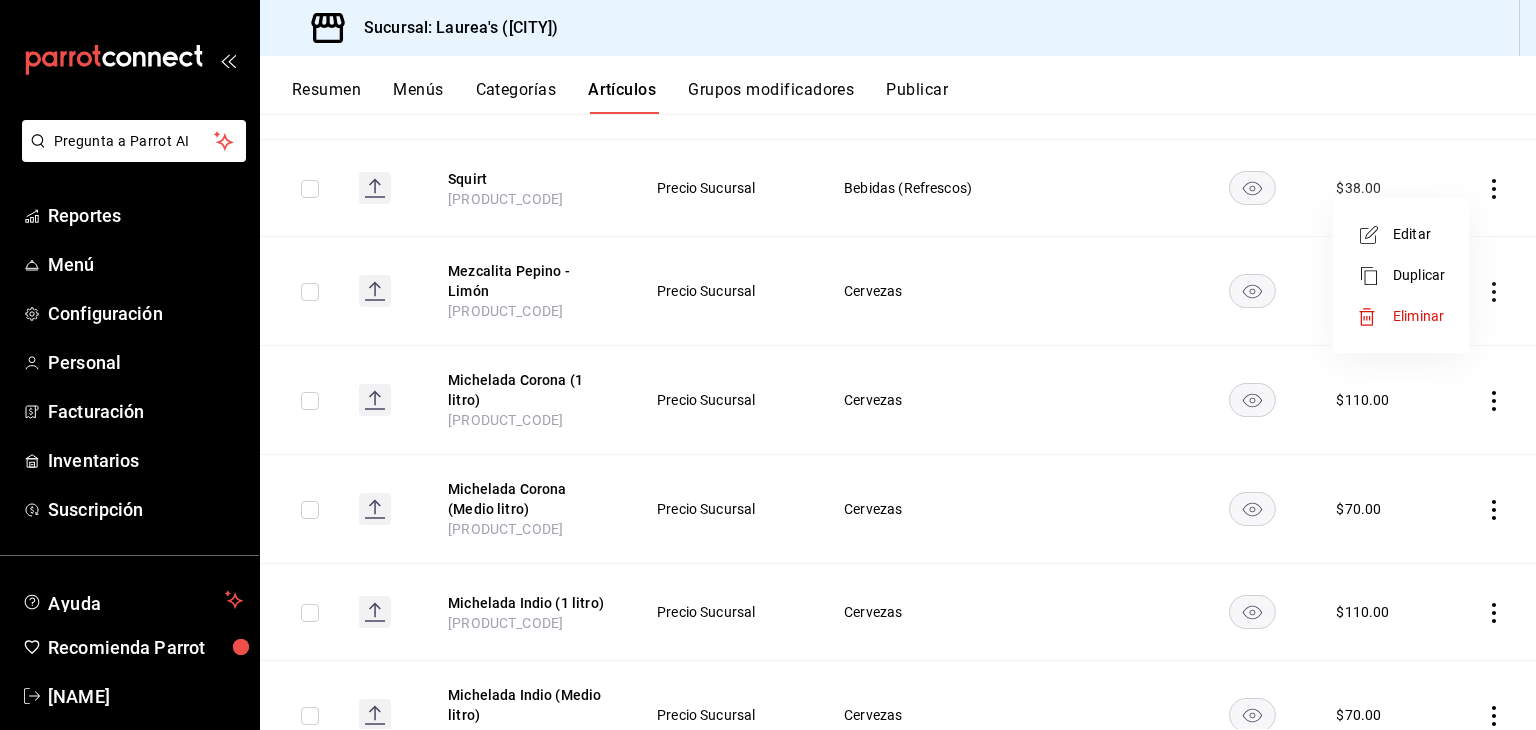 click on "Editar" at bounding box center [1419, 234] 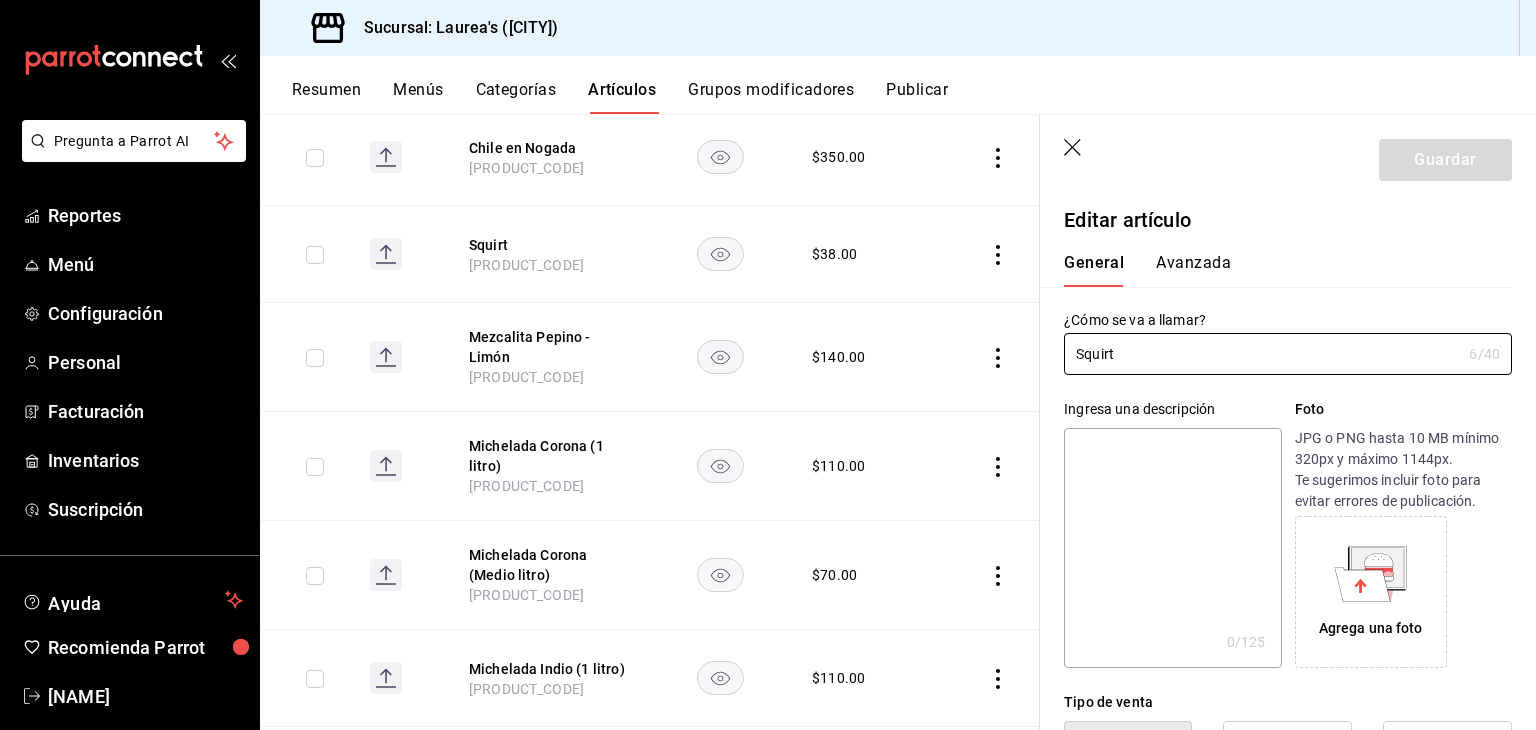 type on "$38.00" 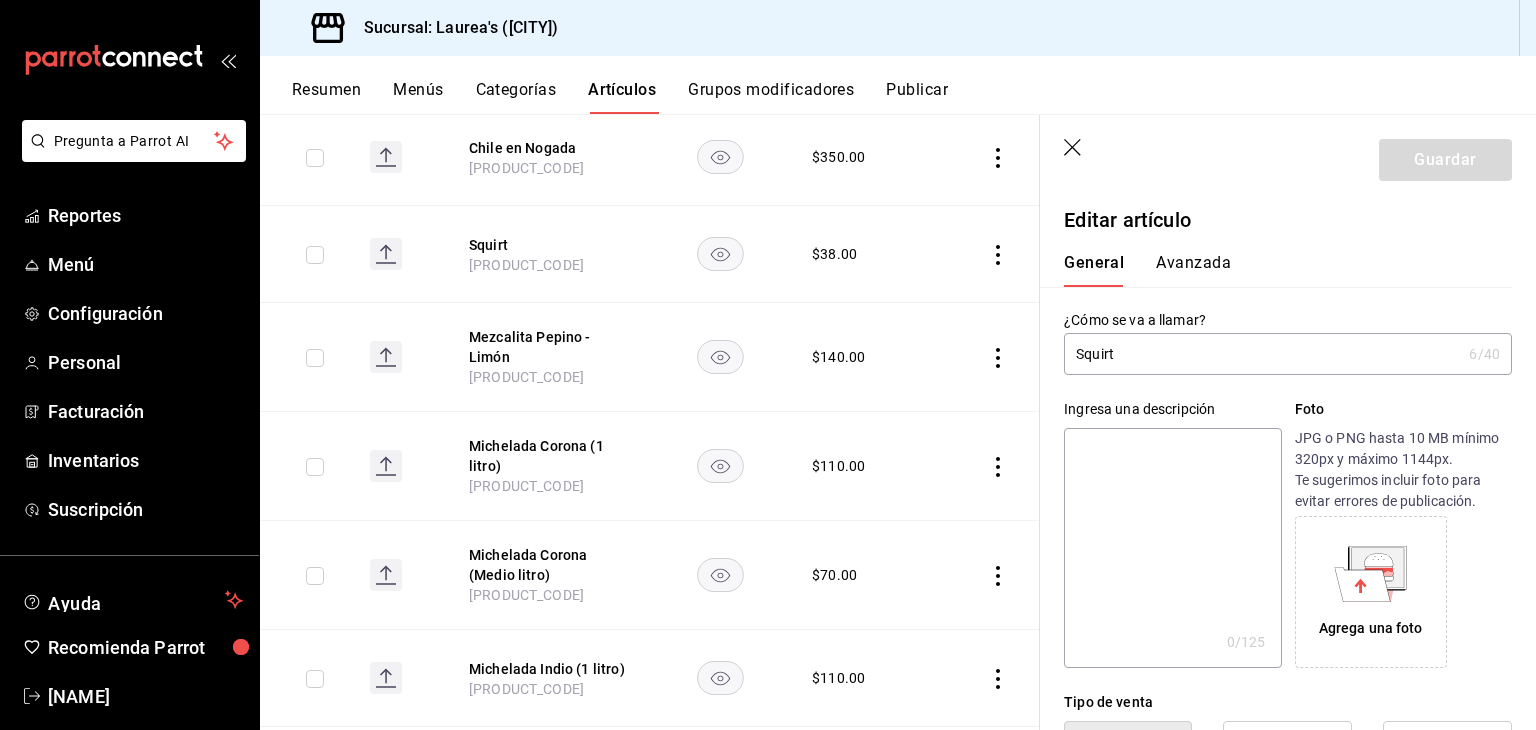 click on "Squirt" at bounding box center [1262, 354] 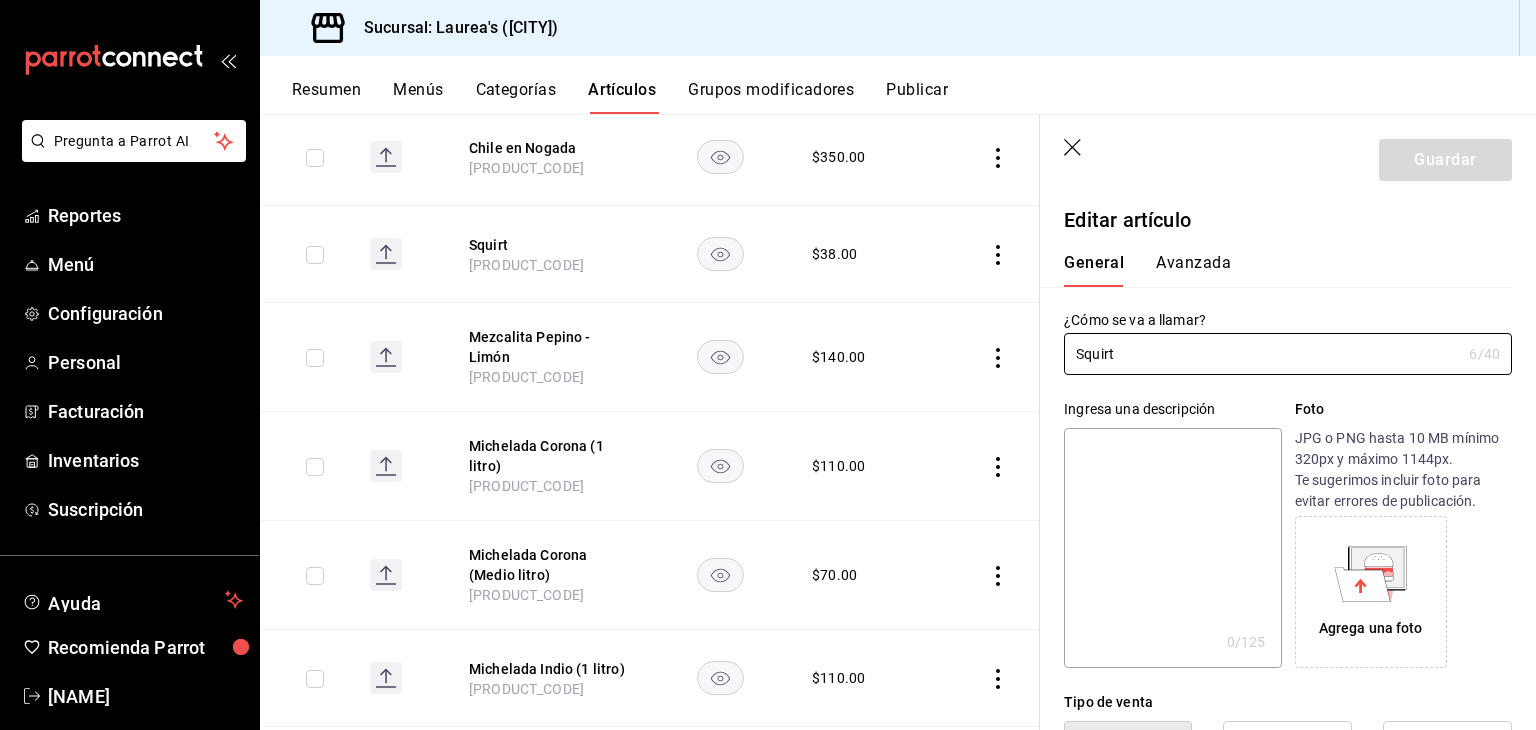 click at bounding box center (1172, 548) 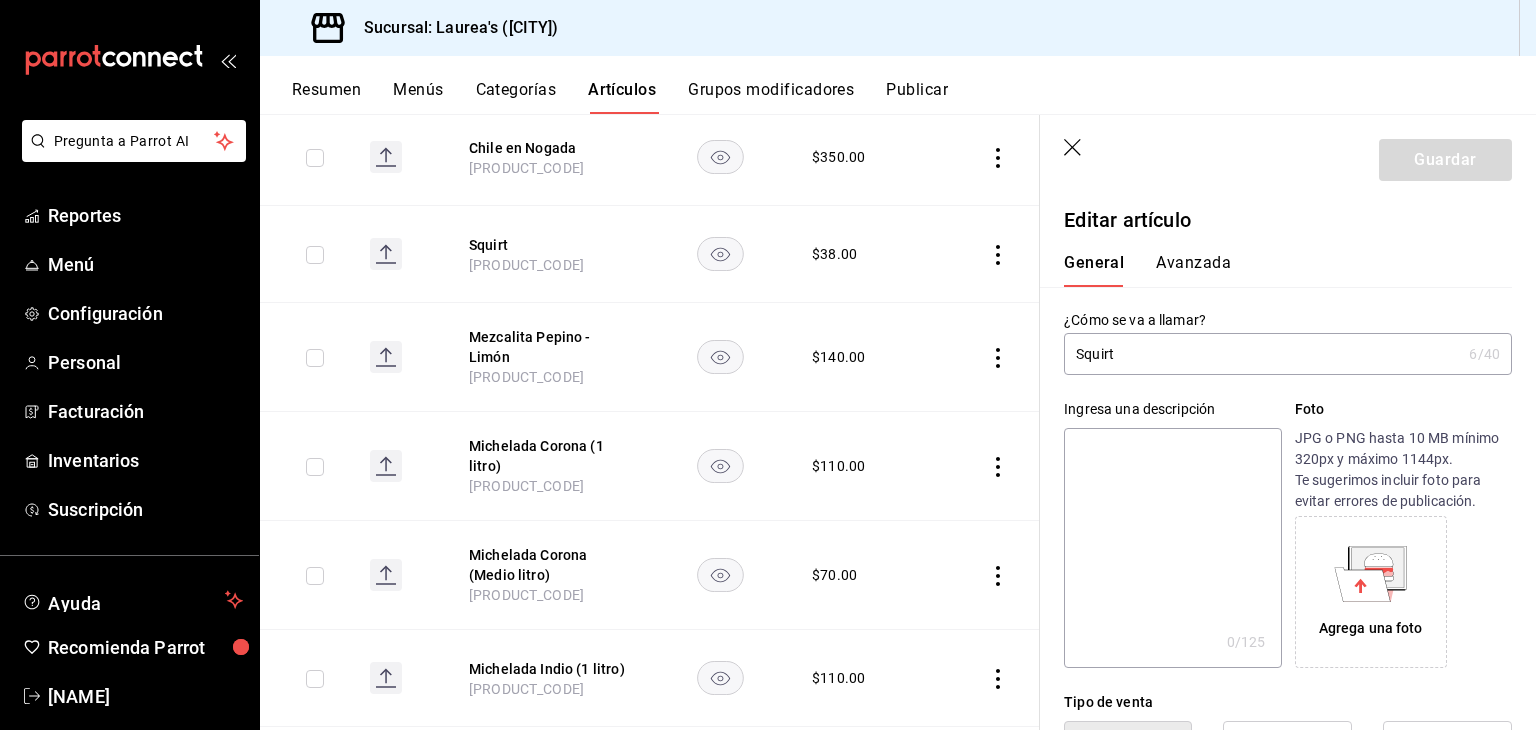 paste on "Squirt" 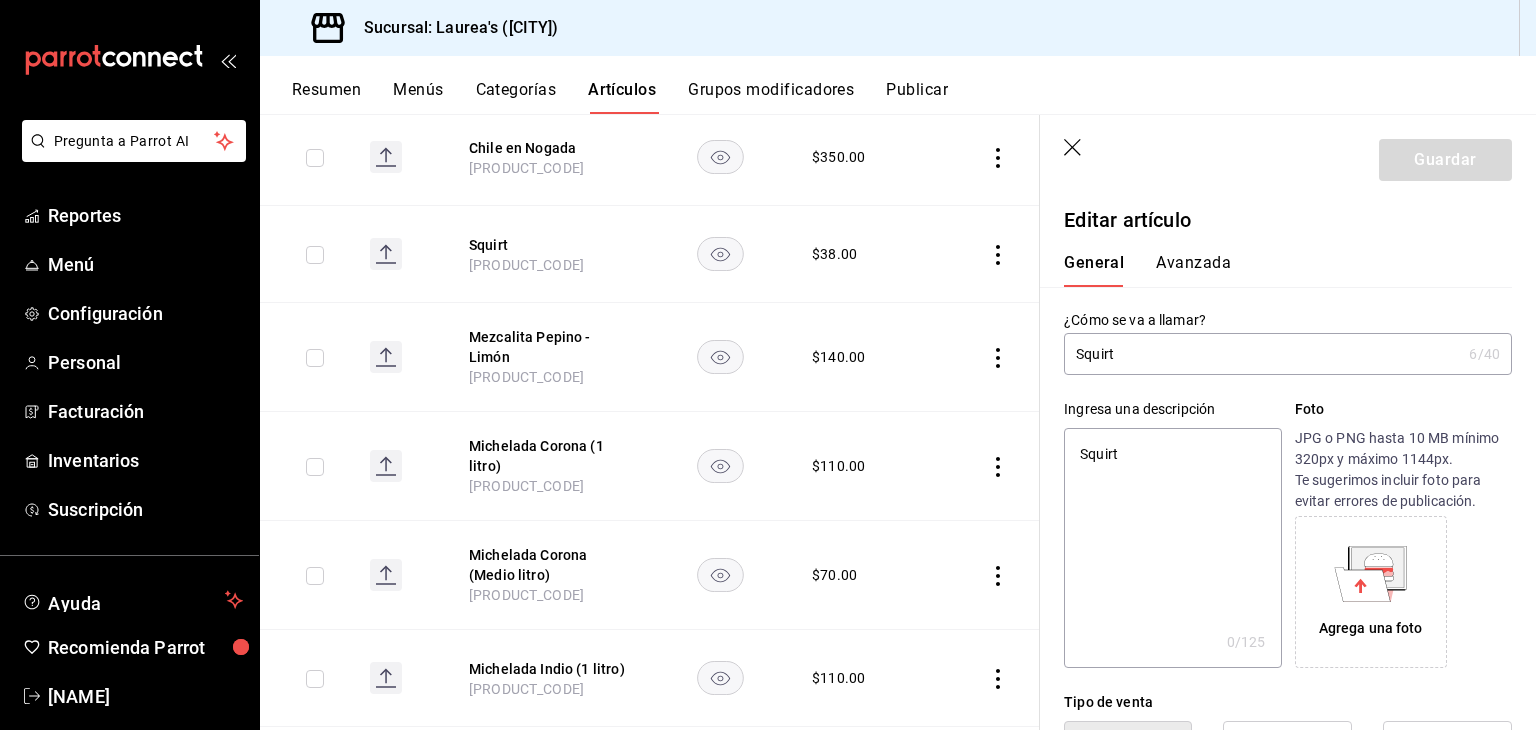type on "x" 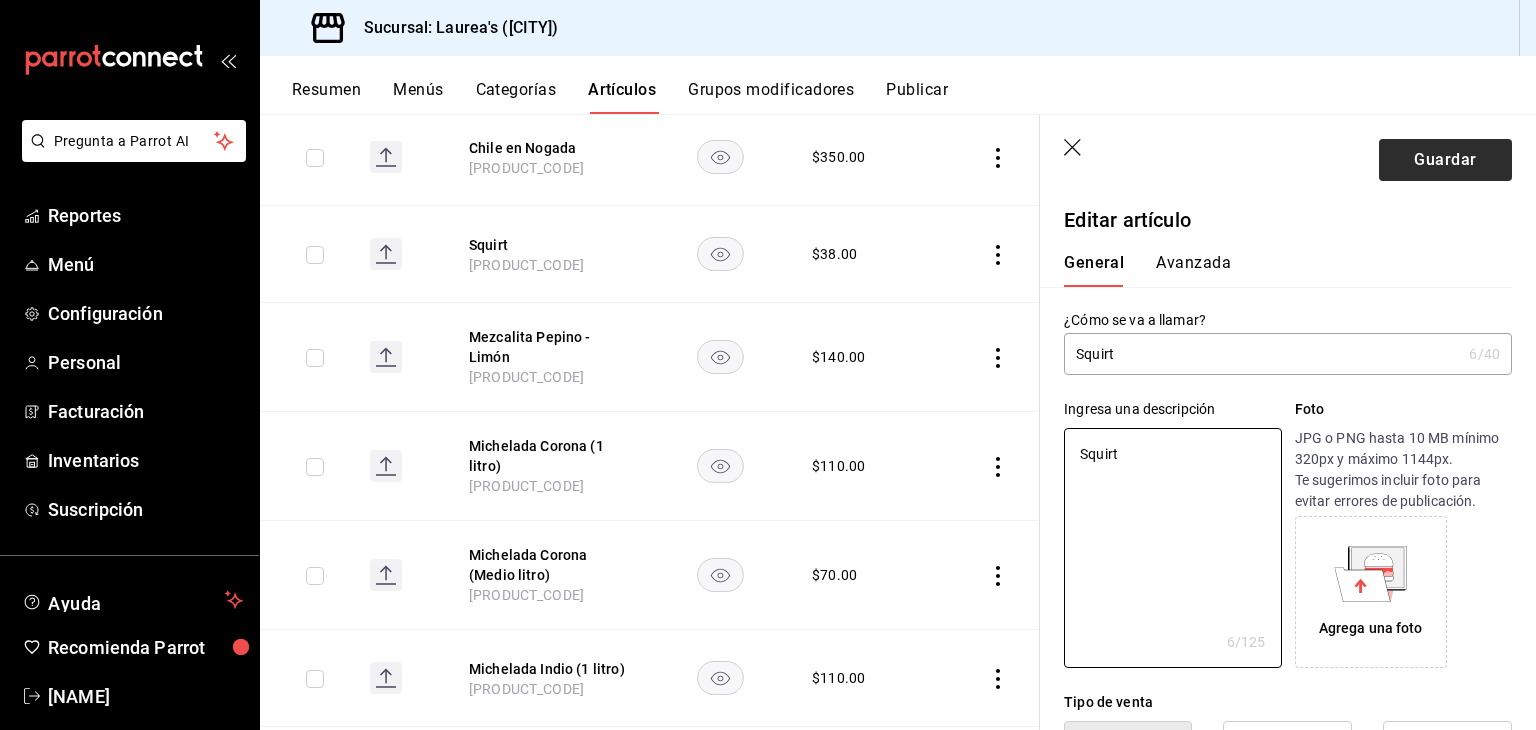 type on "Squirt" 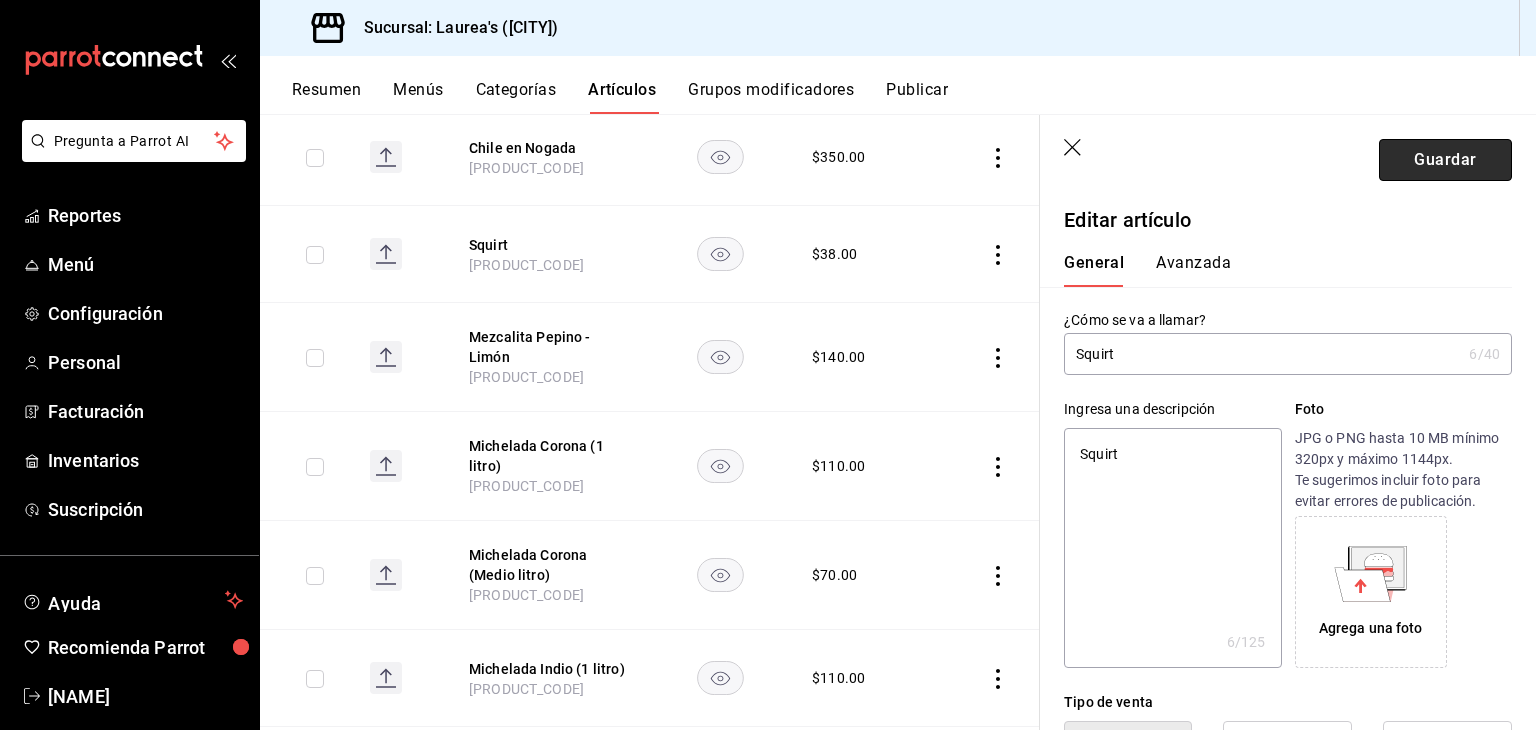 click on "Guardar" at bounding box center [1445, 160] 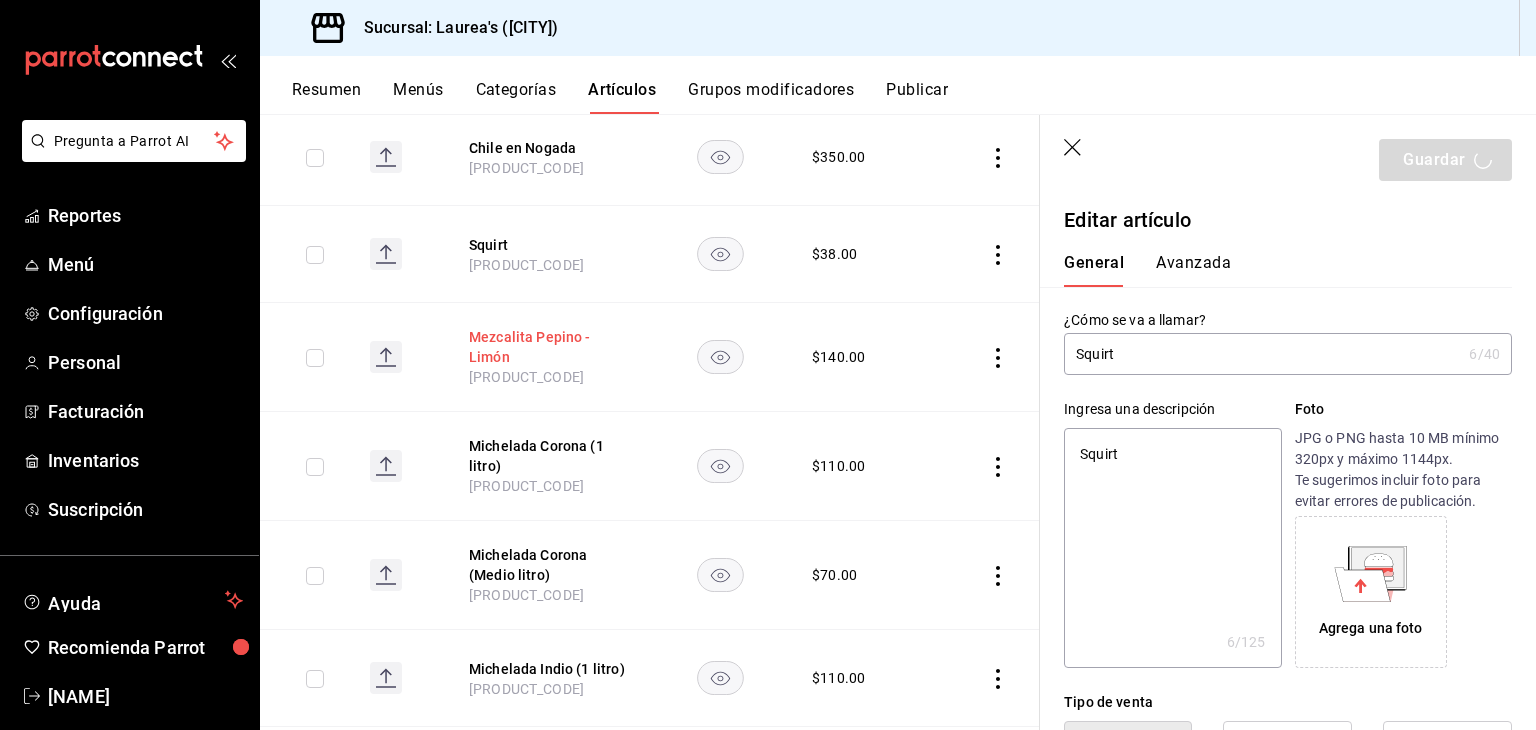 type on "x" 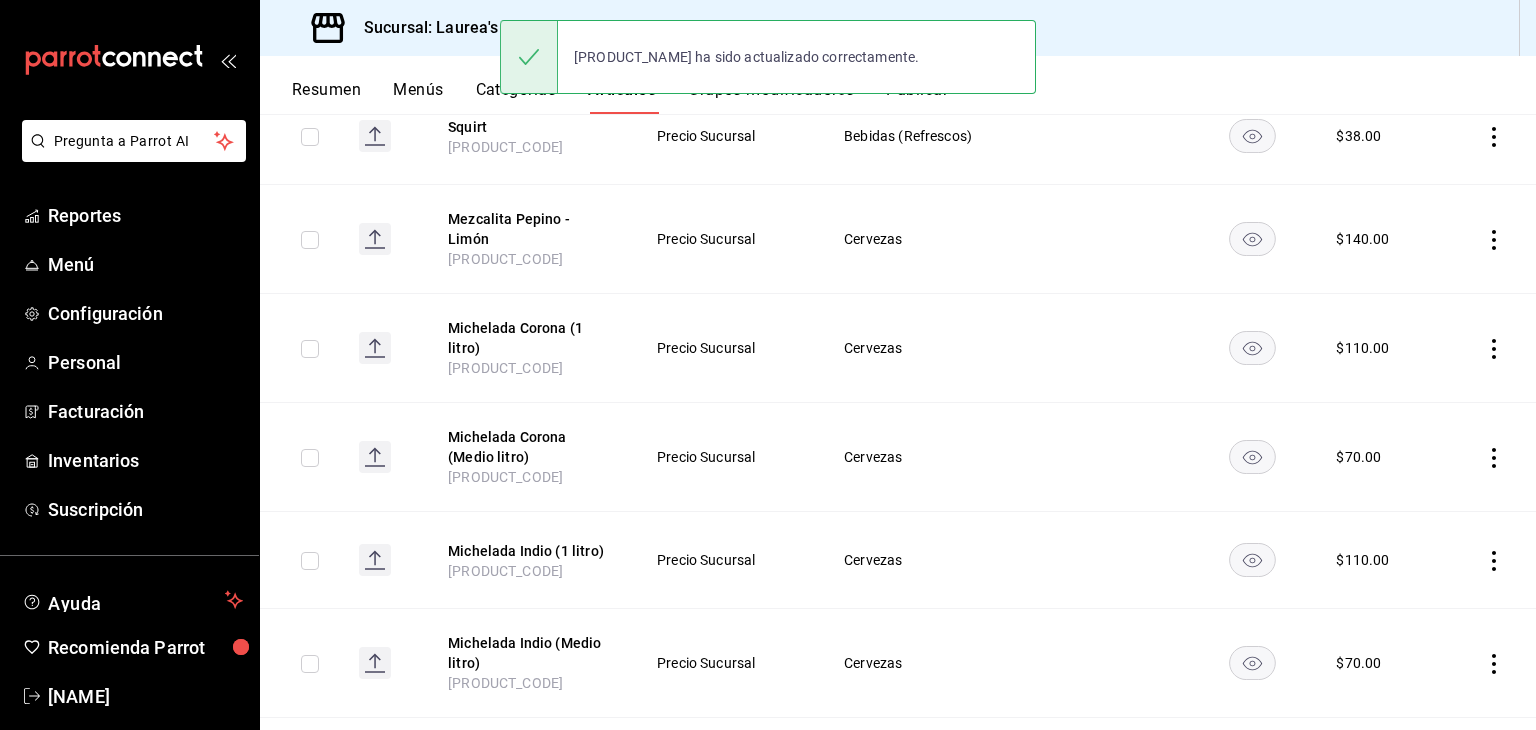 scroll, scrollTop: 548, scrollLeft: 0, axis: vertical 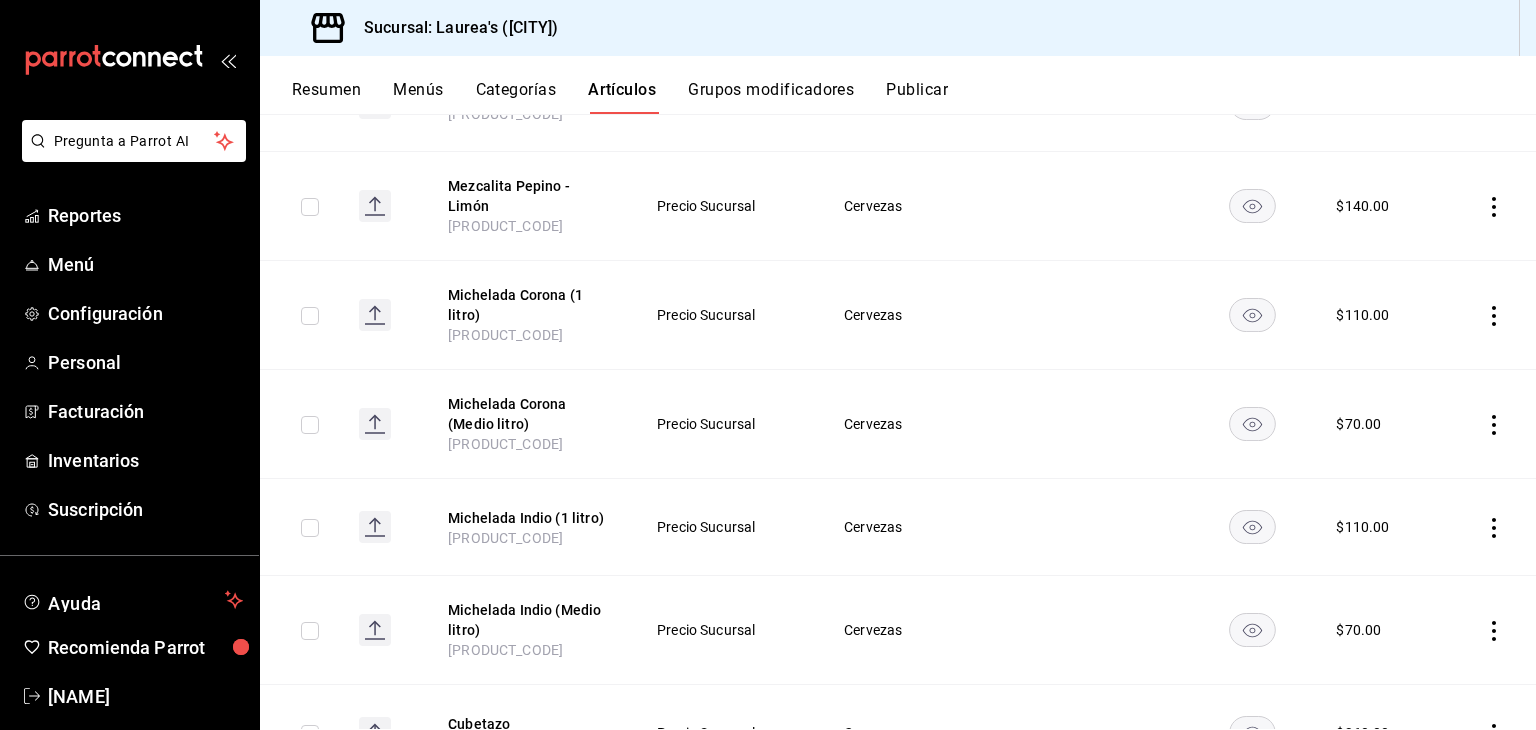 click at bounding box center (1488, 206) 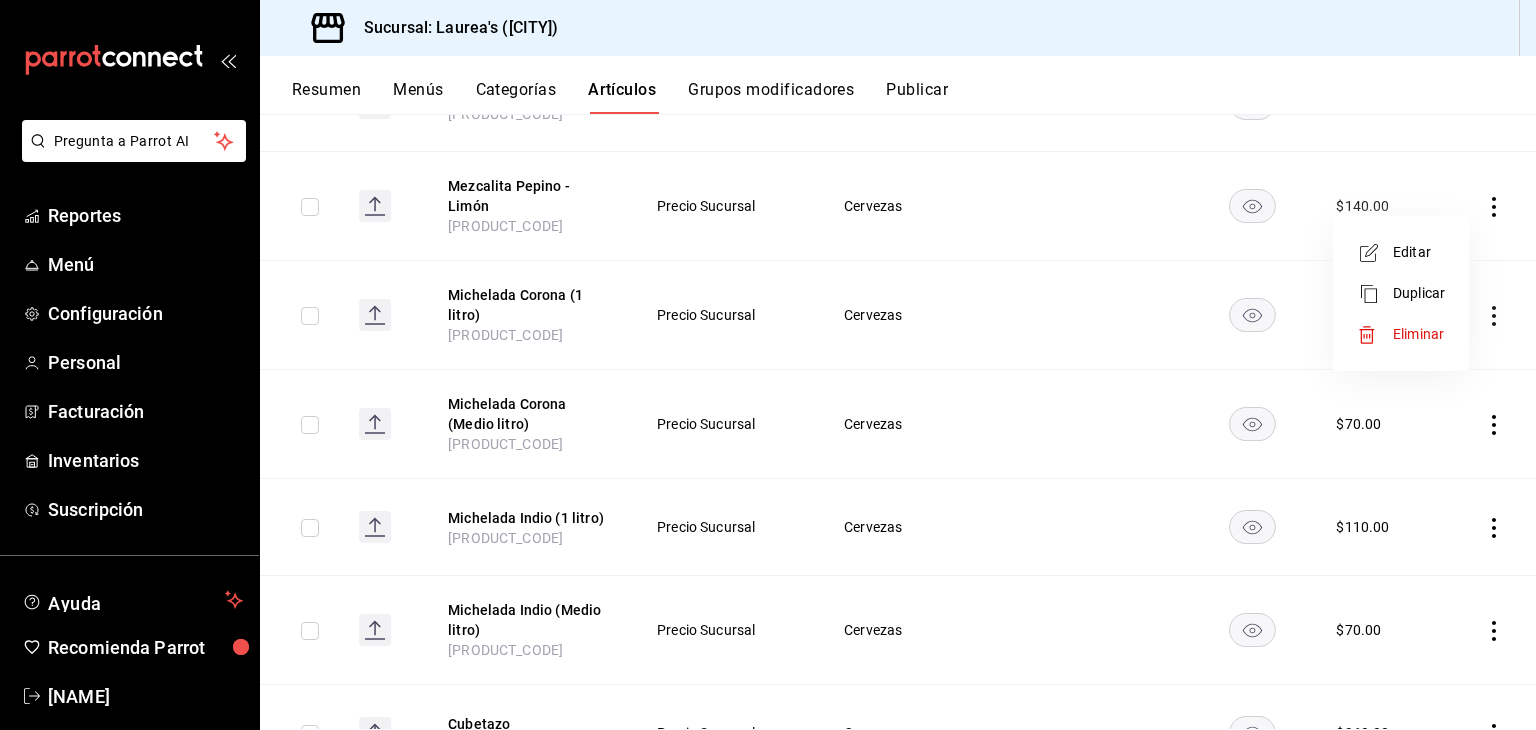 click 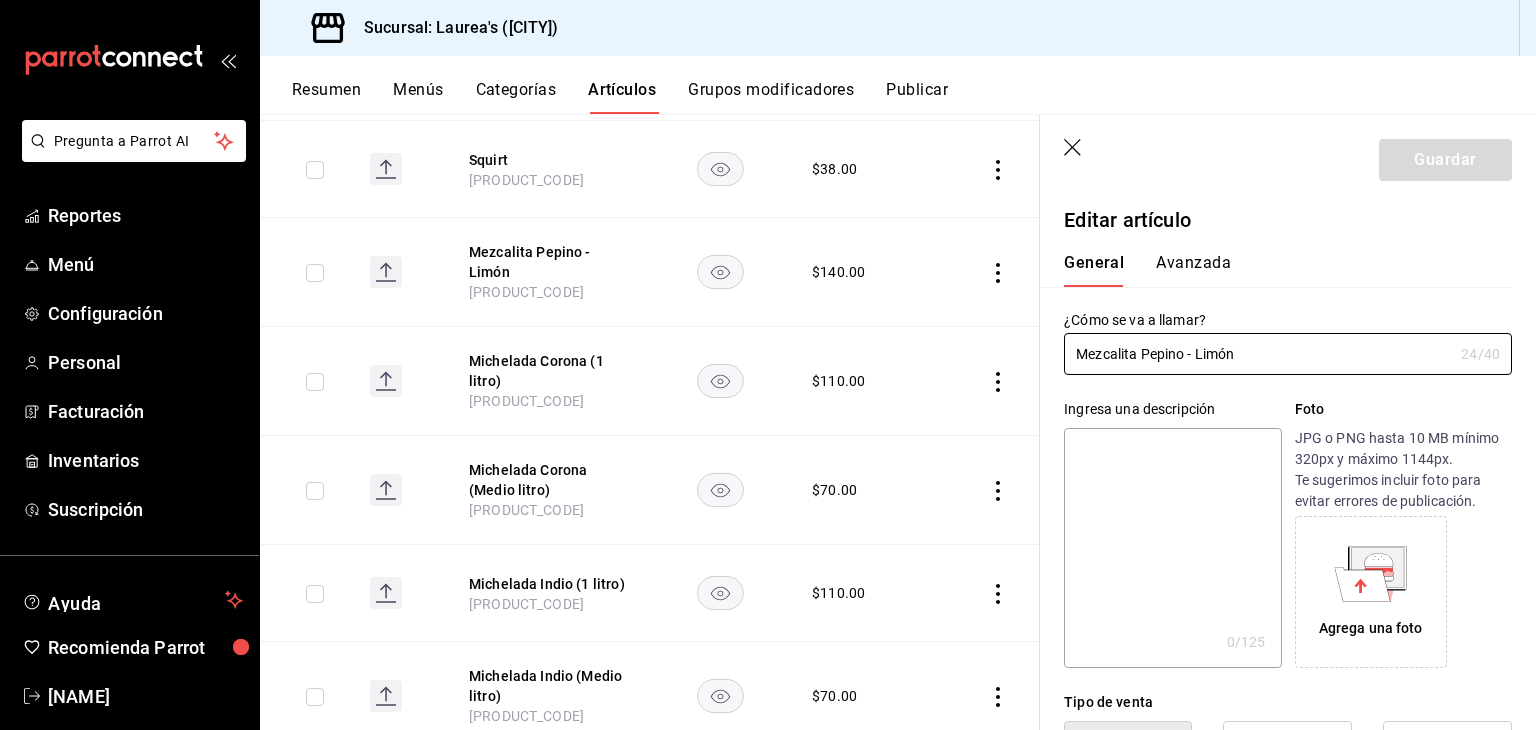 type on "$140.00" 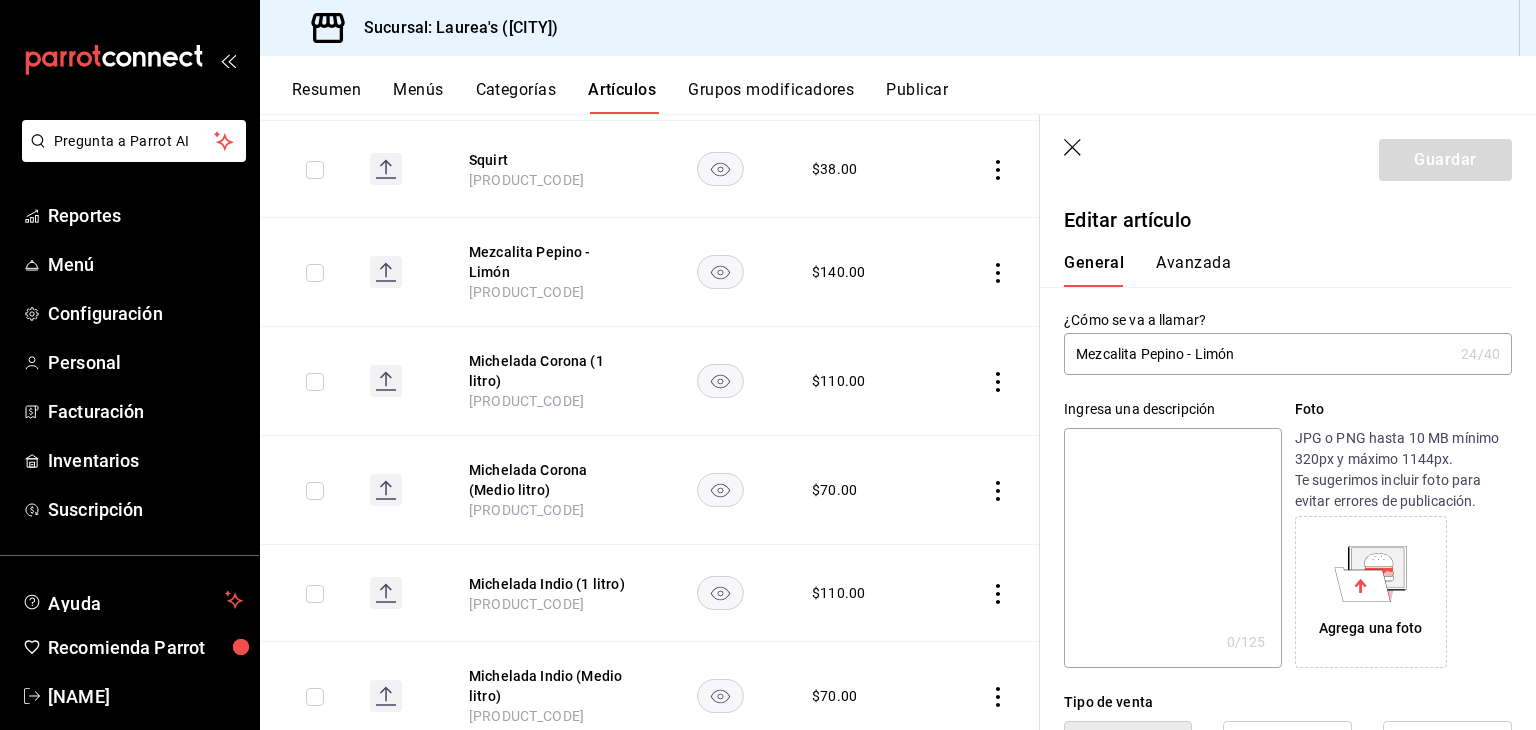 click on "Mezcalita Pepino - Limón" at bounding box center [1258, 354] 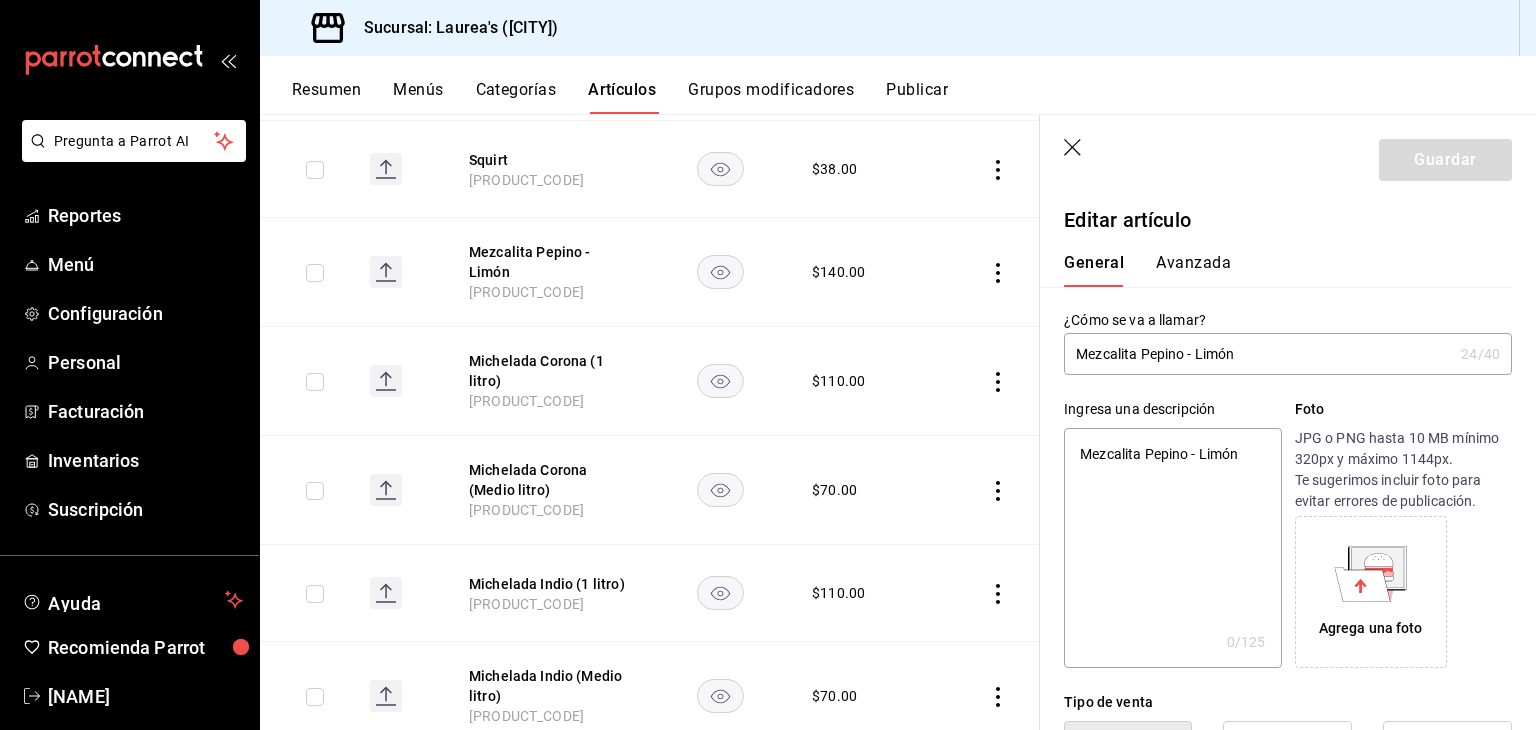 type on "x" 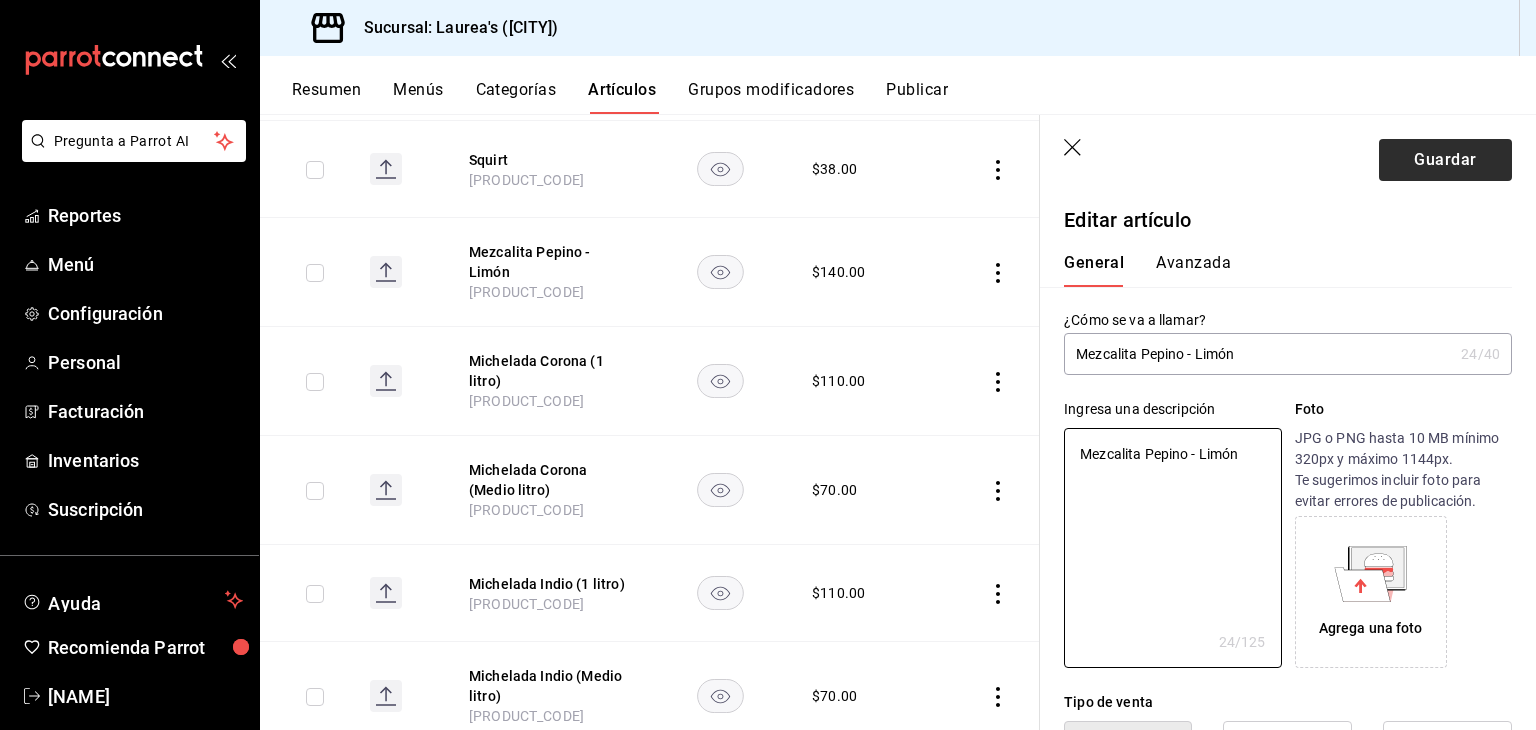 type on "Mezcalita Pepino - Limón" 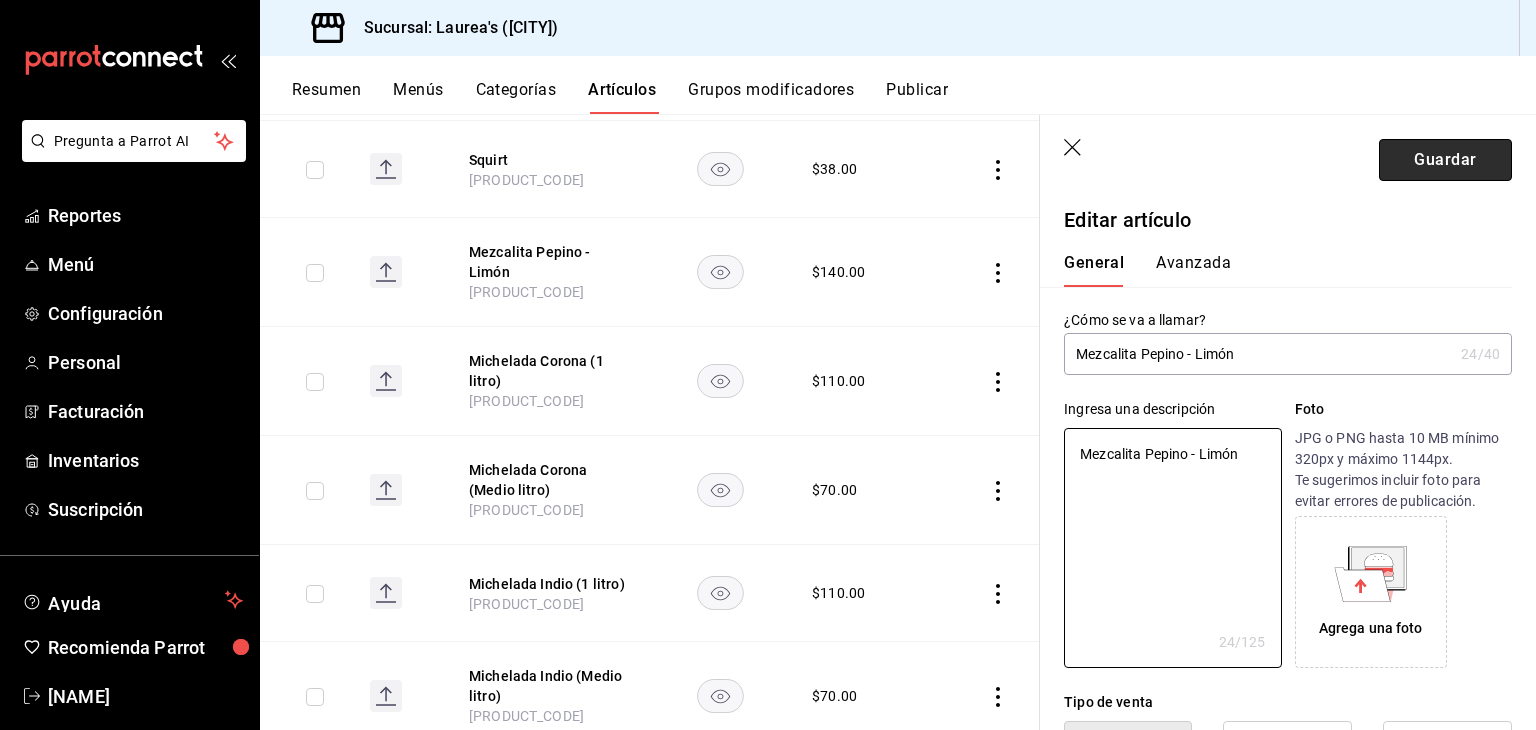 click on "Guardar" at bounding box center (1445, 160) 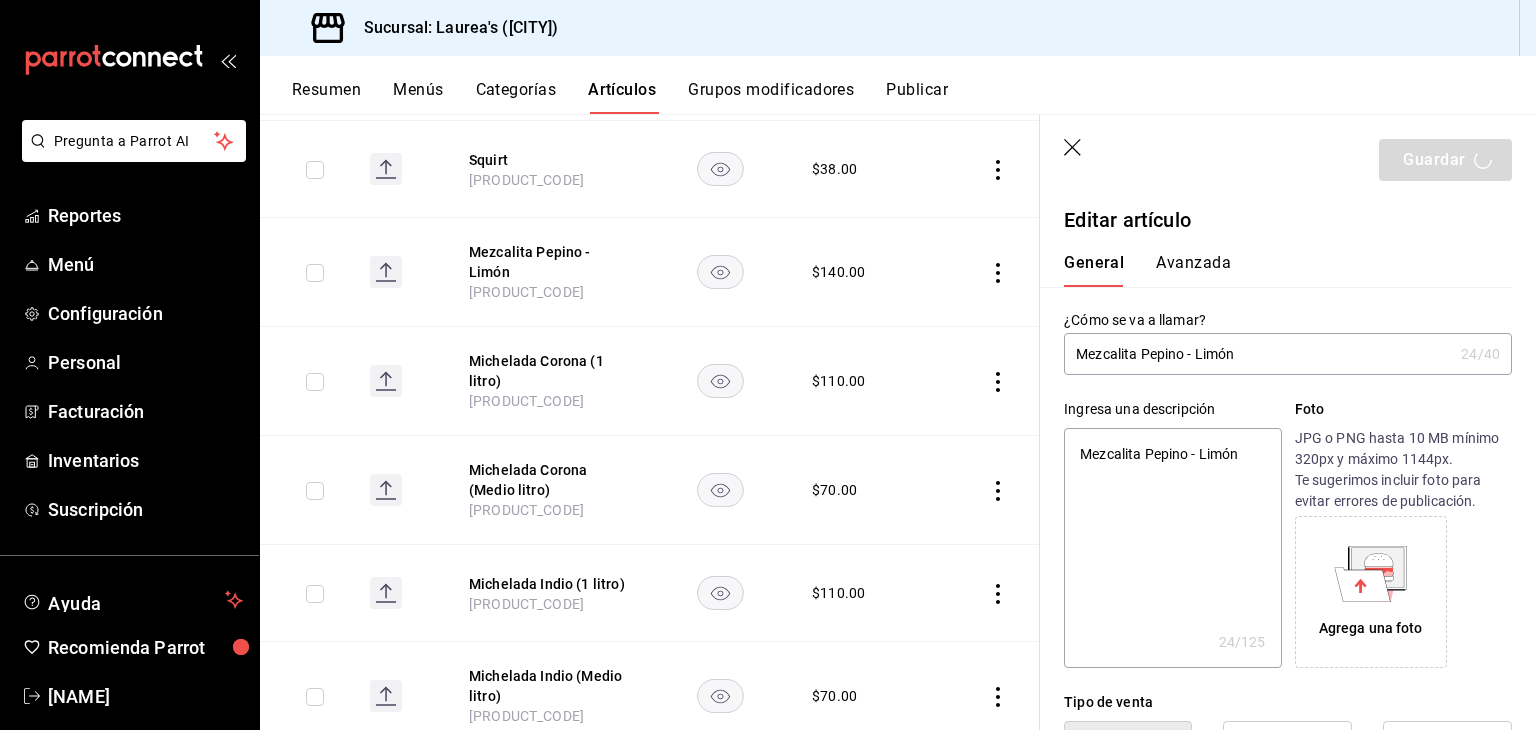 type on "x" 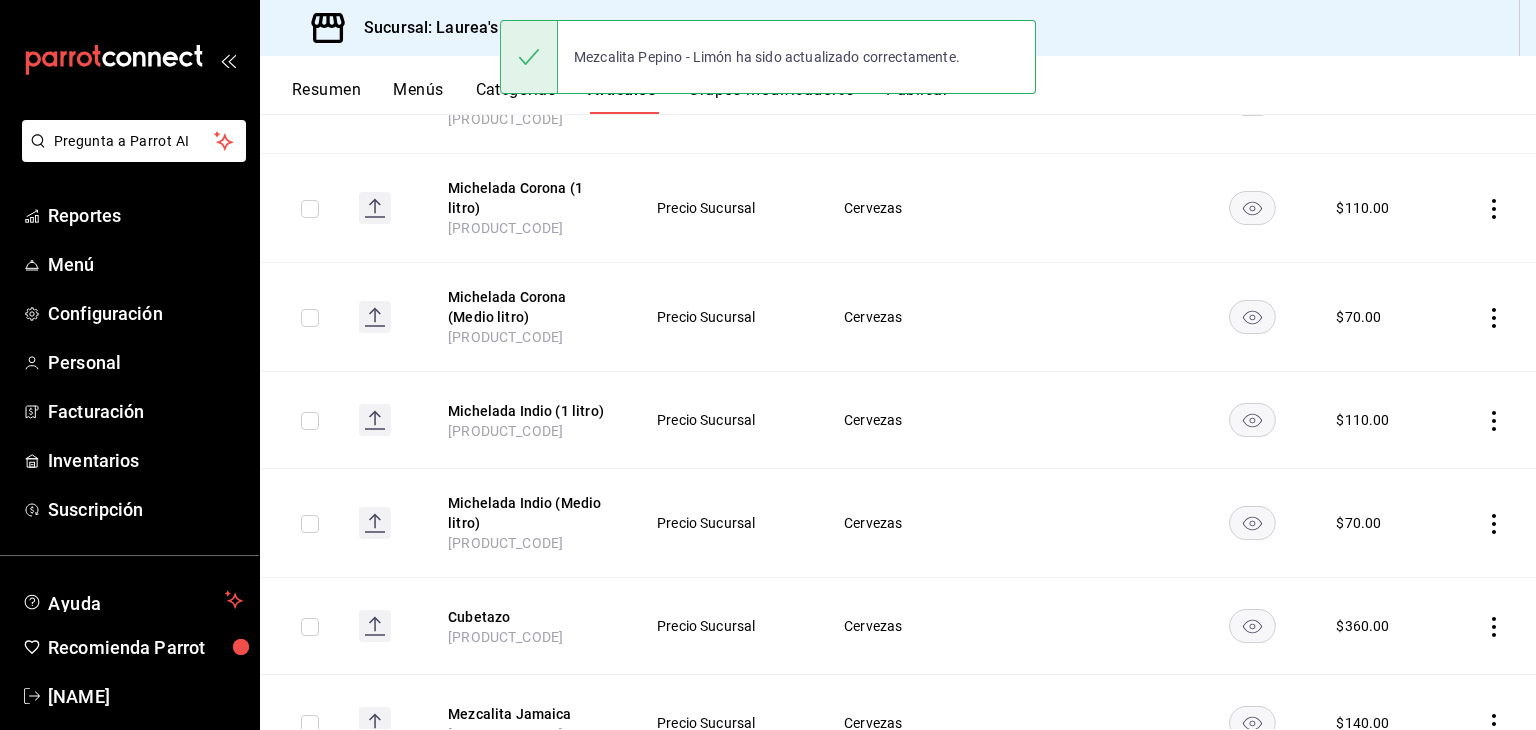 scroll, scrollTop: 687, scrollLeft: 0, axis: vertical 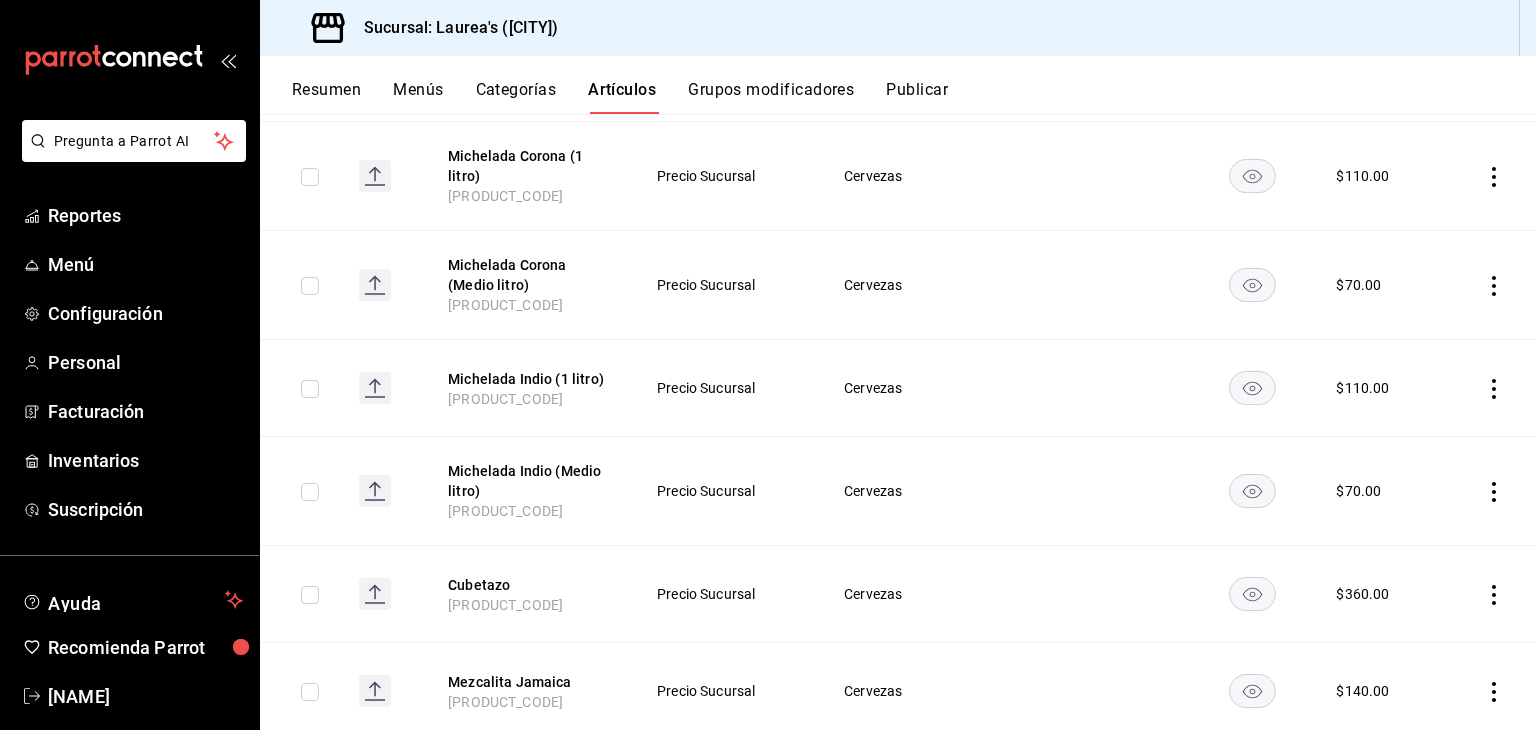 click 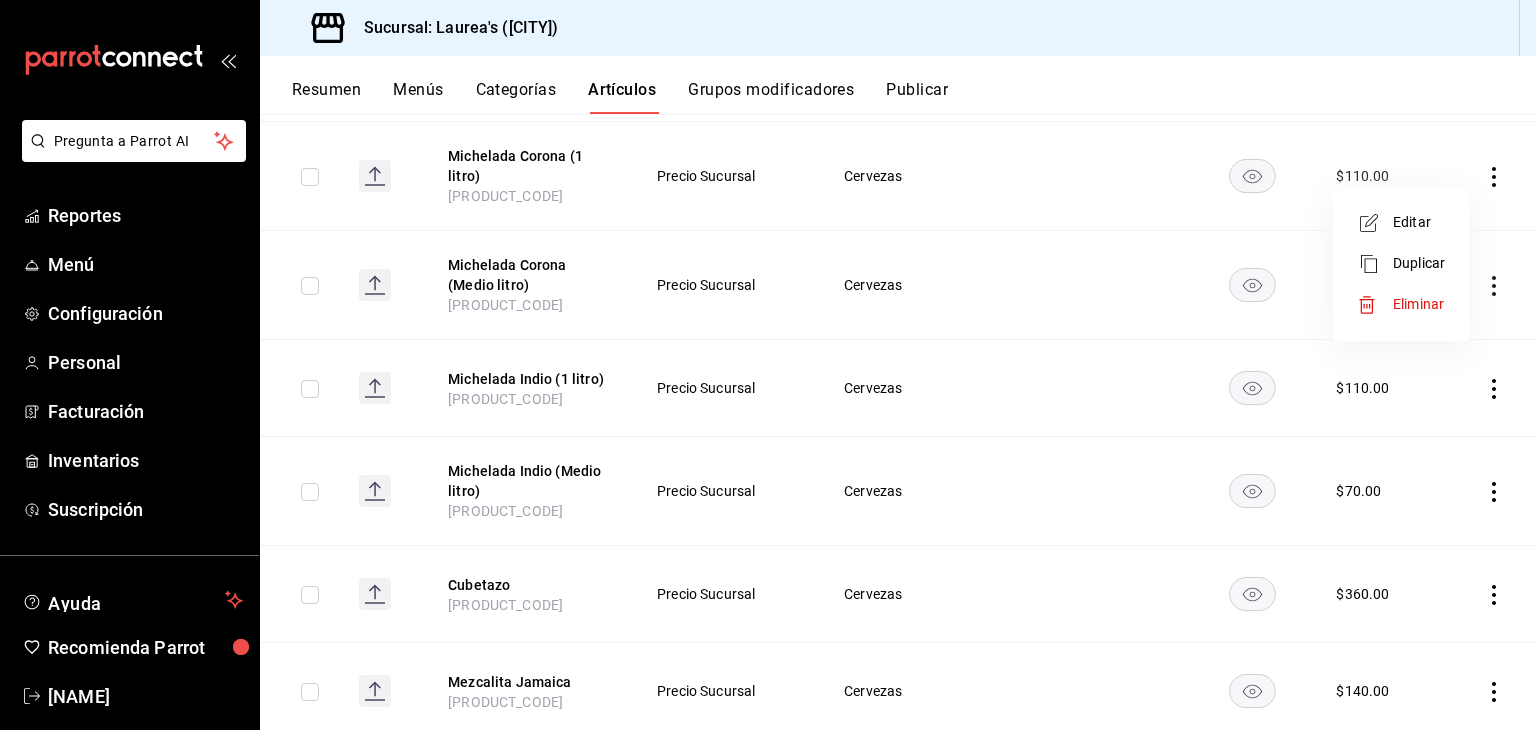 click on "Editar" at bounding box center [1419, 222] 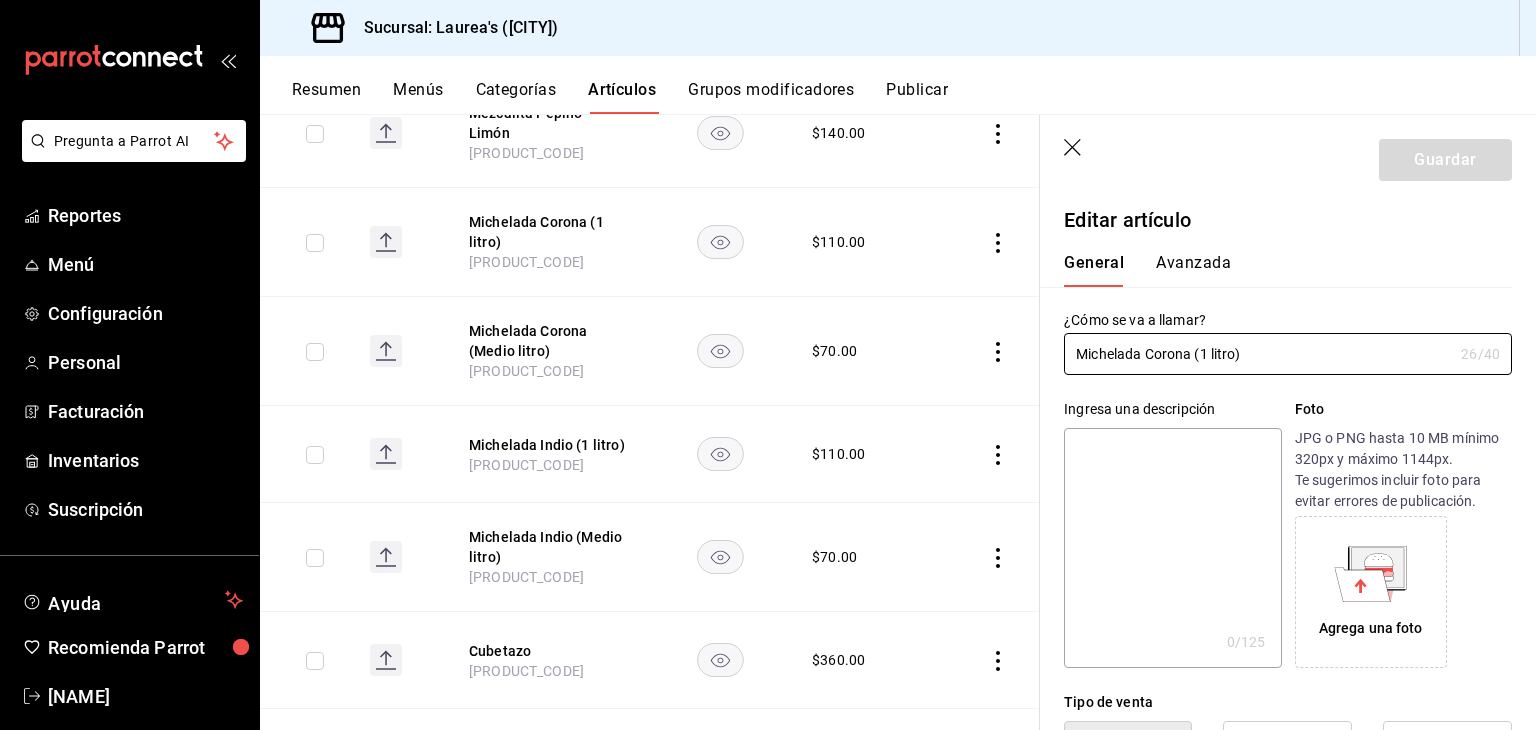 type on "$110.00" 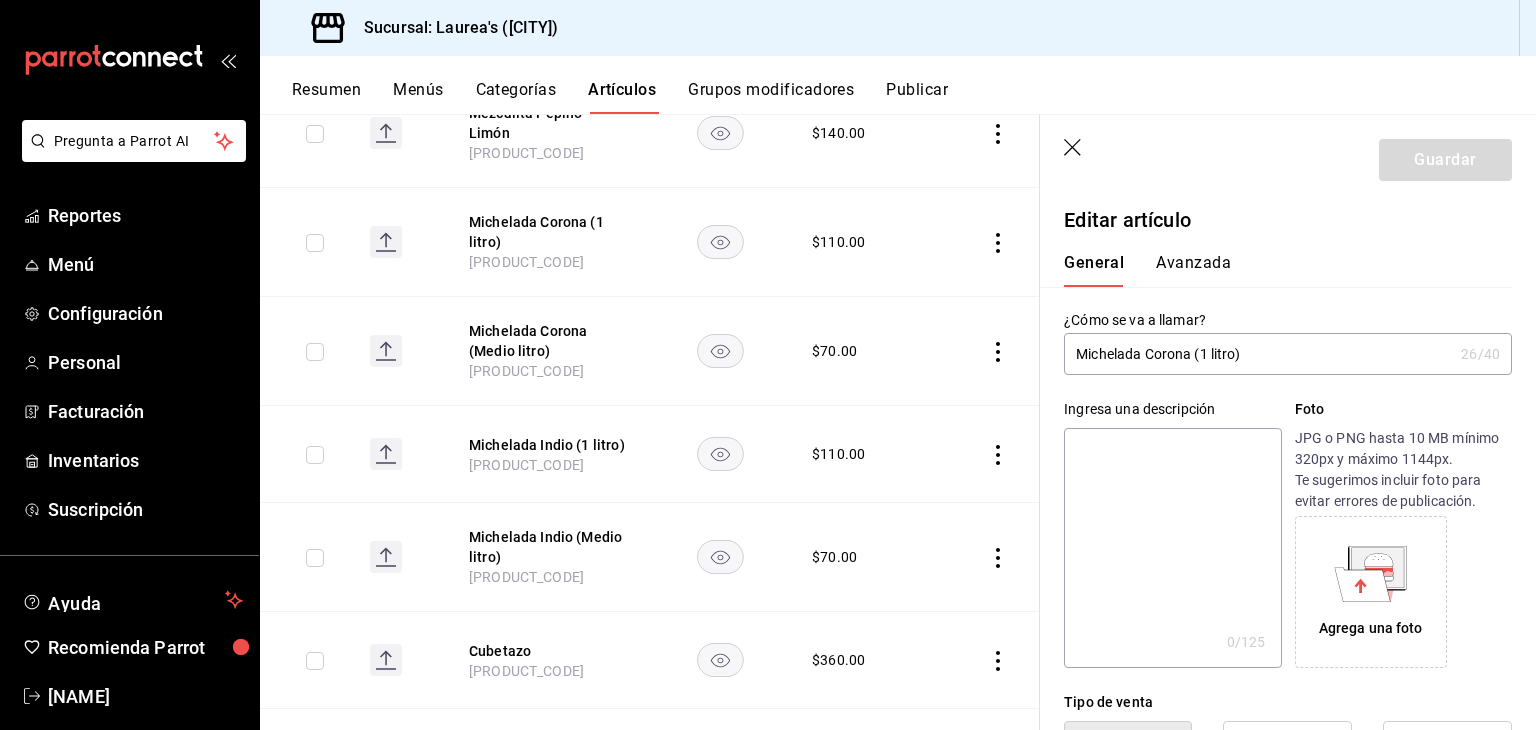 click on "Michelada Corona (1 litro)" at bounding box center (1258, 354) 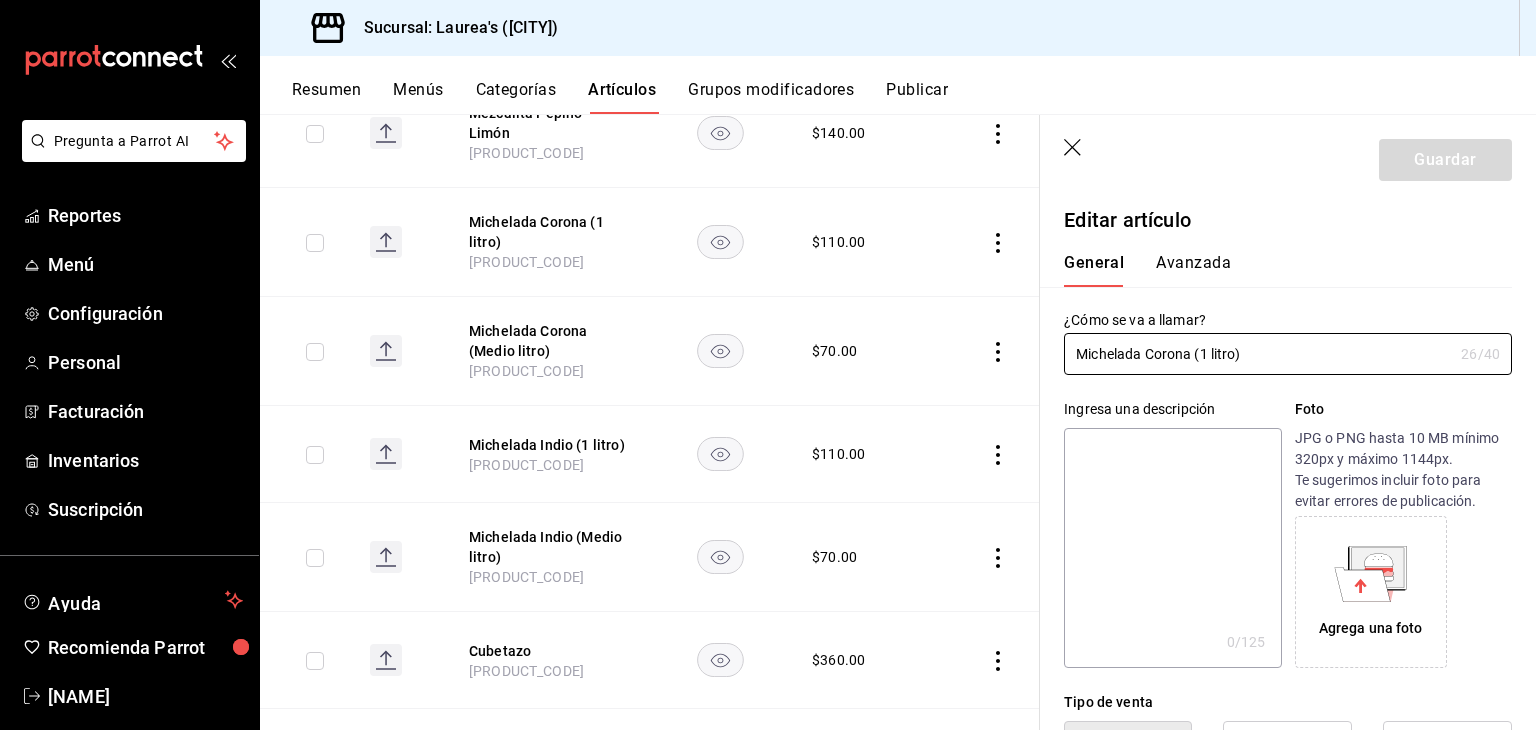 click at bounding box center (1172, 548) 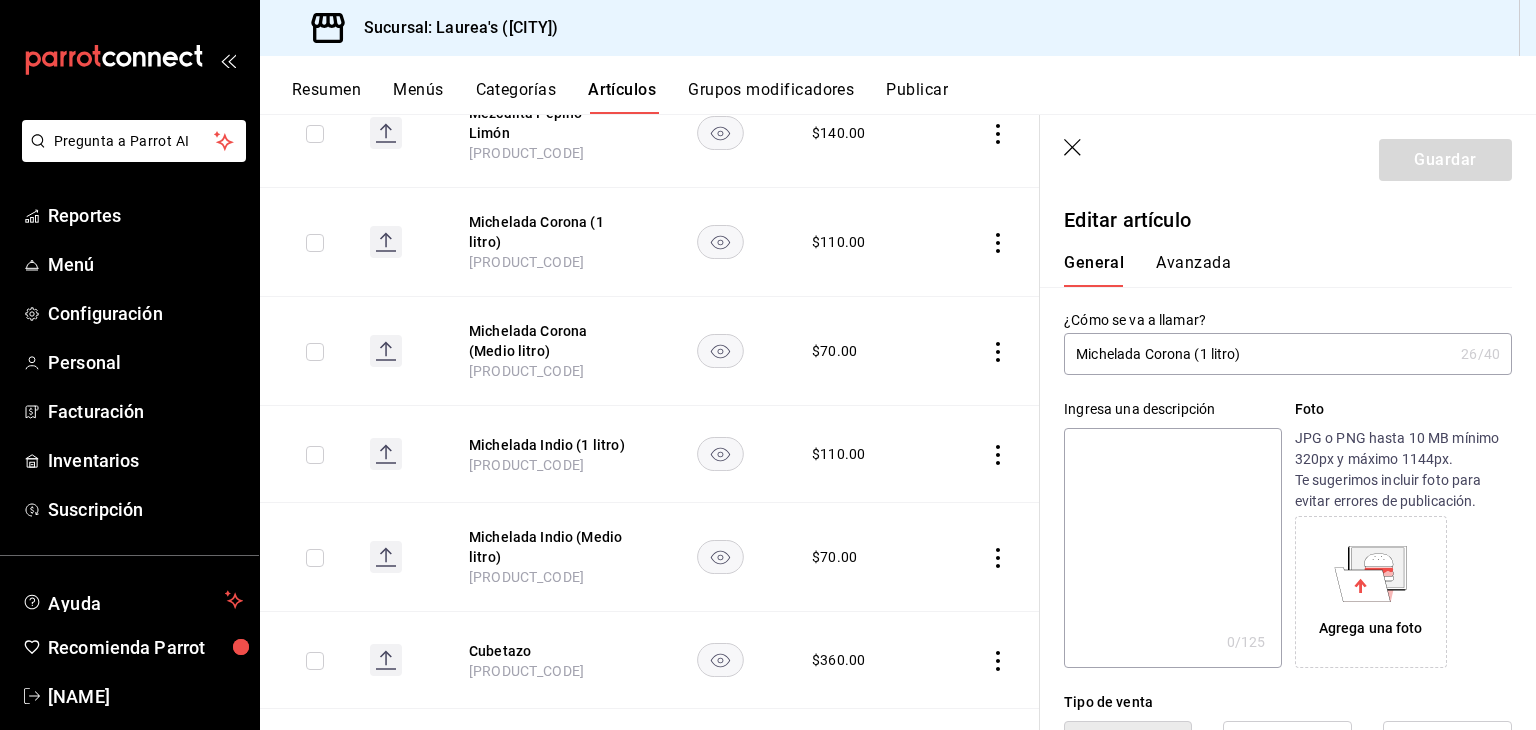 paste on "Michelada Corona (1 litro)" 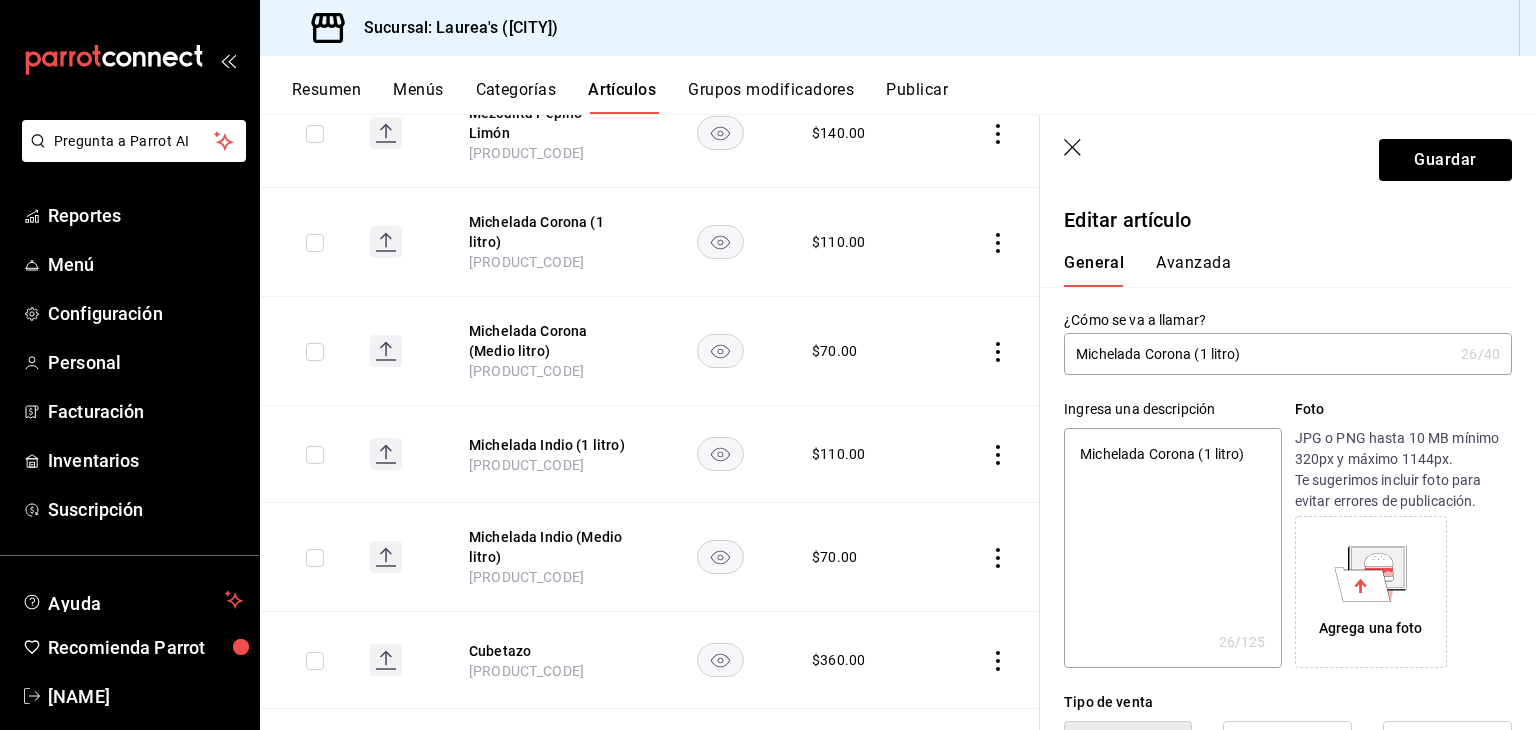 type on "x" 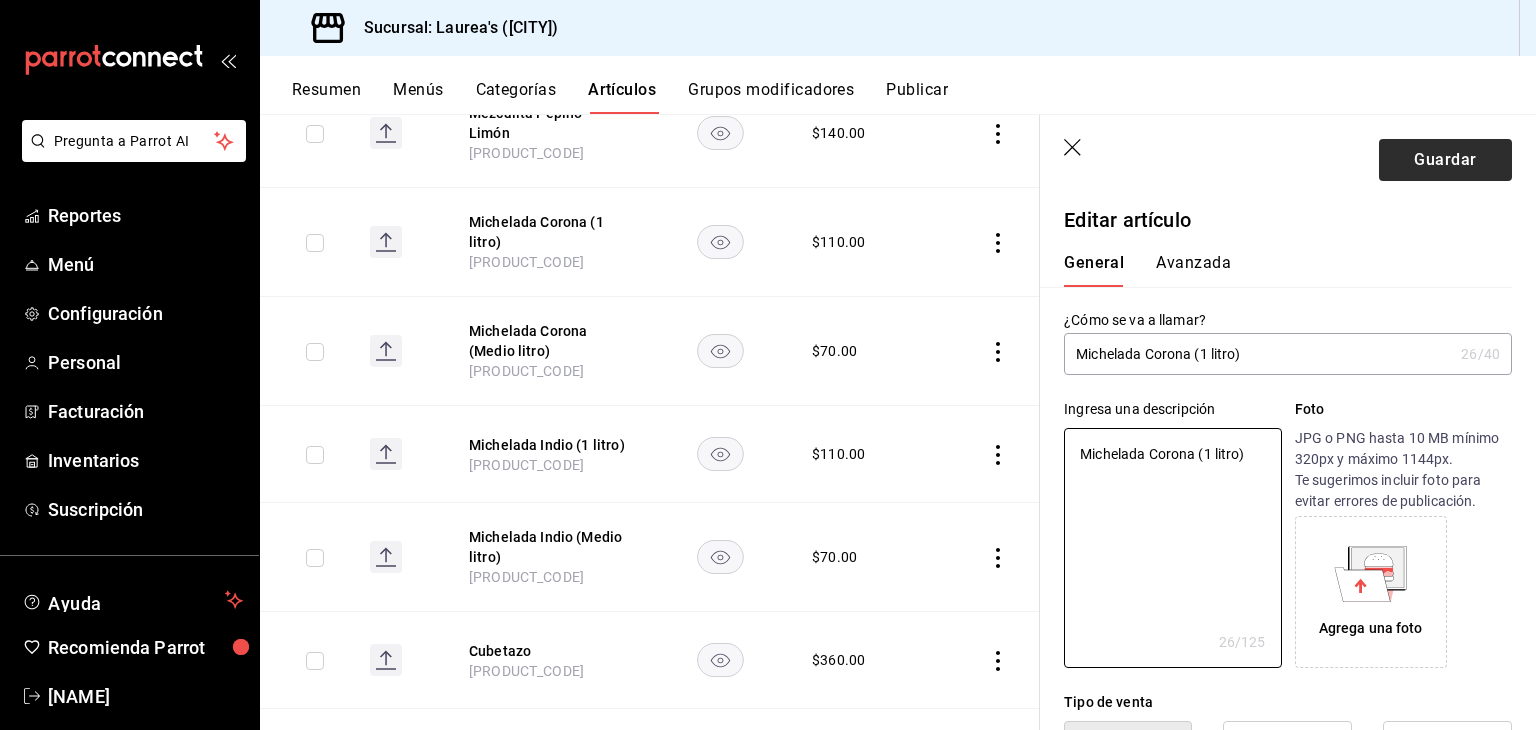 type on "Michelada Corona (1 litro)" 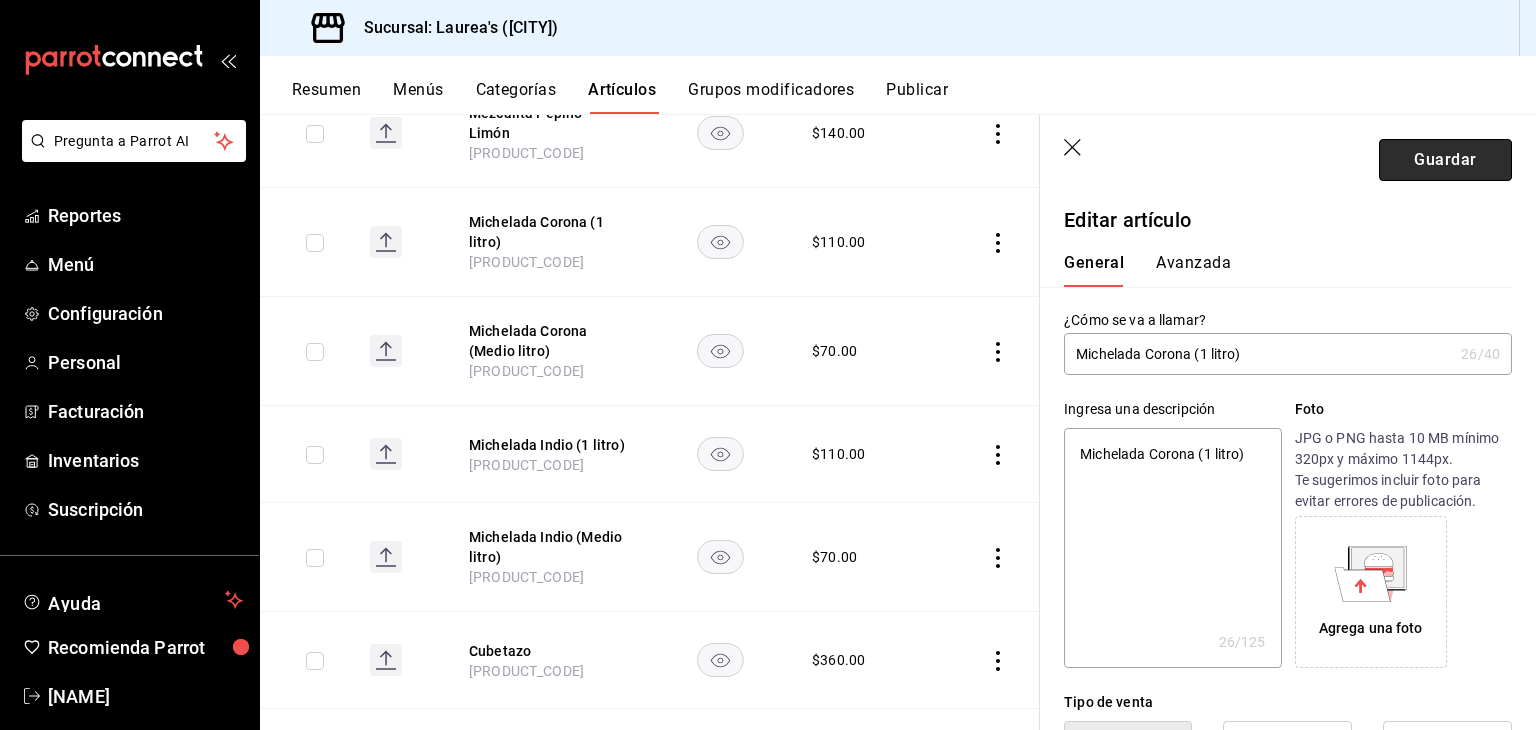 click on "Guardar" at bounding box center (1445, 160) 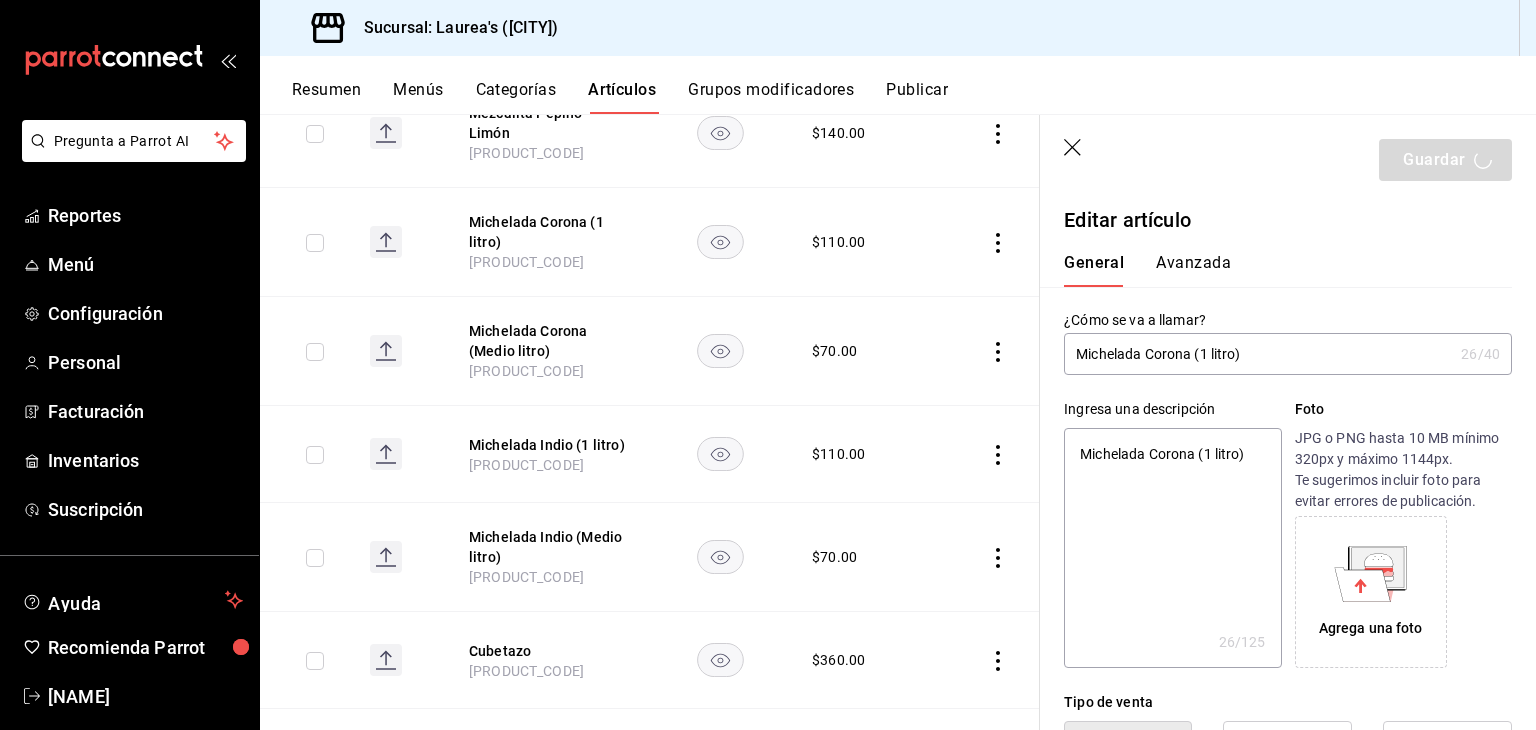 type on "x" 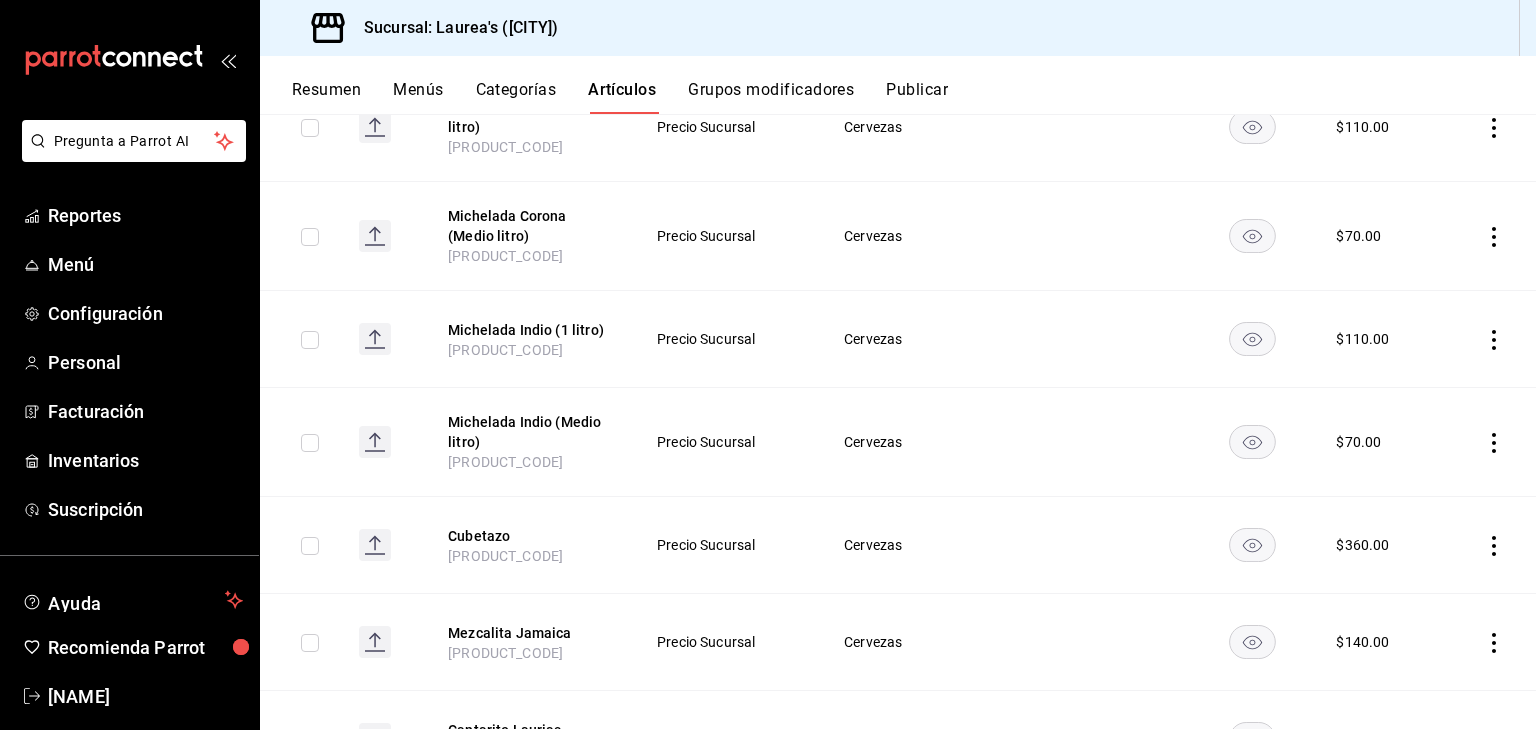 scroll, scrollTop: 0, scrollLeft: 0, axis: both 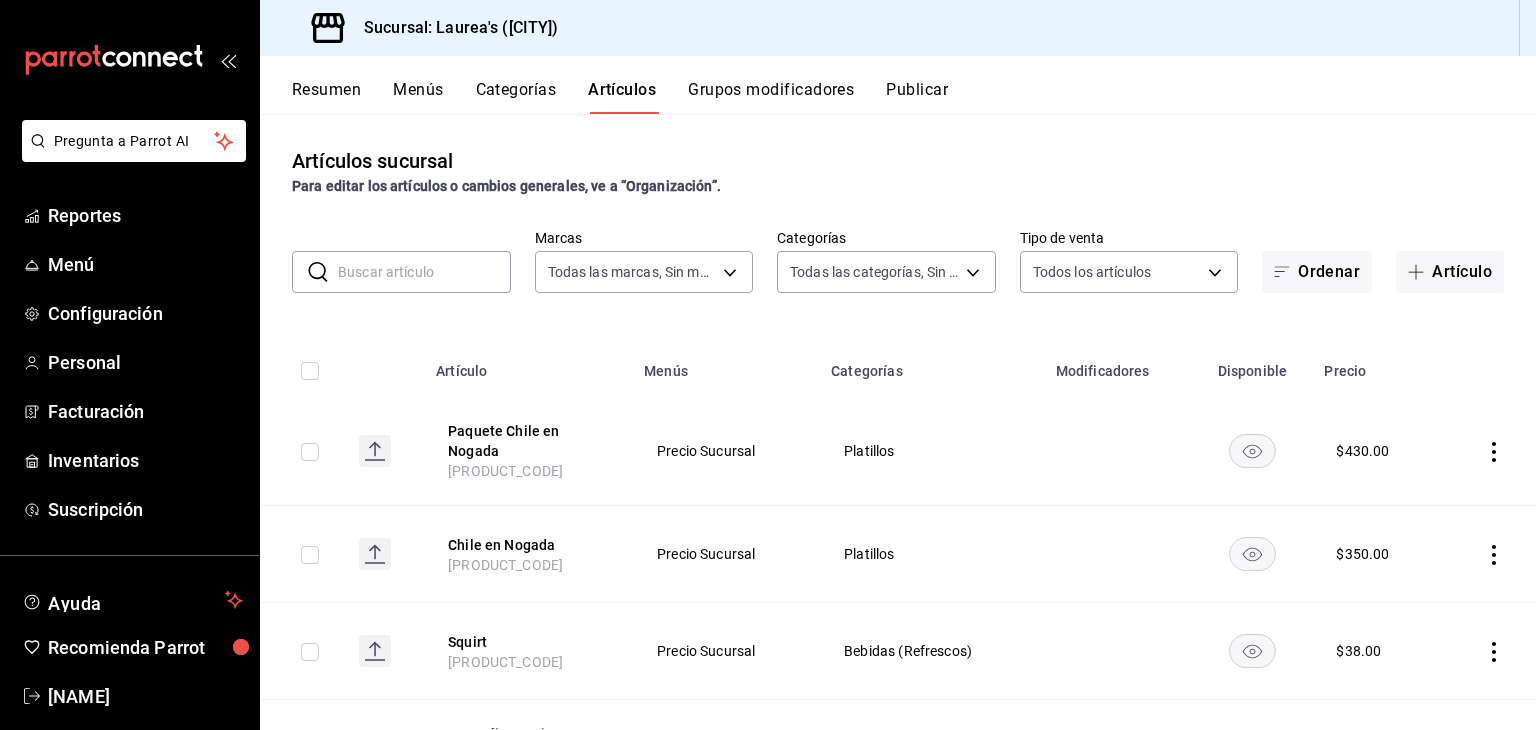 click at bounding box center (424, 272) 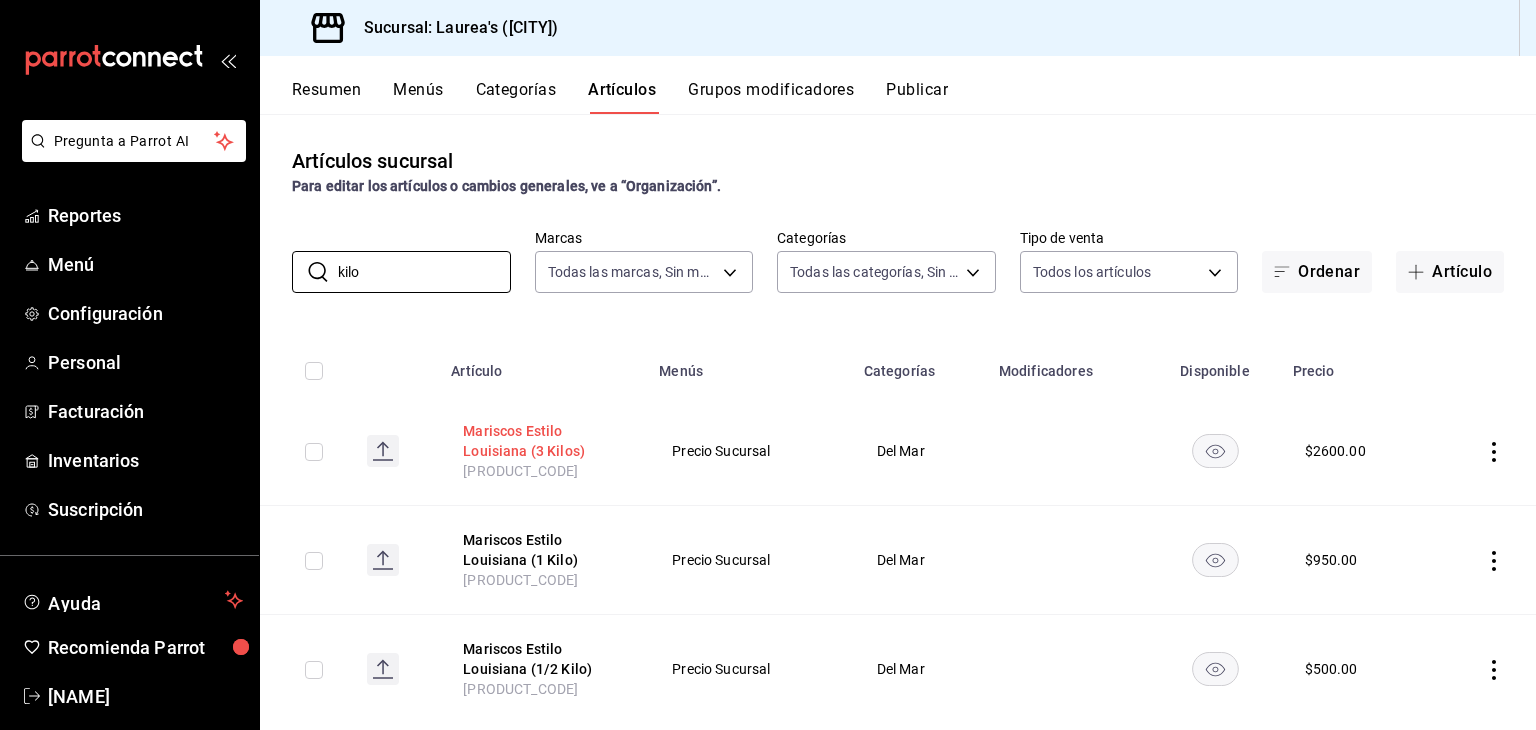 type on "kilo" 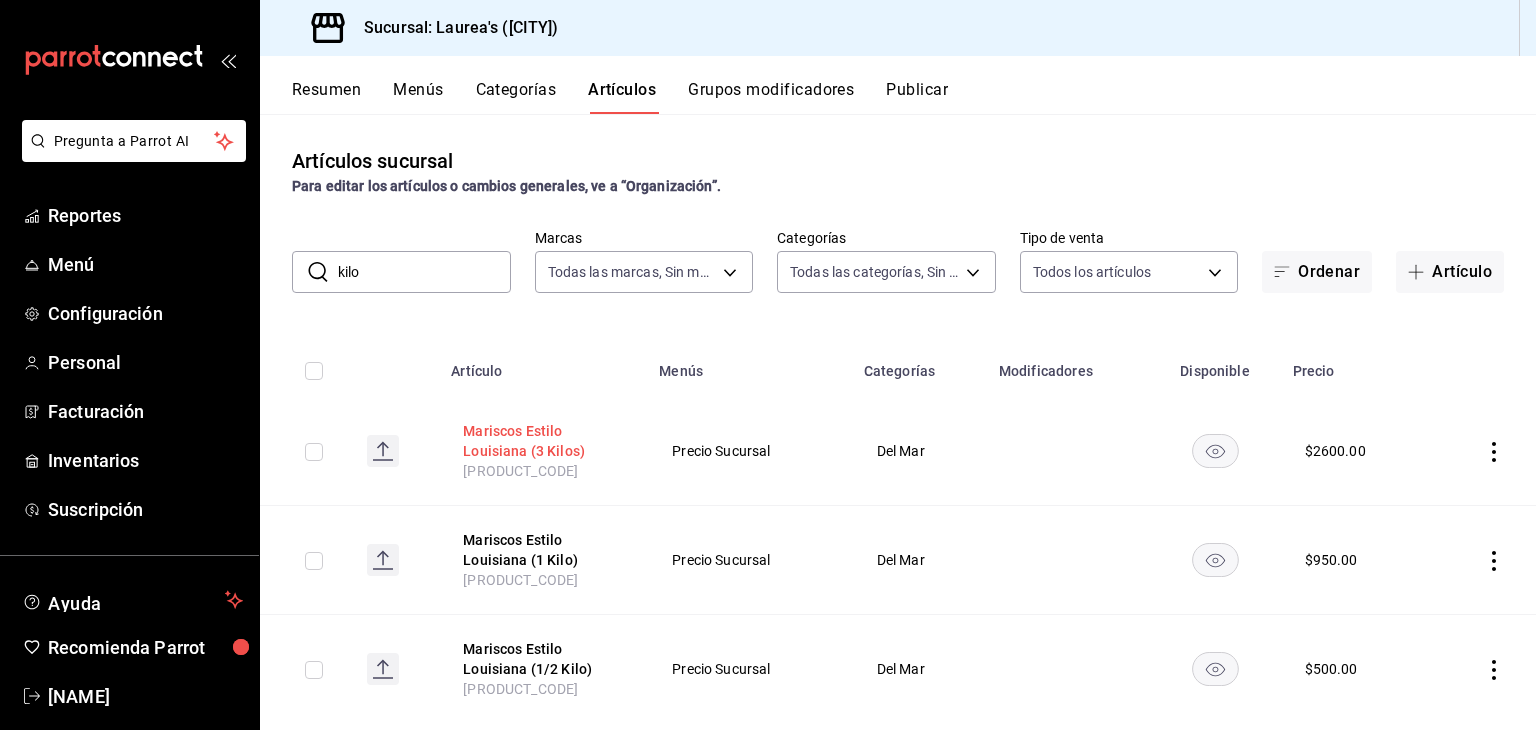click on "Mariscos Estilo Louisiana (3 Kilos)" at bounding box center [543, 441] 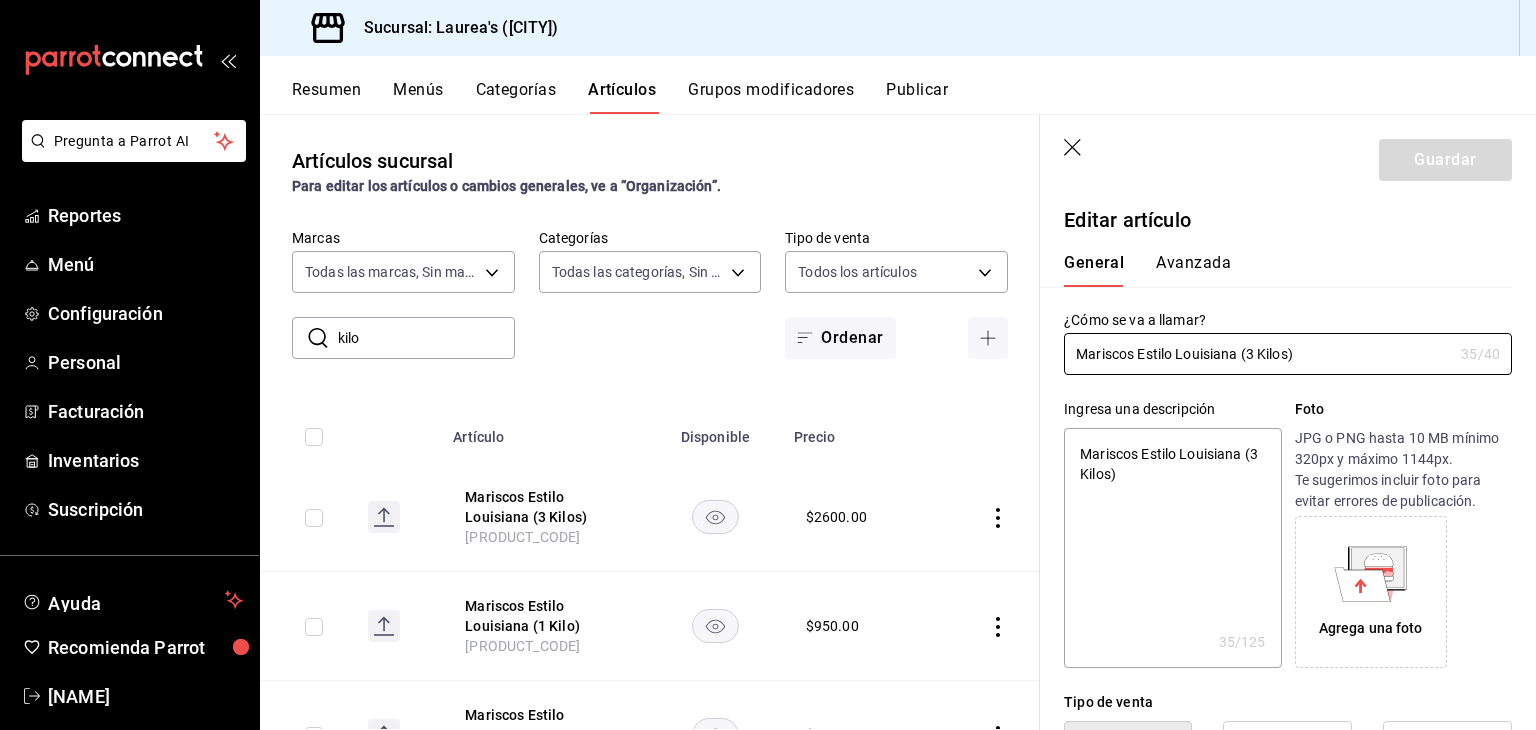 type on "x" 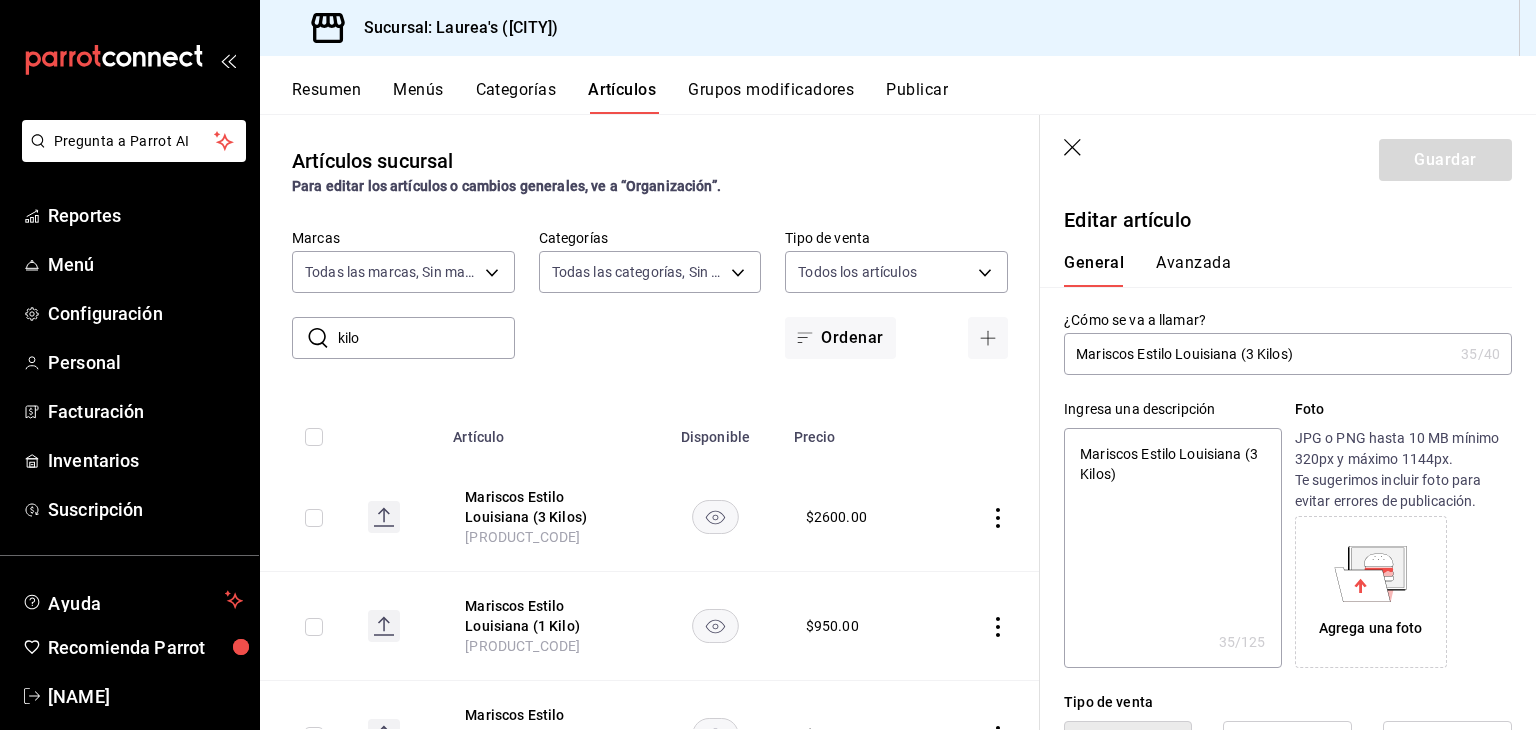 click 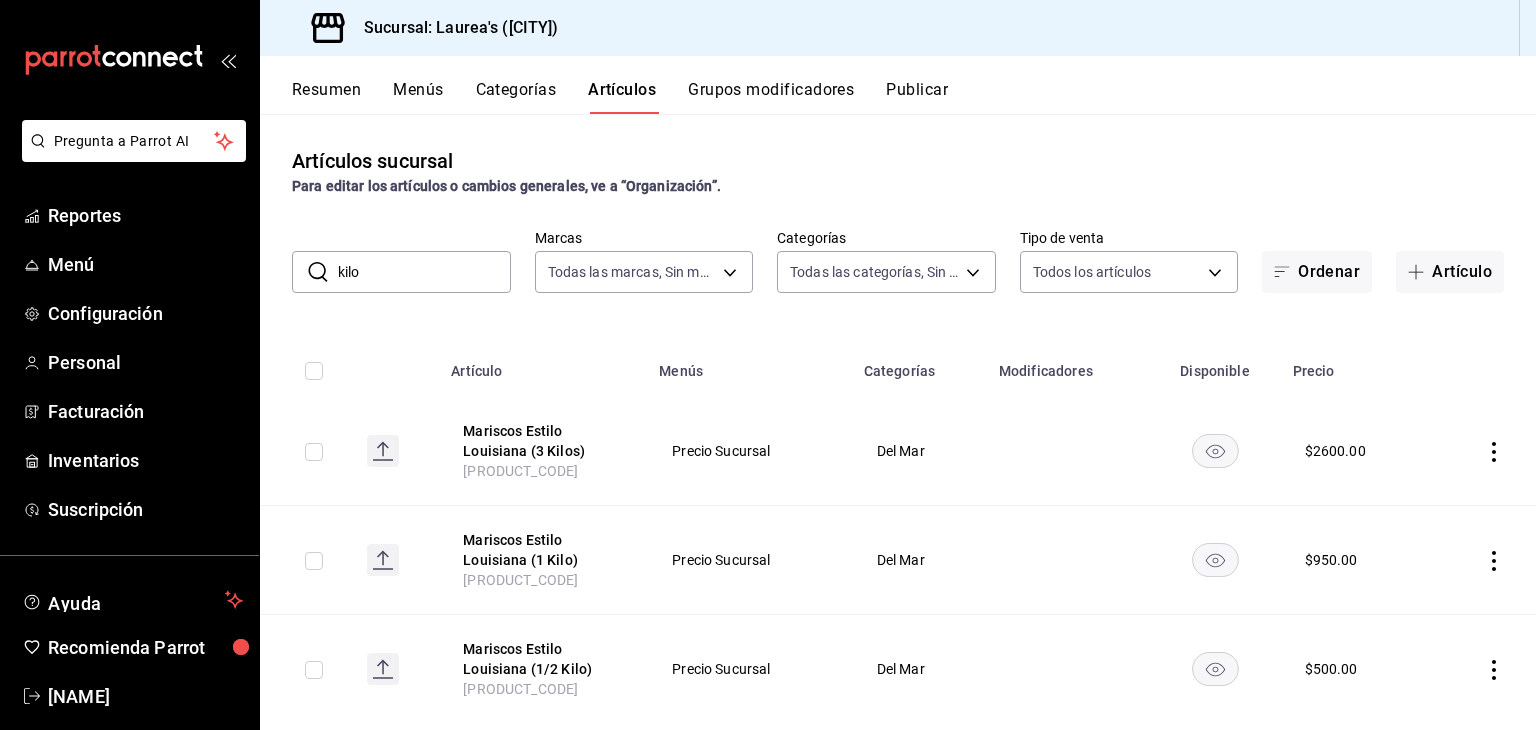 click on "kilo" at bounding box center (424, 272) 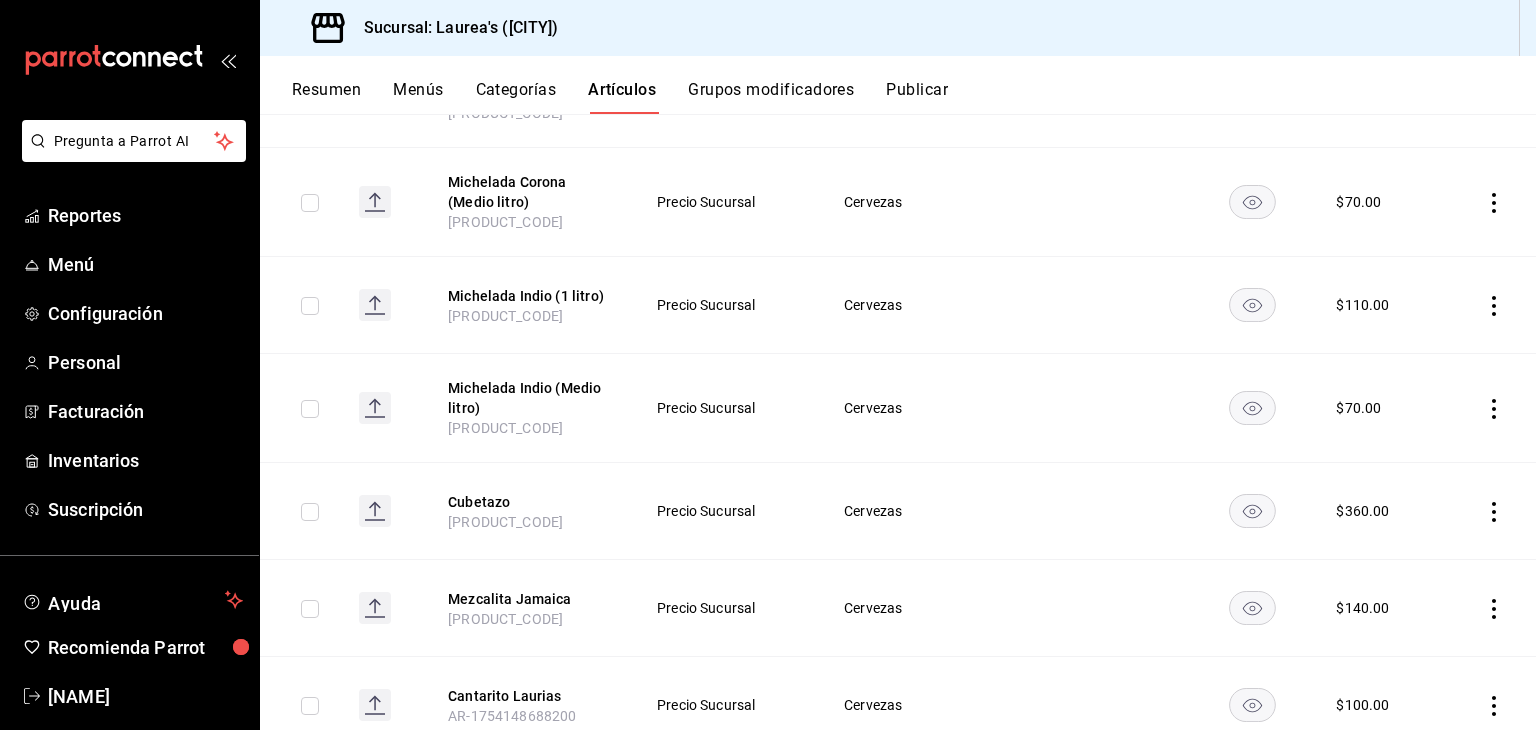 scroll, scrollTop: 771, scrollLeft: 0, axis: vertical 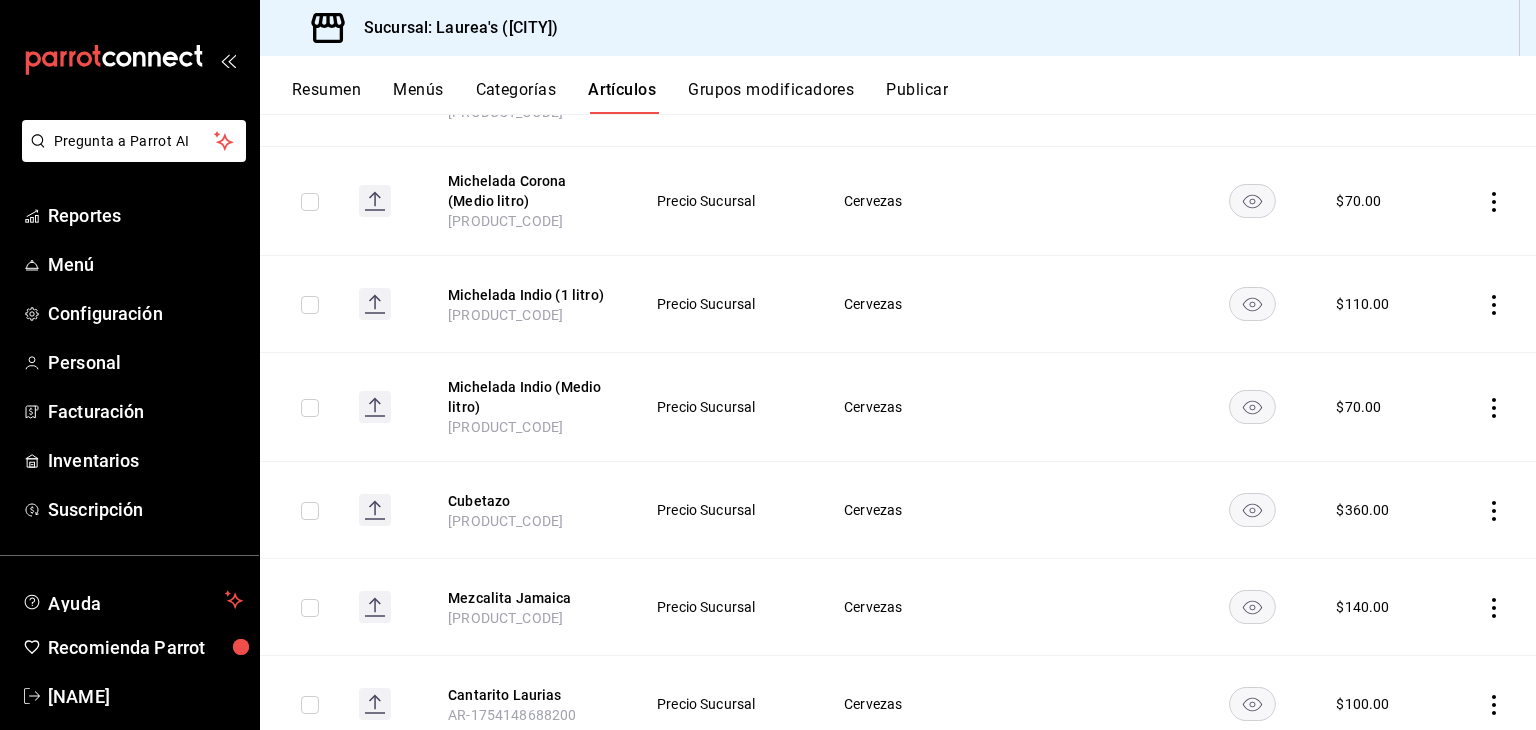 type 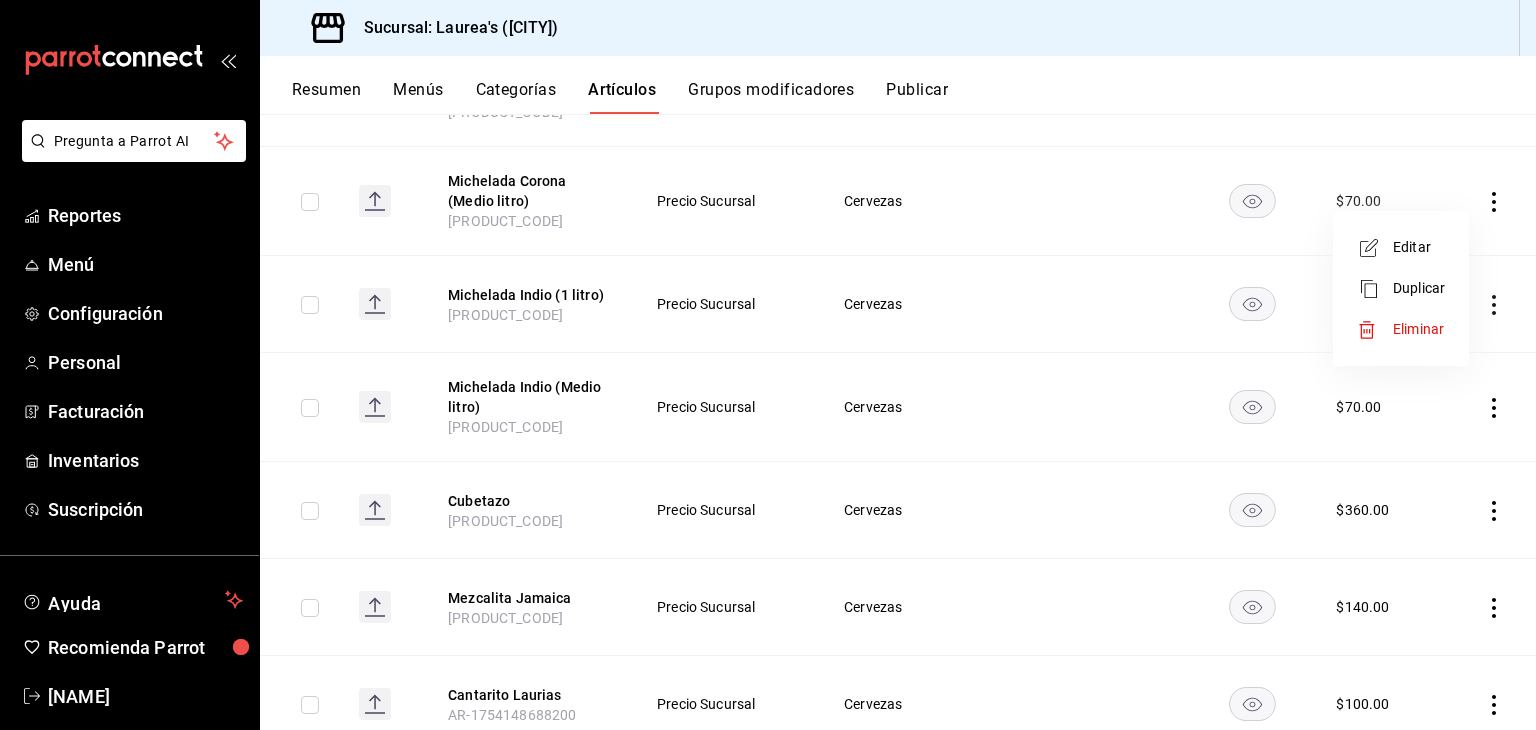 click on "Editar" at bounding box center [1419, 247] 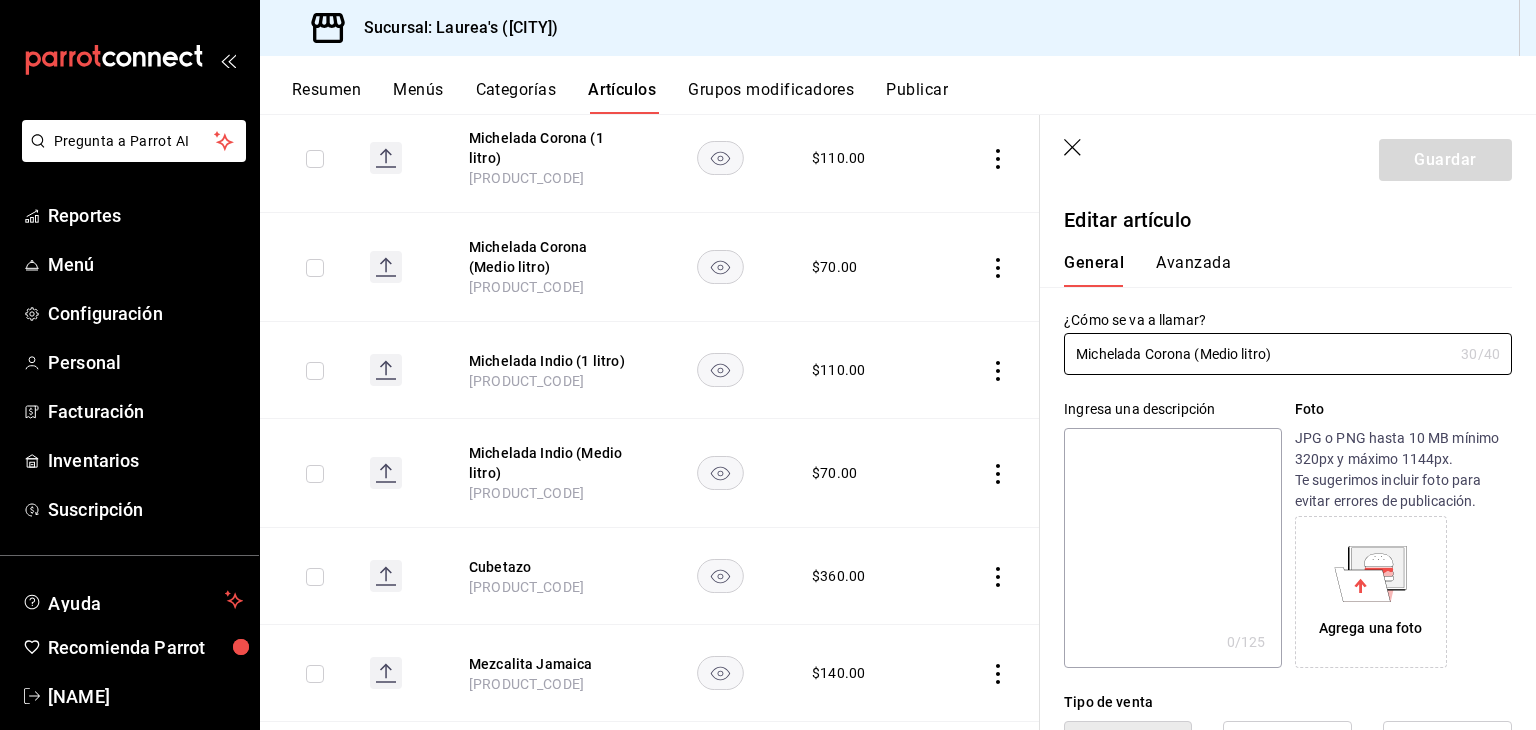 type on "$70.00" 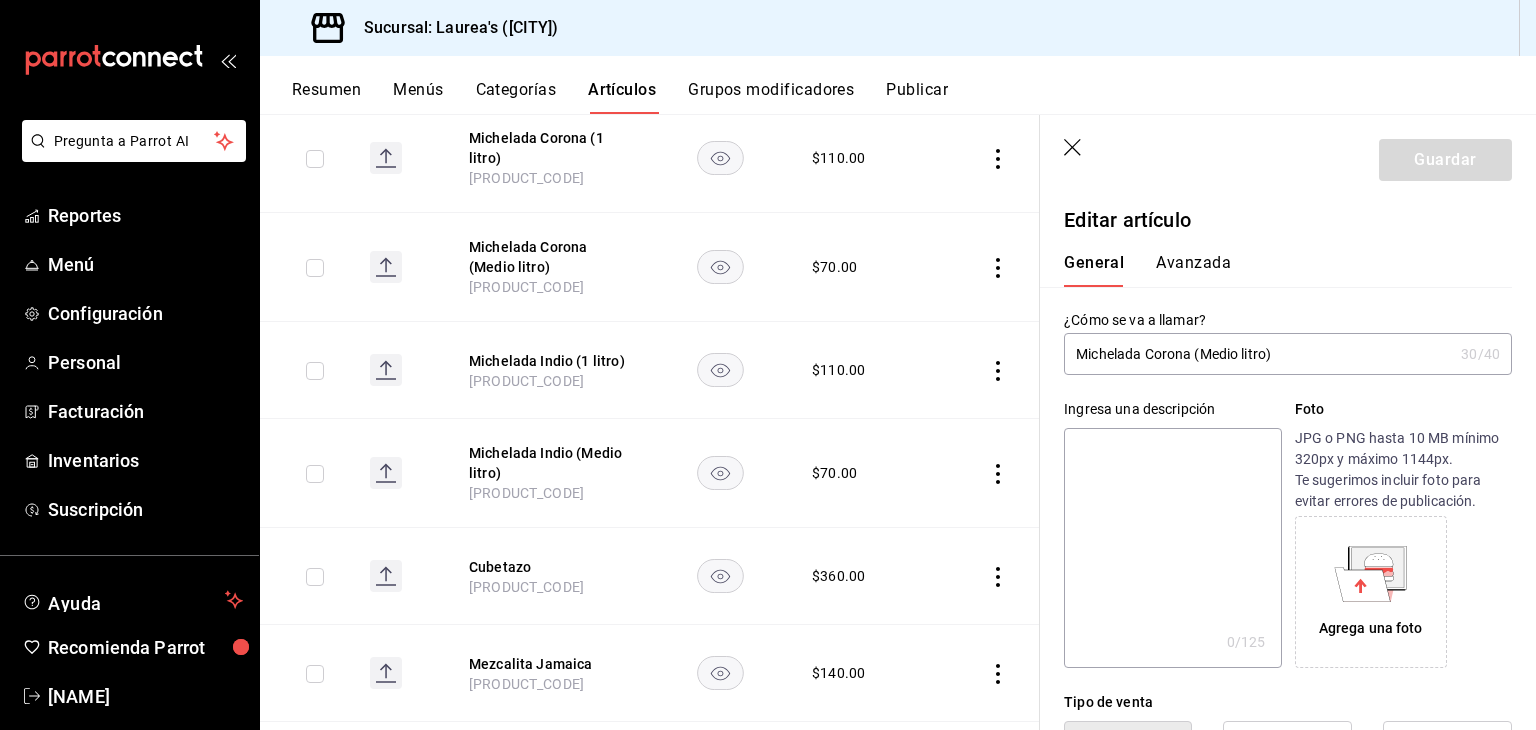 click on "Michelada Corona (Medio litro)" at bounding box center (1258, 354) 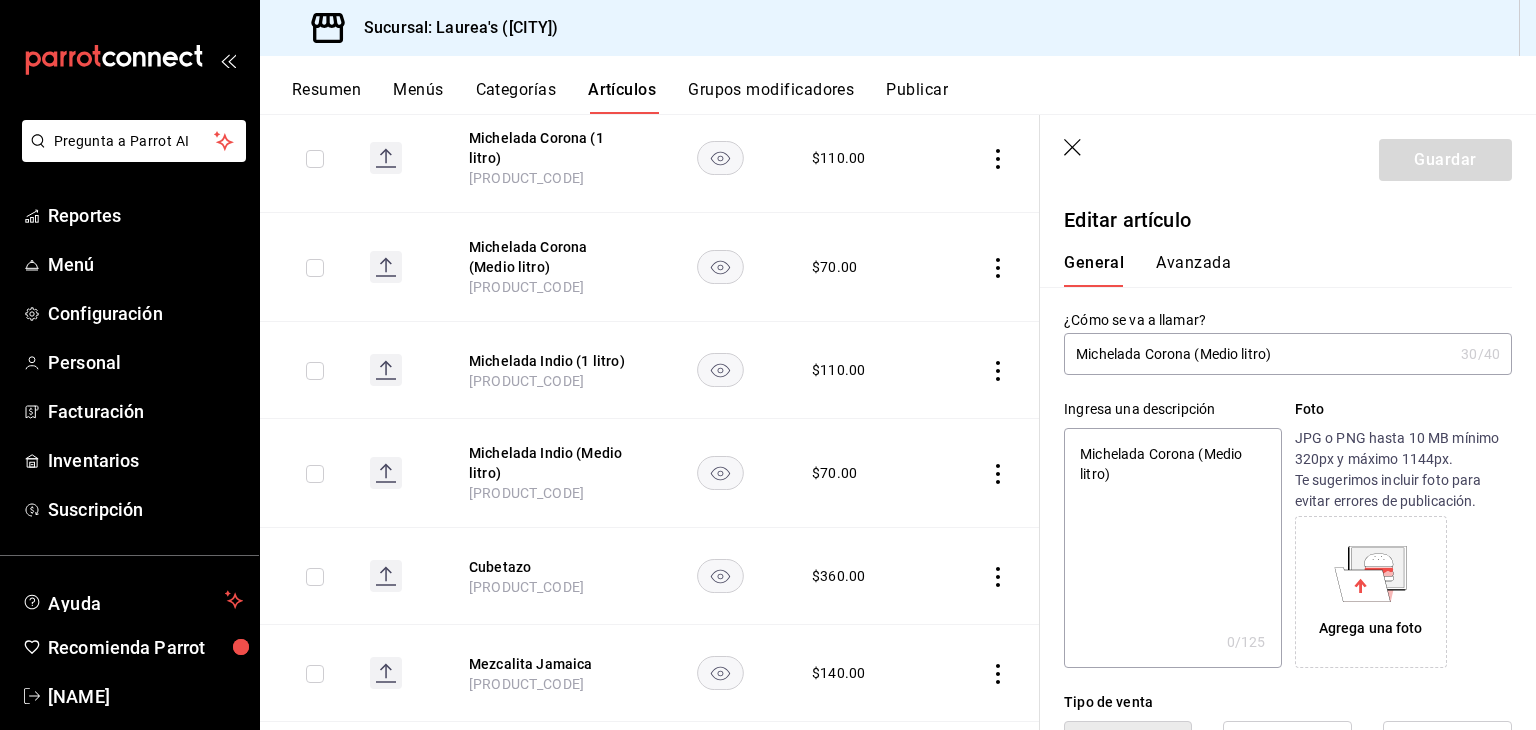 type on "x" 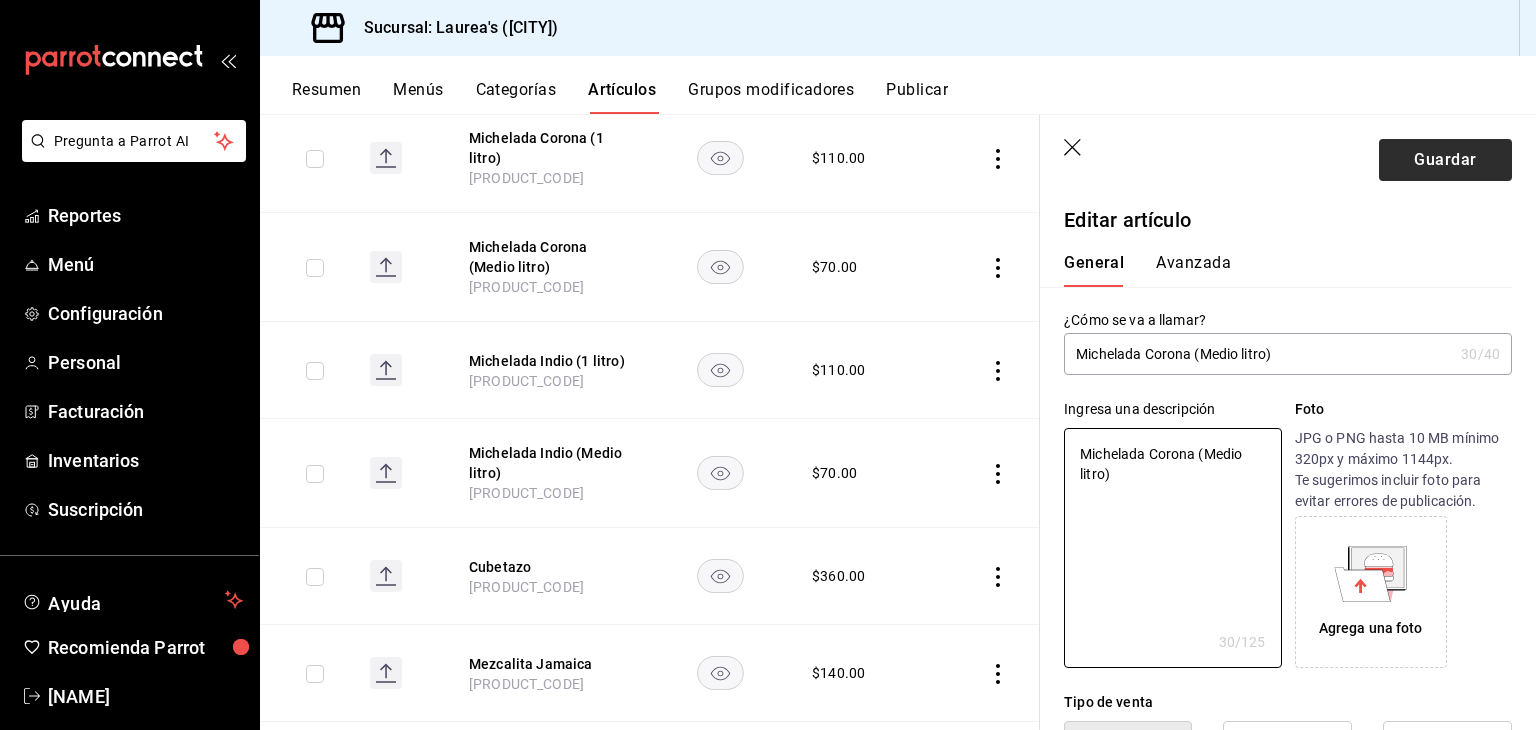 type on "Michelada Corona (Medio litro)" 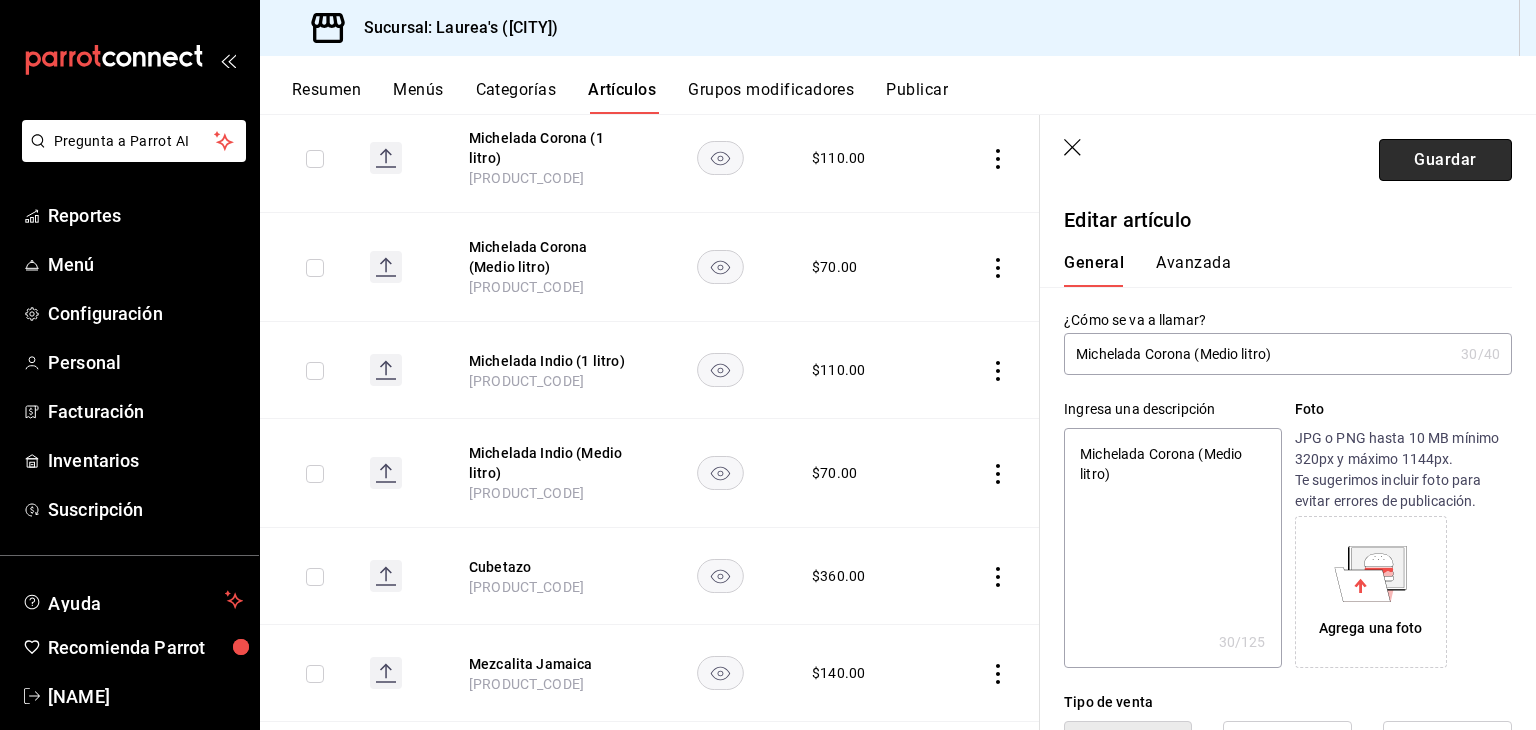click on "Guardar" at bounding box center [1445, 160] 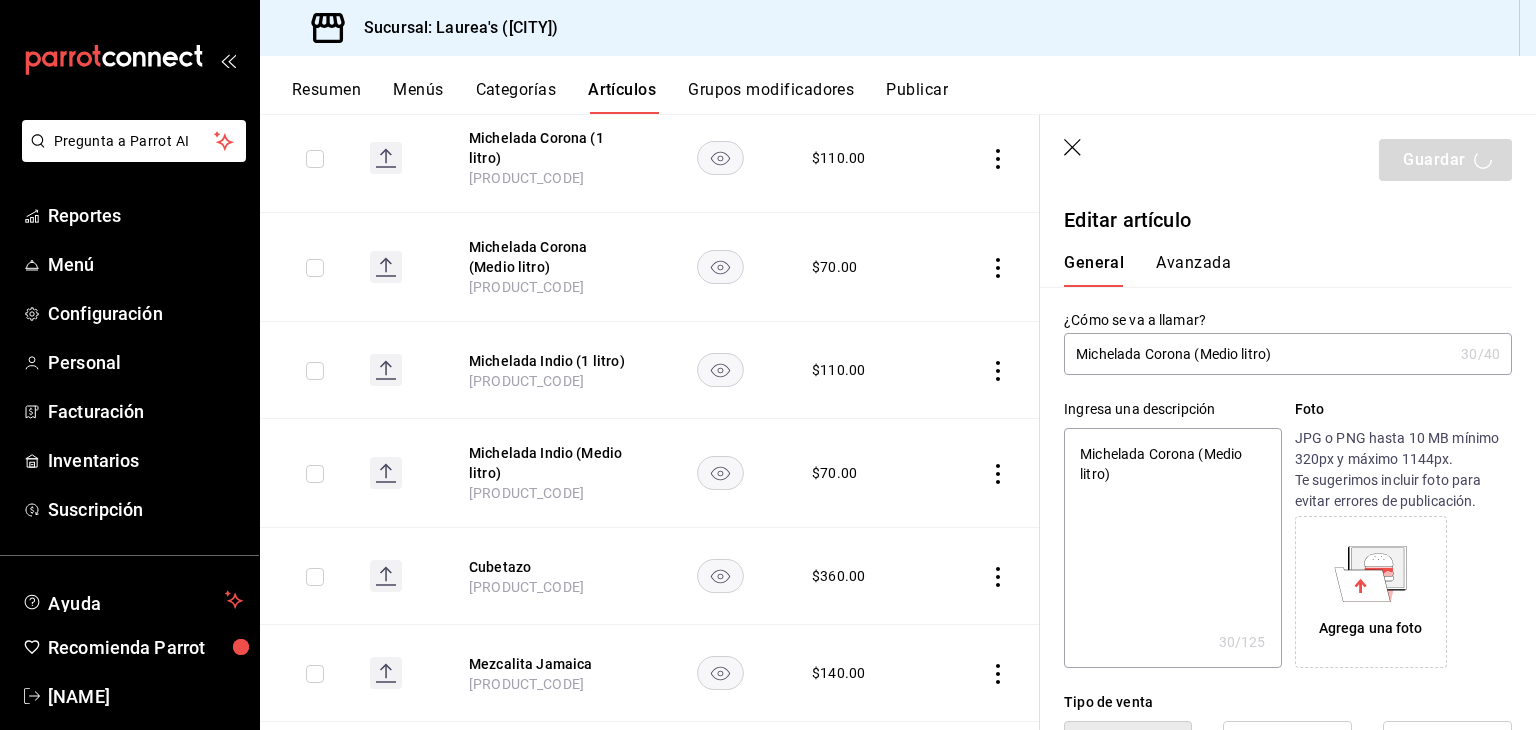 type on "x" 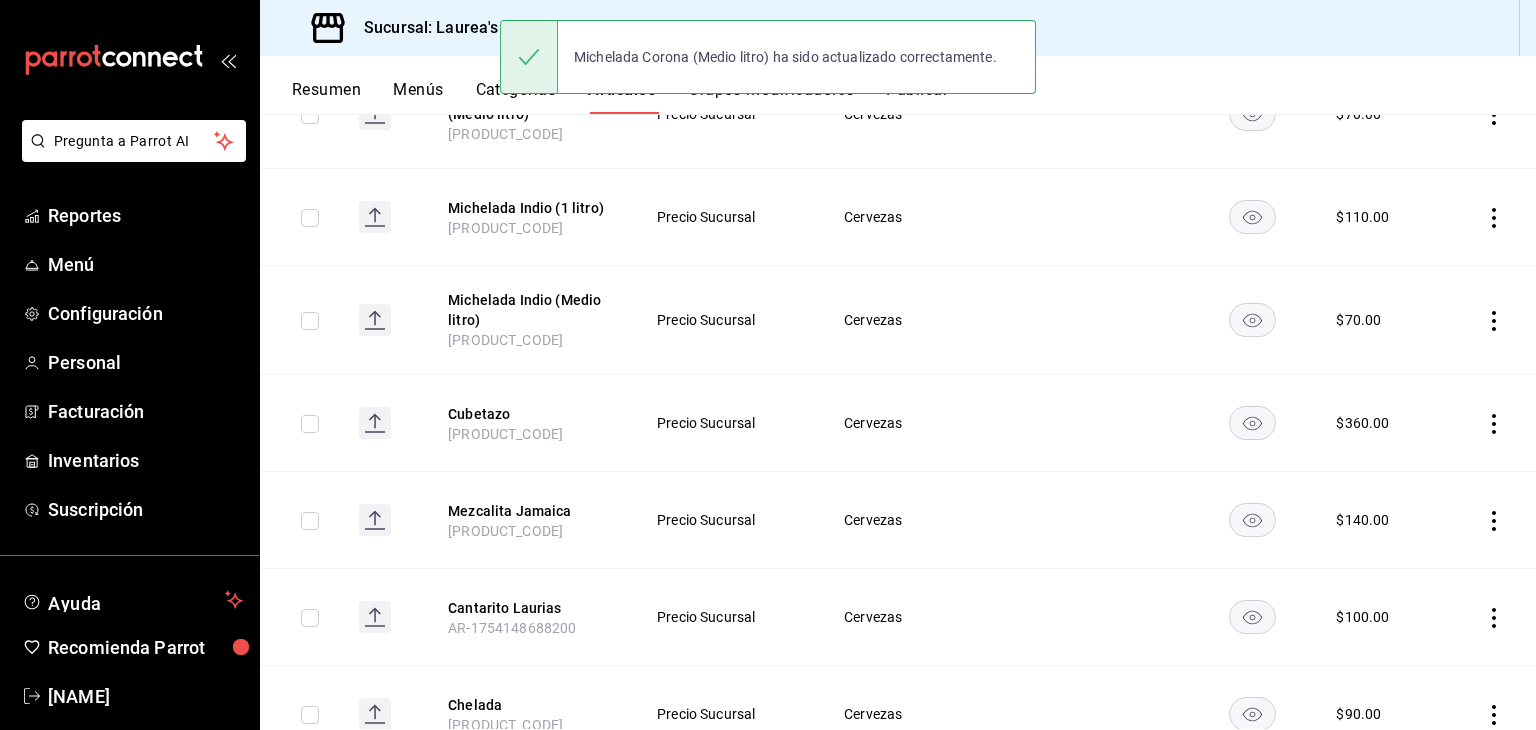 scroll, scrollTop: 878, scrollLeft: 0, axis: vertical 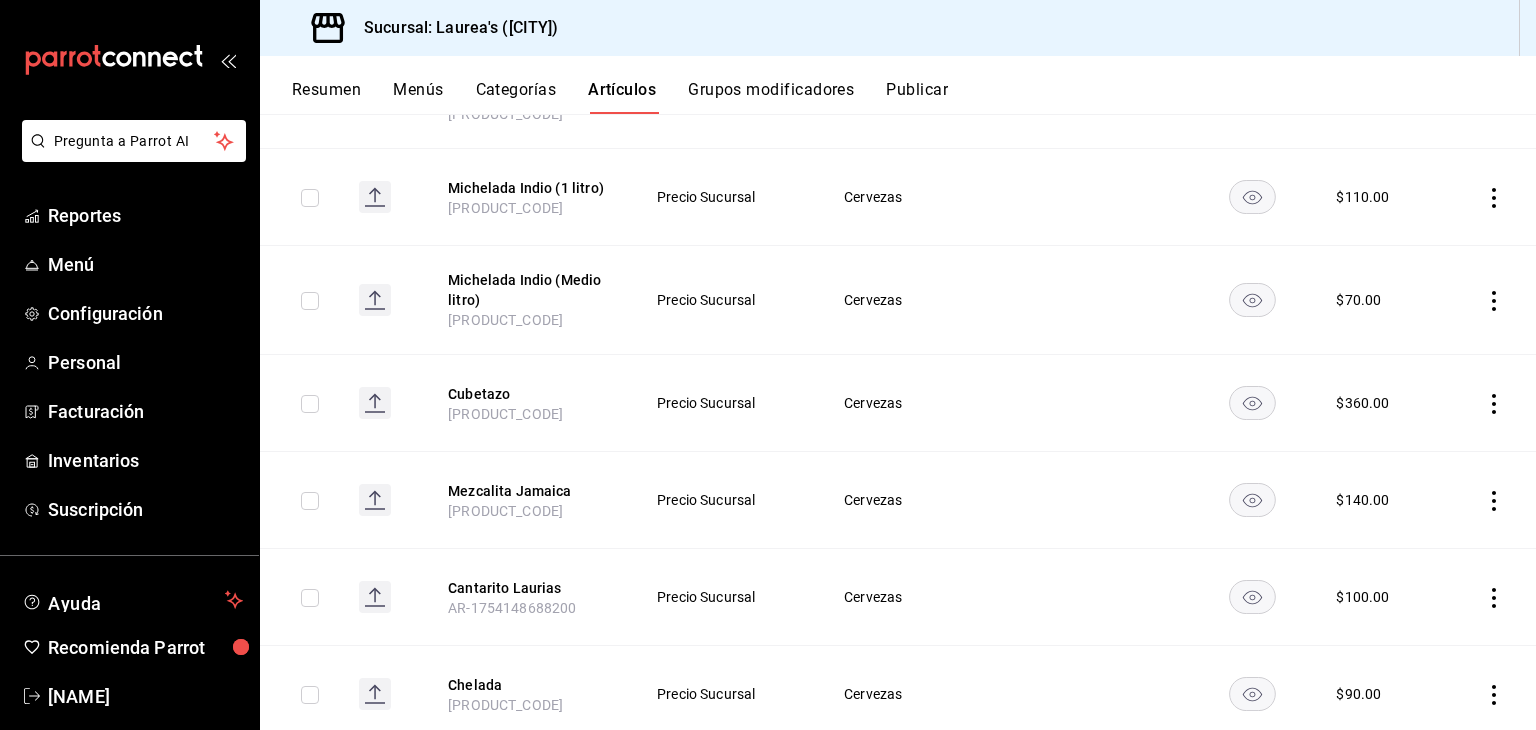 click 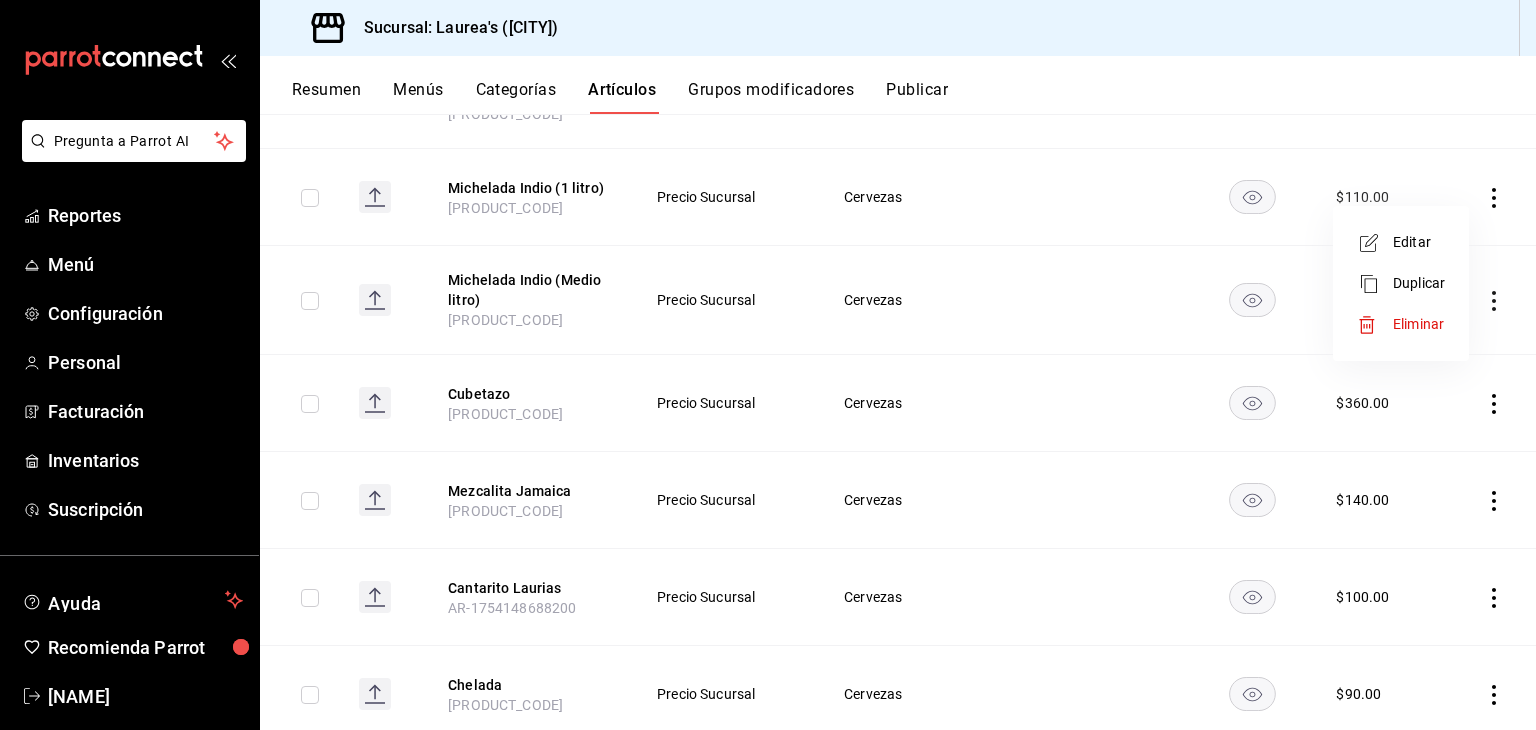 click on "Editar" at bounding box center [1419, 242] 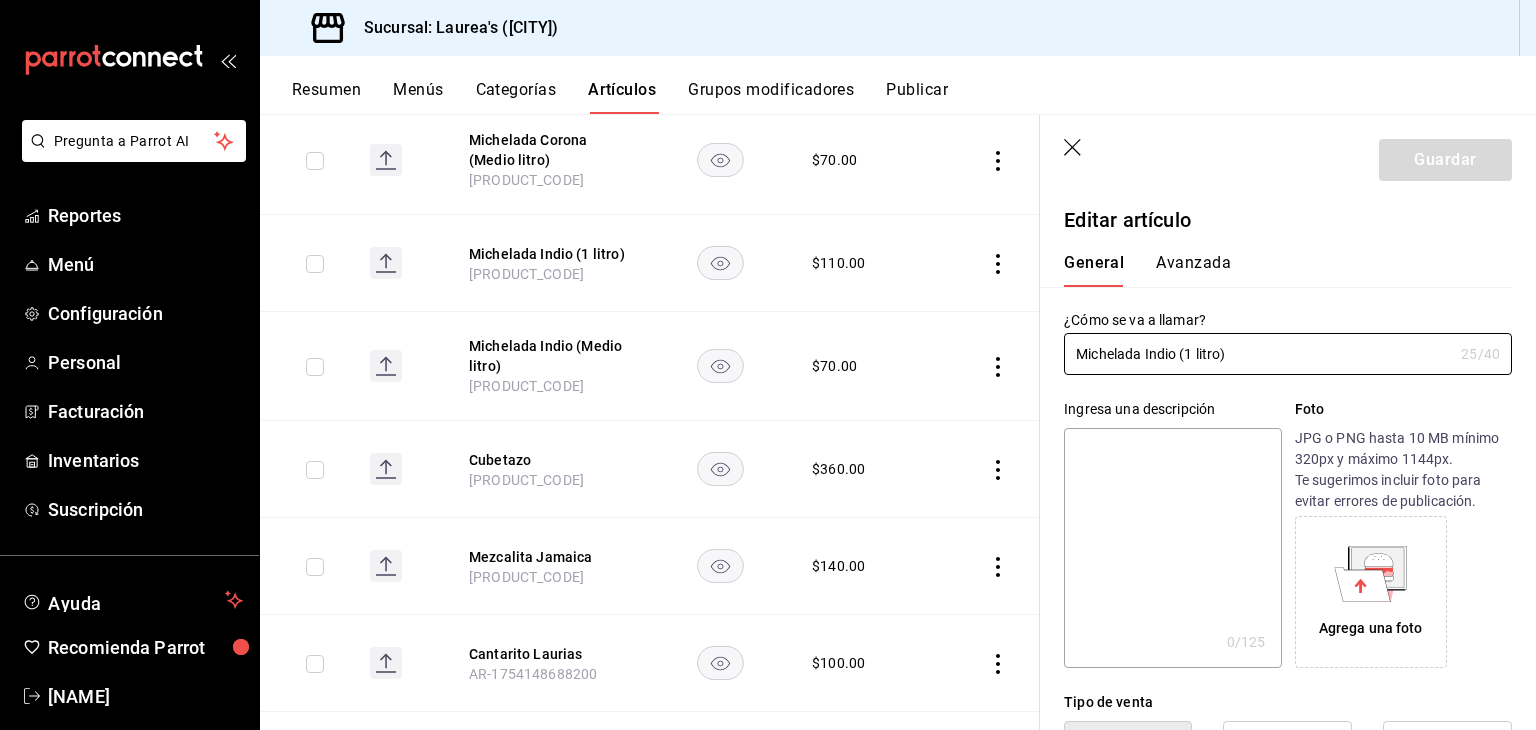 type on "$110.00" 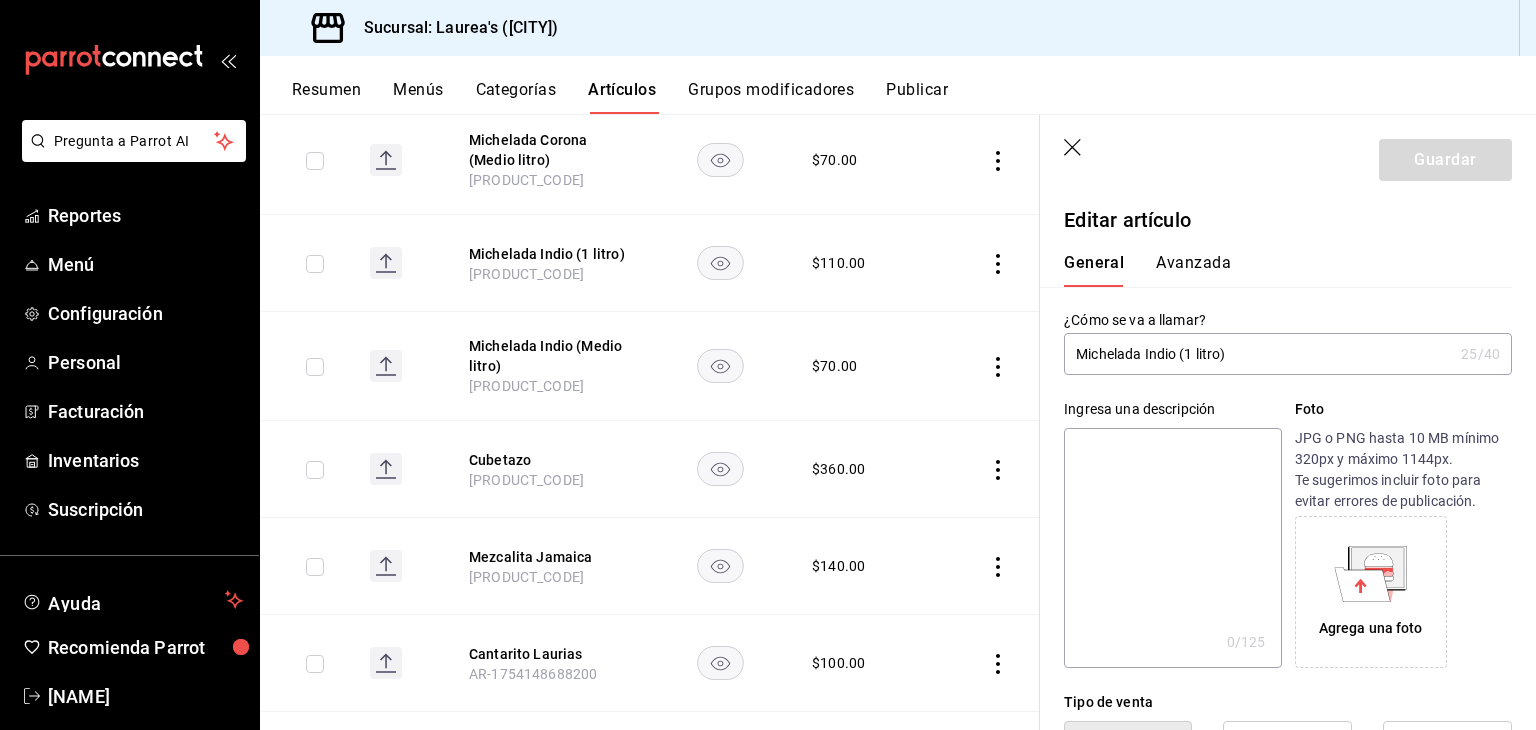click on "Michelada Indio (1 litro)" at bounding box center (1258, 354) 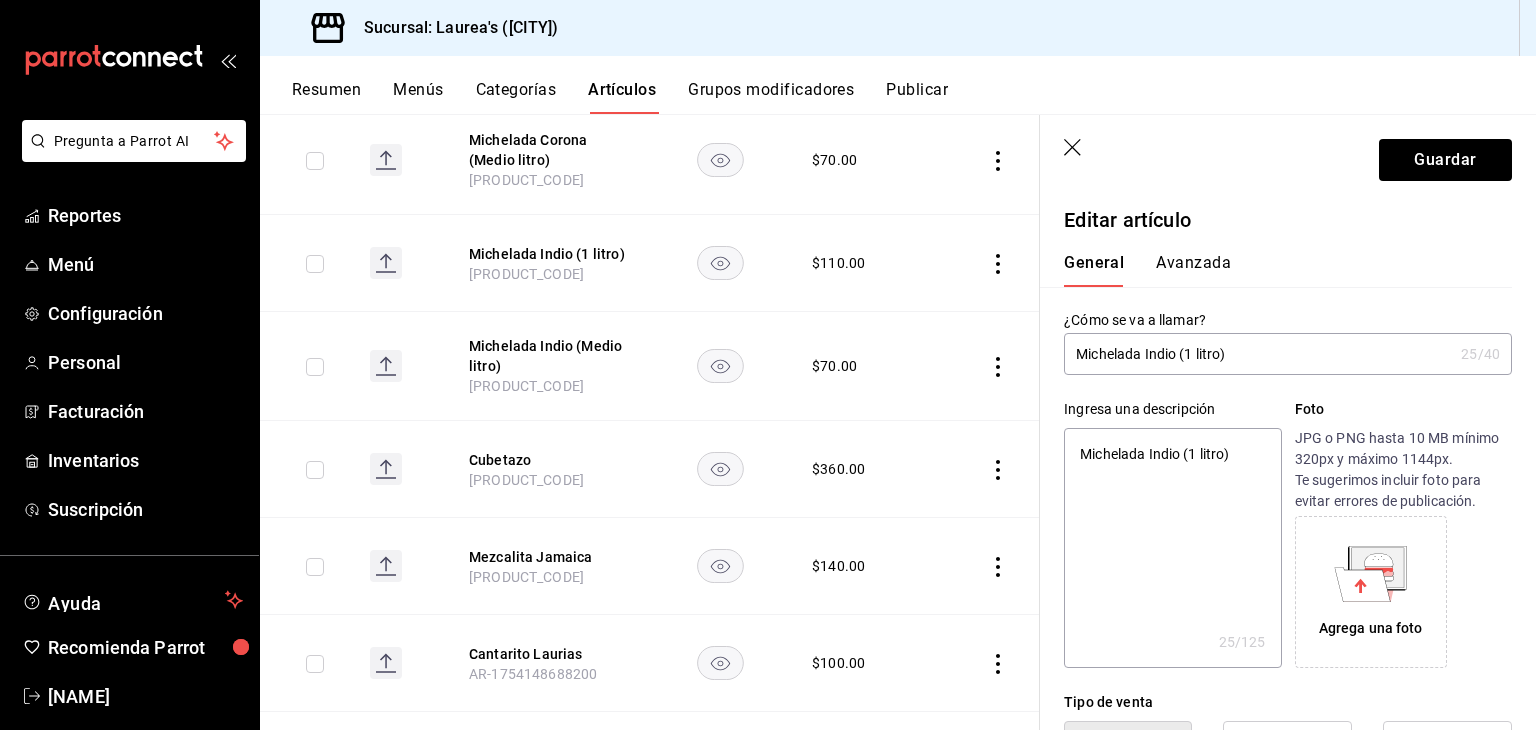 type on "x" 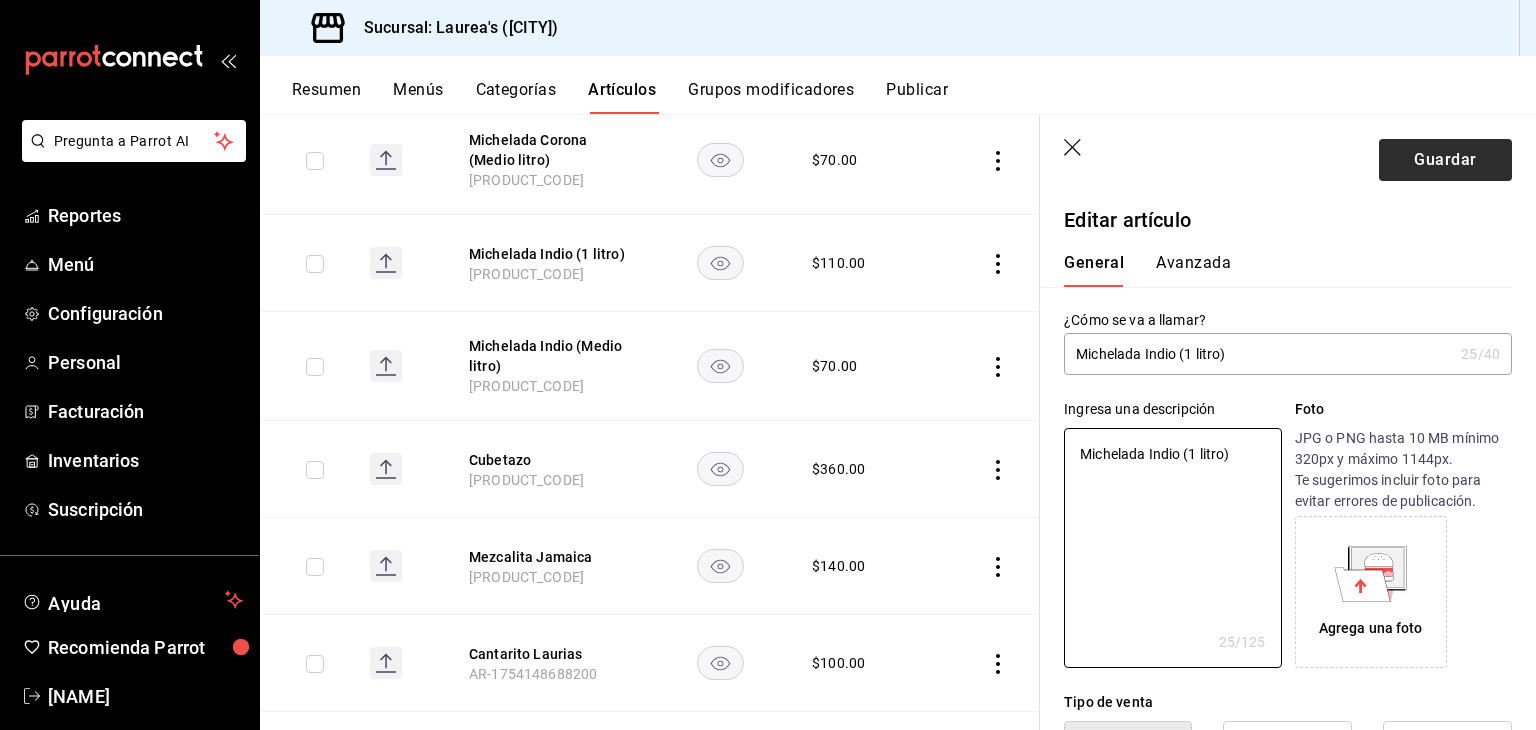 type on "Michelada Indio (1 litro)" 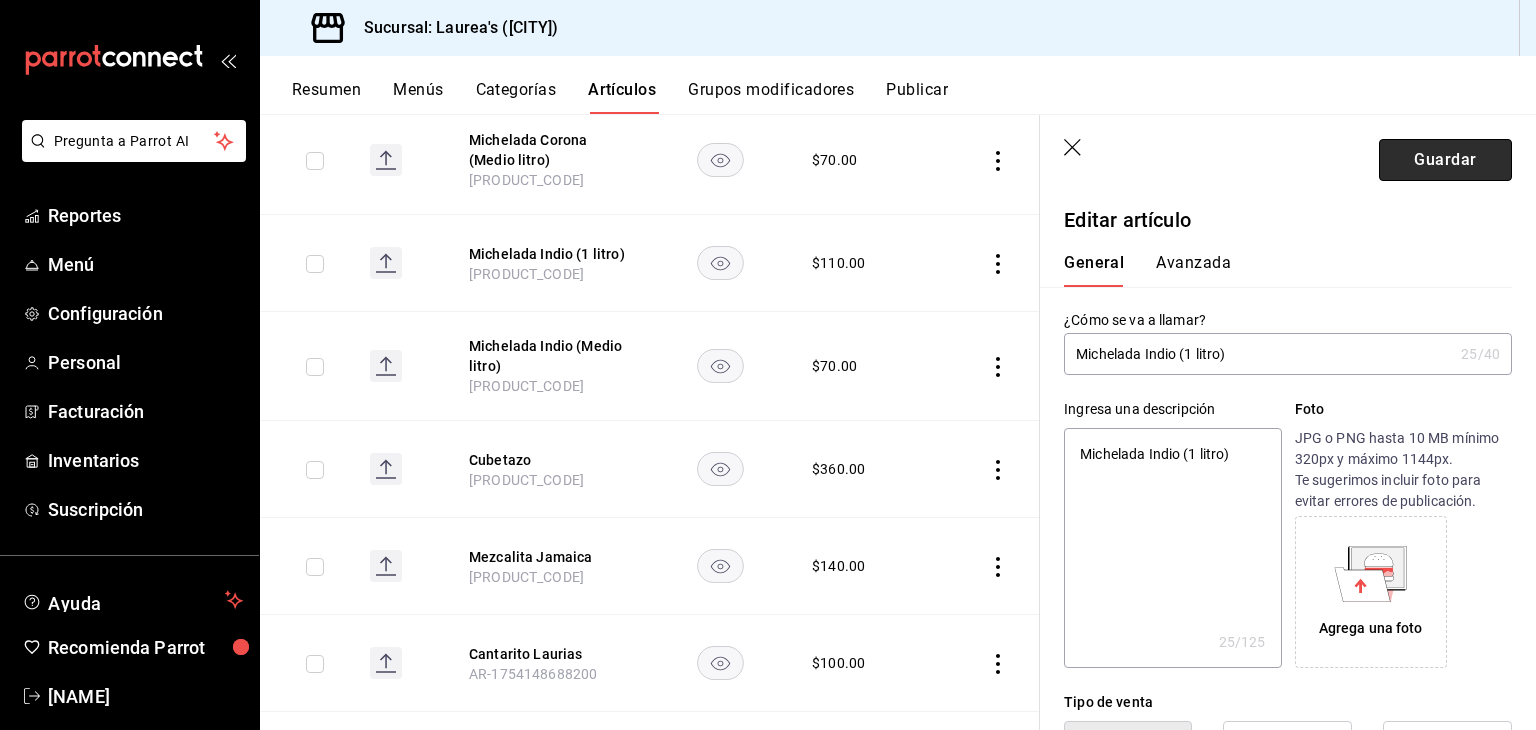 click on "Guardar" at bounding box center [1445, 160] 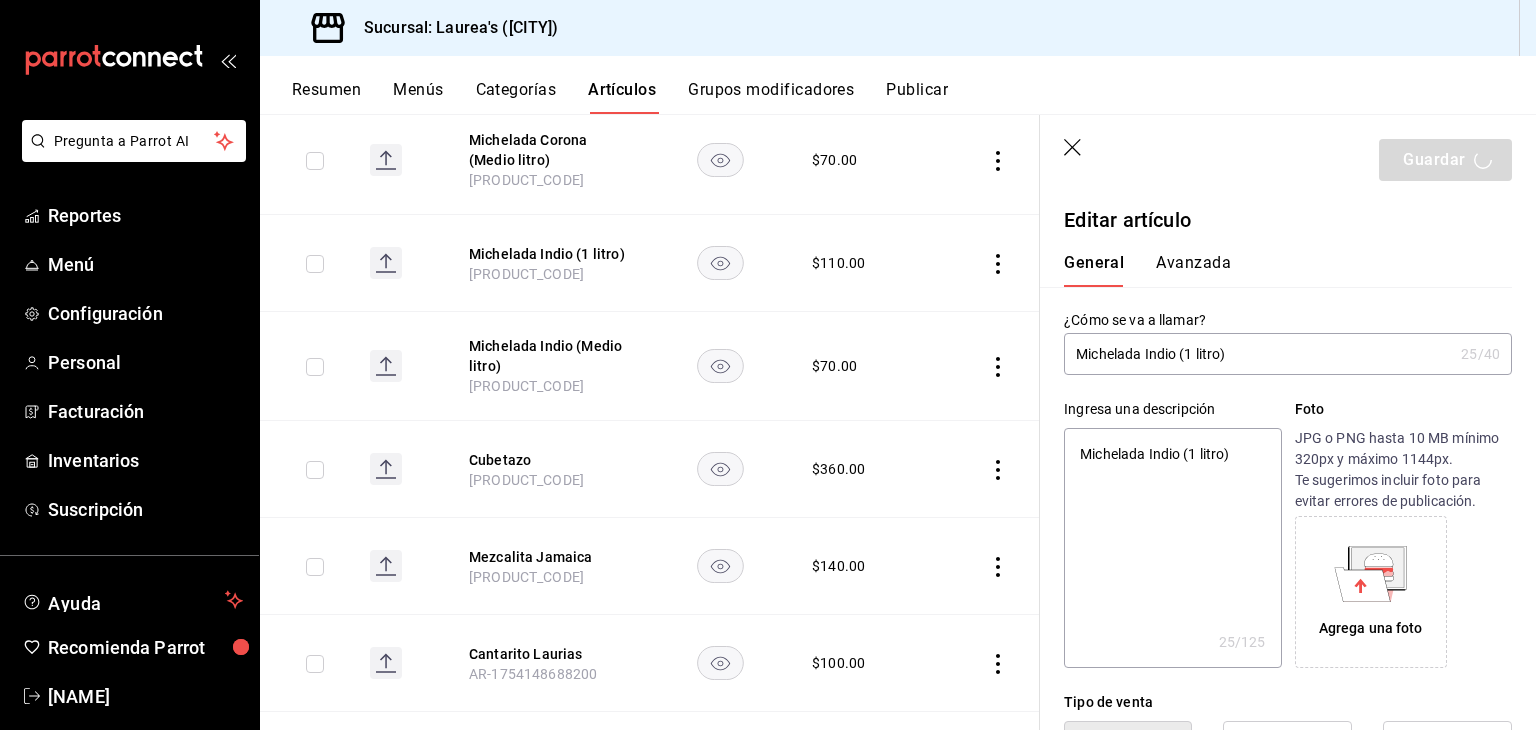 type on "x" 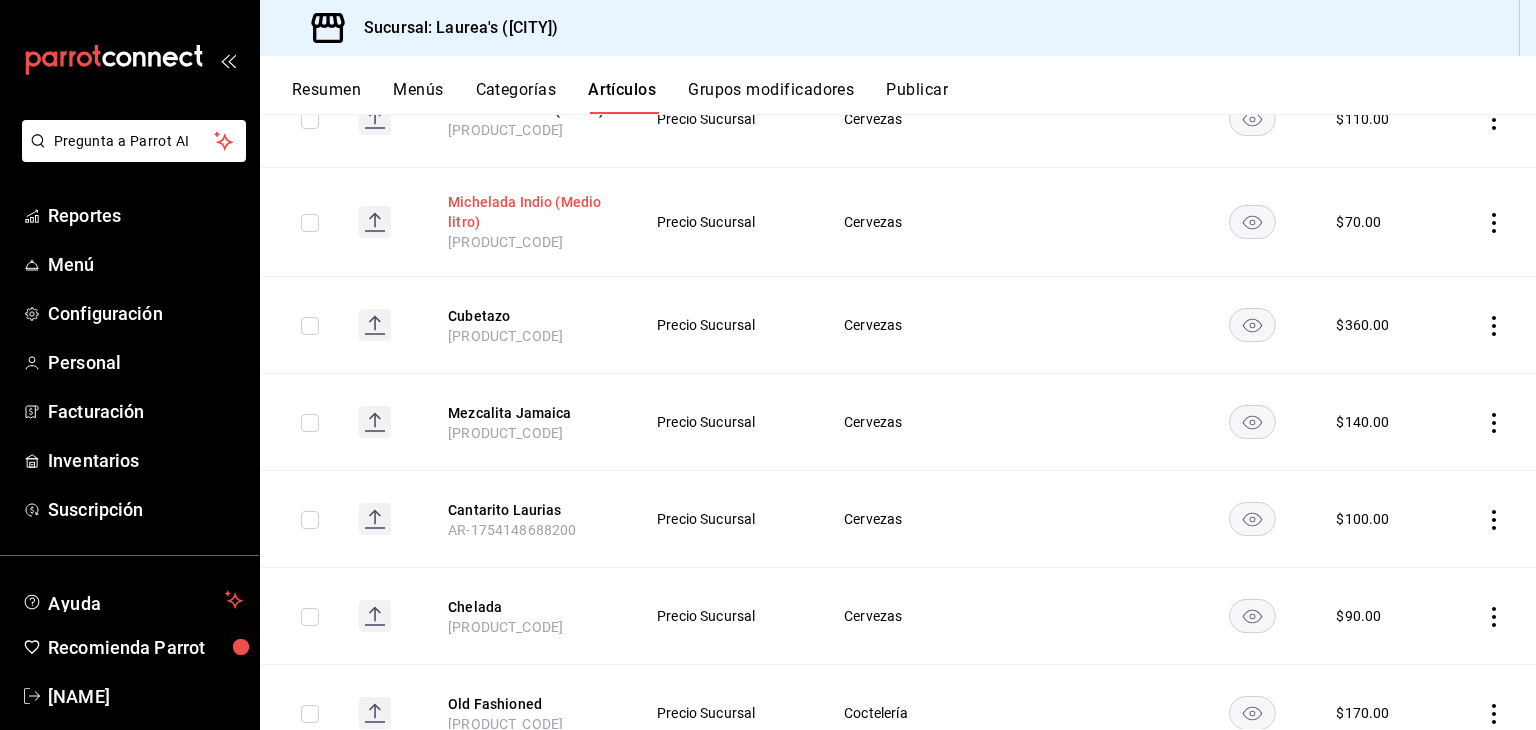 scroll, scrollTop: 958, scrollLeft: 0, axis: vertical 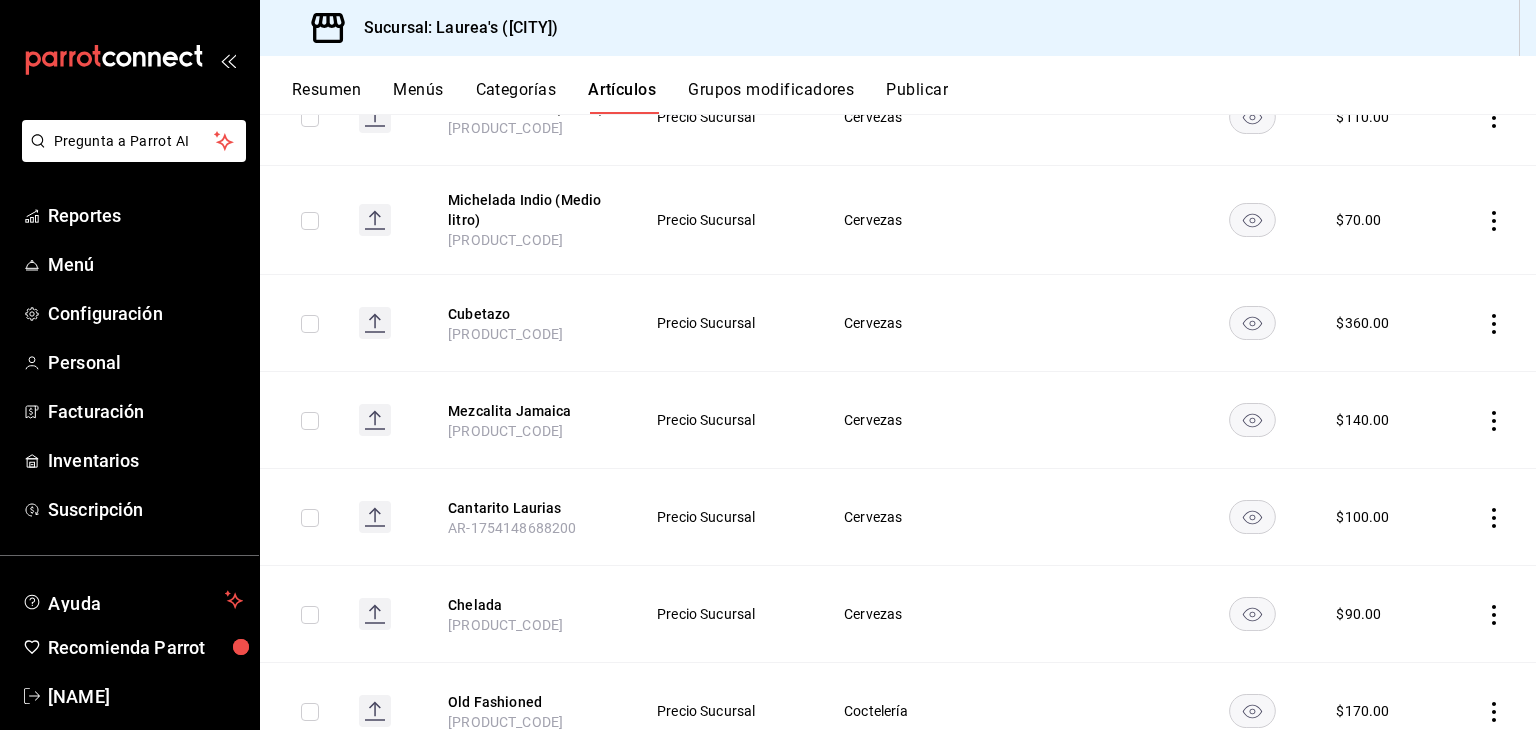 click on "Michelada Indio (Medio litro) [PRODUCT_CODE]" at bounding box center (528, 220) 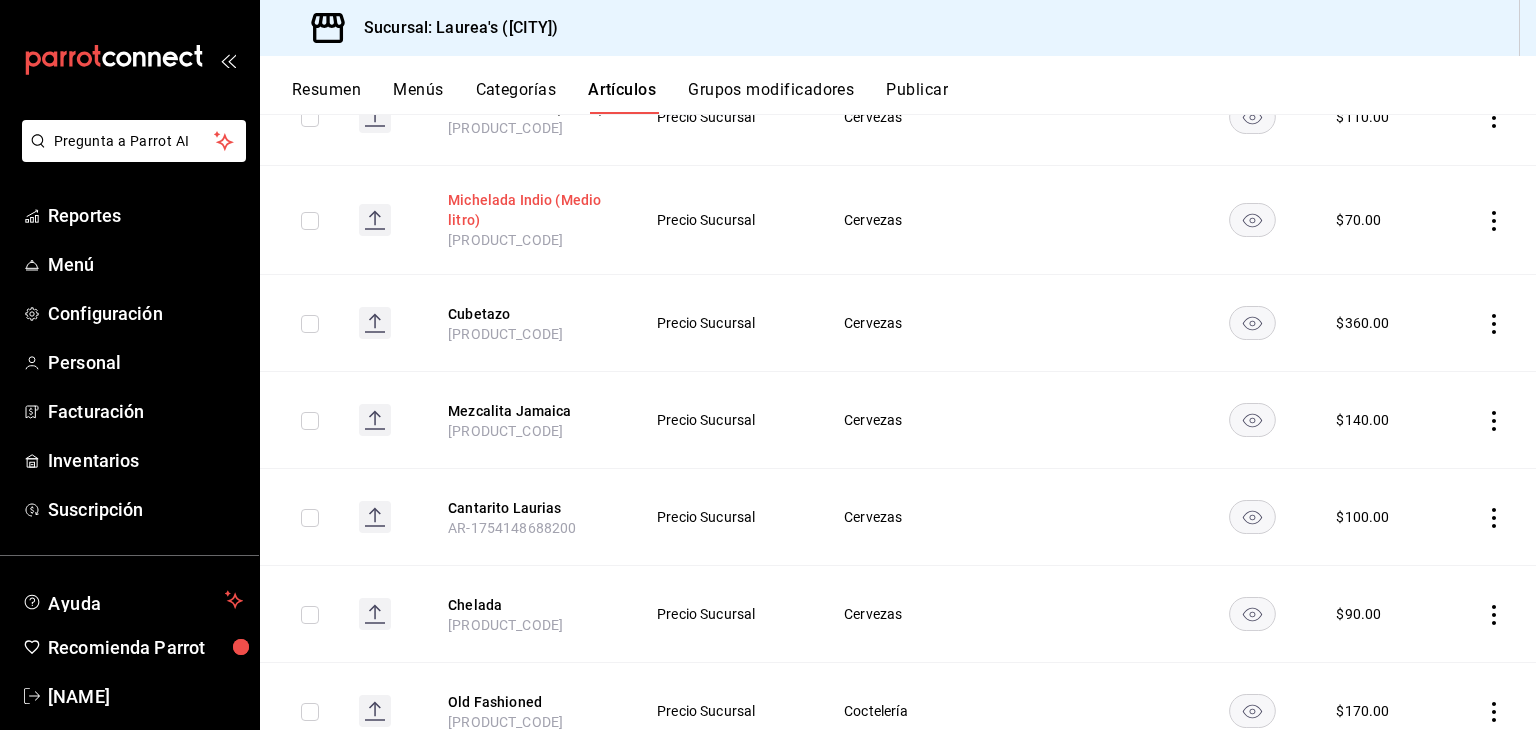 click on "Michelada Indio (Medio litro)" at bounding box center [528, 210] 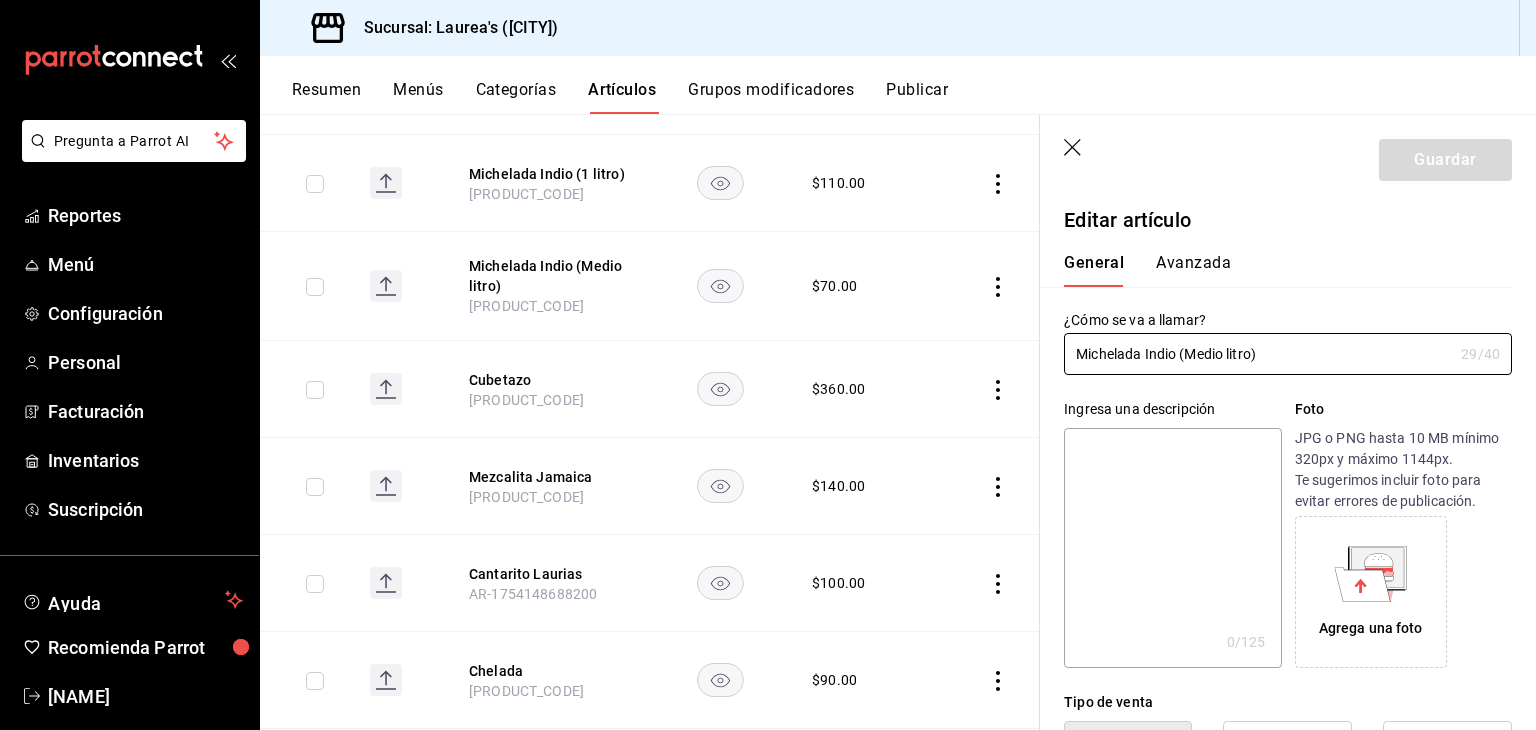 type on "$70.00" 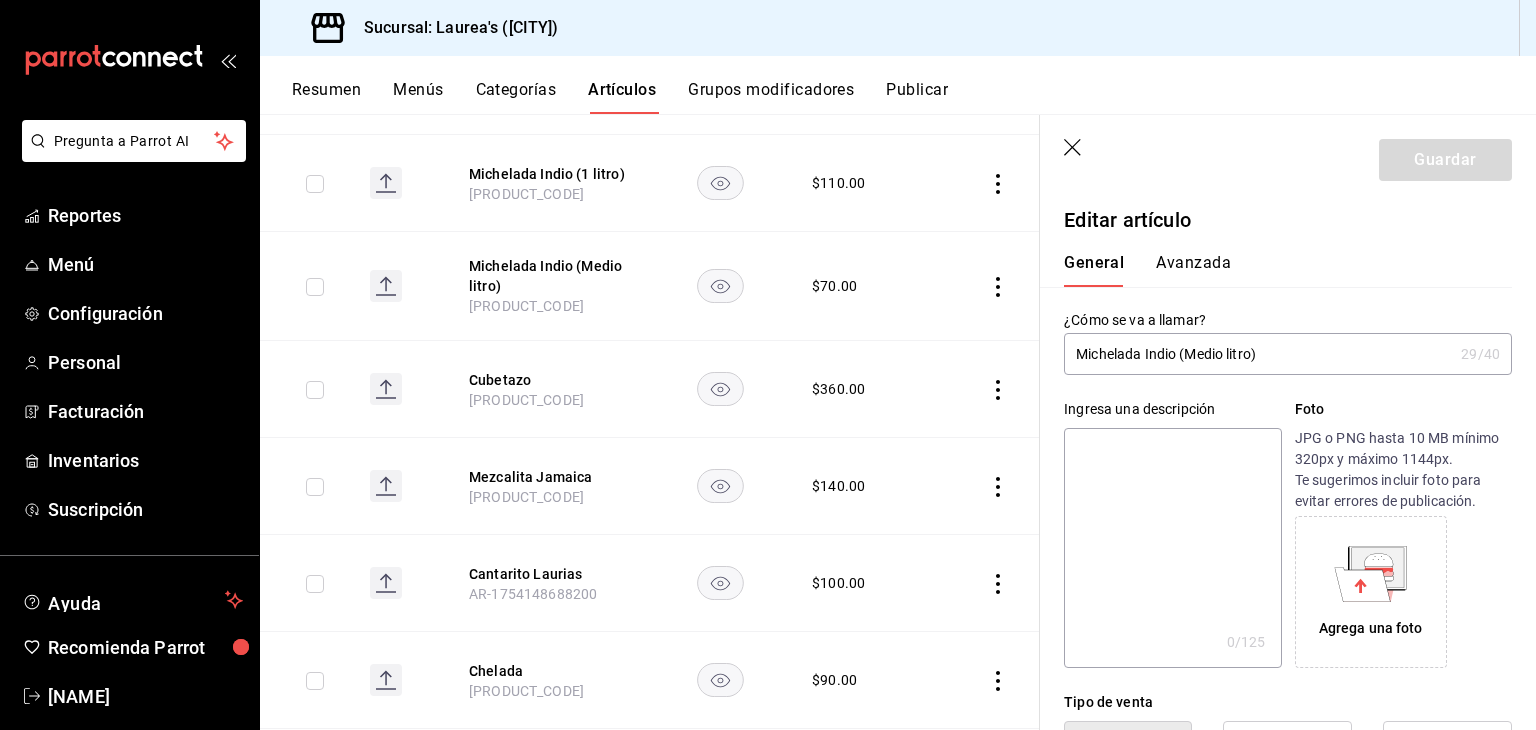 click on "Michelada Indio (Medio litro)" at bounding box center [1258, 354] 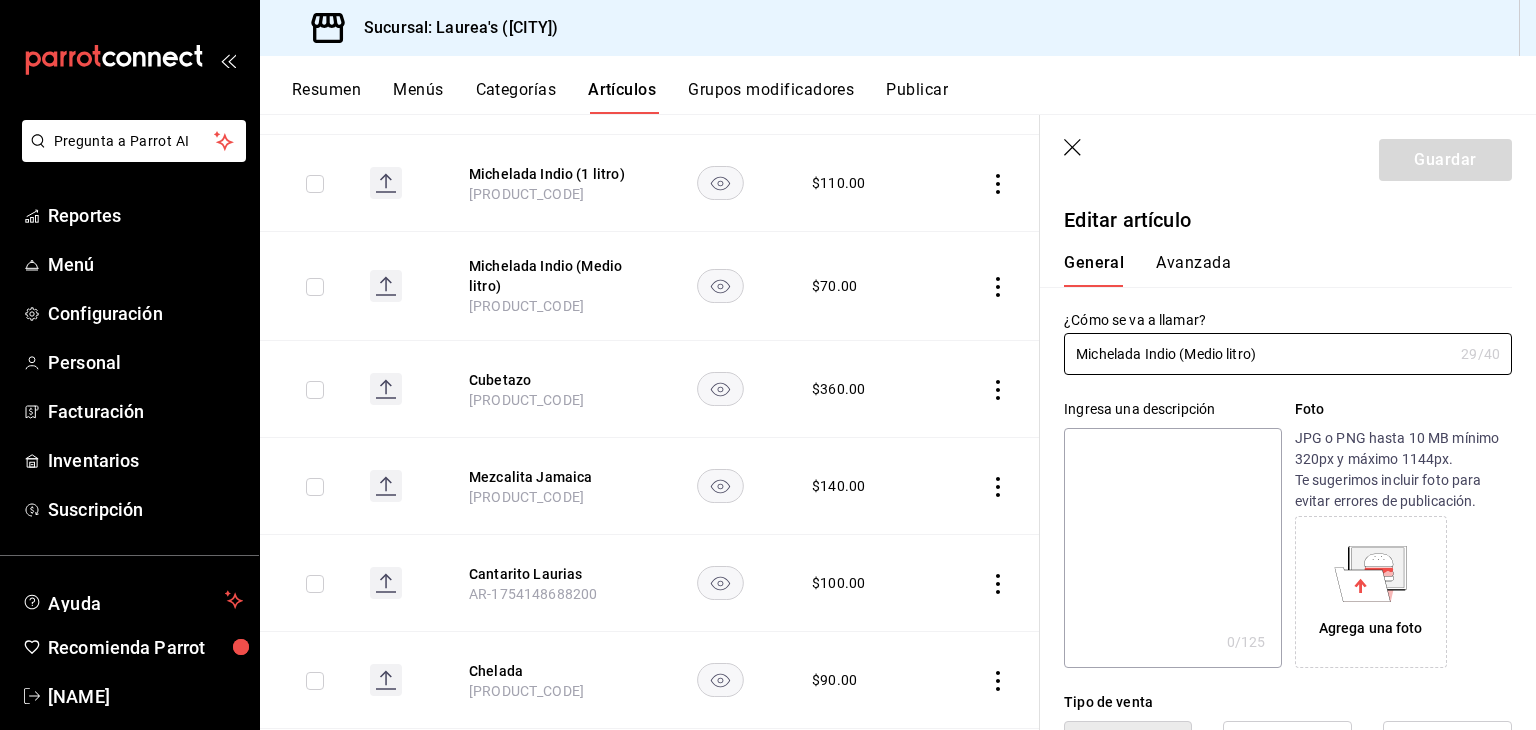 click at bounding box center [1172, 548] 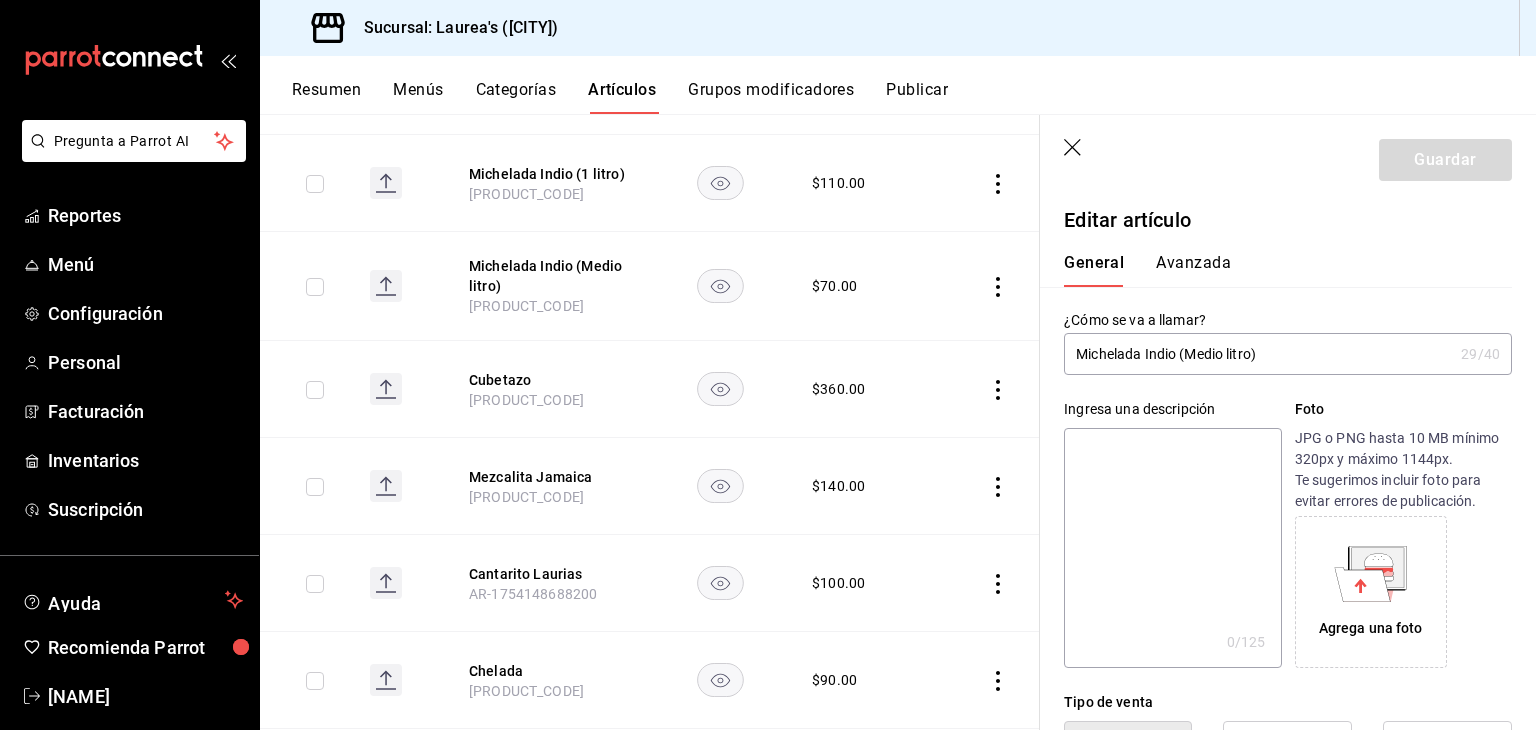 paste on "Michelada Indio (Medio litro)" 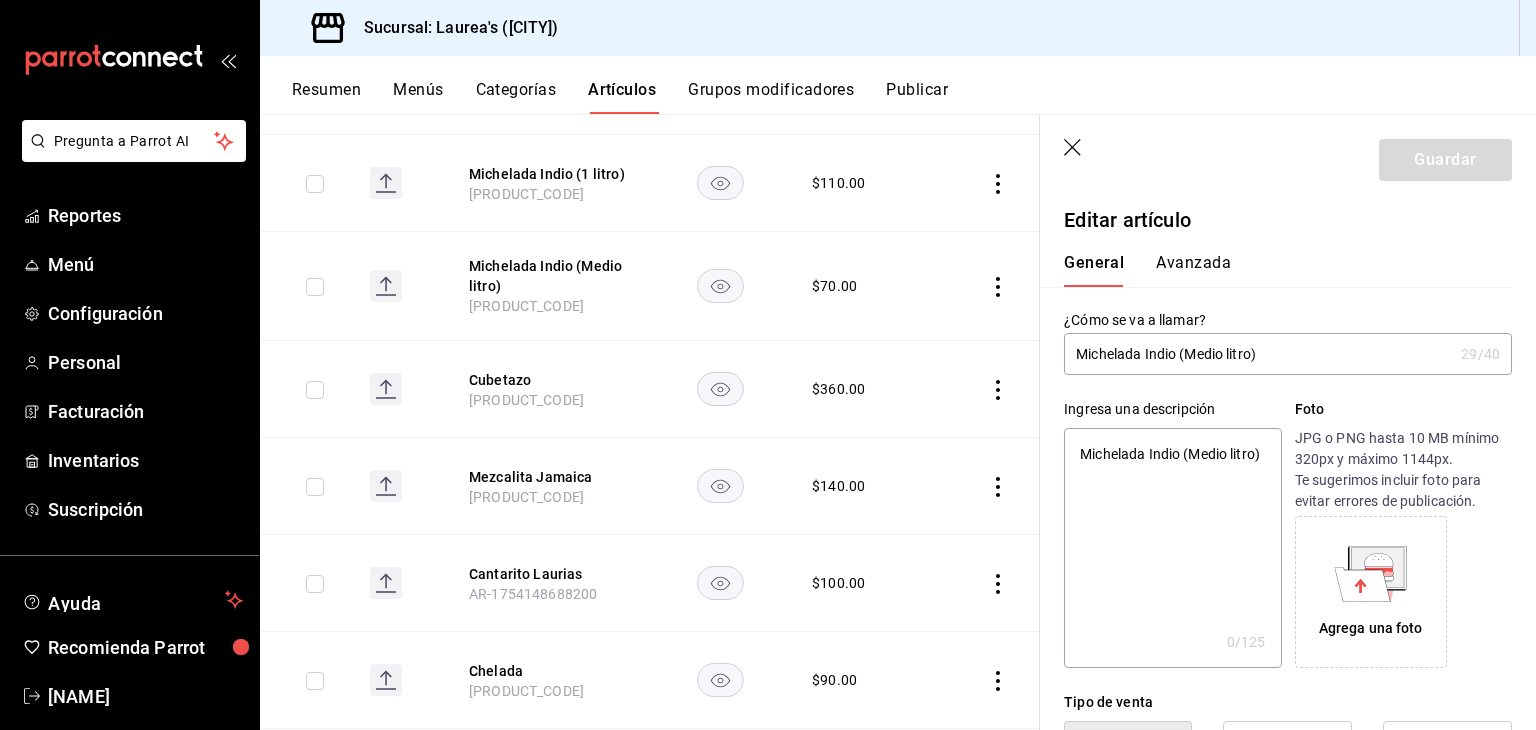 type on "x" 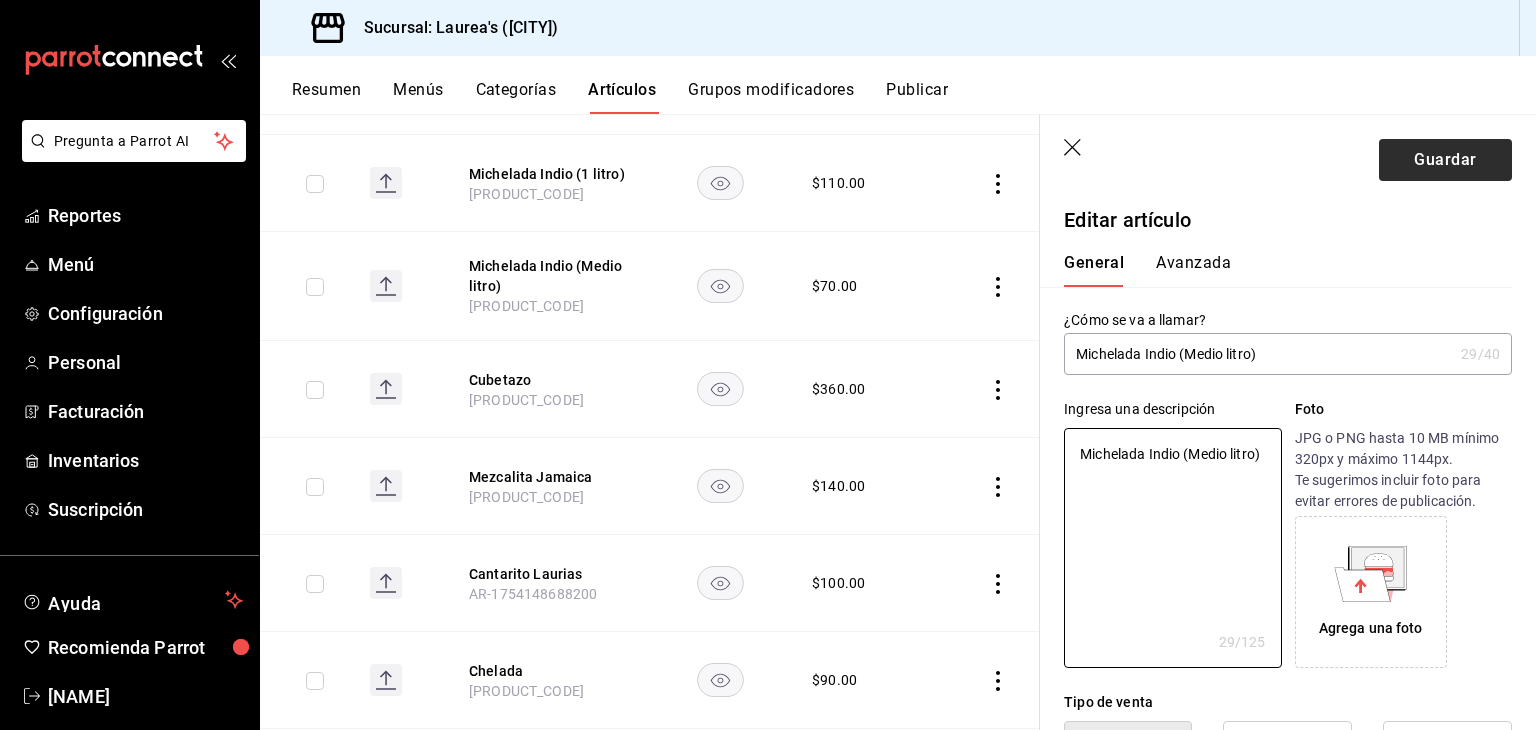type on "Michelada Indio (Medio litro)" 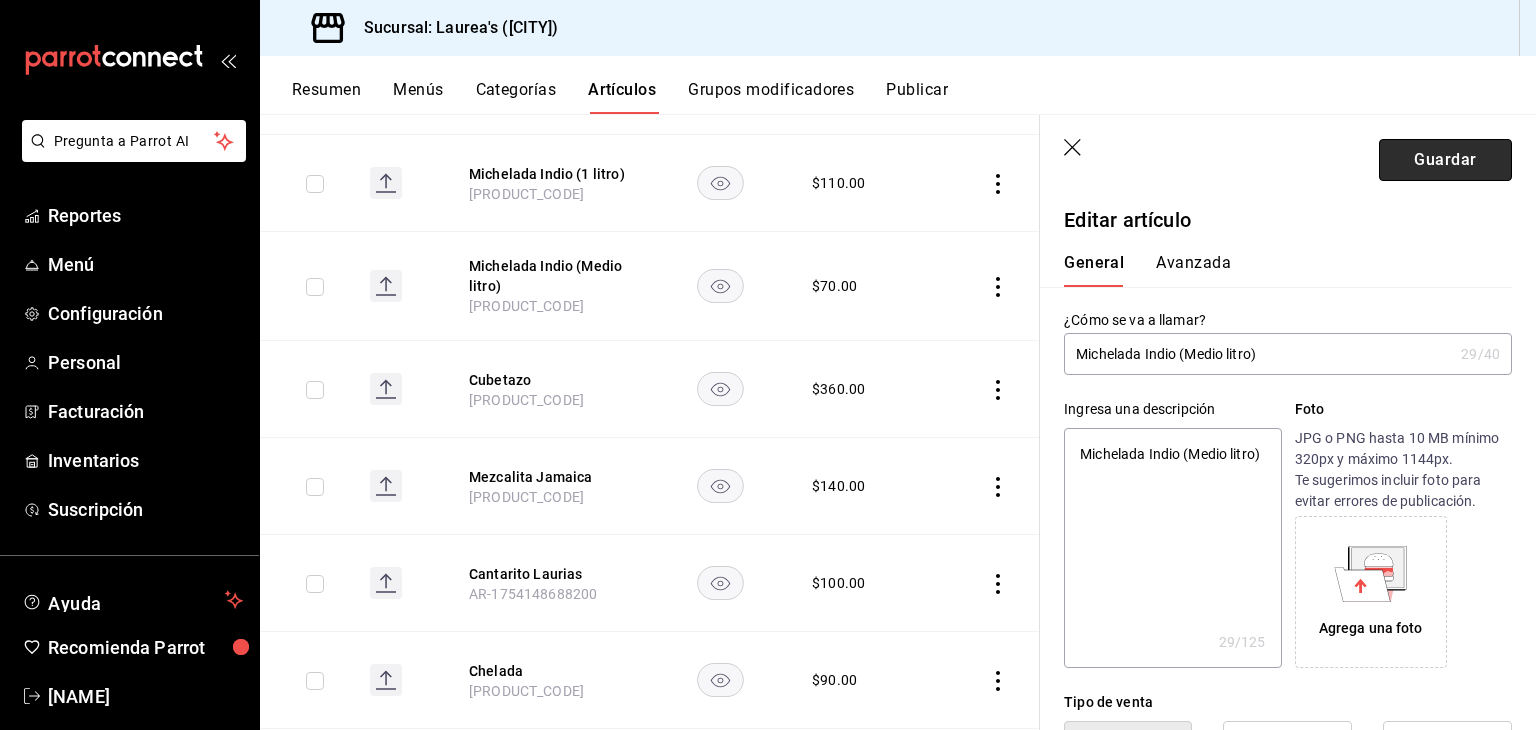 click on "Guardar" at bounding box center (1445, 160) 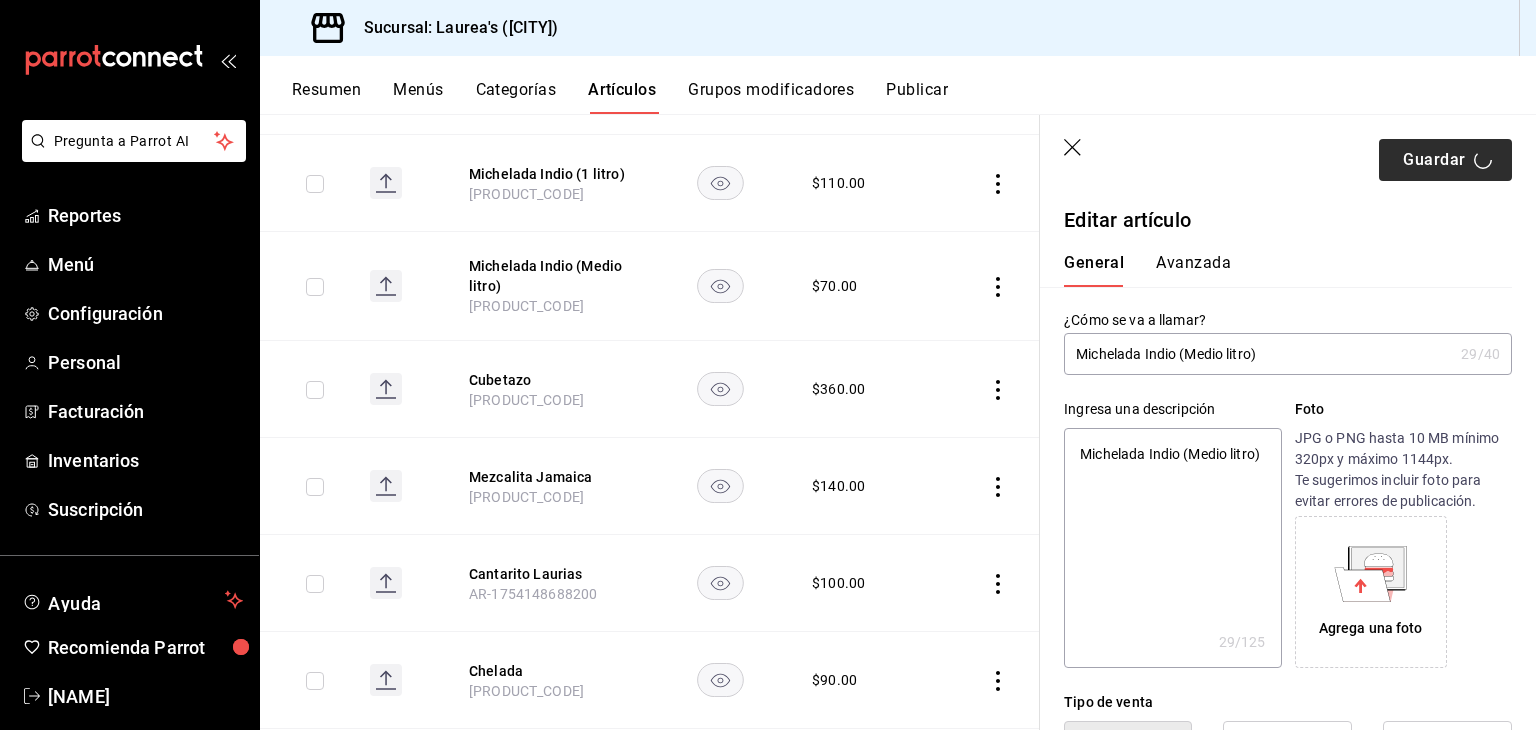 type on "x" 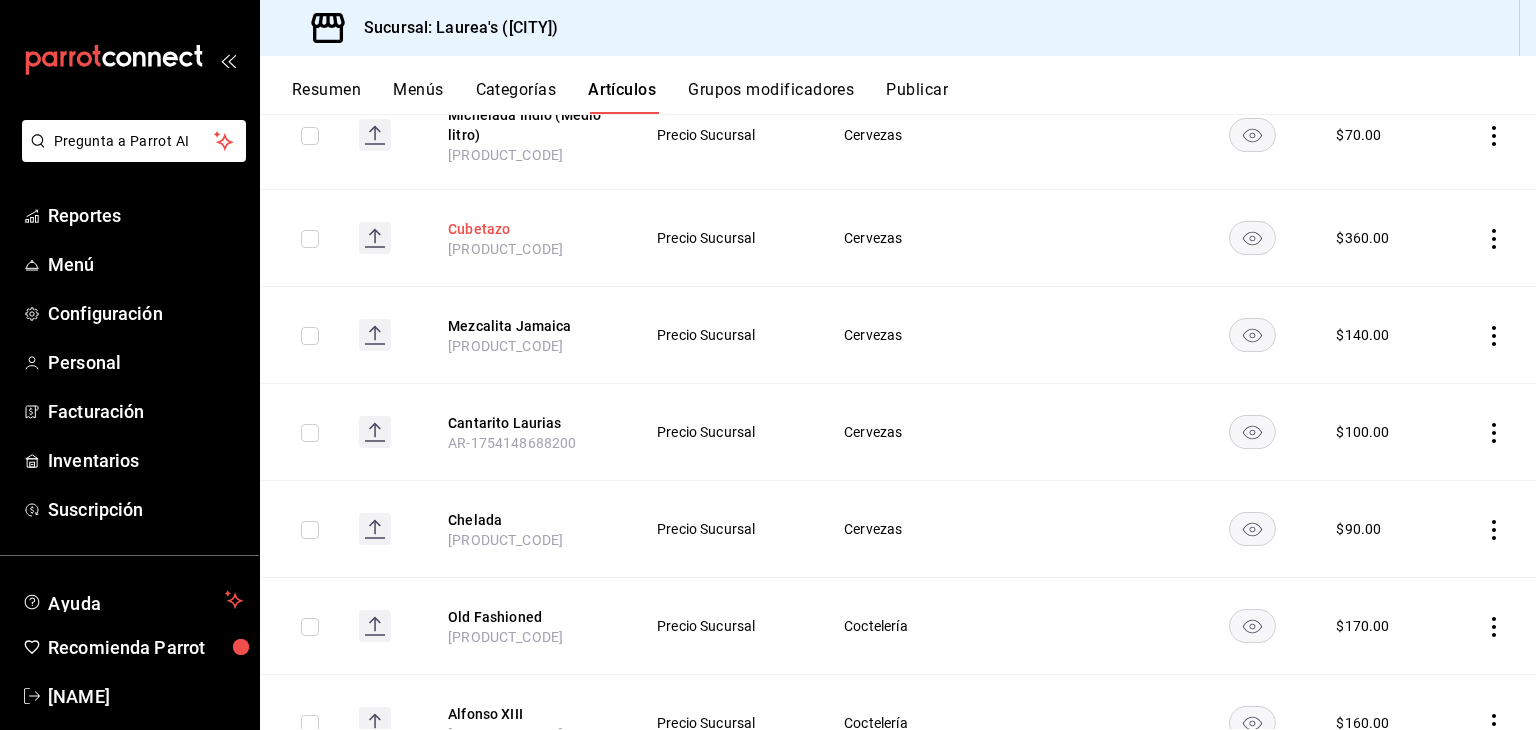 scroll, scrollTop: 1044, scrollLeft: 0, axis: vertical 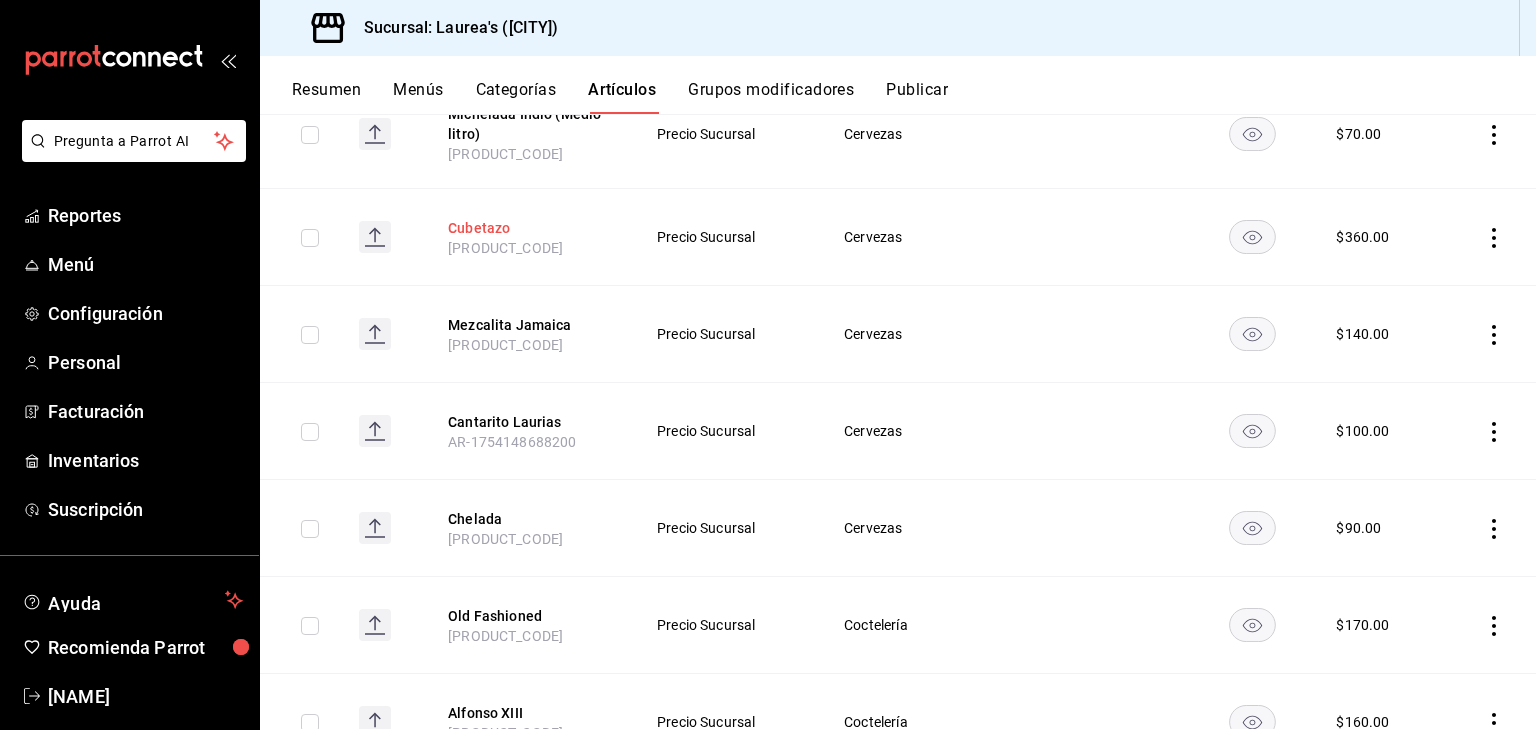 click on "Cubetazo" at bounding box center (528, 228) 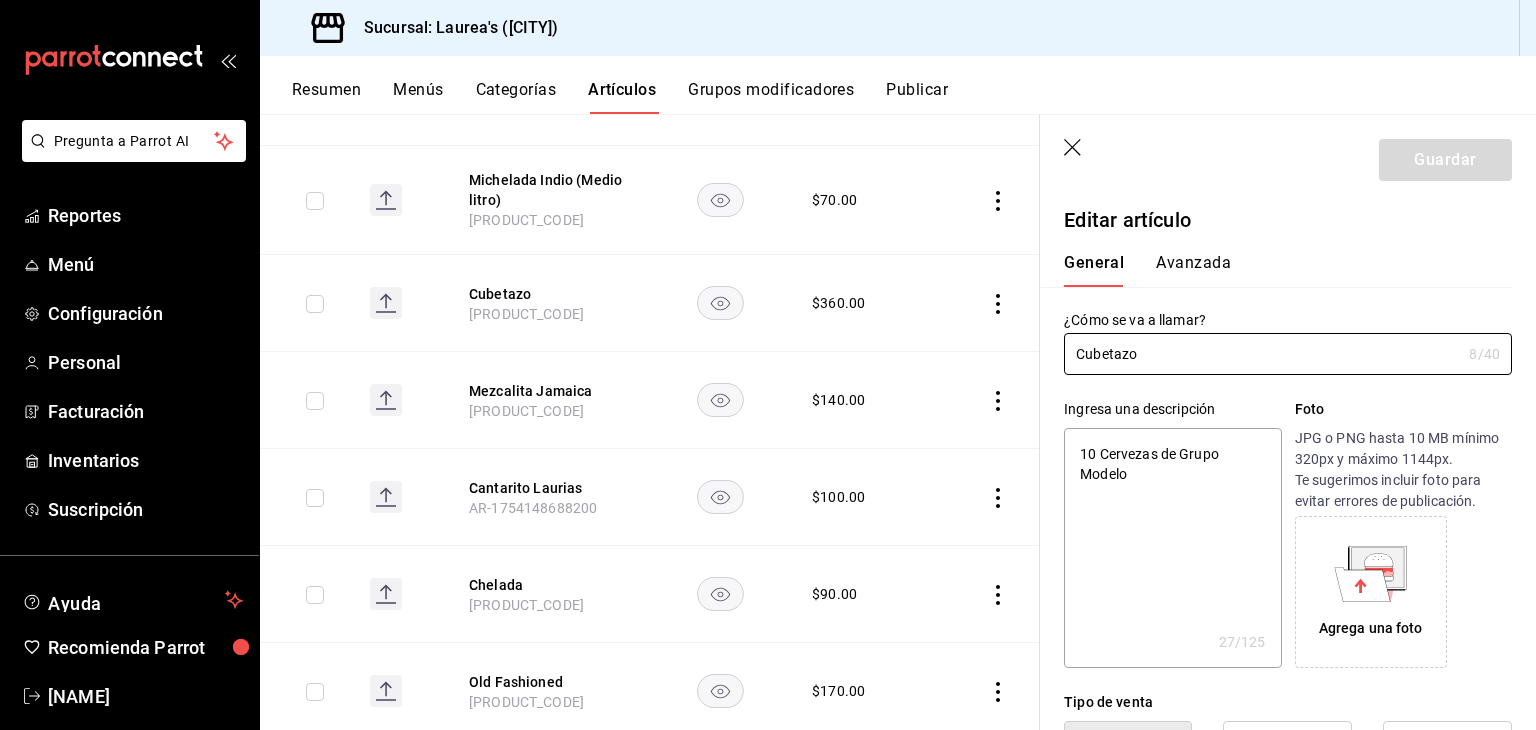 type on "x" 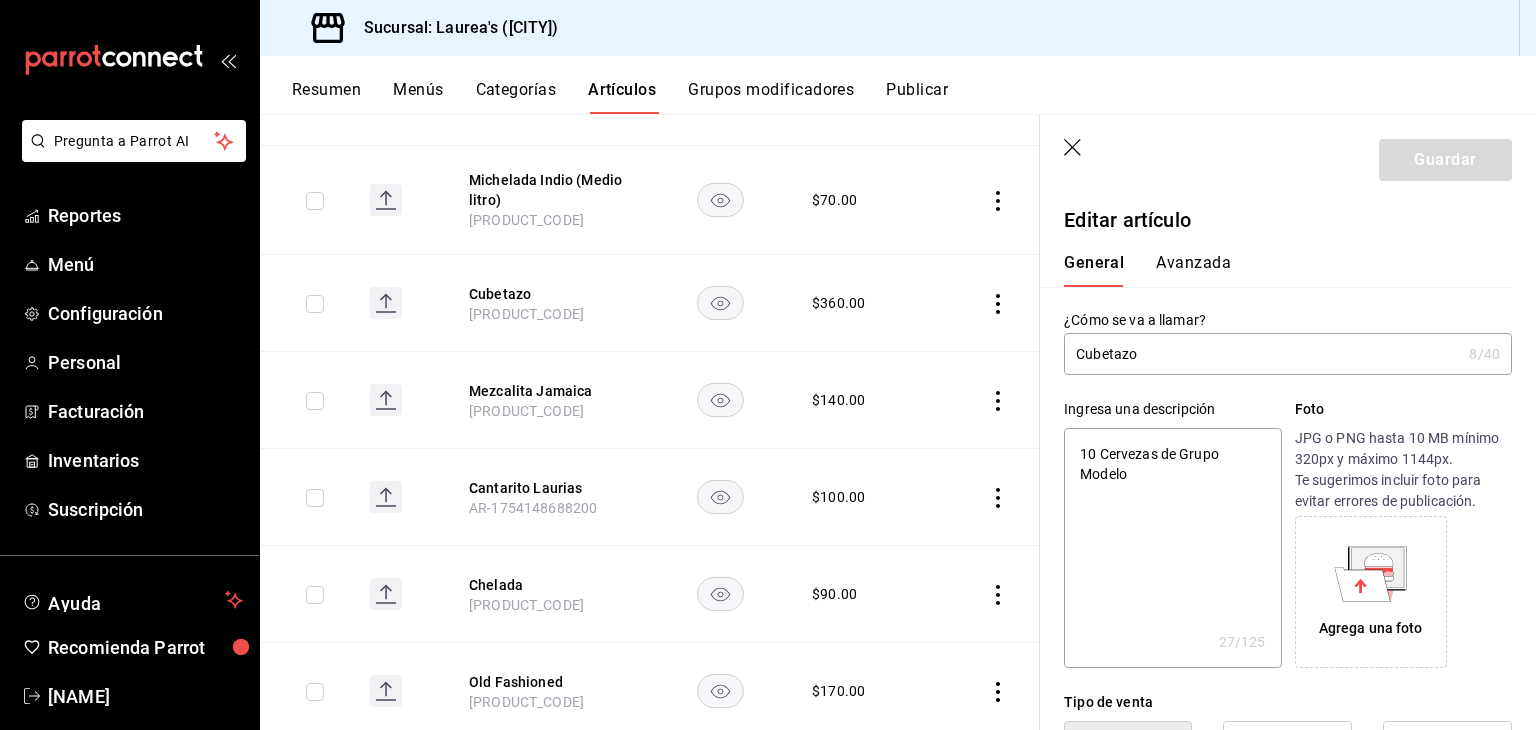 click on "Cubetazo" at bounding box center [1262, 354] 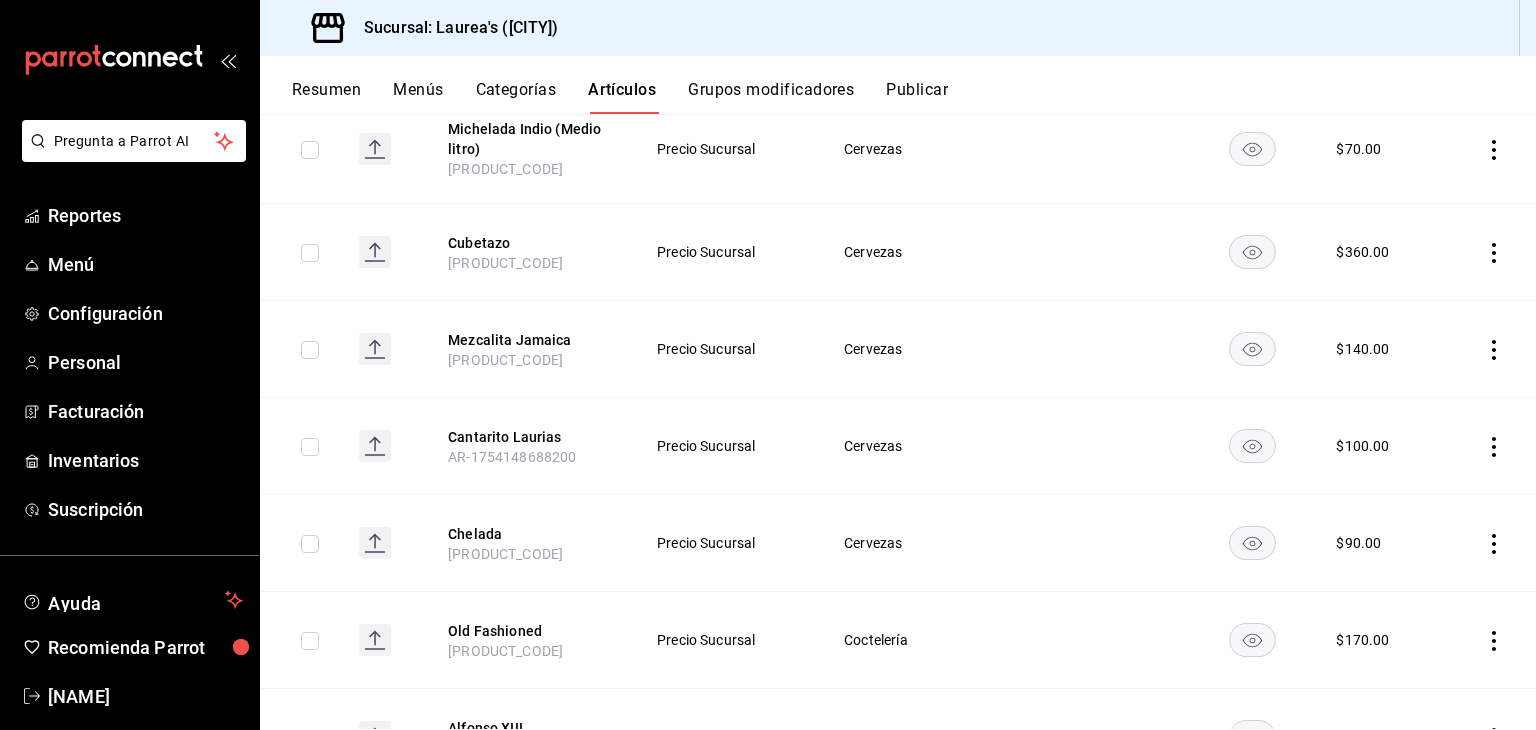 scroll, scrollTop: 1028, scrollLeft: 0, axis: vertical 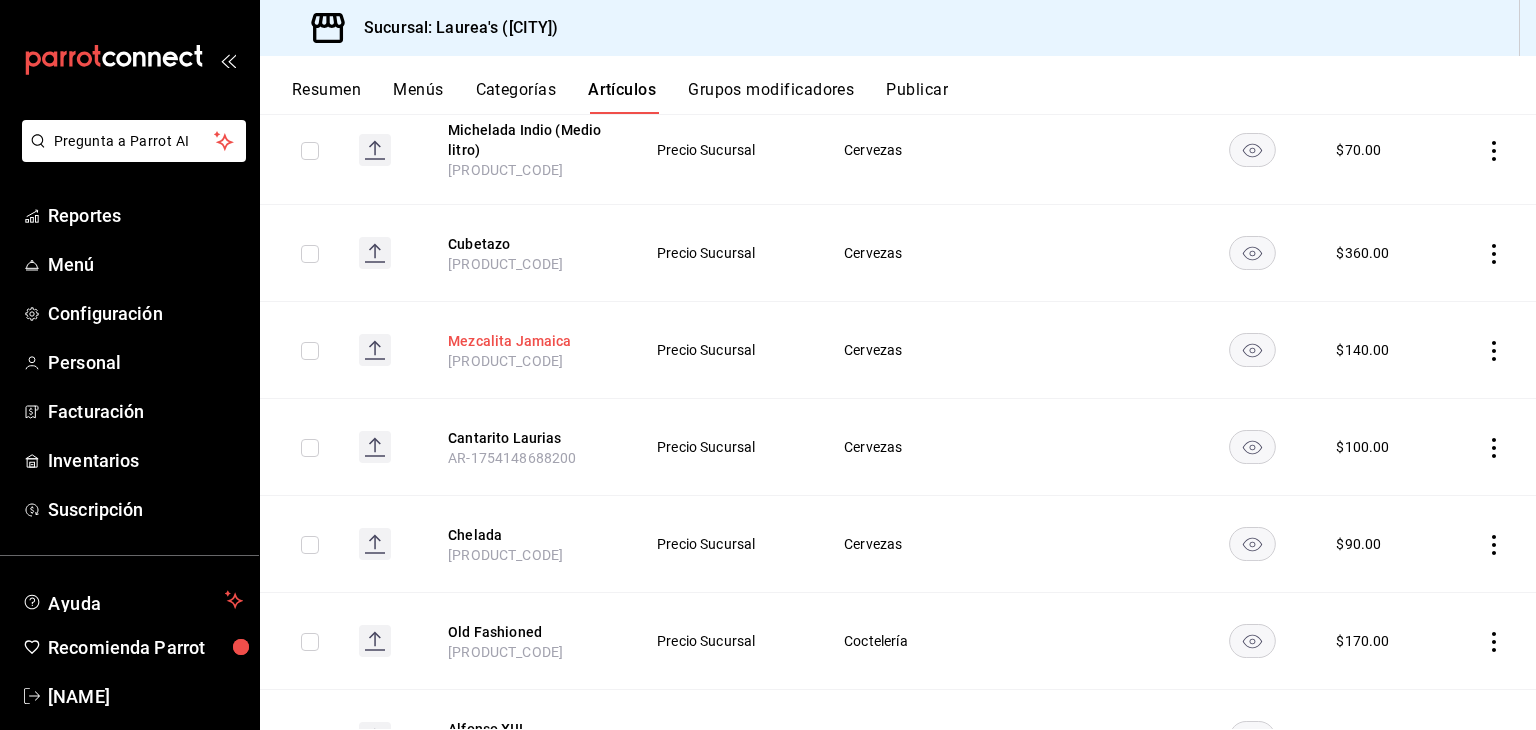 click on "Mezcalita Jamaica" at bounding box center (528, 341) 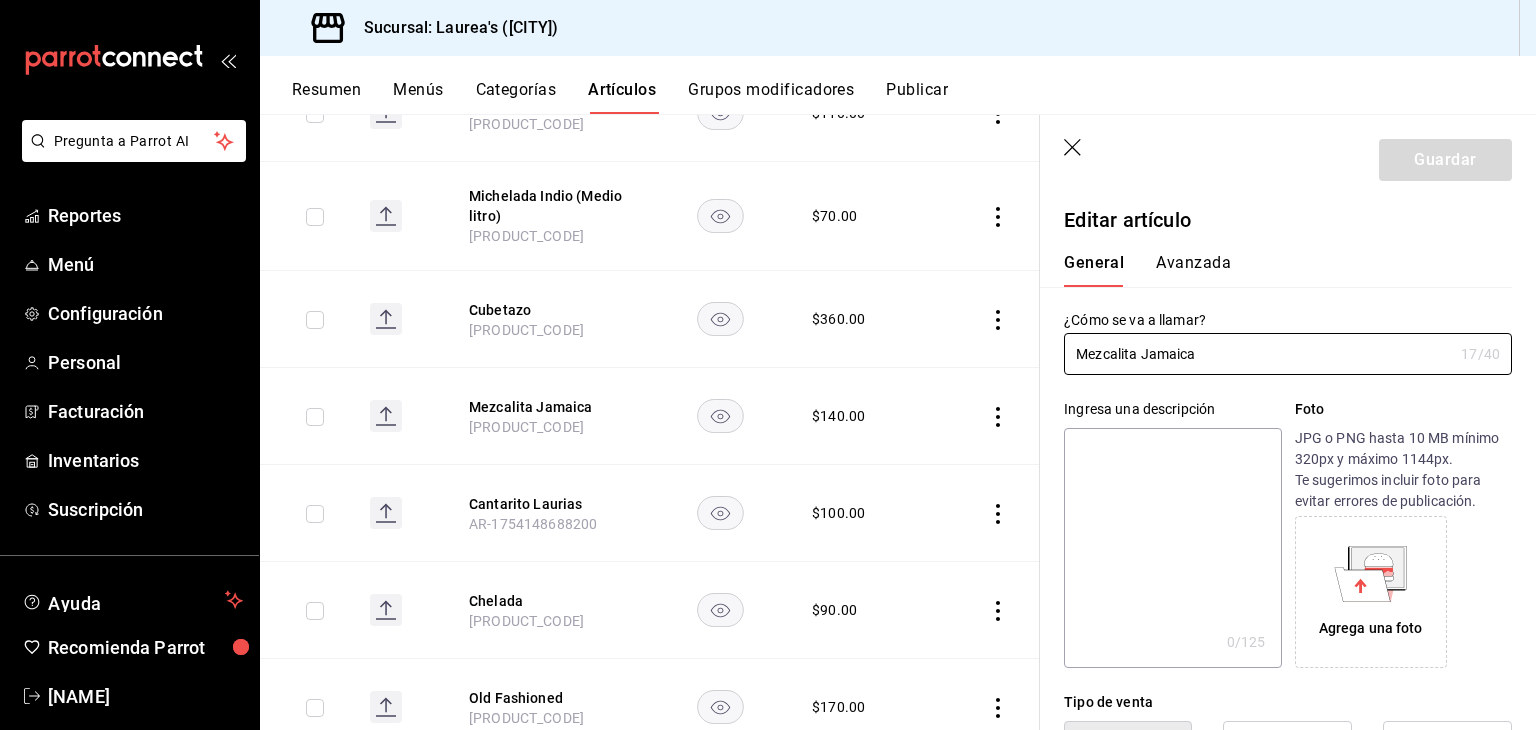 type on "$140.00" 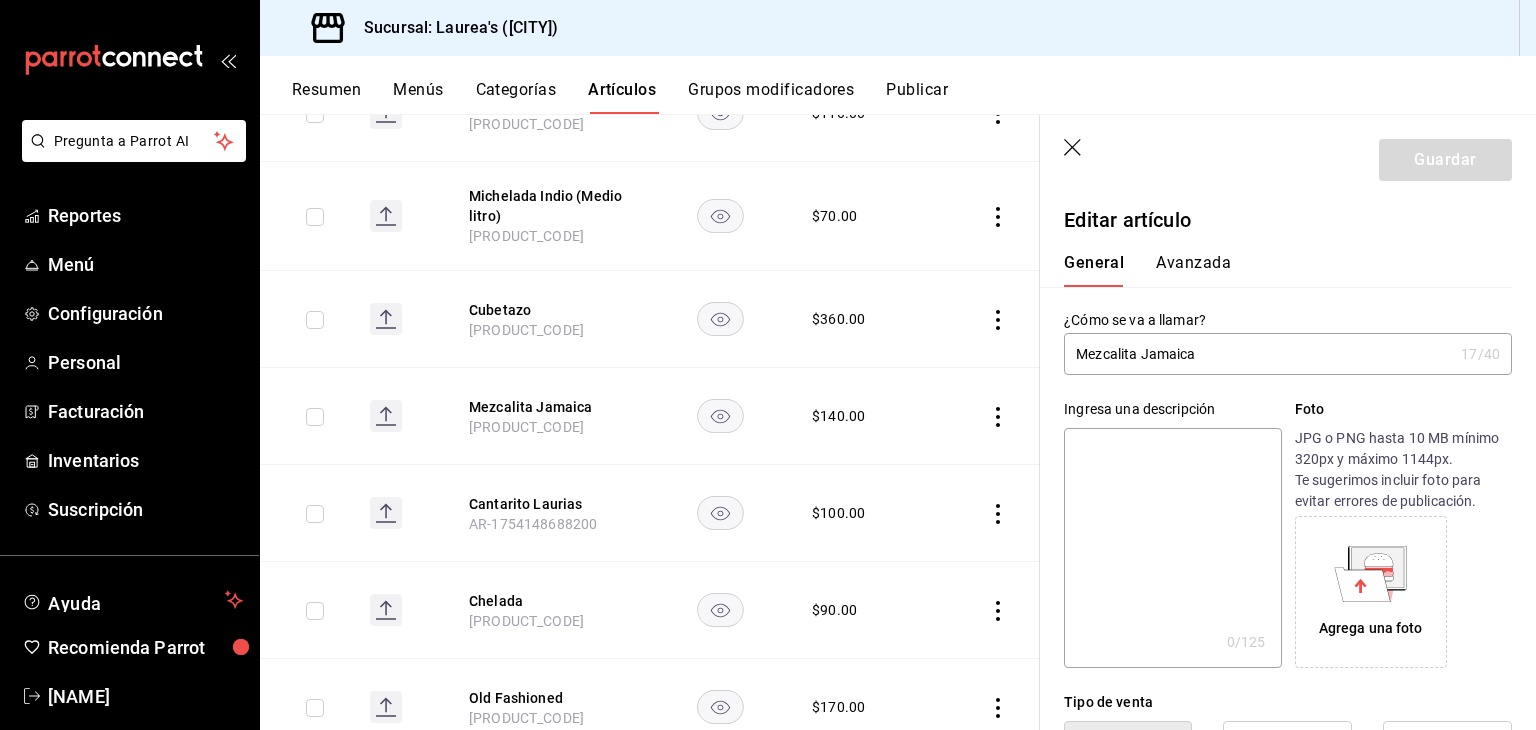 click on "Mezcalita Jamaica" at bounding box center (1258, 354) 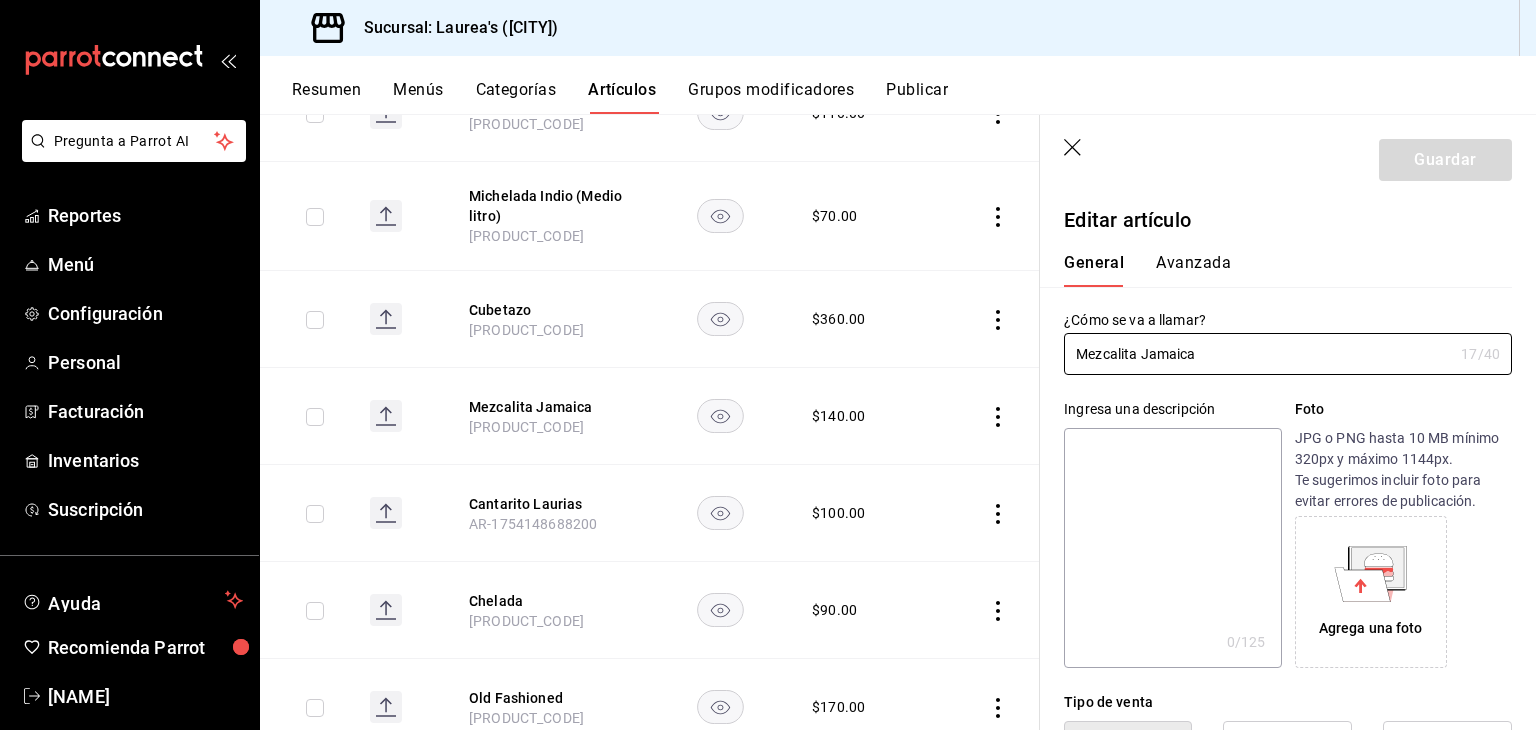 click at bounding box center (1172, 548) 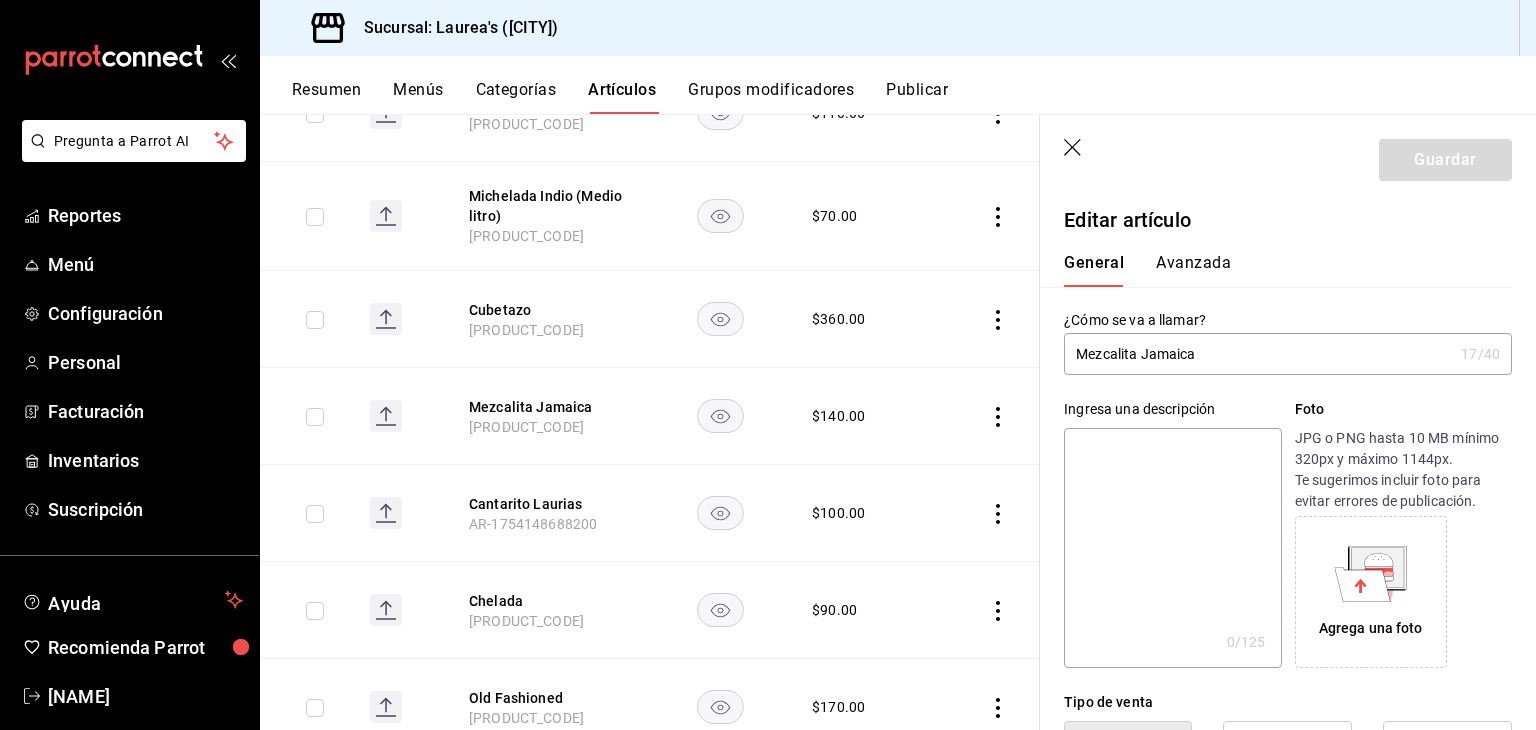 paste on "Mezcalita Jamaica" 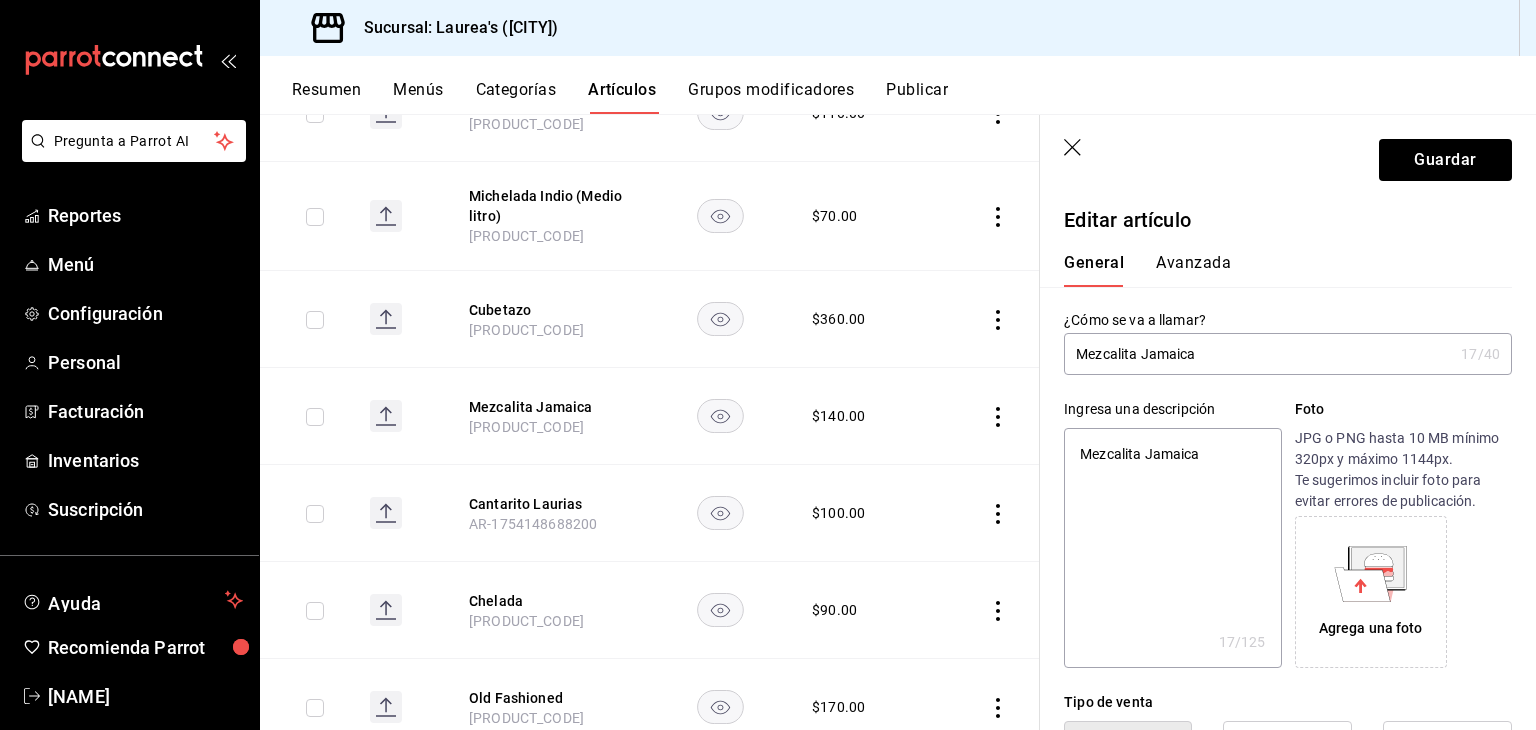 type on "x" 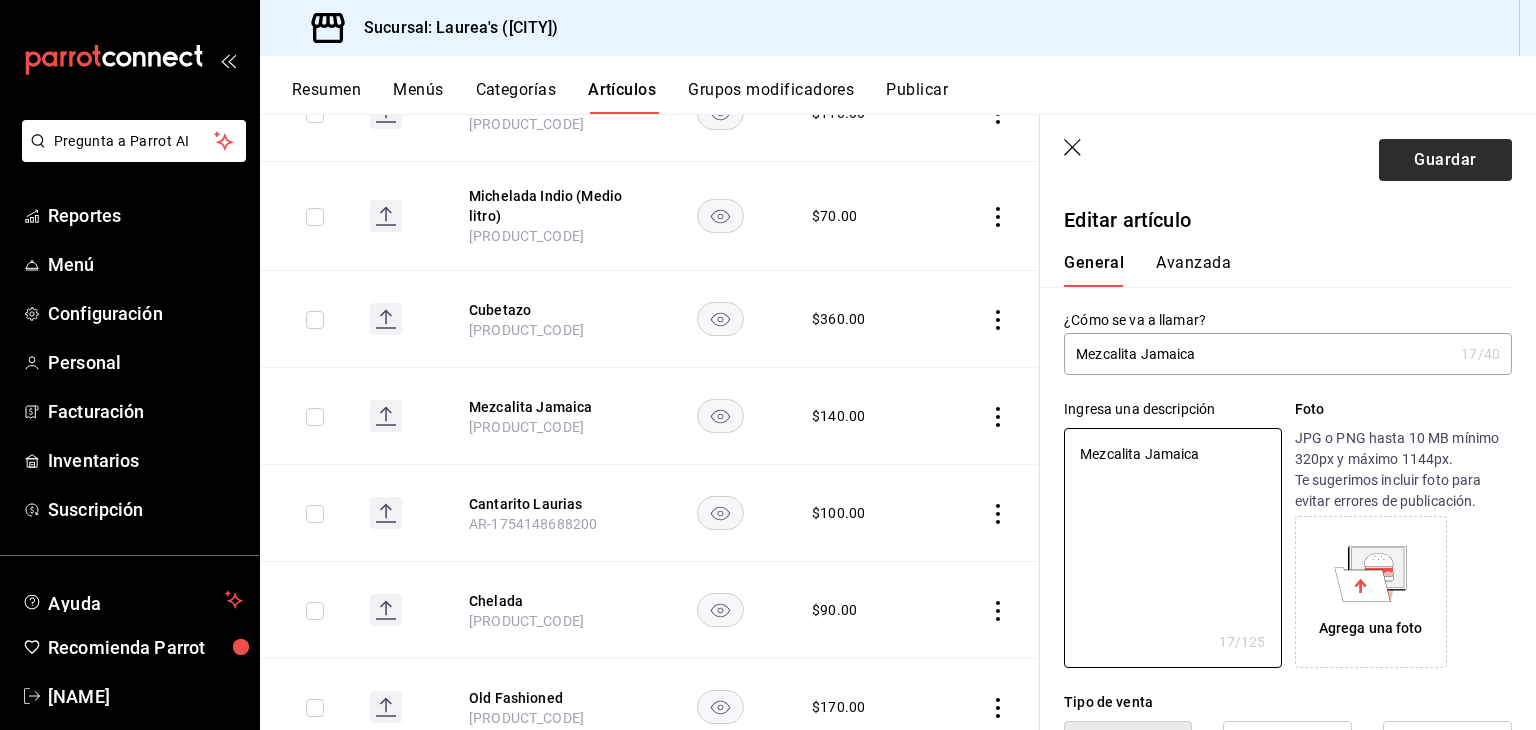 type on "Mezcalita Jamaica" 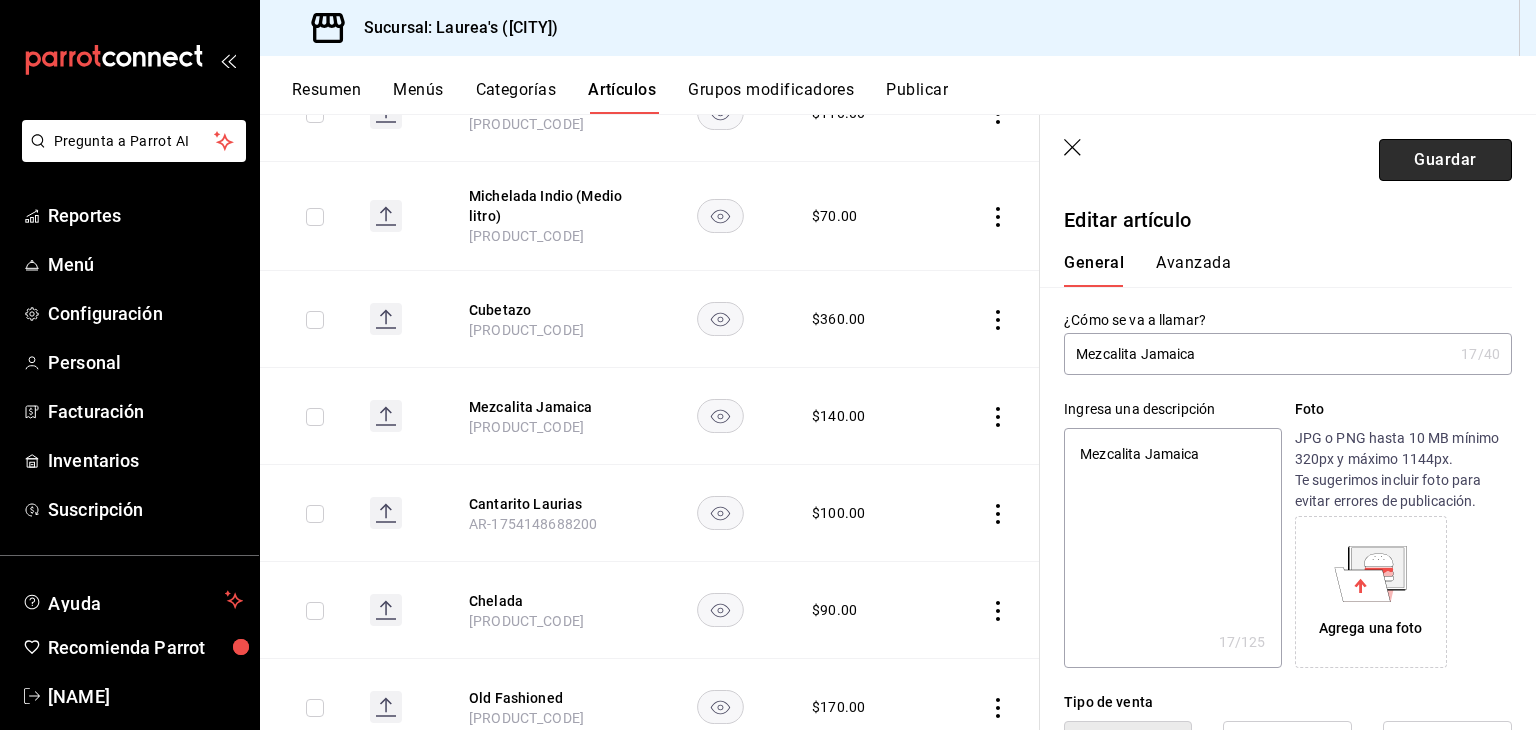 click on "Guardar" at bounding box center [1445, 160] 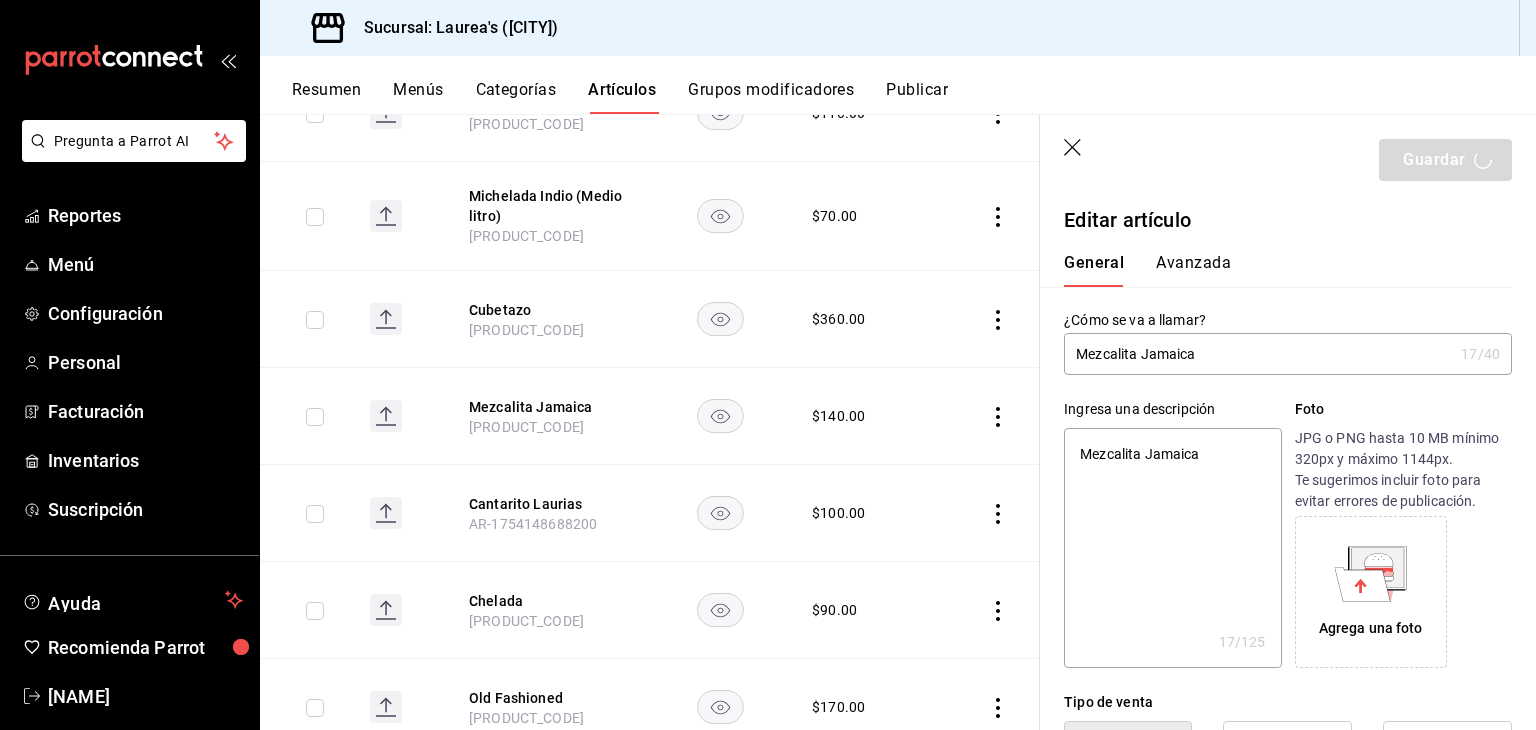 type on "x" 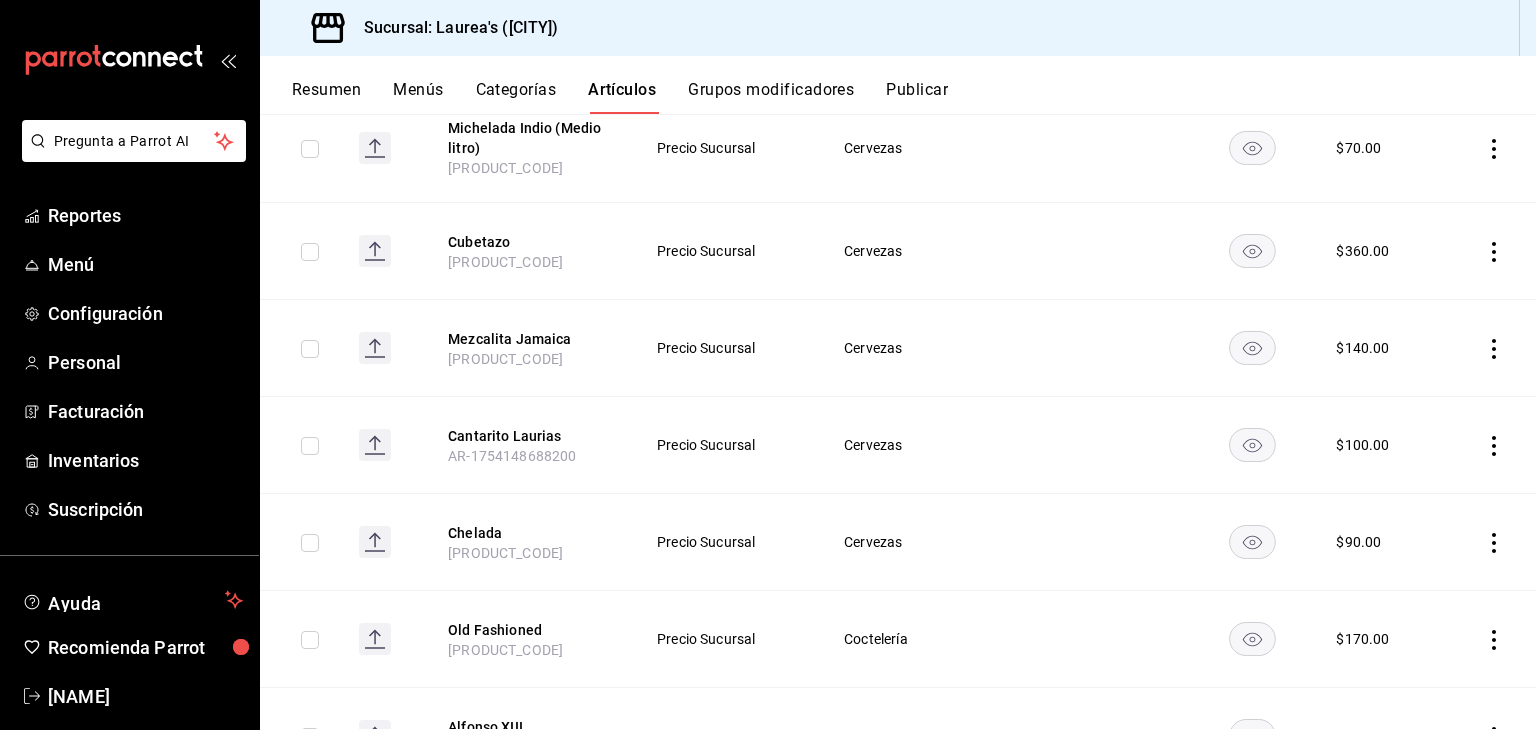 scroll, scrollTop: 1031, scrollLeft: 0, axis: vertical 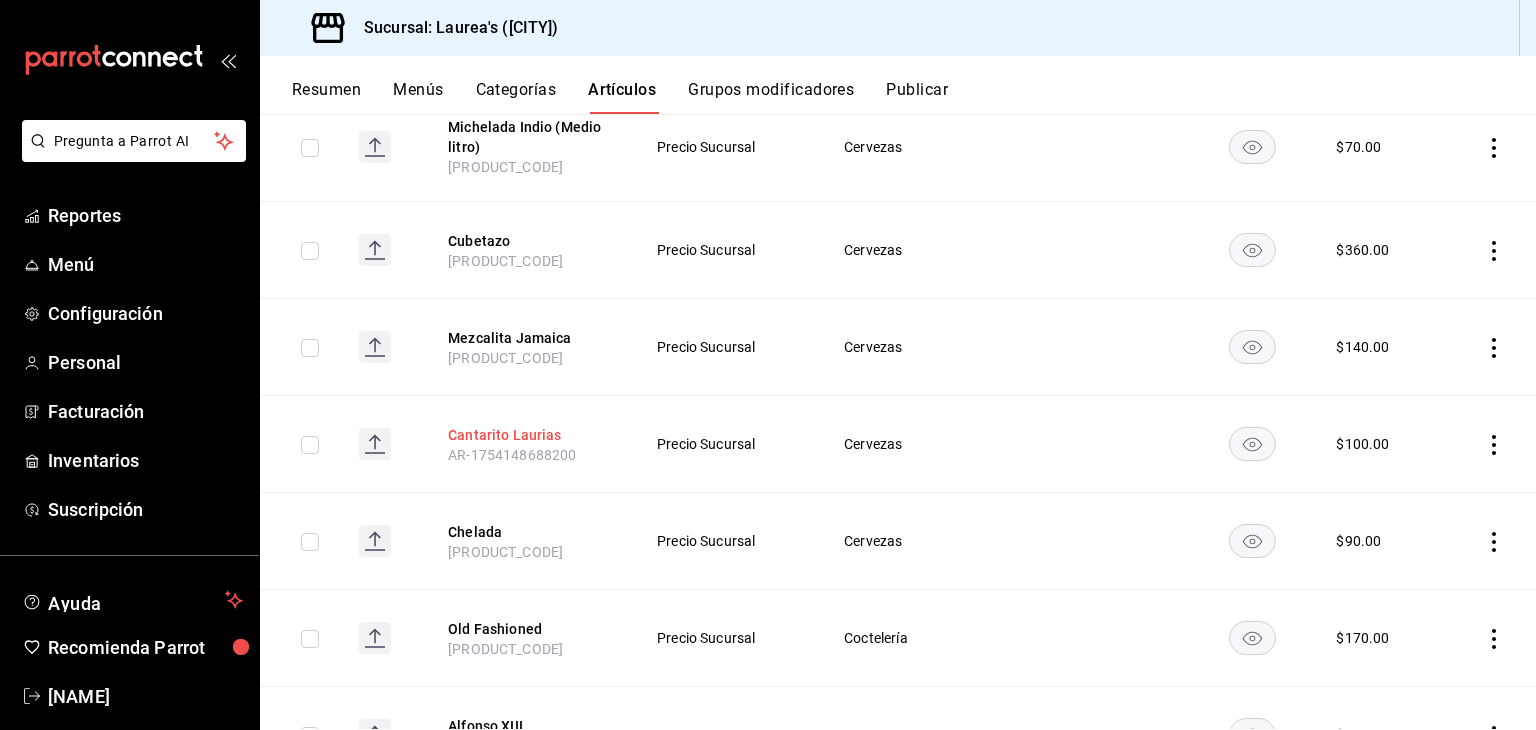 click on "Cantarito Laurias" at bounding box center (528, 435) 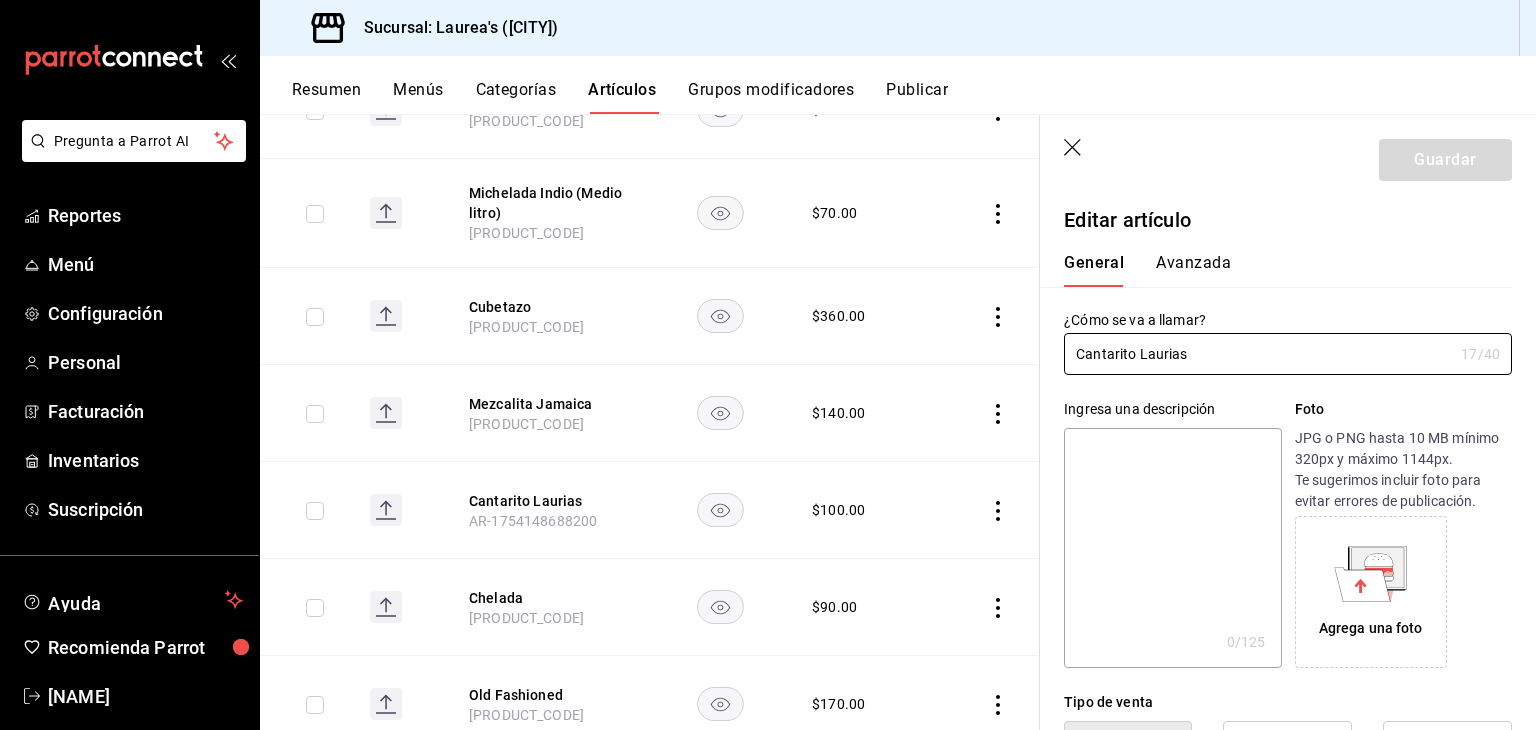 type on "$100.00" 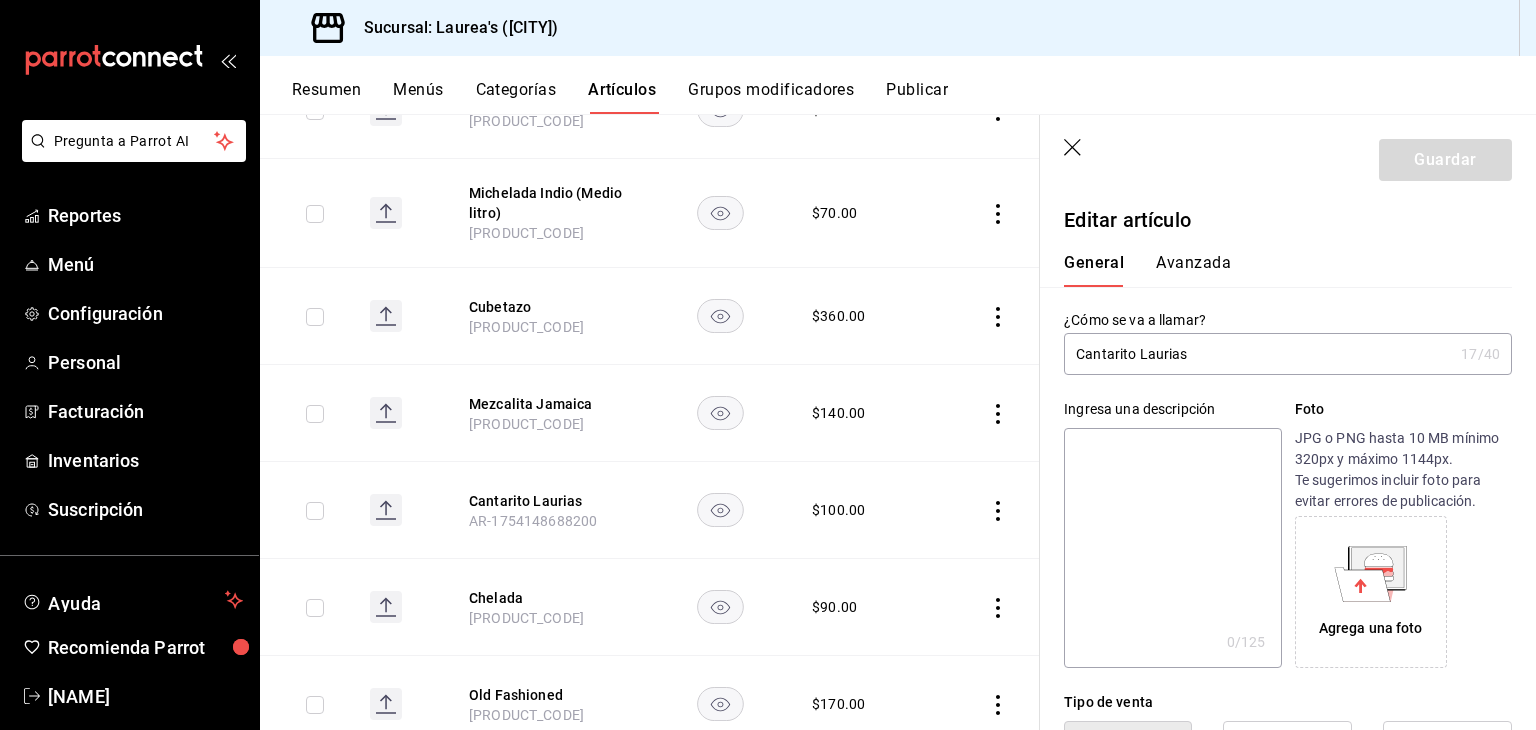 drag, startPoint x: 1191, startPoint y: 344, endPoint x: 1155, endPoint y: 358, distance: 38.626415 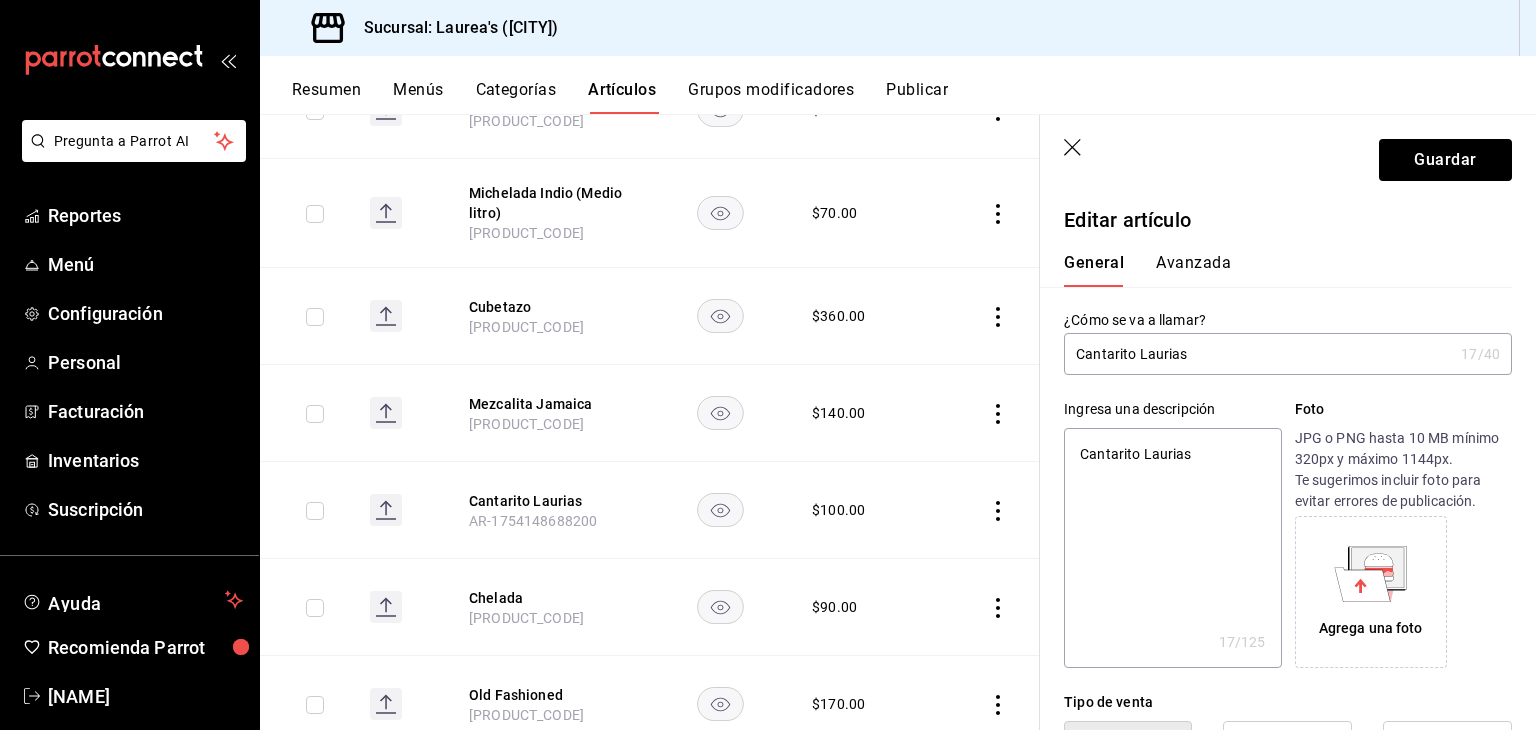 type on "x" 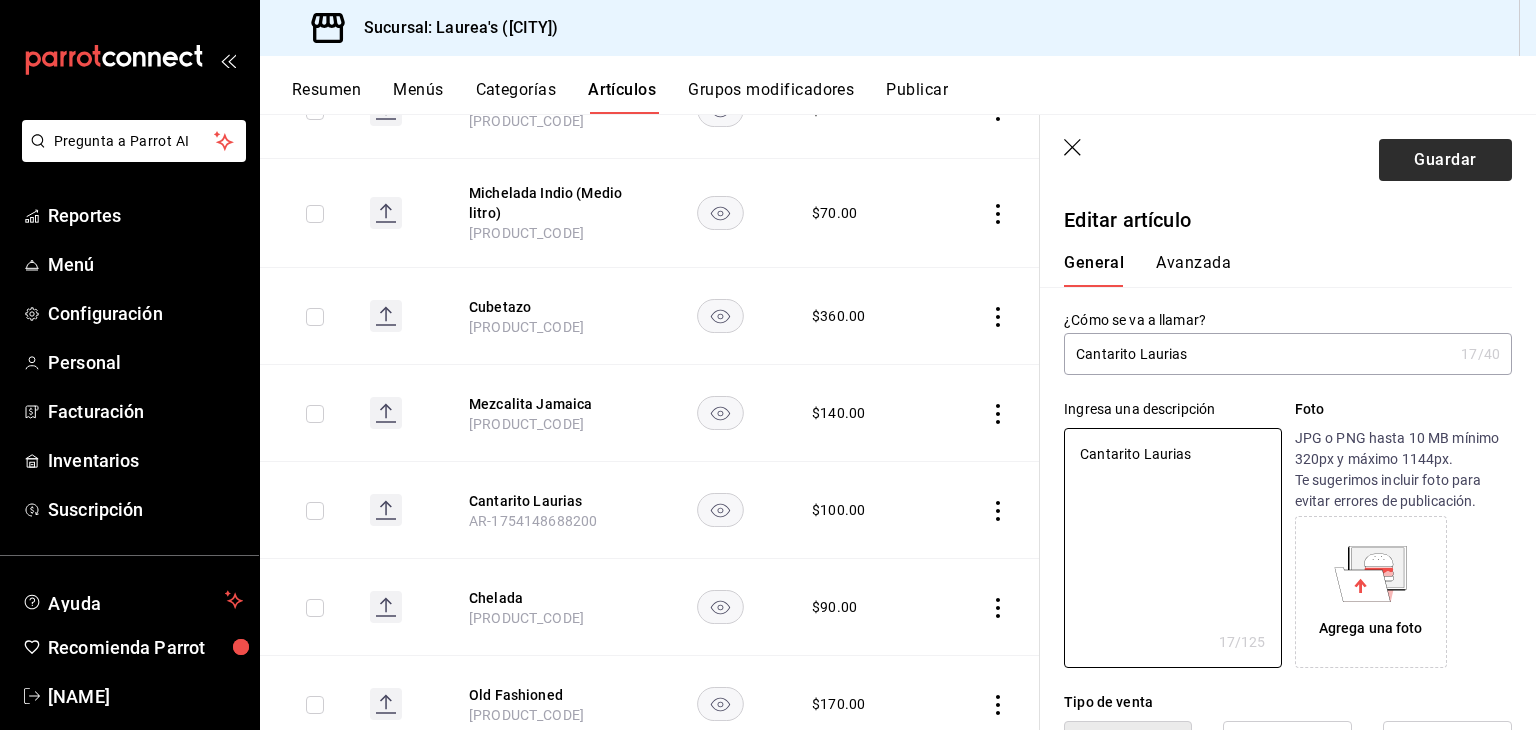 type on "Cantarito Laurias" 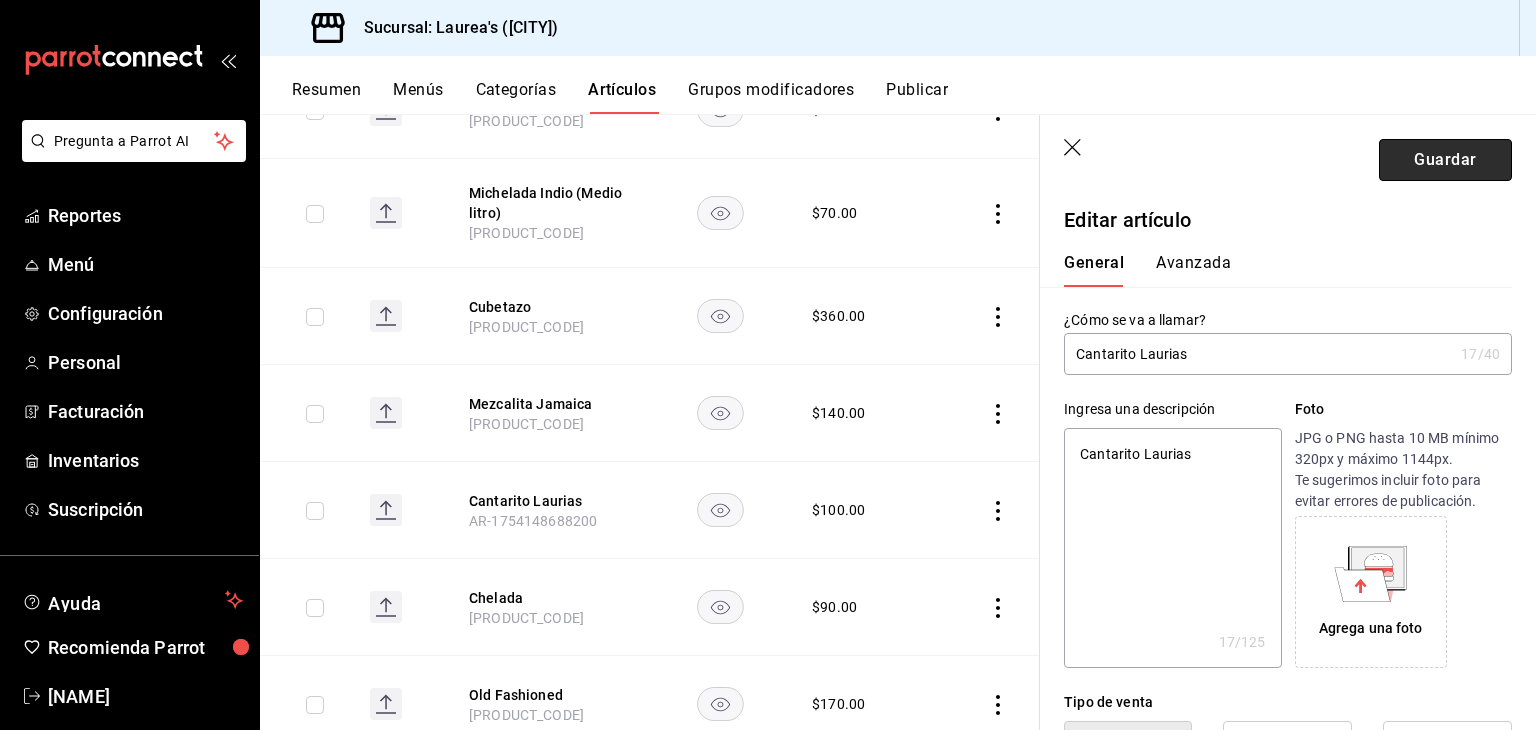 click on "Guardar" at bounding box center [1445, 160] 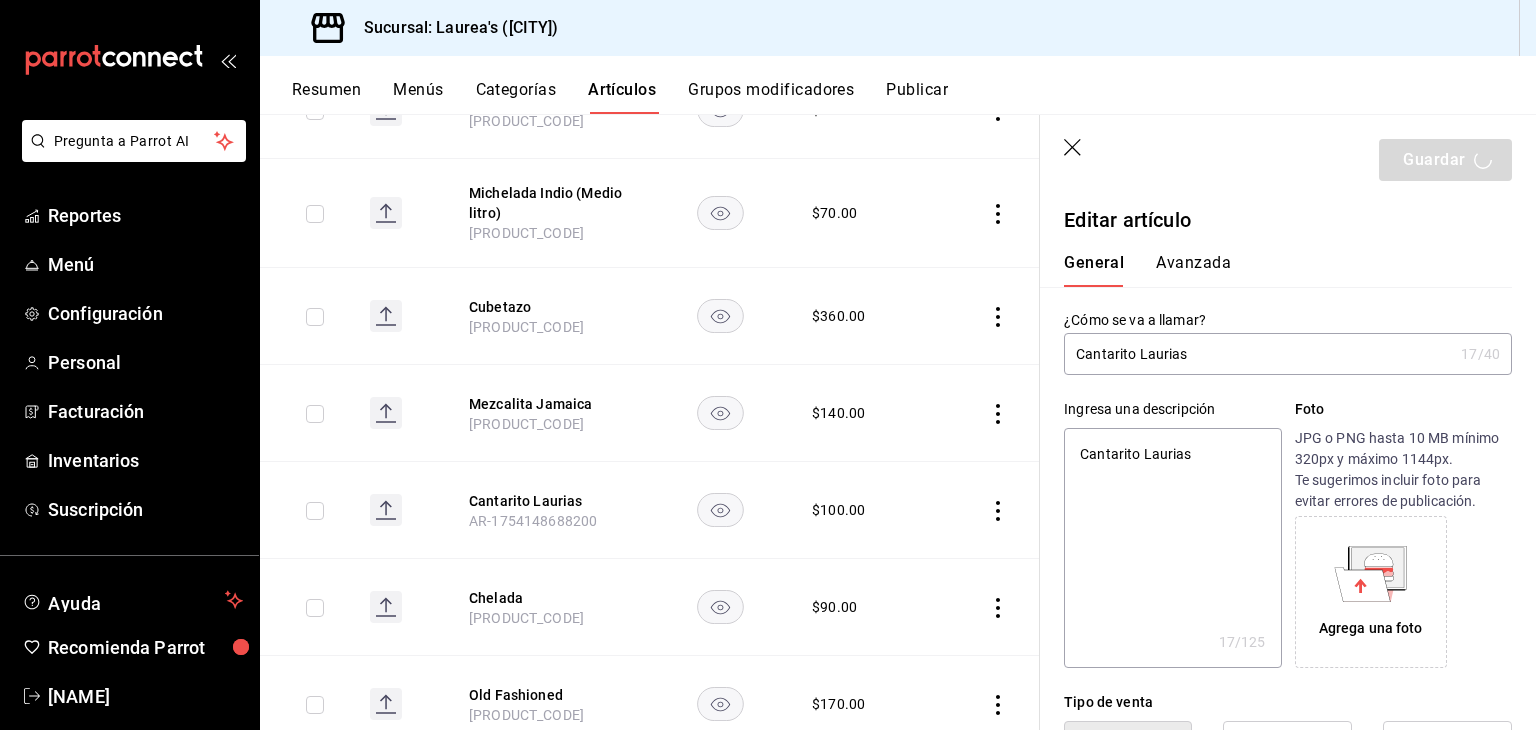 type on "x" 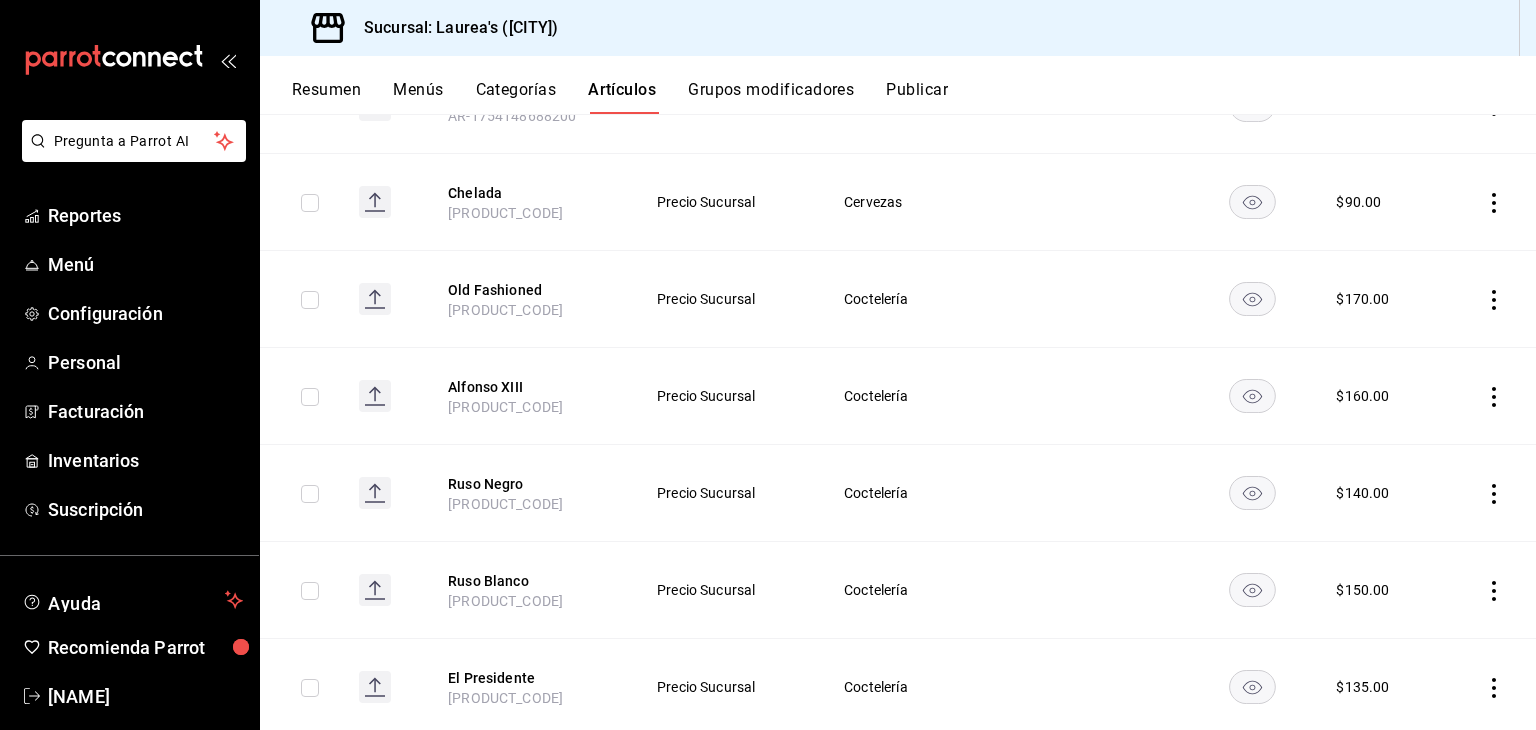 scroll, scrollTop: 1371, scrollLeft: 0, axis: vertical 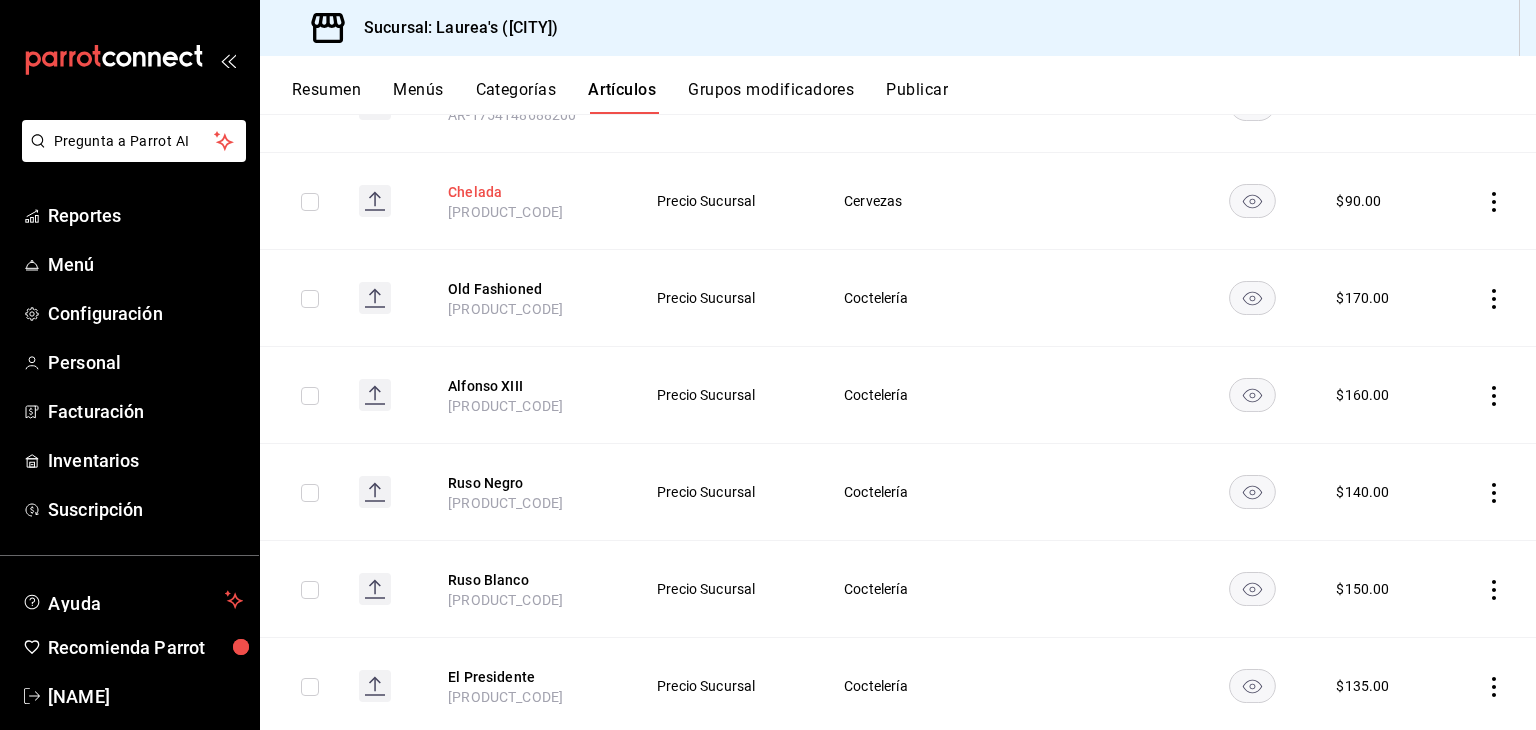 click on "Chelada" at bounding box center (528, 192) 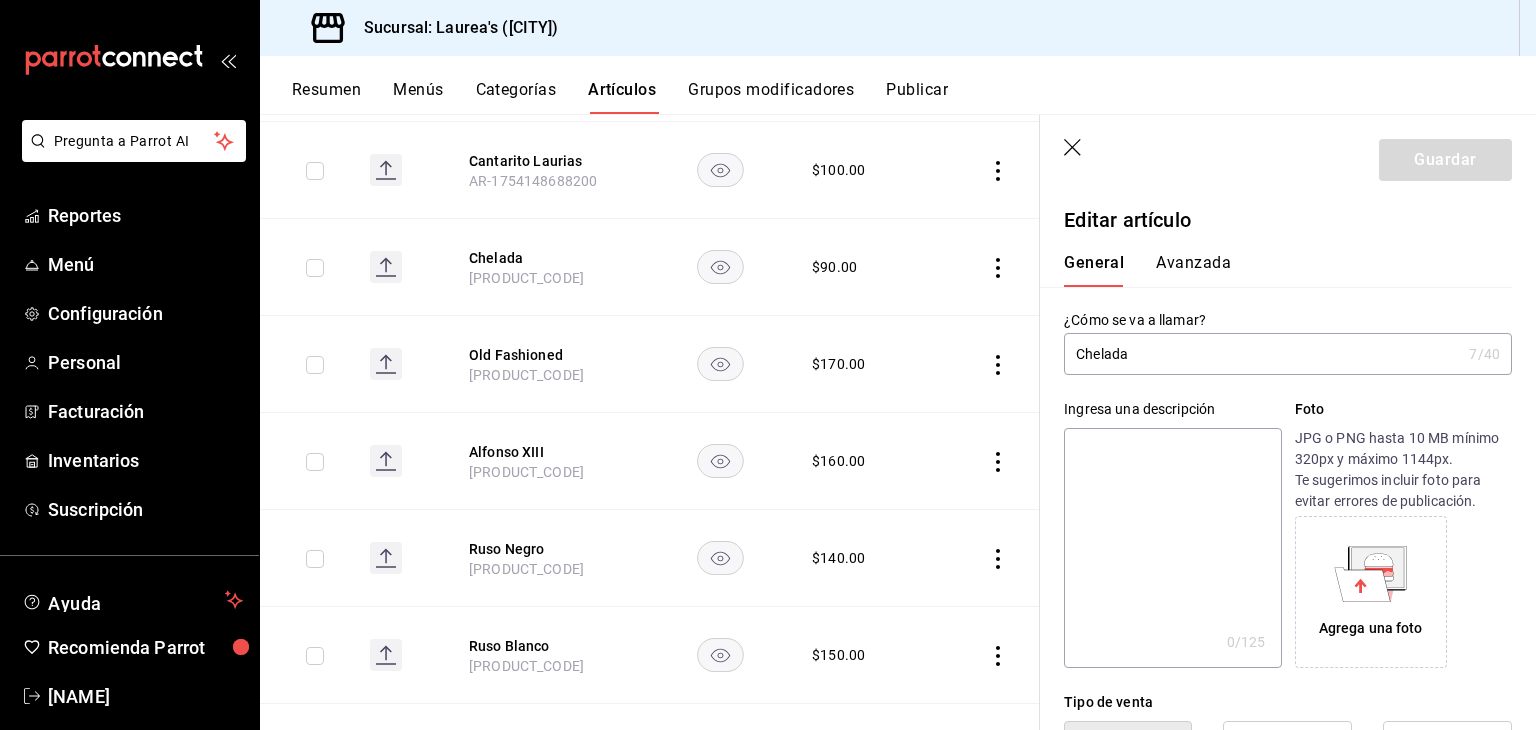 type on "$90.00" 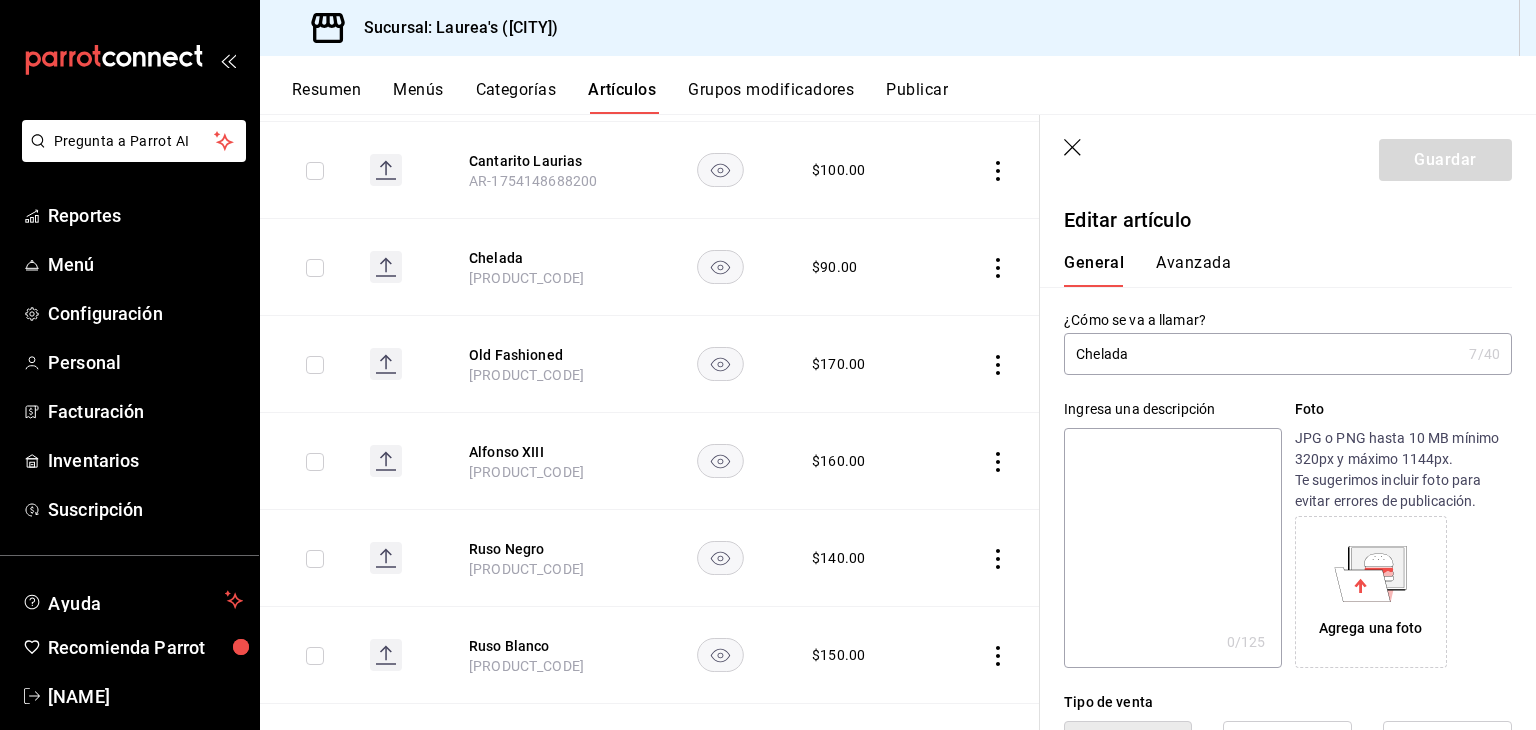 click at bounding box center (1172, 548) 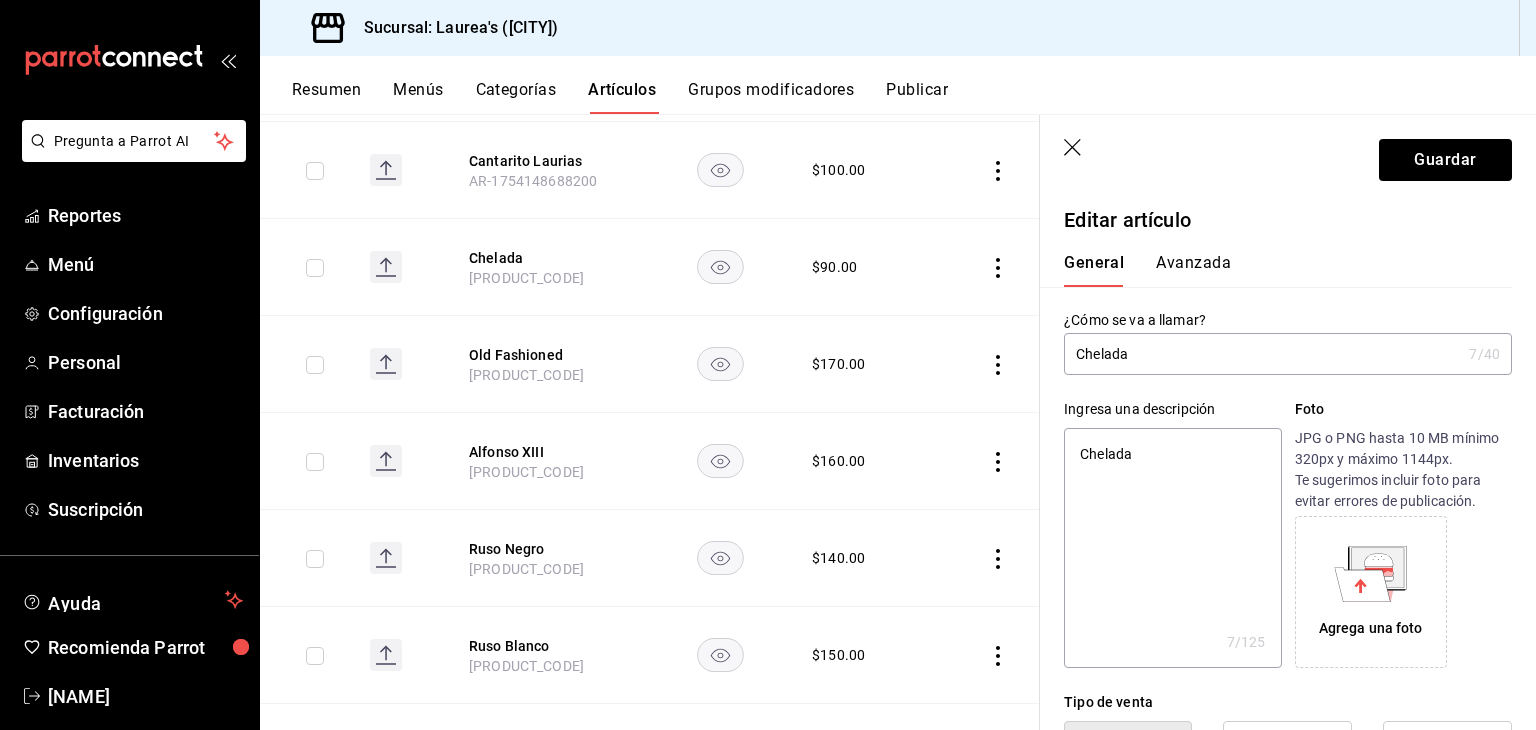 type on "x" 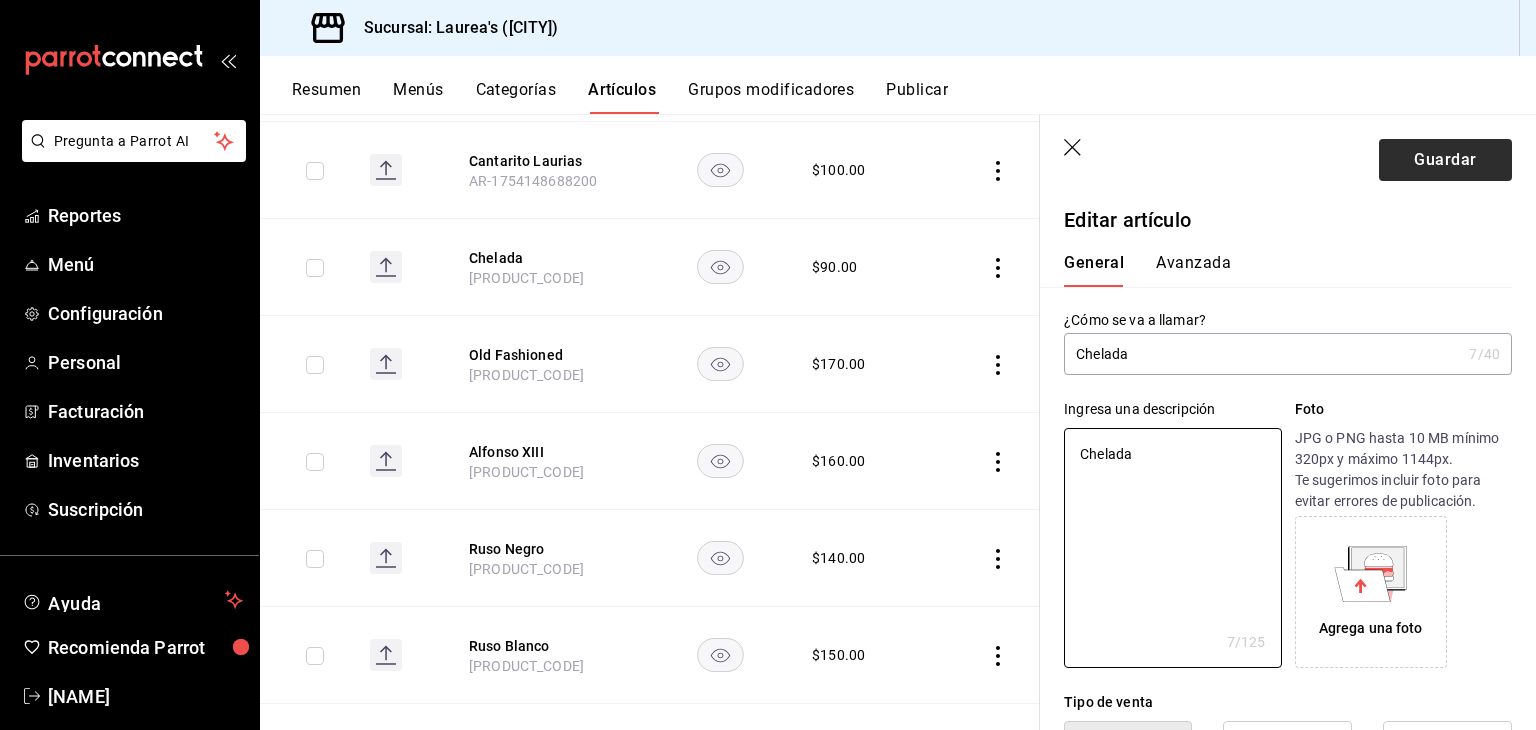 type on "Chelada" 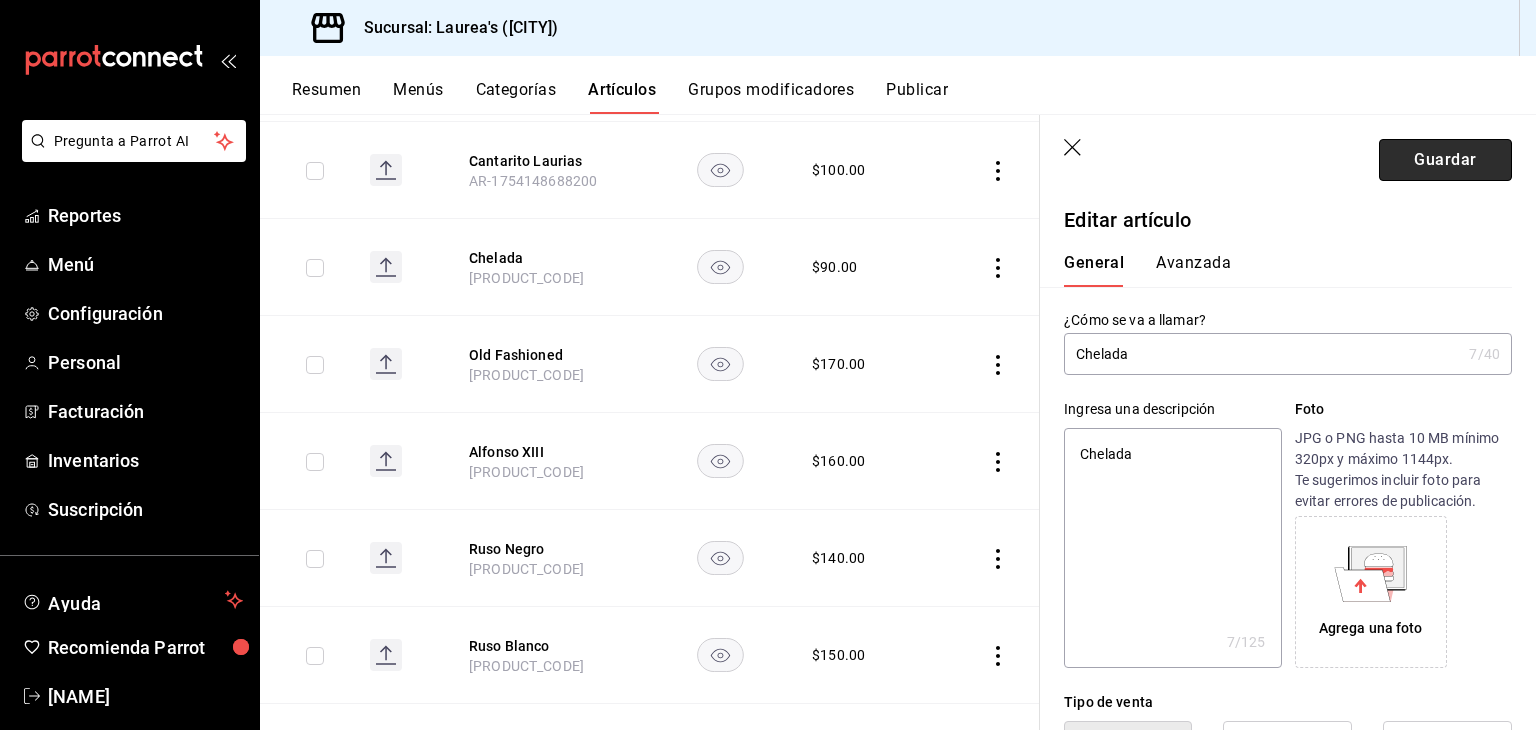 click on "Guardar" at bounding box center (1445, 160) 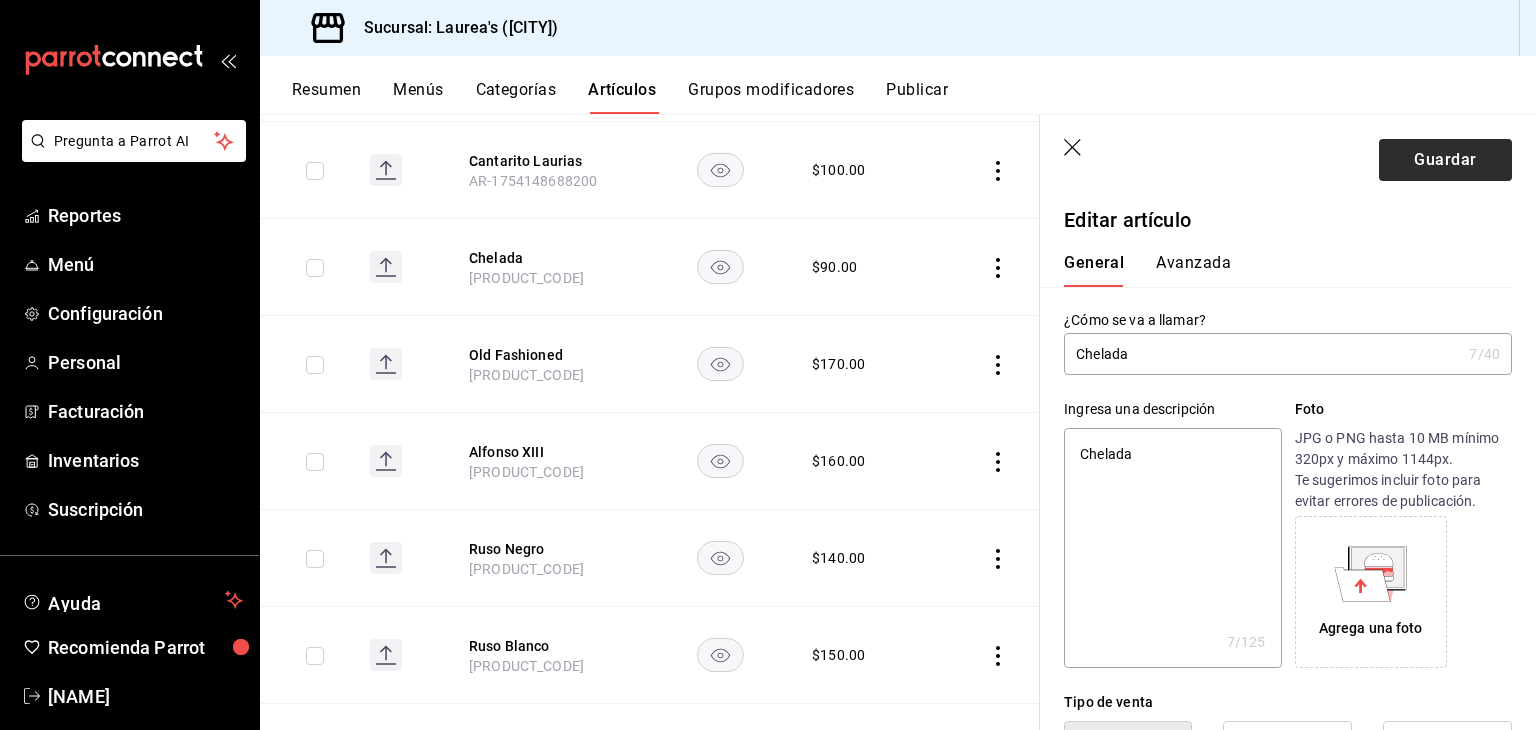 type on "x" 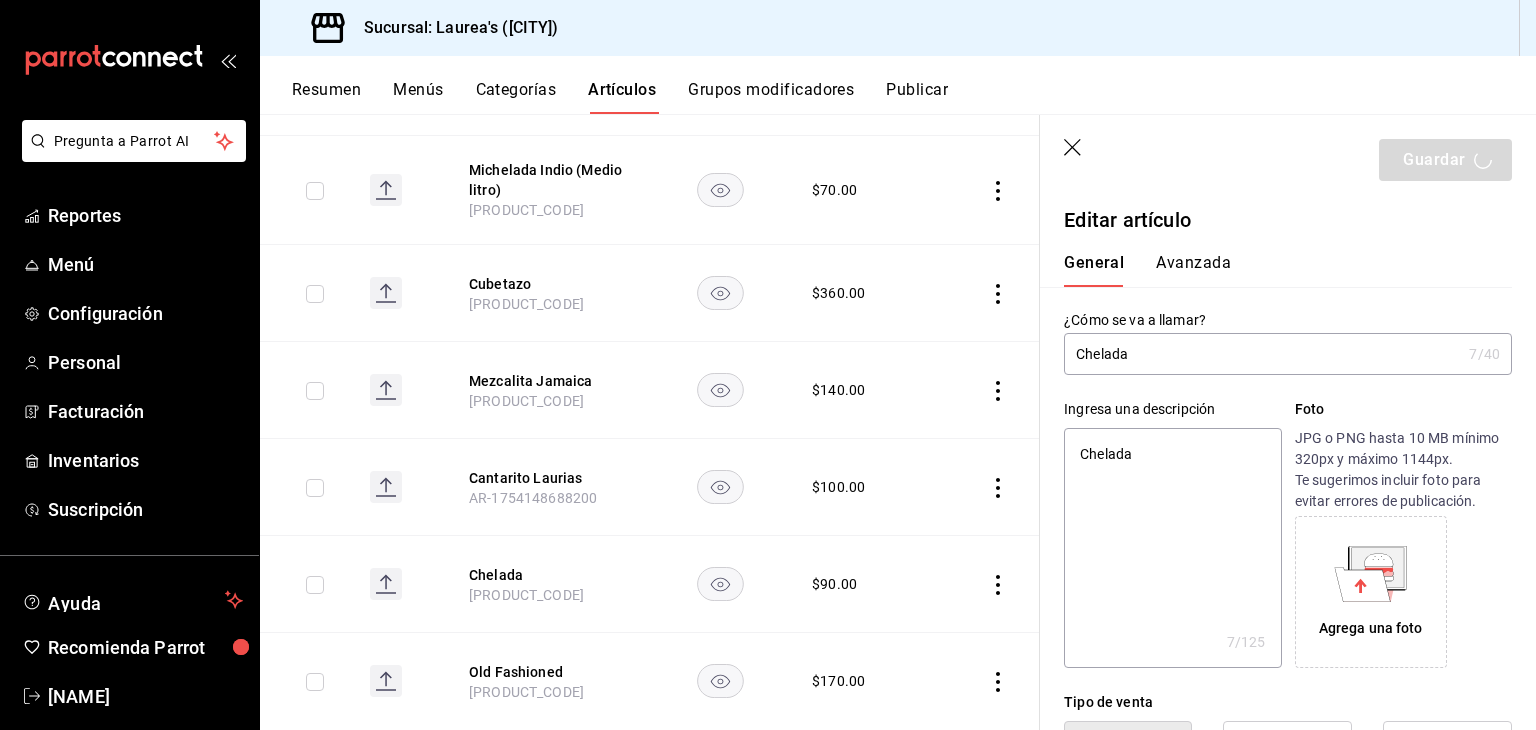 scroll, scrollTop: 1047, scrollLeft: 0, axis: vertical 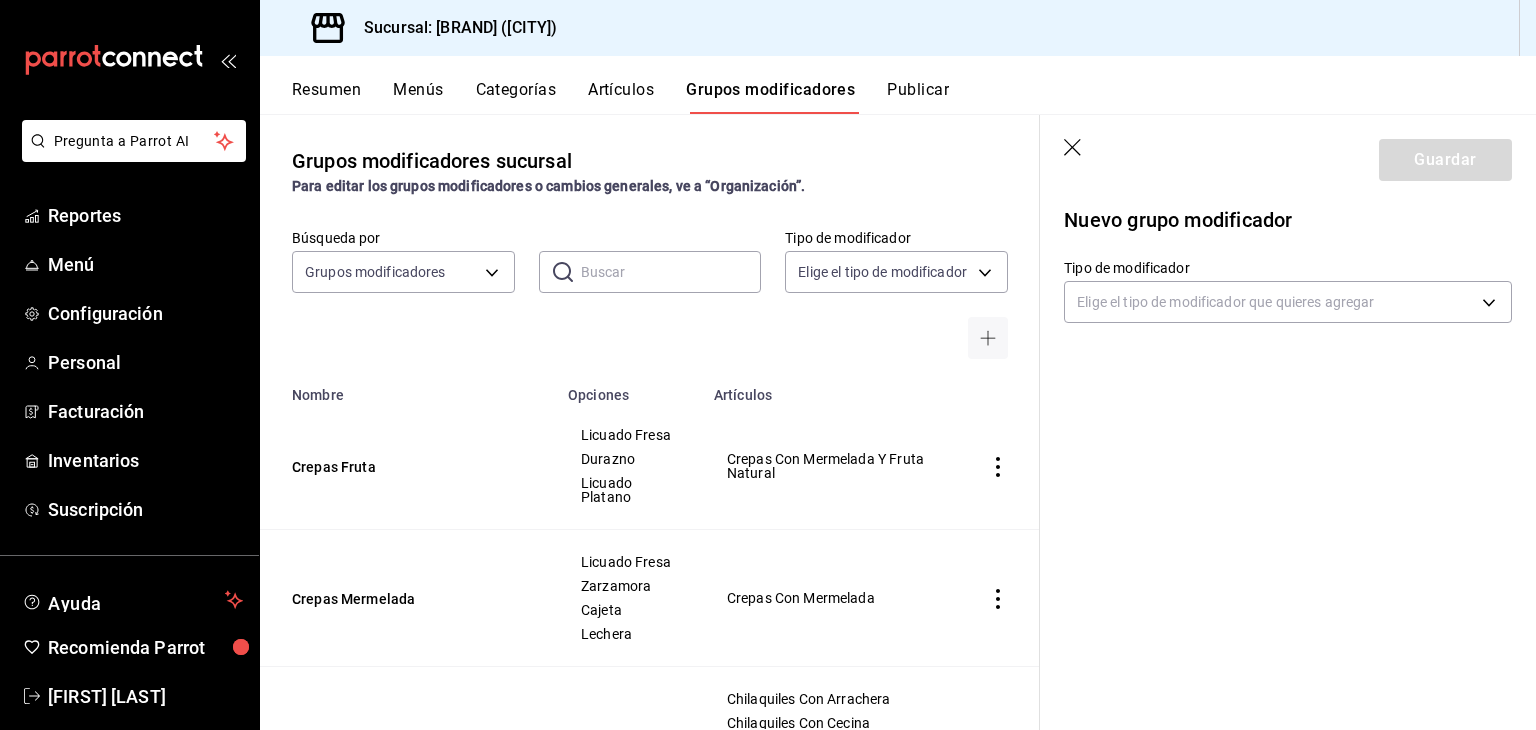 click 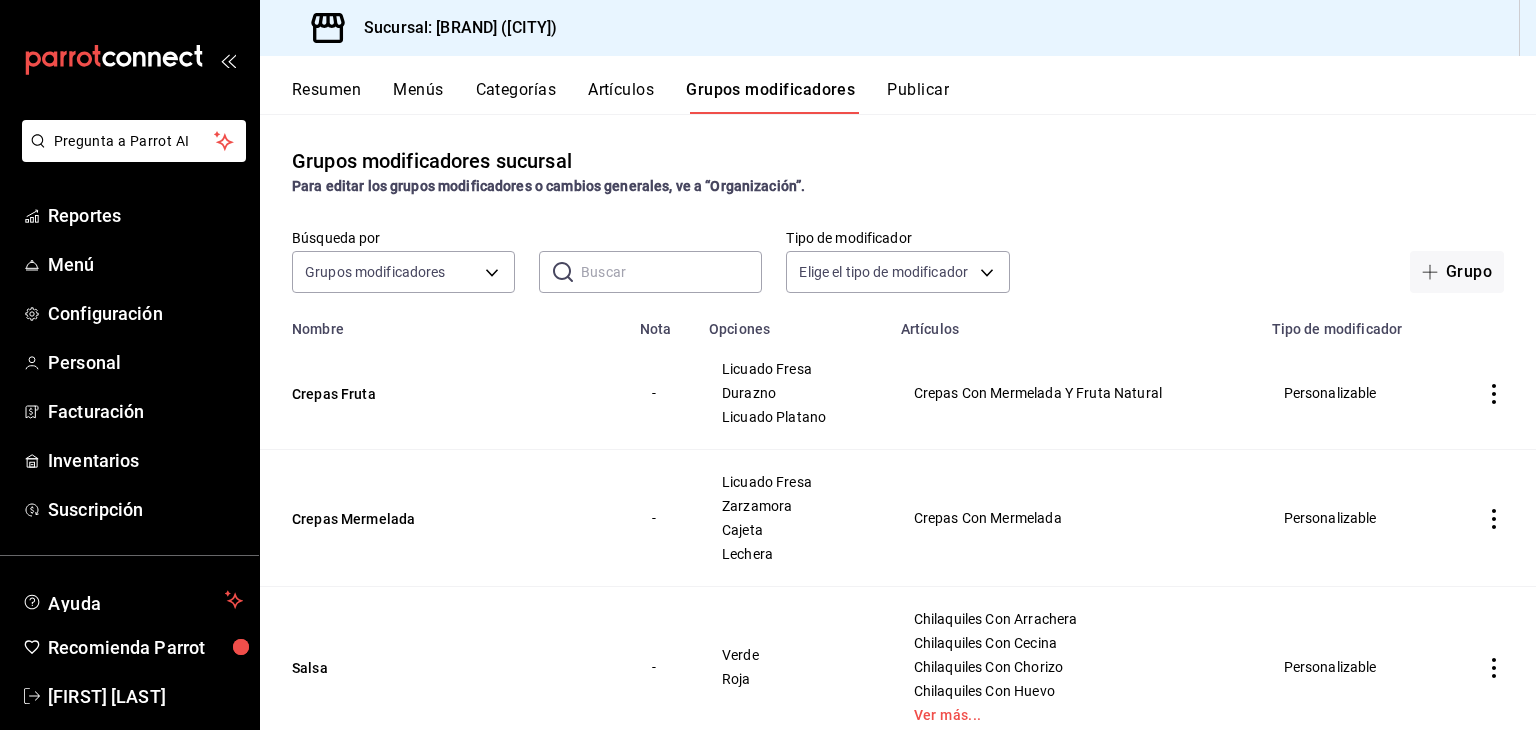 click 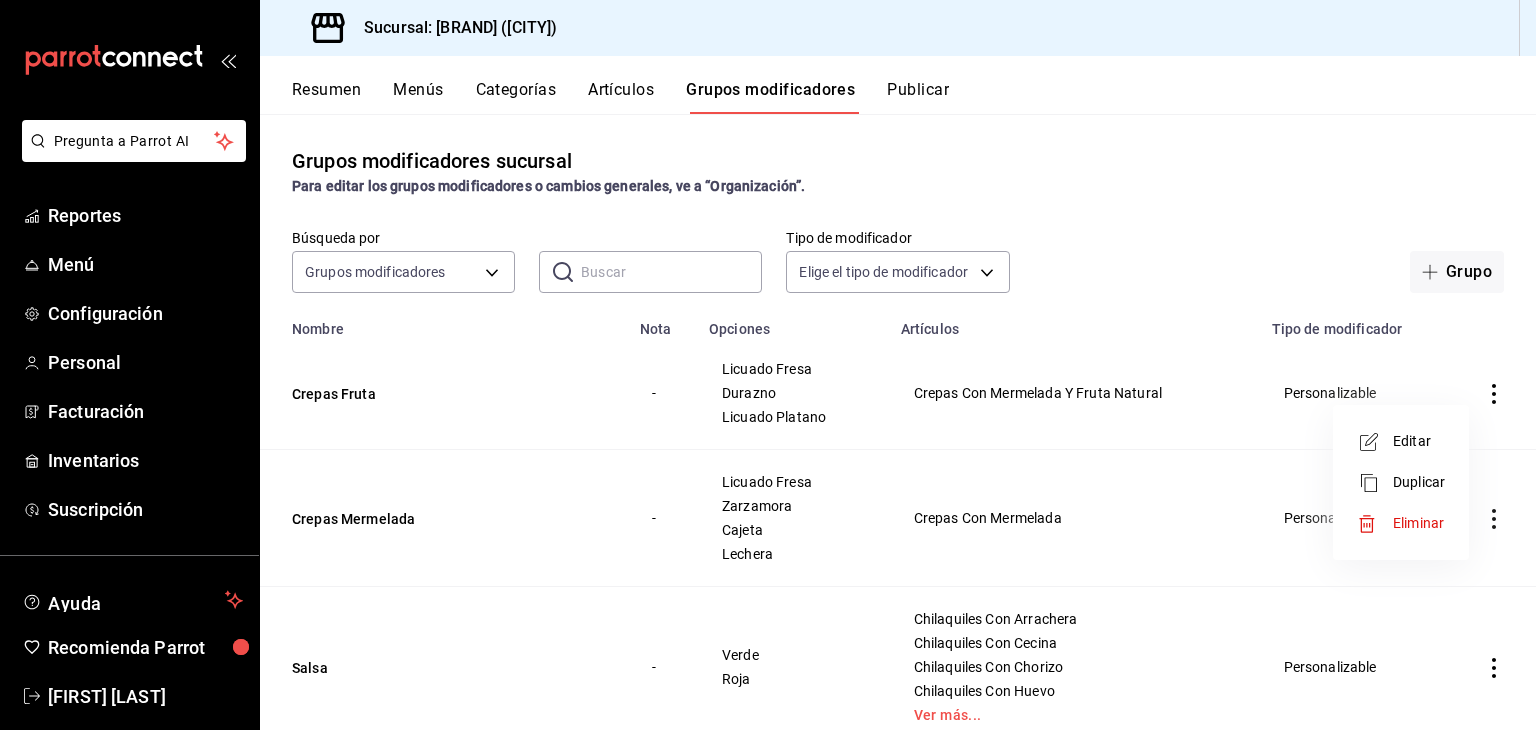click at bounding box center (1375, 442) 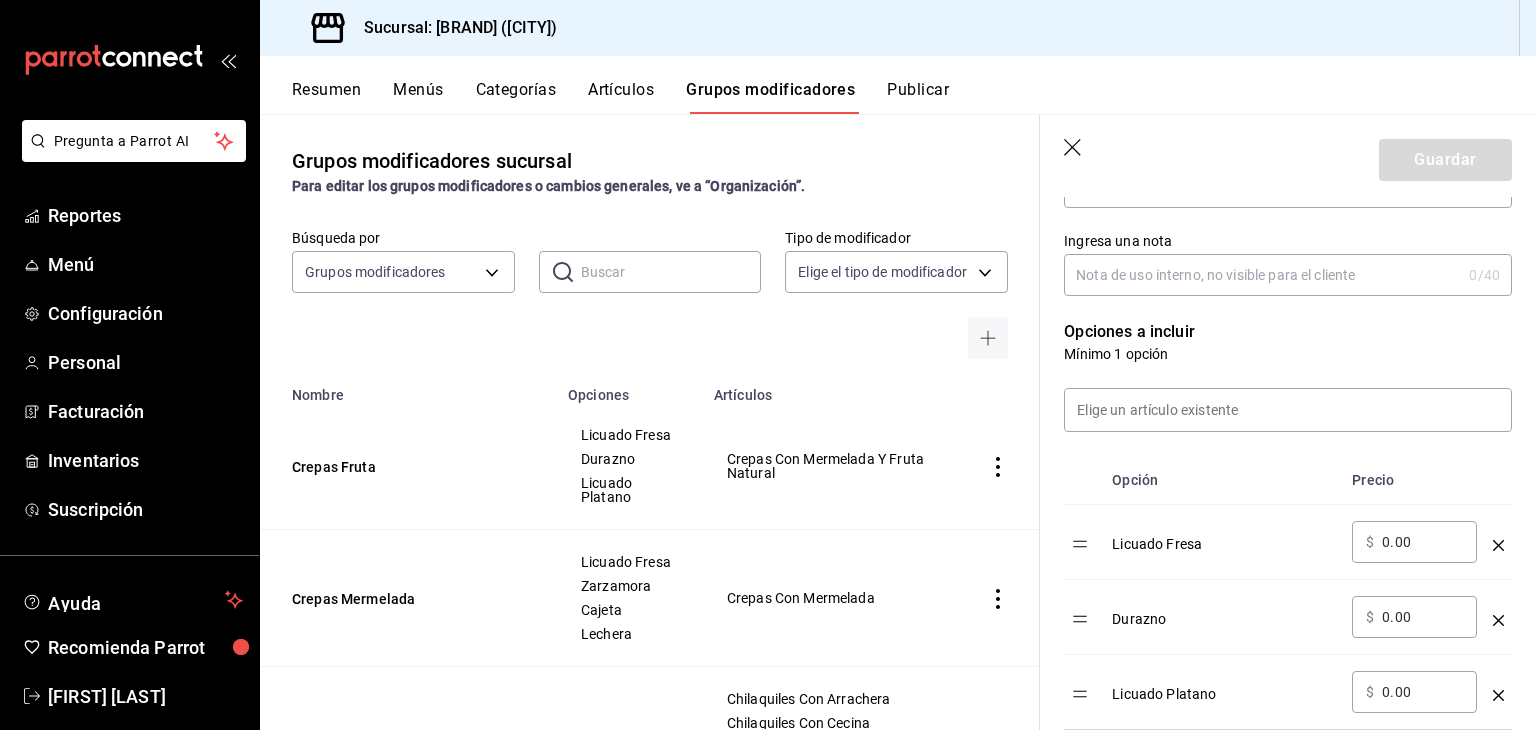 scroll, scrollTop: 350, scrollLeft: 0, axis: vertical 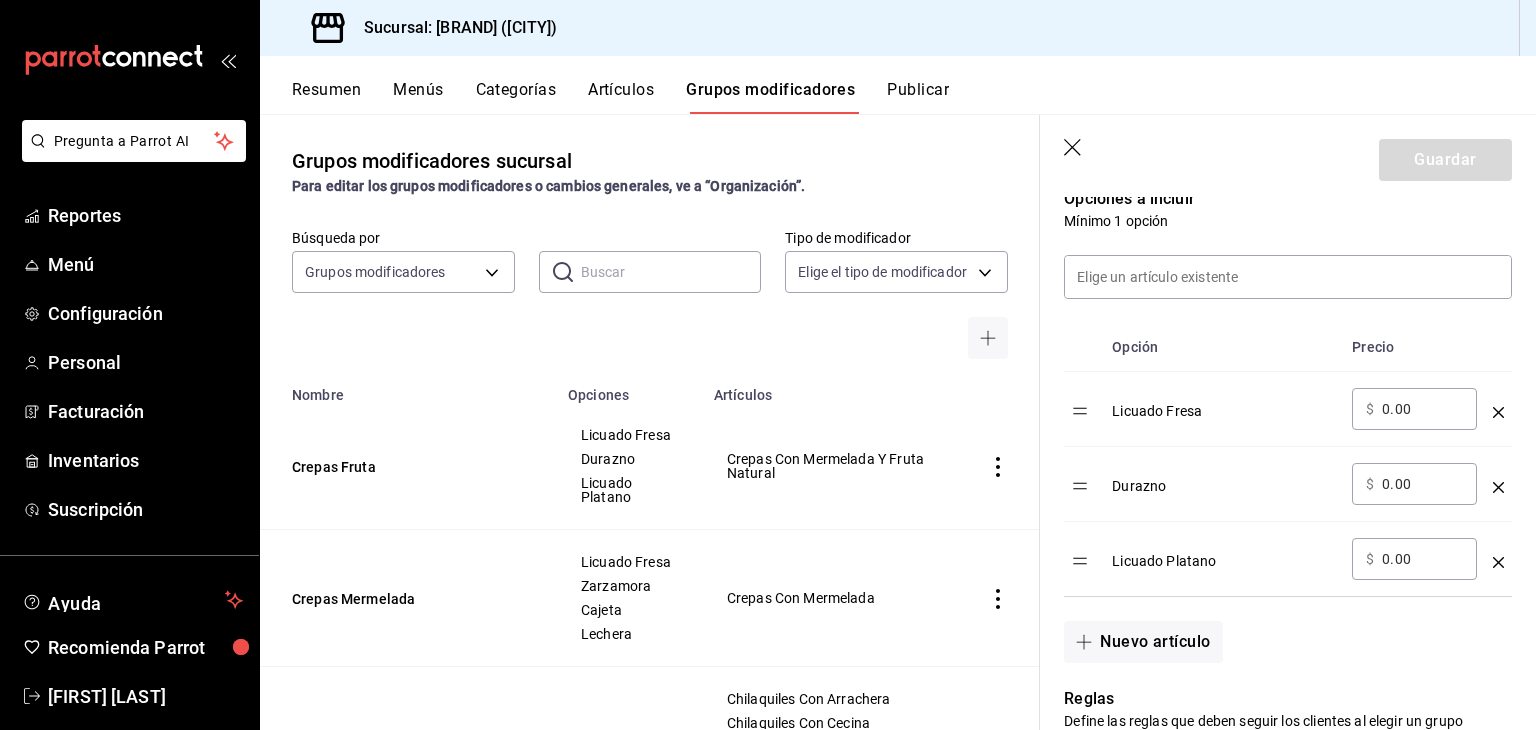 click 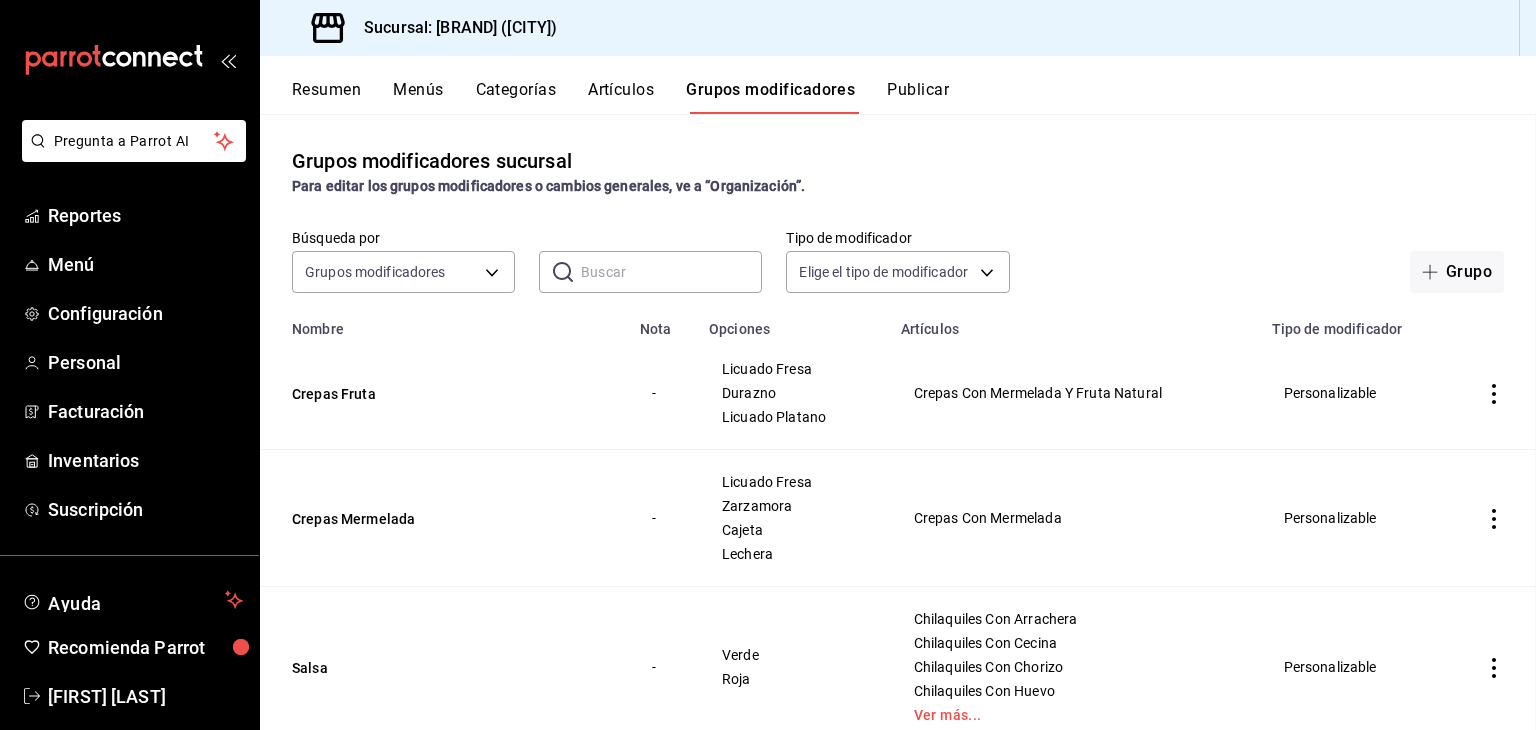 scroll, scrollTop: 0, scrollLeft: 0, axis: both 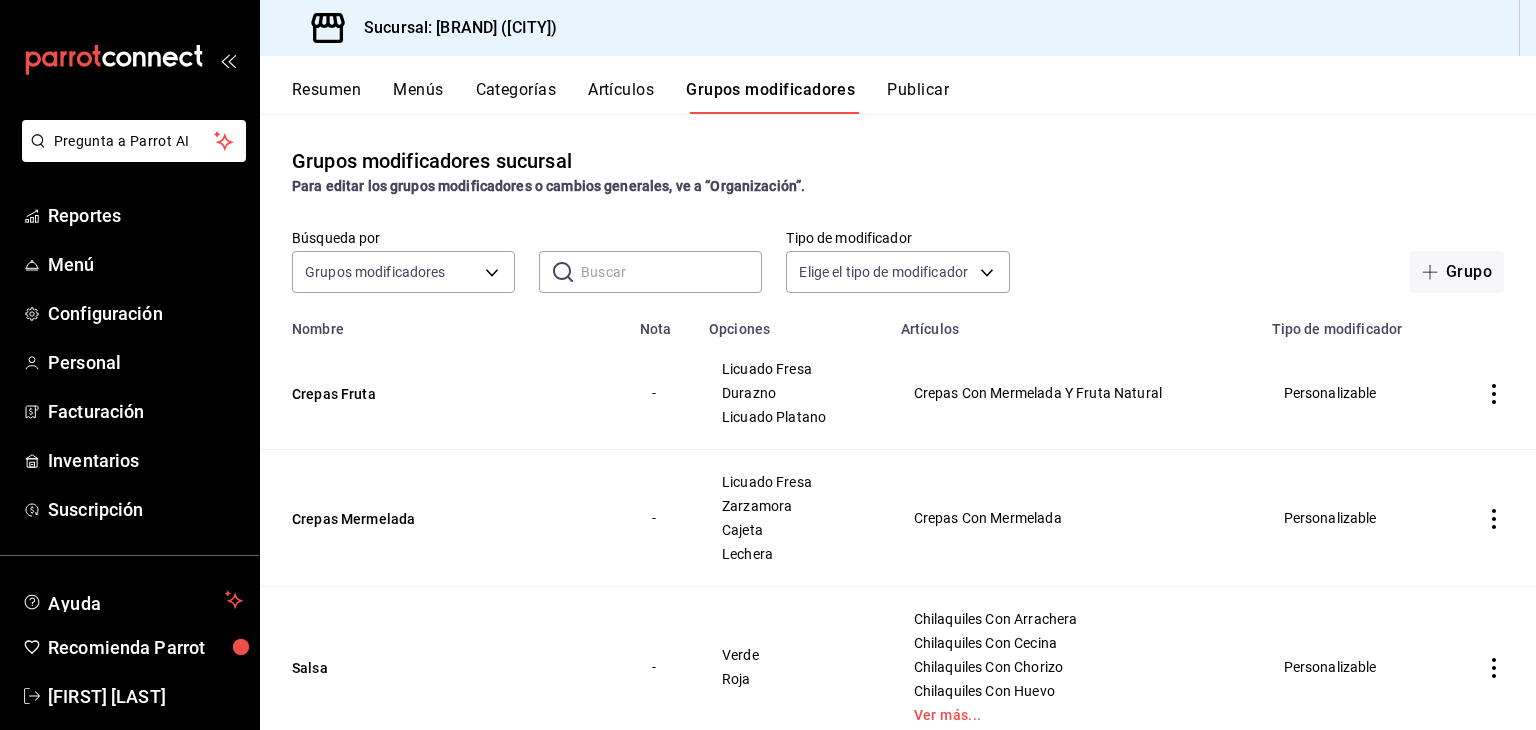 click on "Artículos" at bounding box center (621, 97) 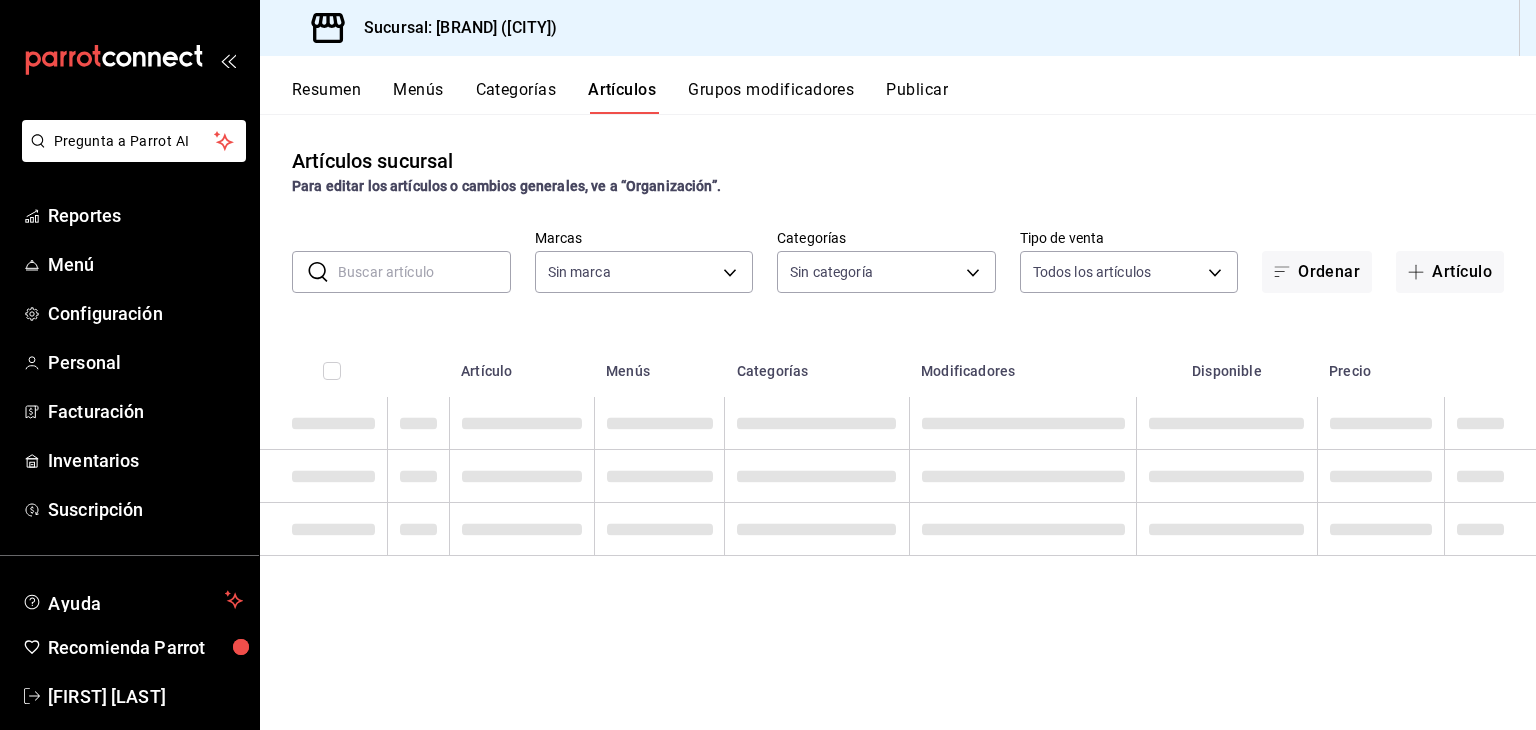 click at bounding box center (424, 272) 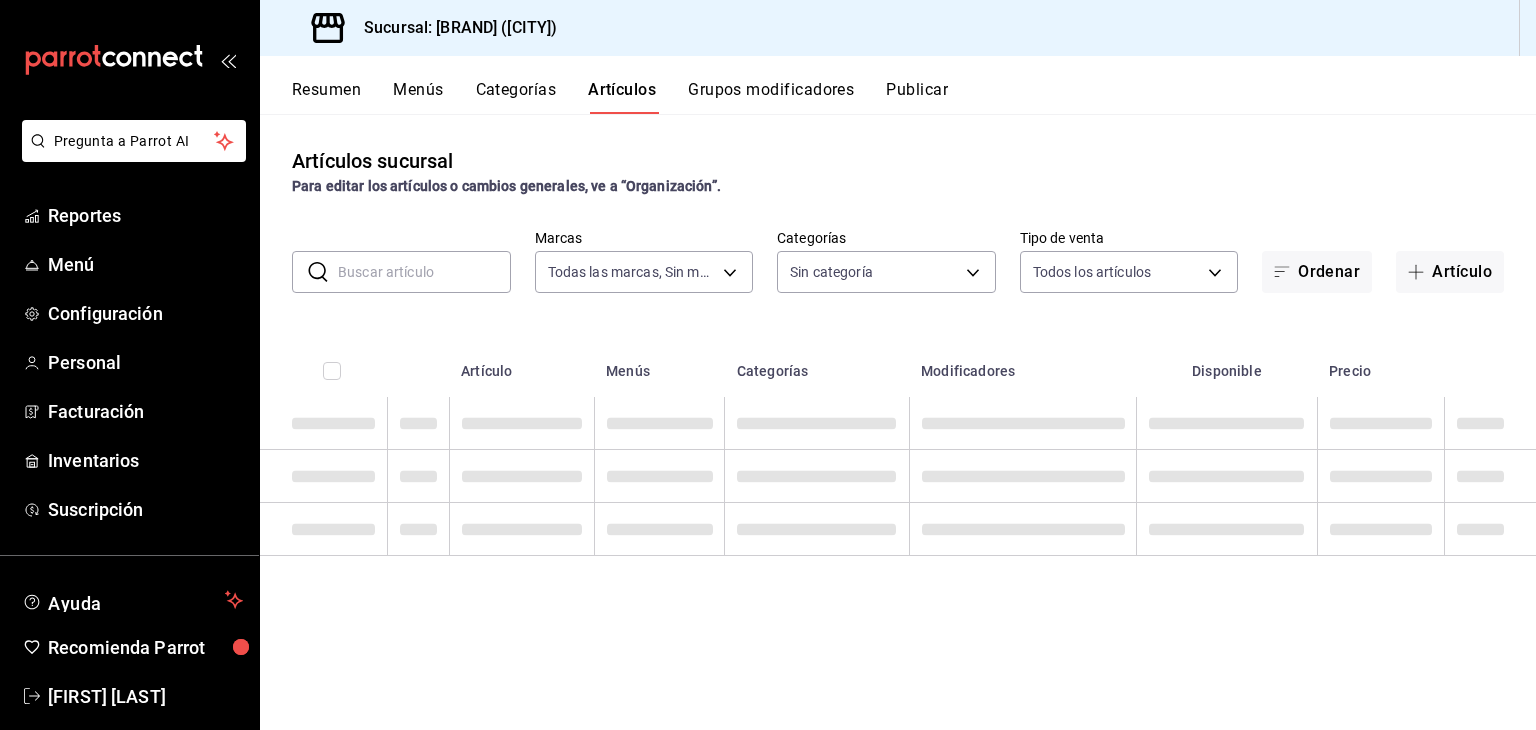 type on "[UUID]" 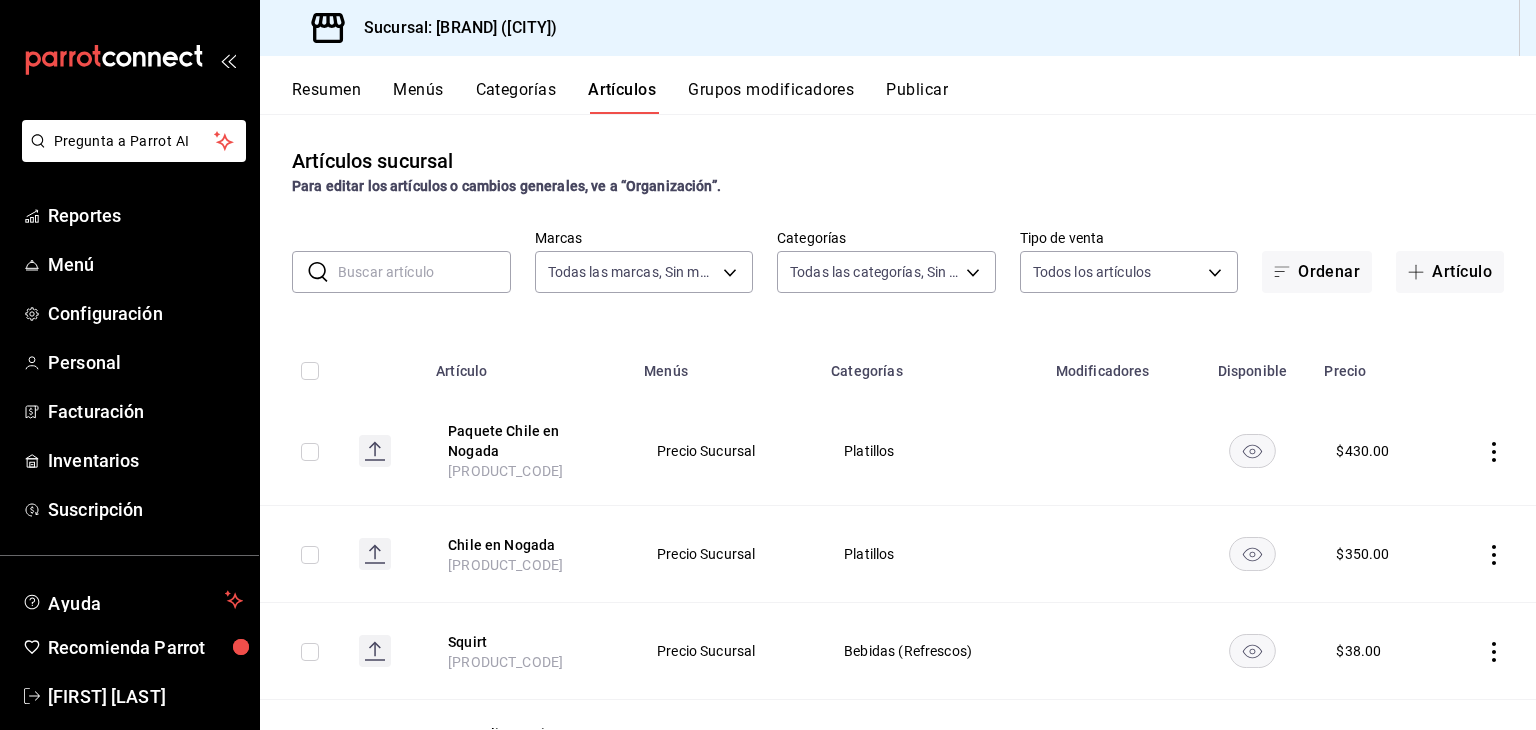 type on "[UUID_LIST]" 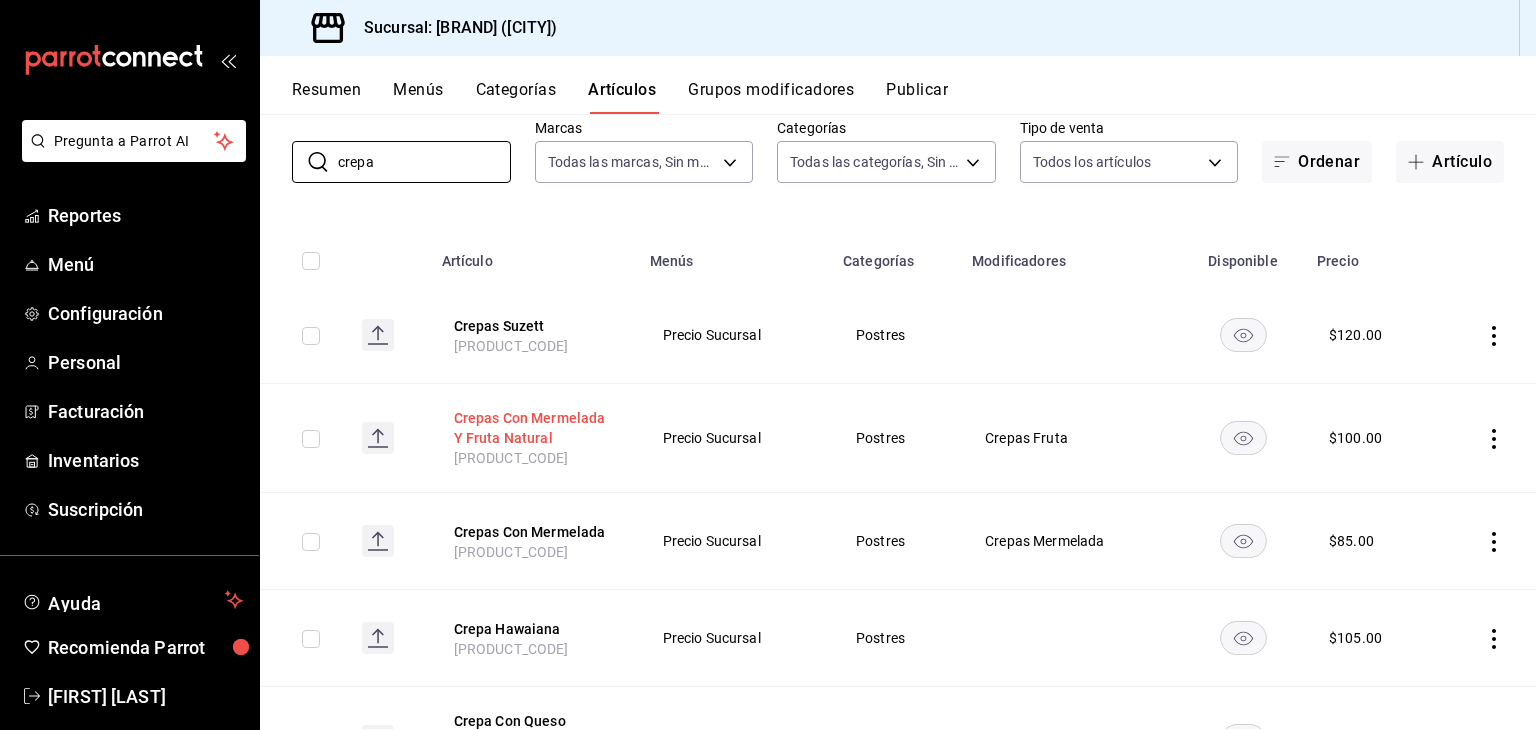 scroll, scrollTop: 108, scrollLeft: 0, axis: vertical 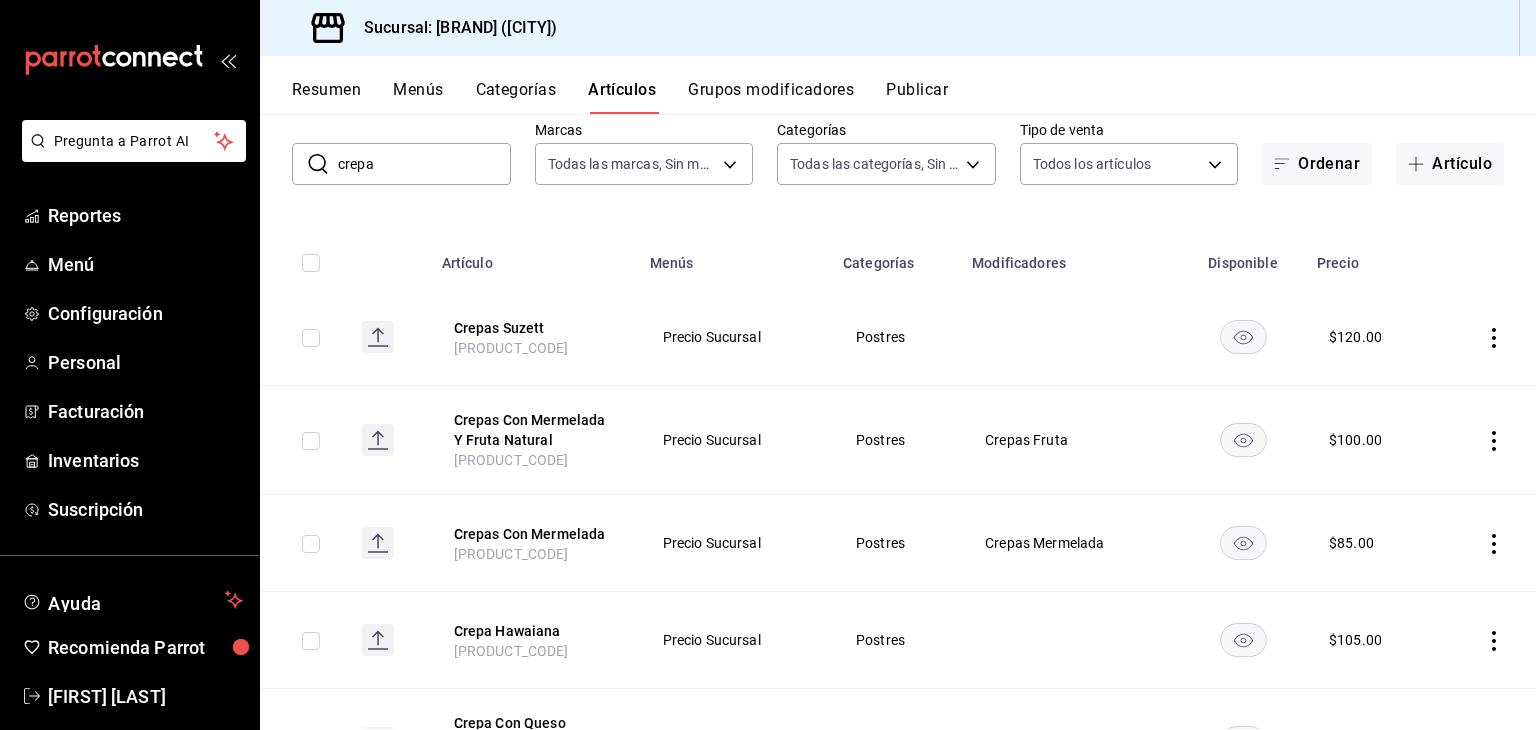 click on "Crepas Fruta" at bounding box center [1070, 440] 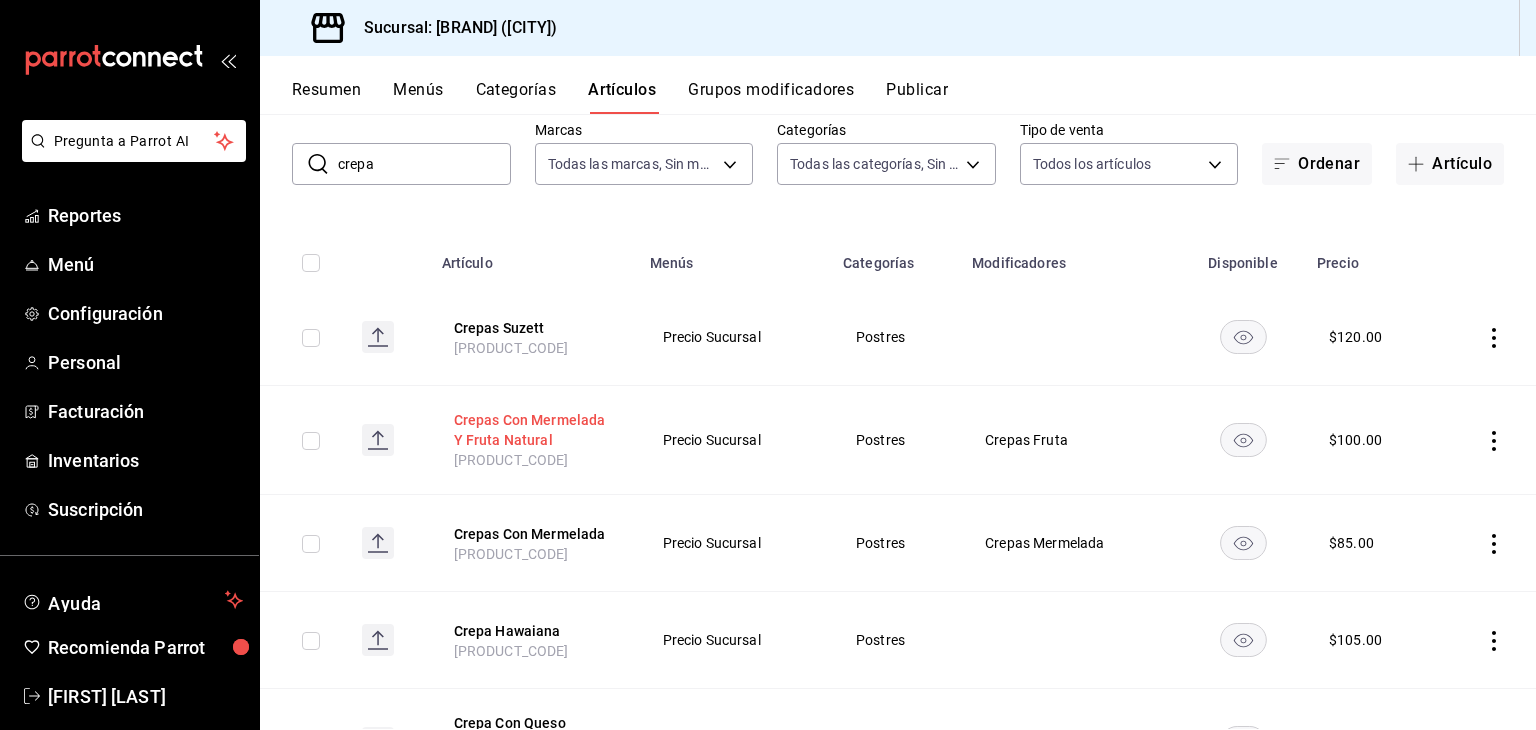 click on "Crepas Con Mermelada Y Fruta Natural" at bounding box center [534, 430] 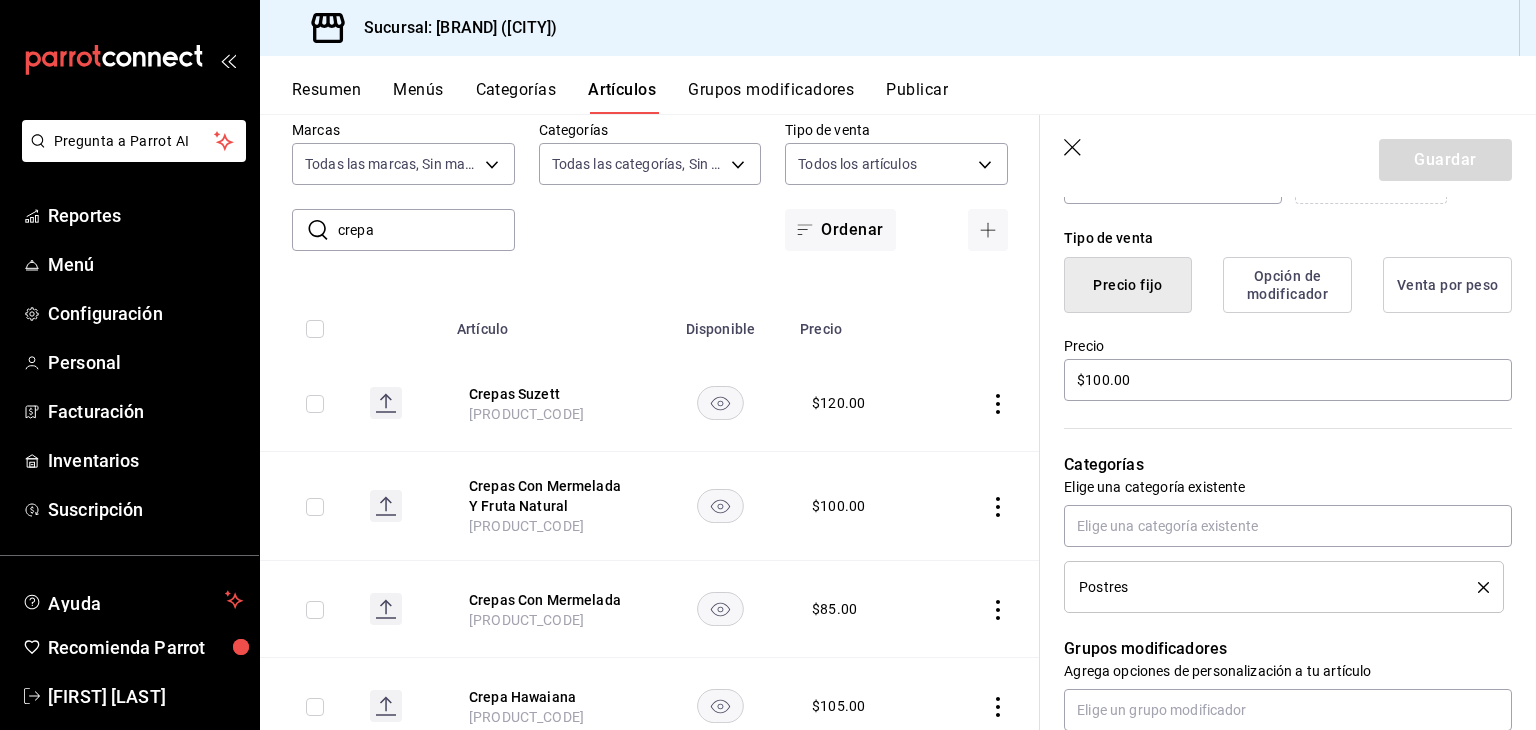 scroll, scrollTop: 464, scrollLeft: 0, axis: vertical 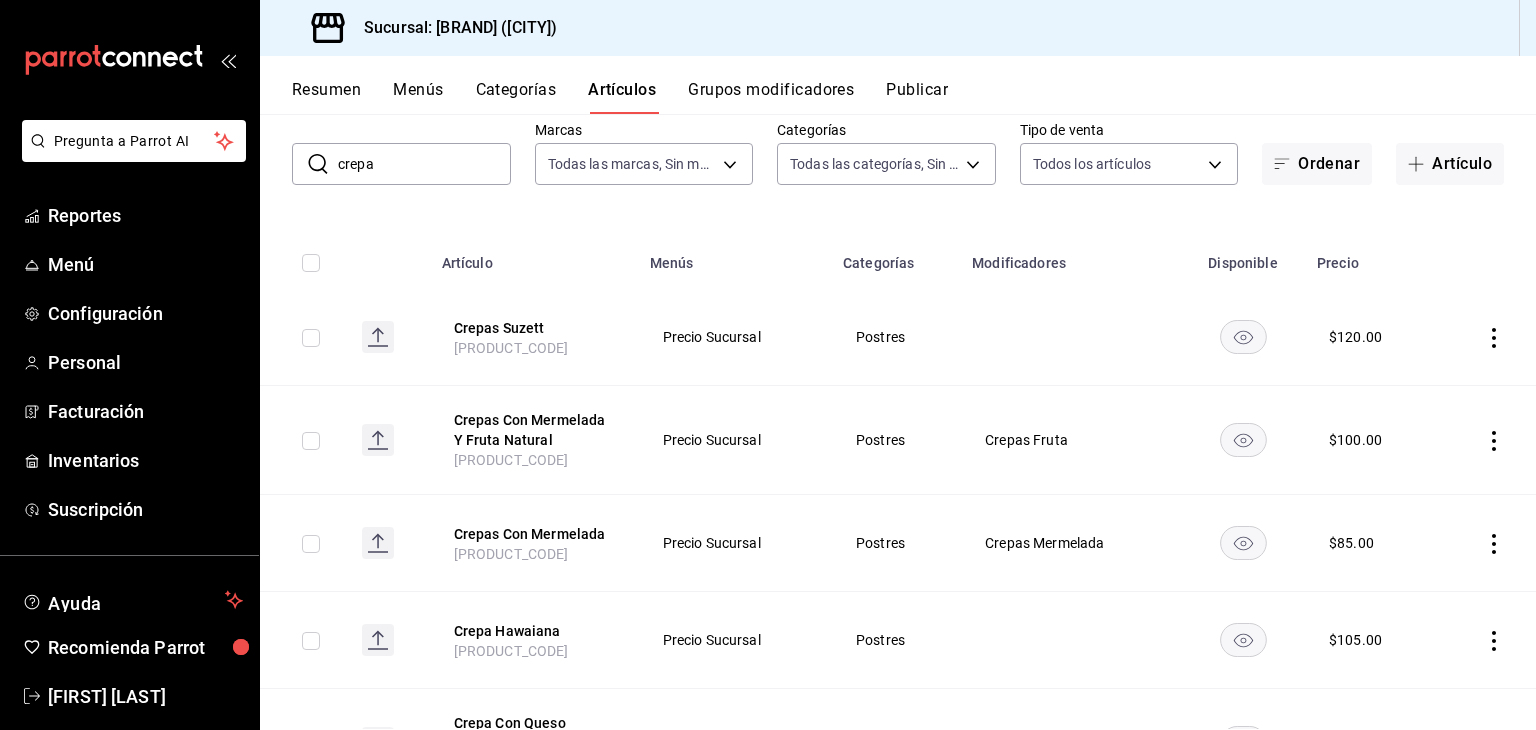 click on "crepa" at bounding box center (424, 164) 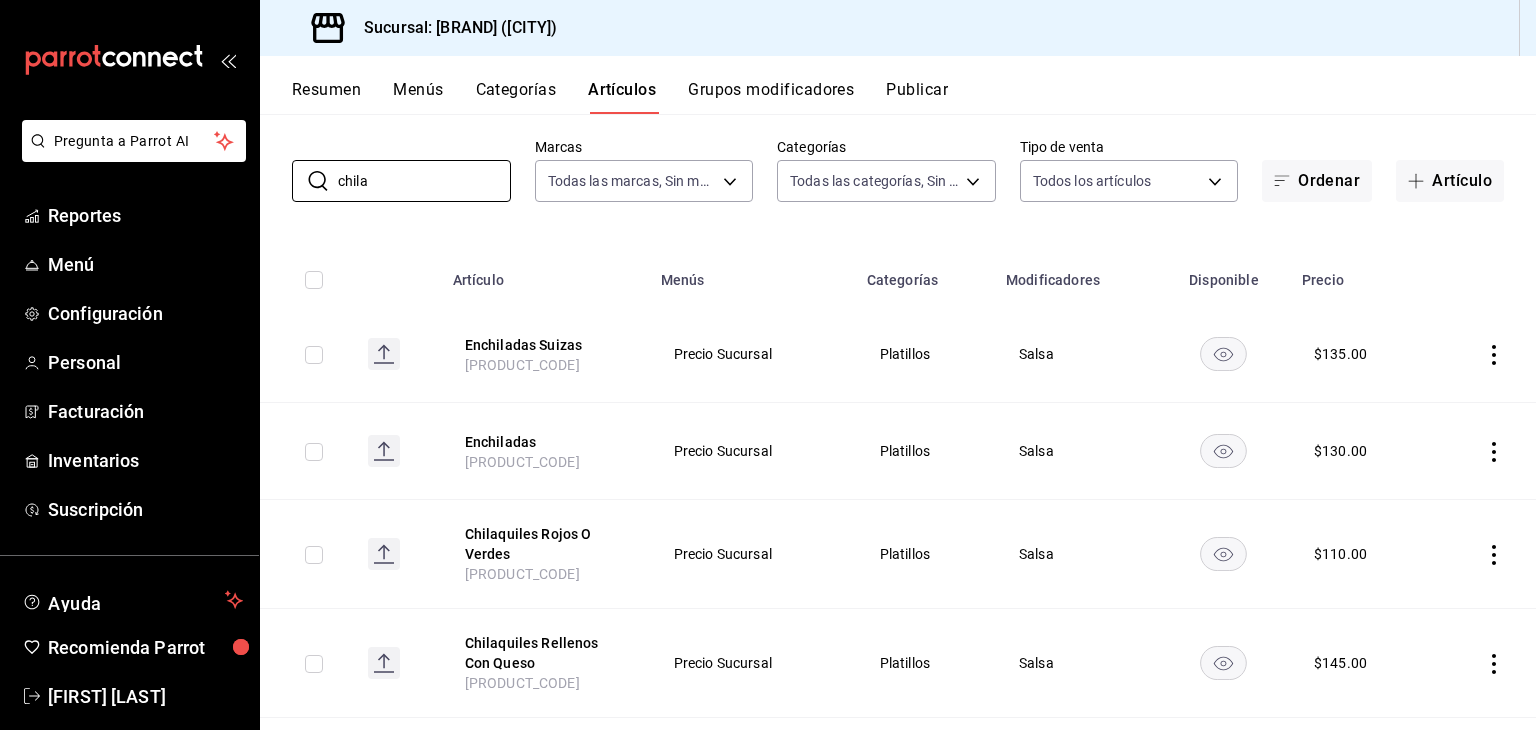scroll, scrollTop: 90, scrollLeft: 0, axis: vertical 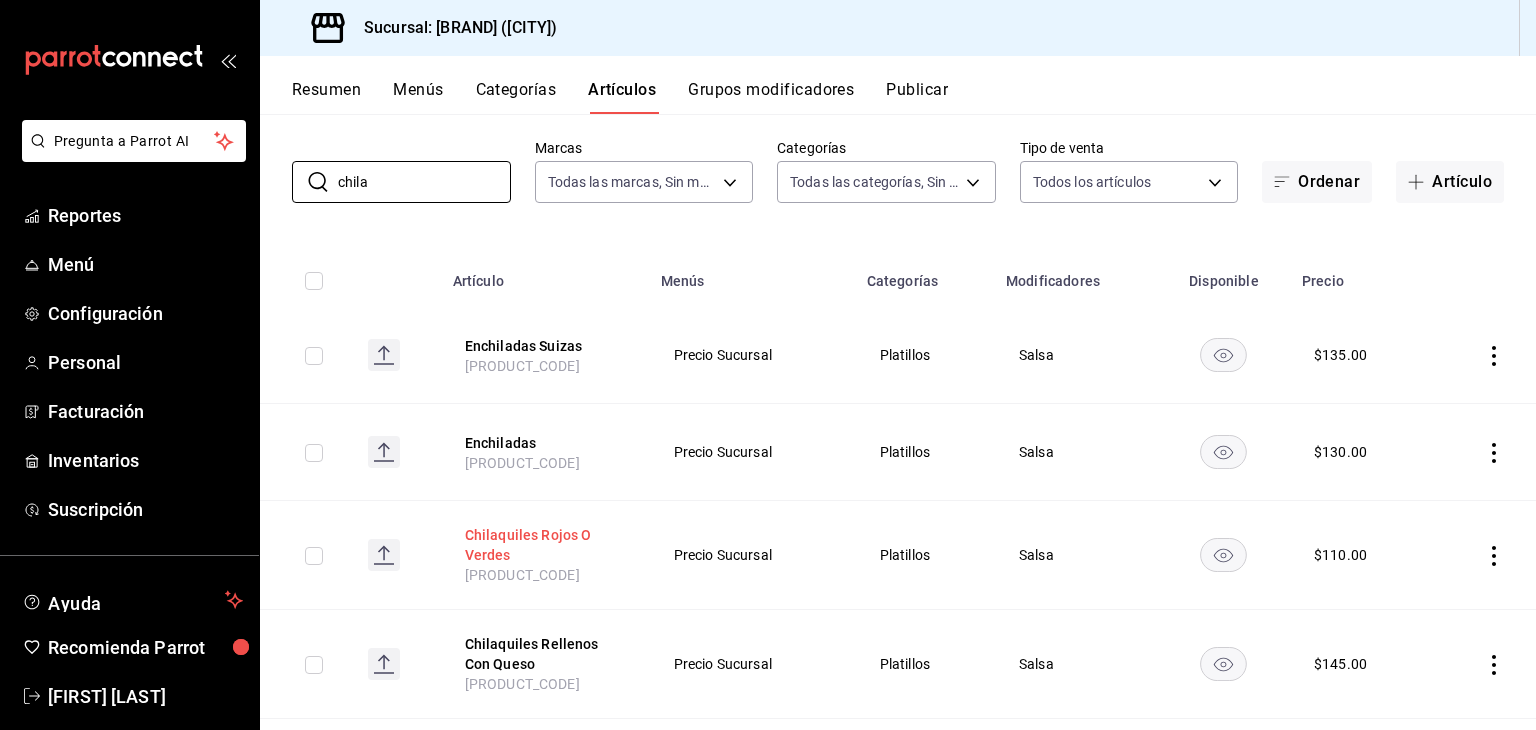 type on "chila" 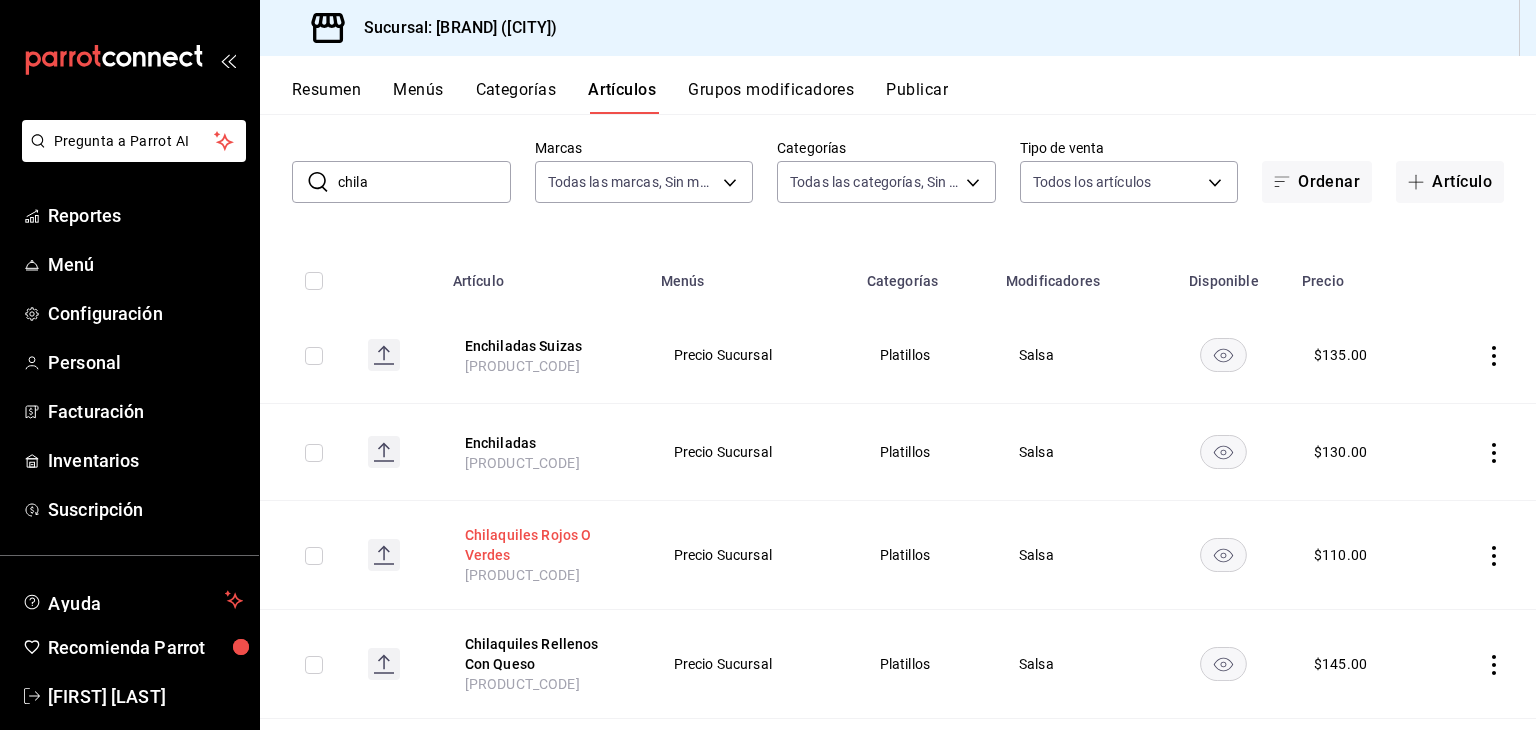 click on "Chilaquiles Rojos O Verdes" at bounding box center [545, 545] 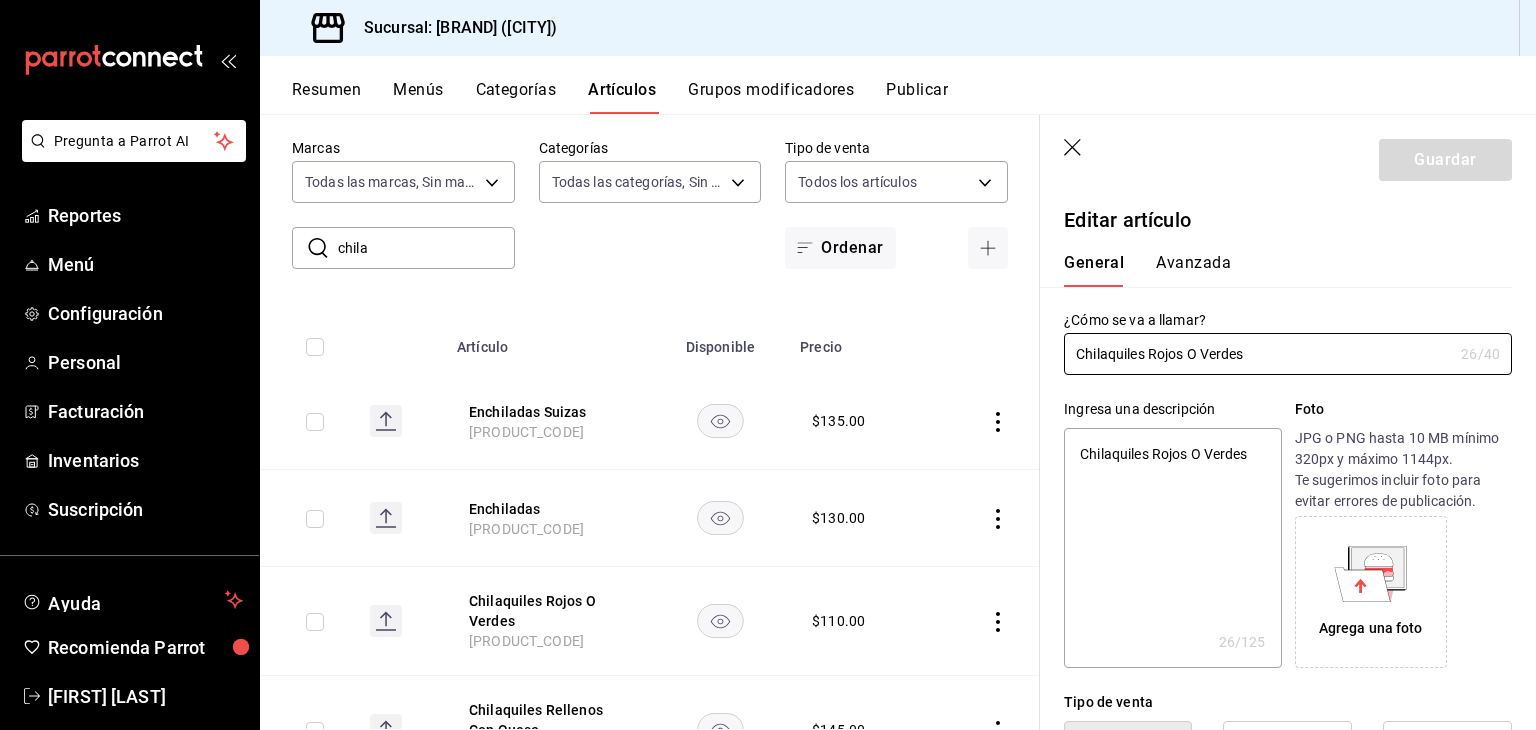 type on "x" 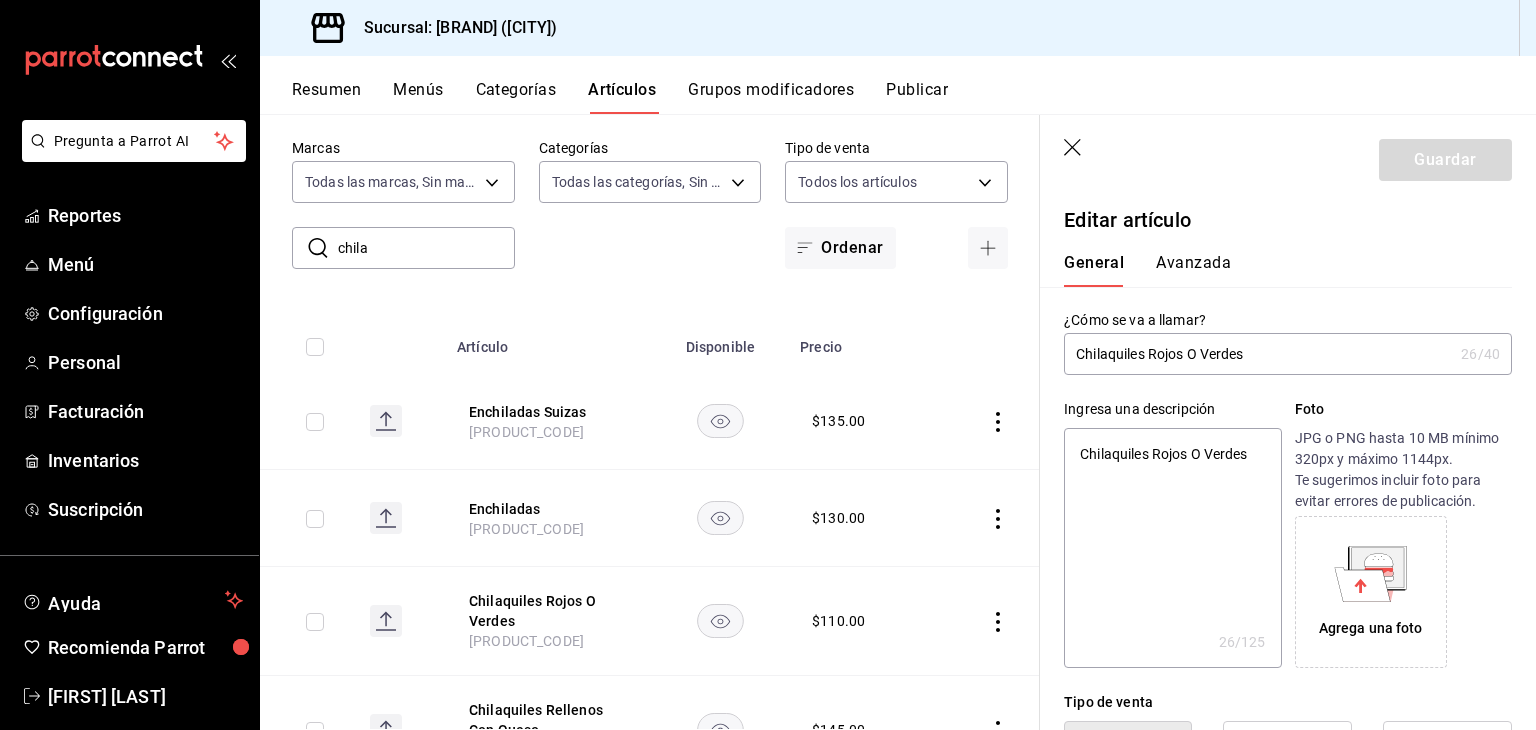 click 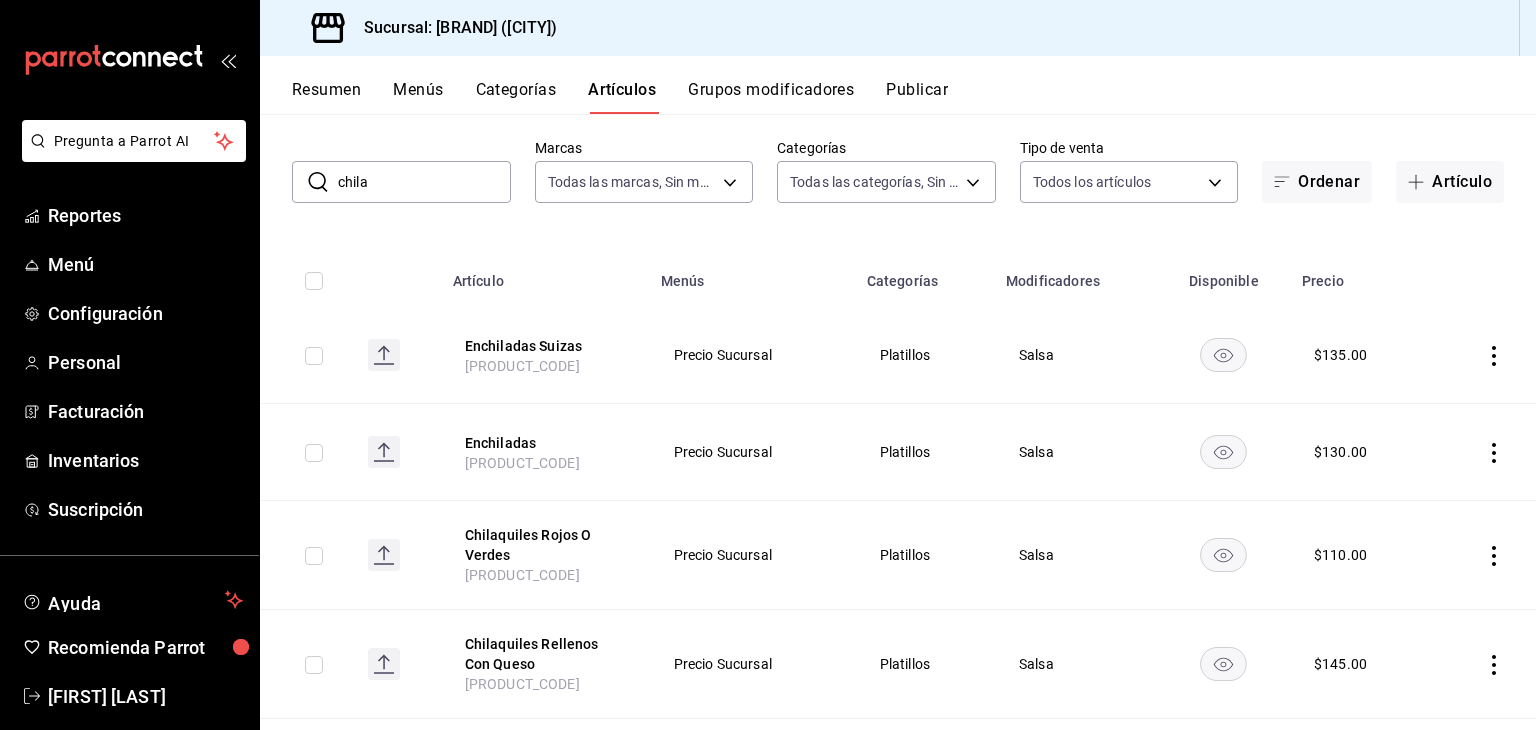 click on "chila" at bounding box center (424, 182) 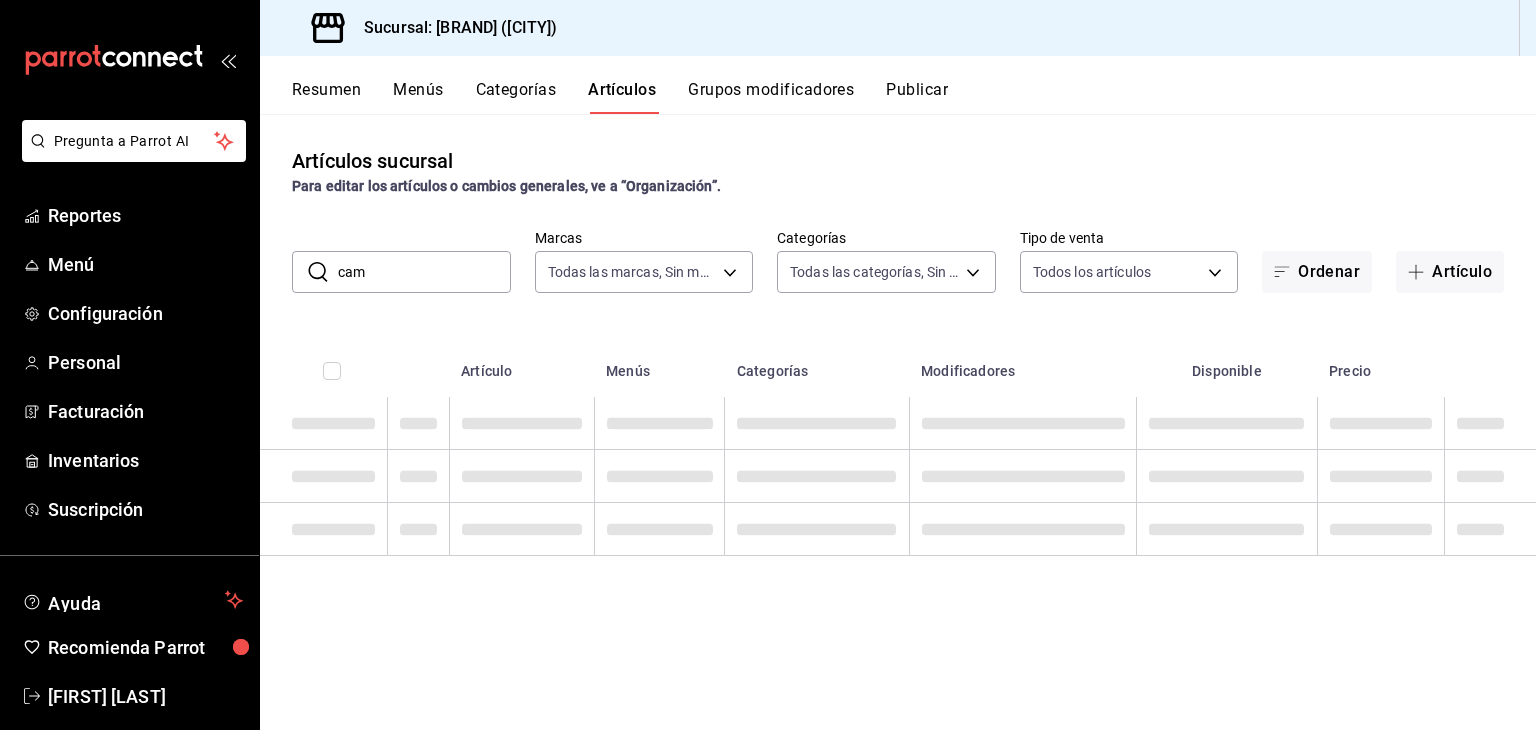 scroll, scrollTop: 0, scrollLeft: 0, axis: both 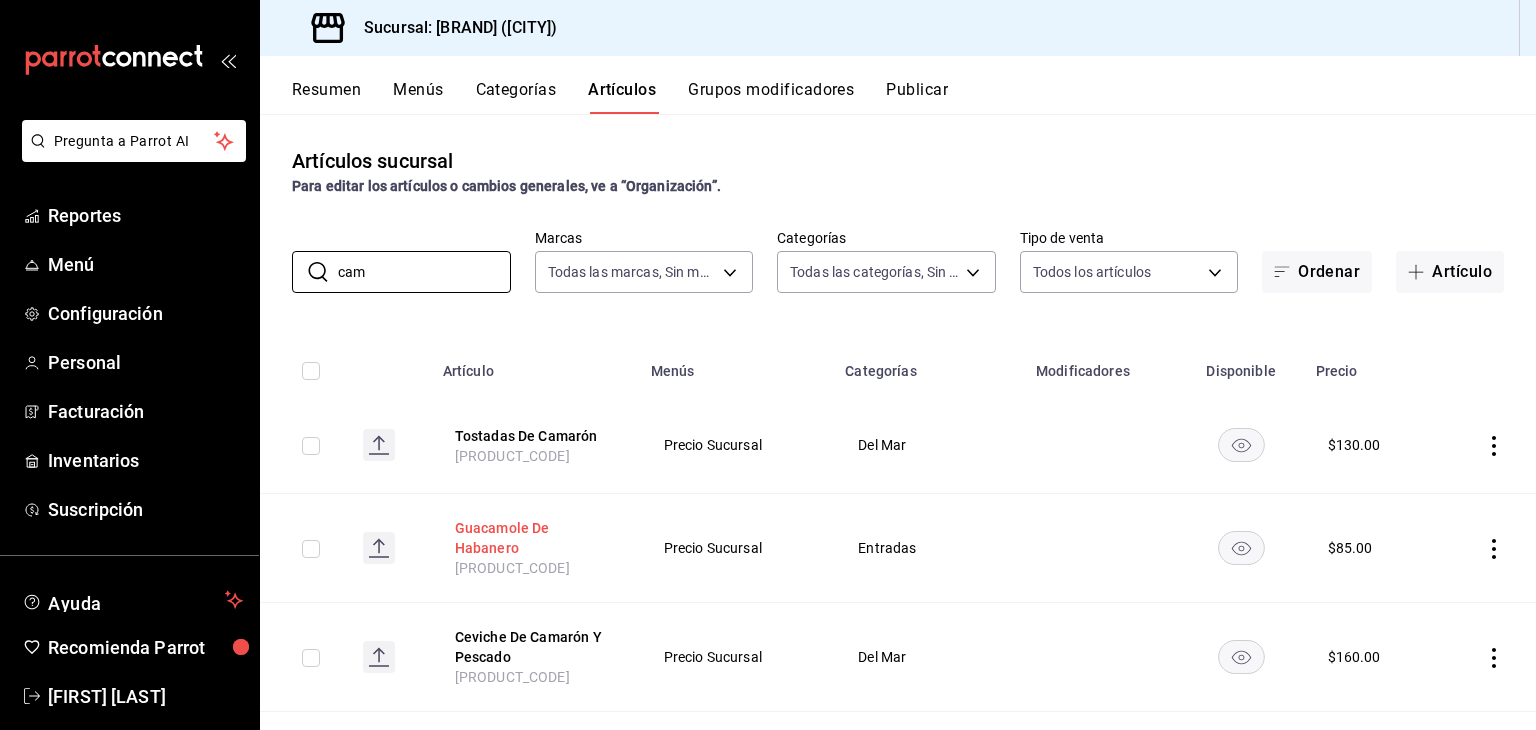 type on "cam" 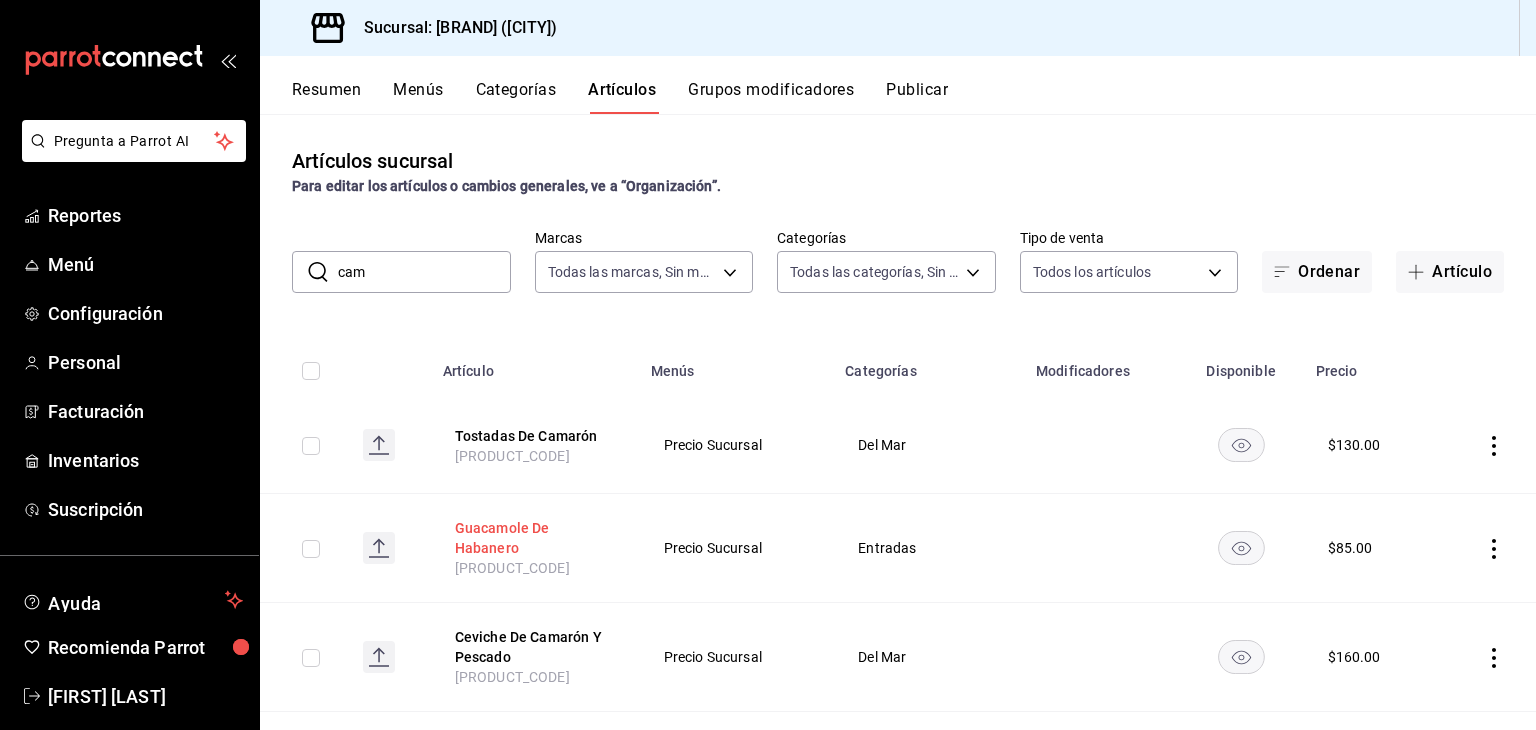 click on "Guacamole De Habanero" at bounding box center [535, 538] 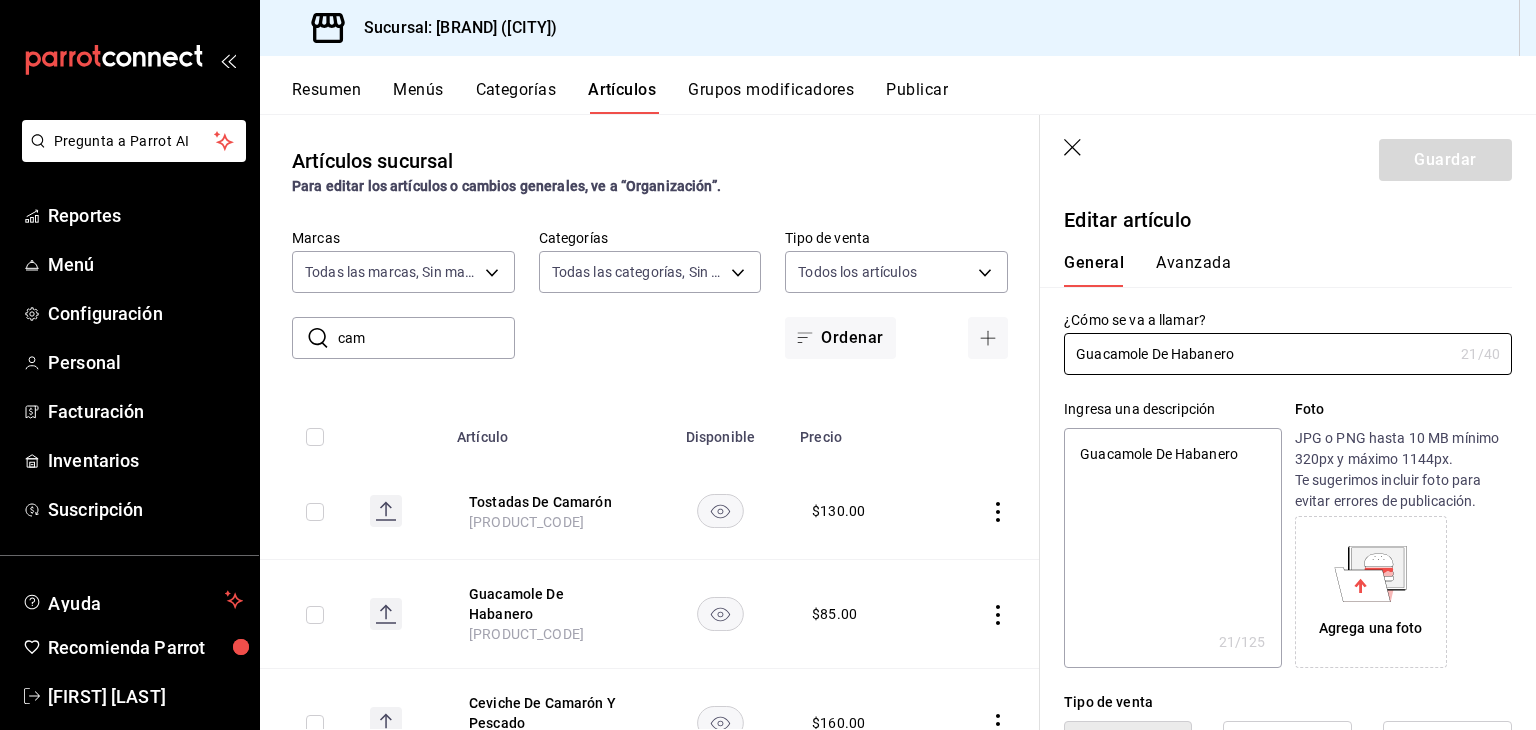 type on "x" 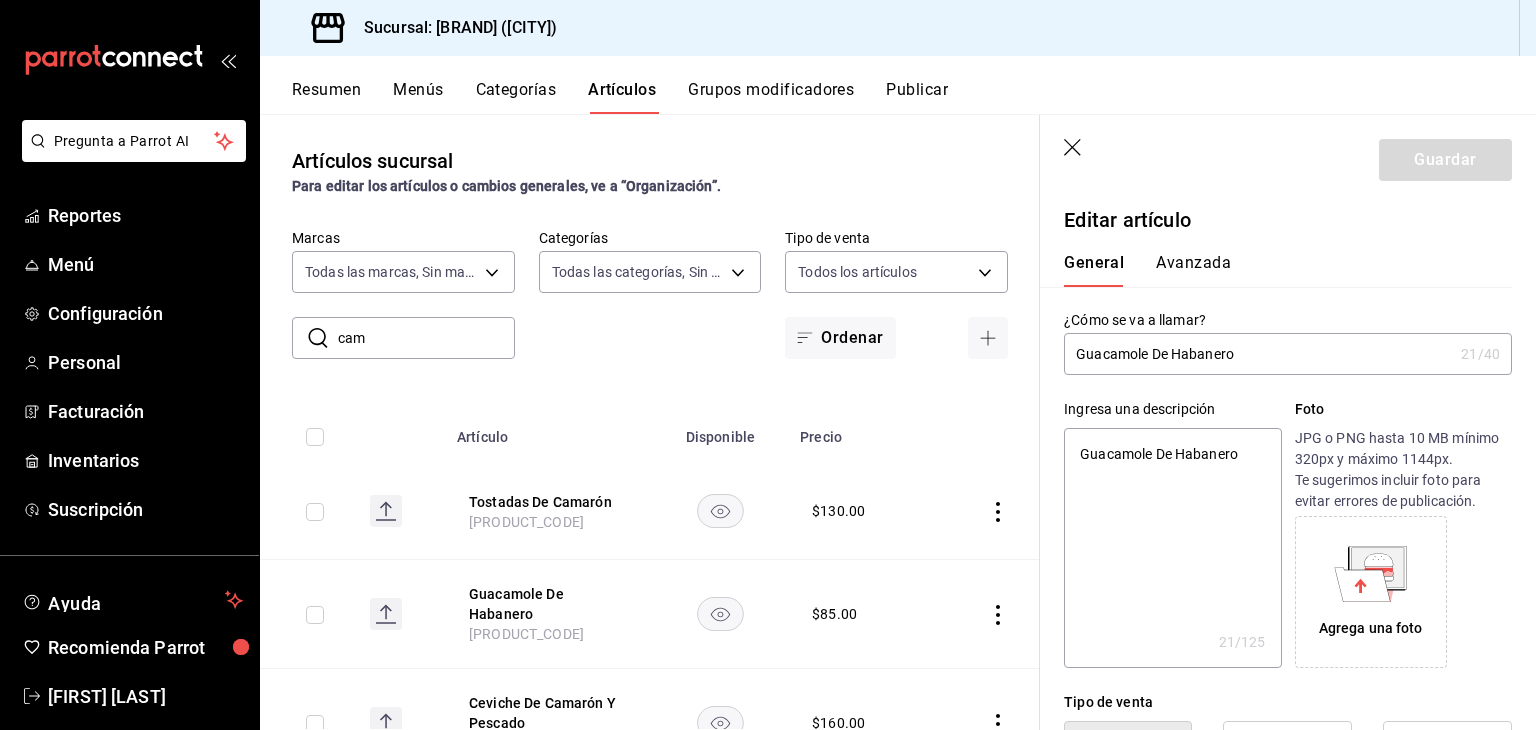 click 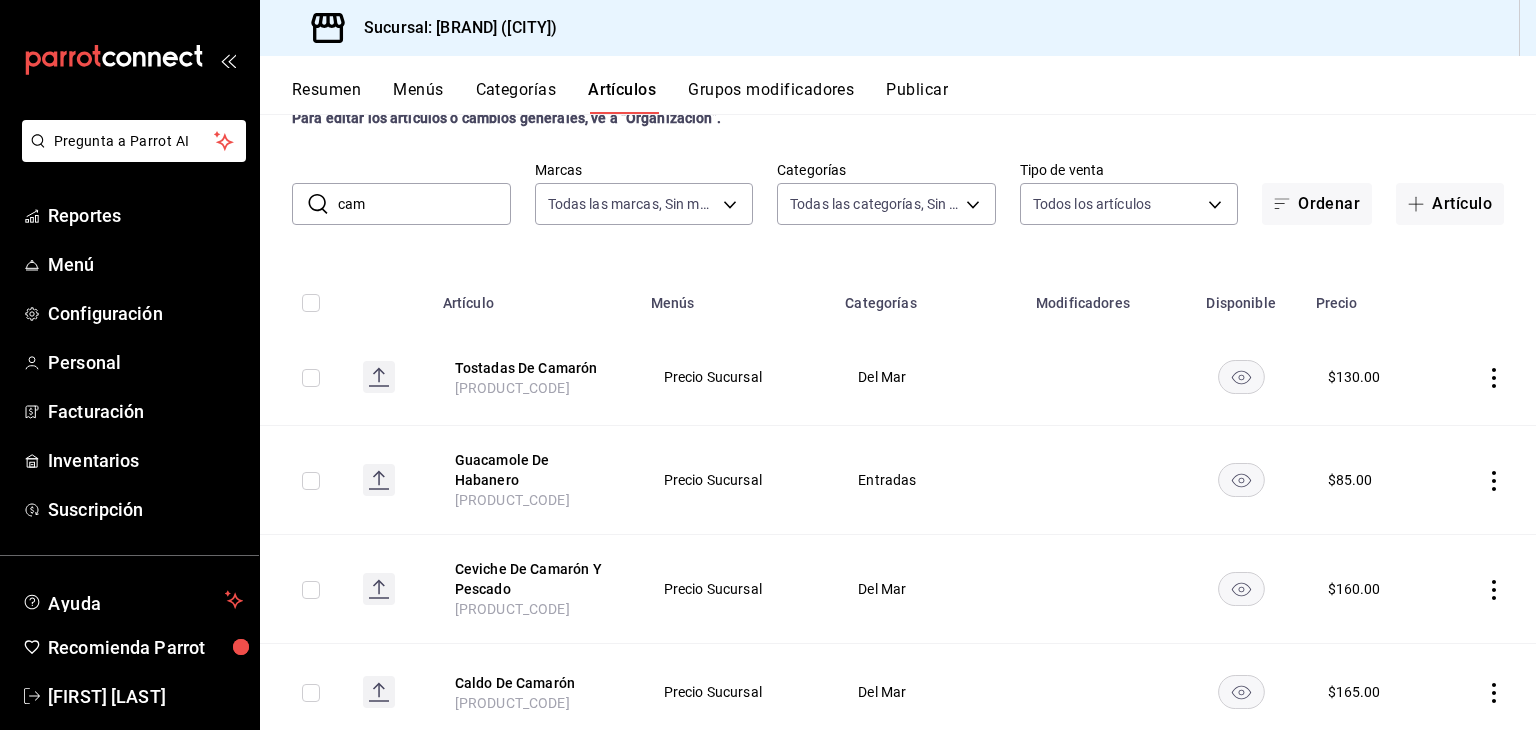scroll, scrollTop: 56, scrollLeft: 0, axis: vertical 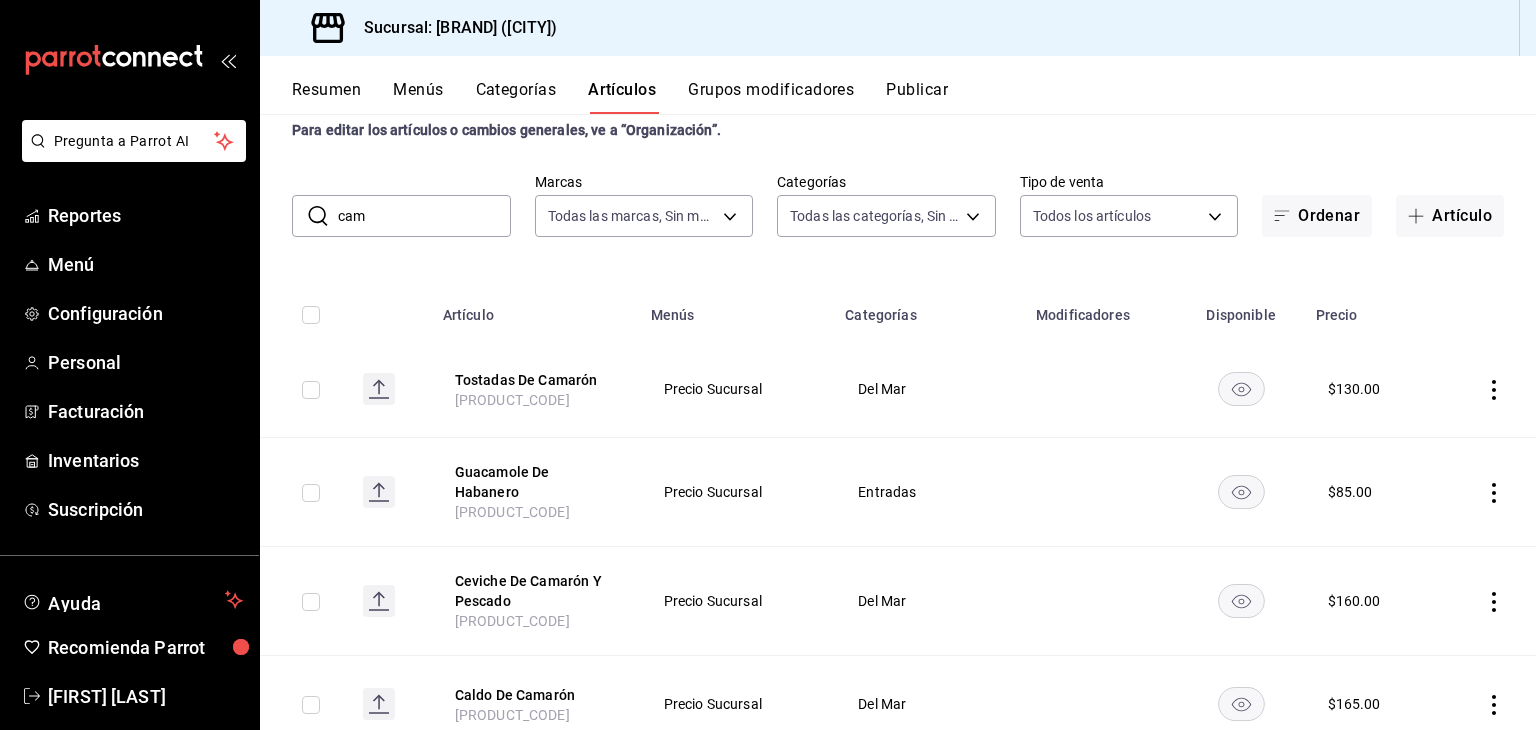 click on "Grupos modificadores" at bounding box center (771, 97) 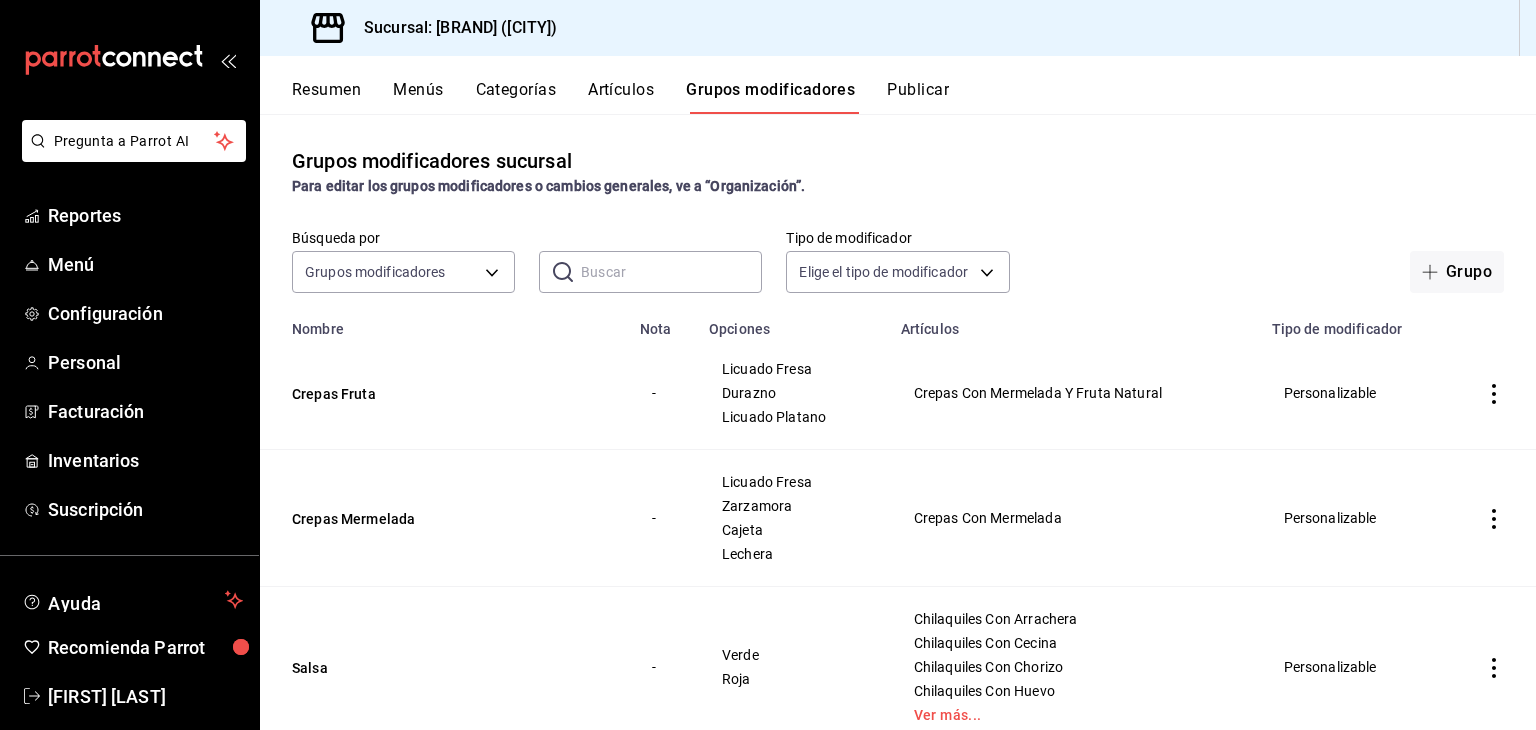 scroll, scrollTop: 66, scrollLeft: 0, axis: vertical 